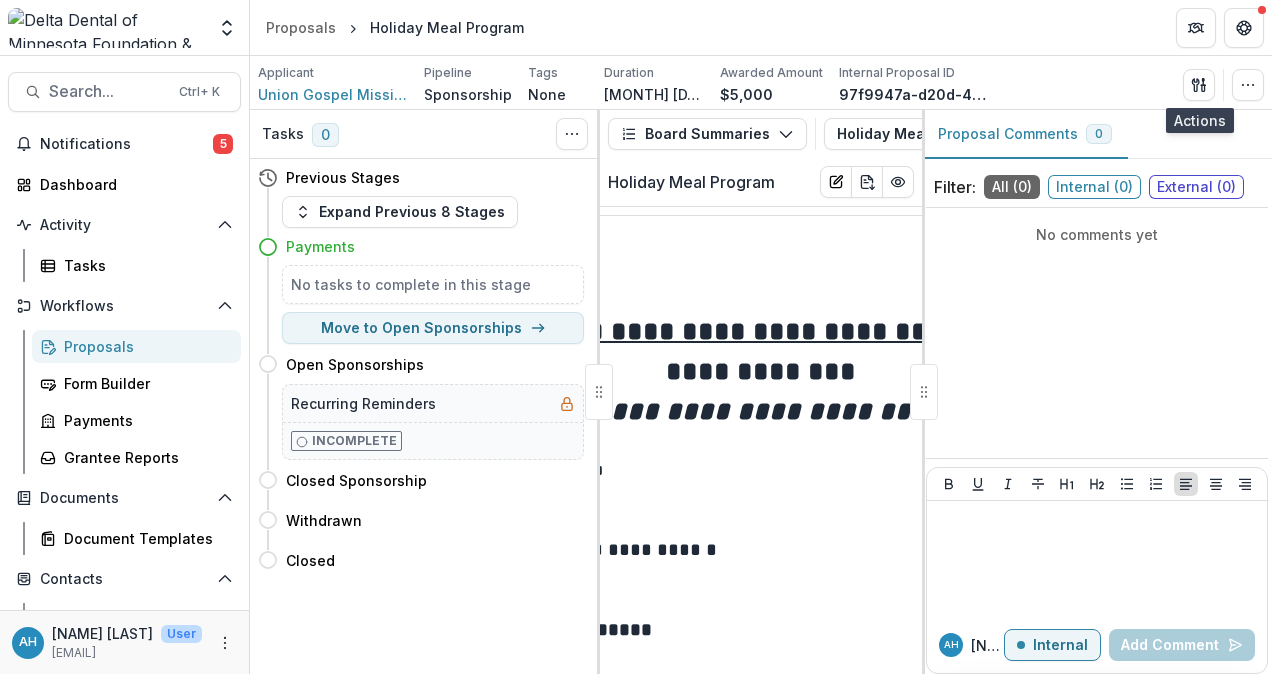 scroll, scrollTop: 0, scrollLeft: 0, axis: both 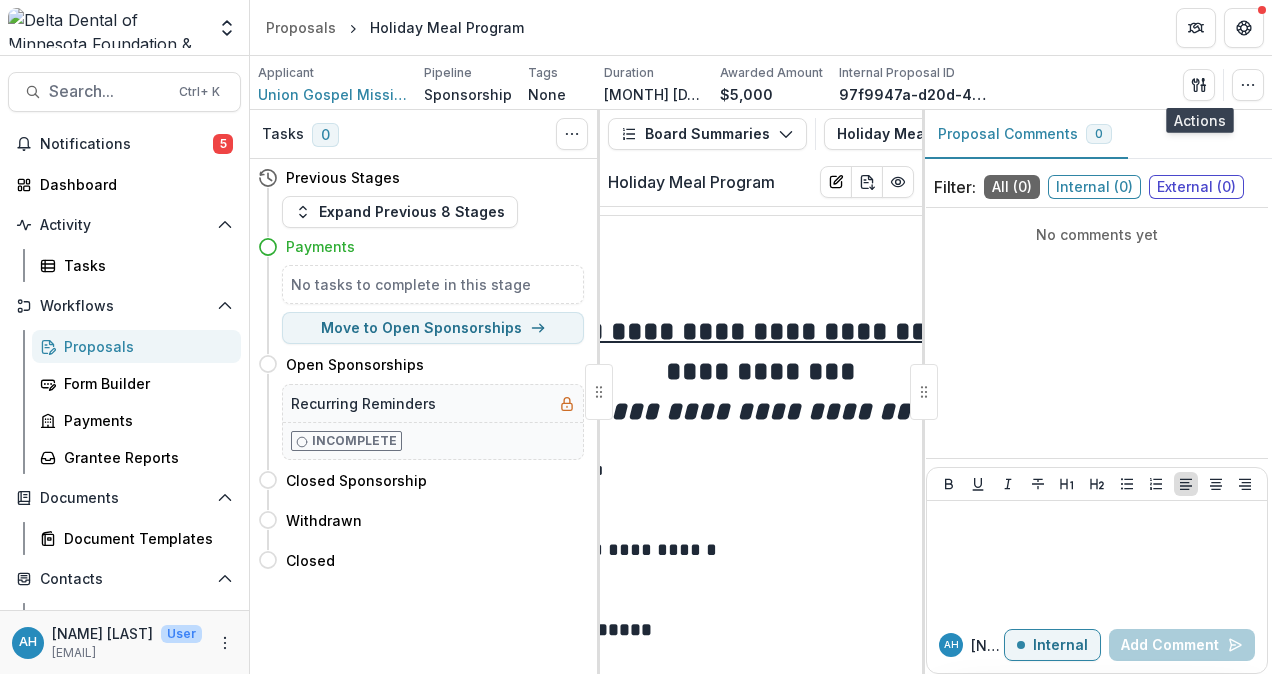 click at bounding box center (924, 392) 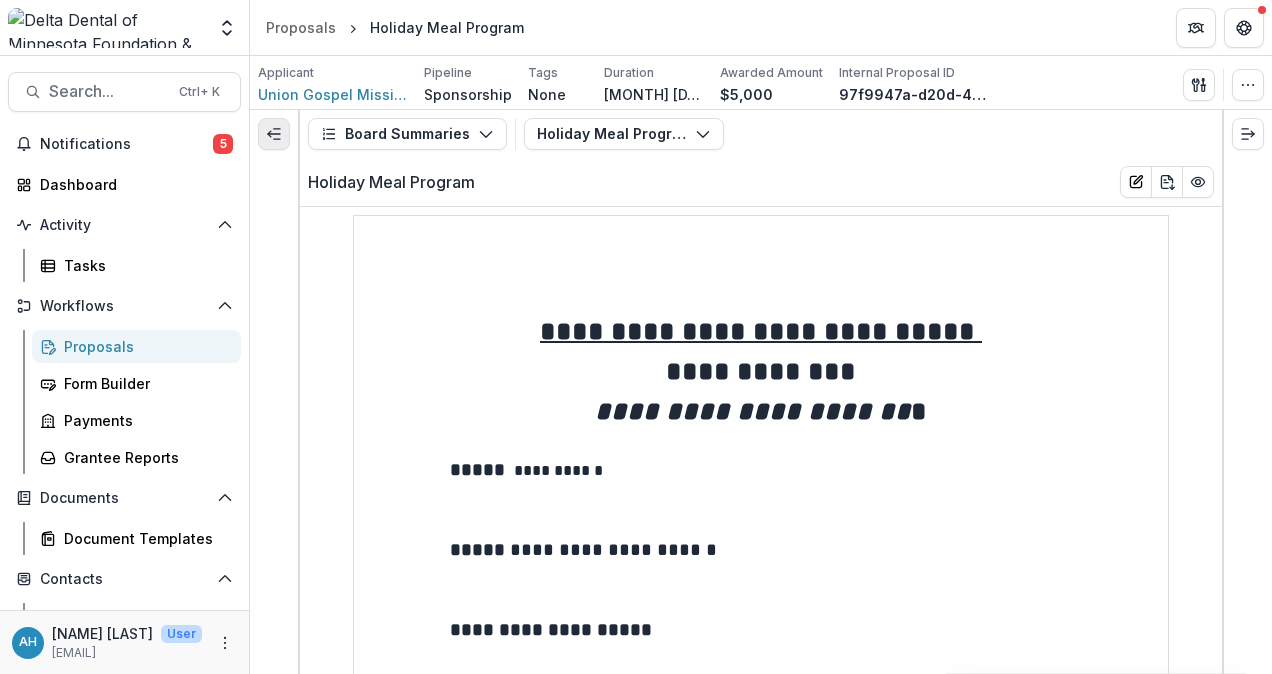 click 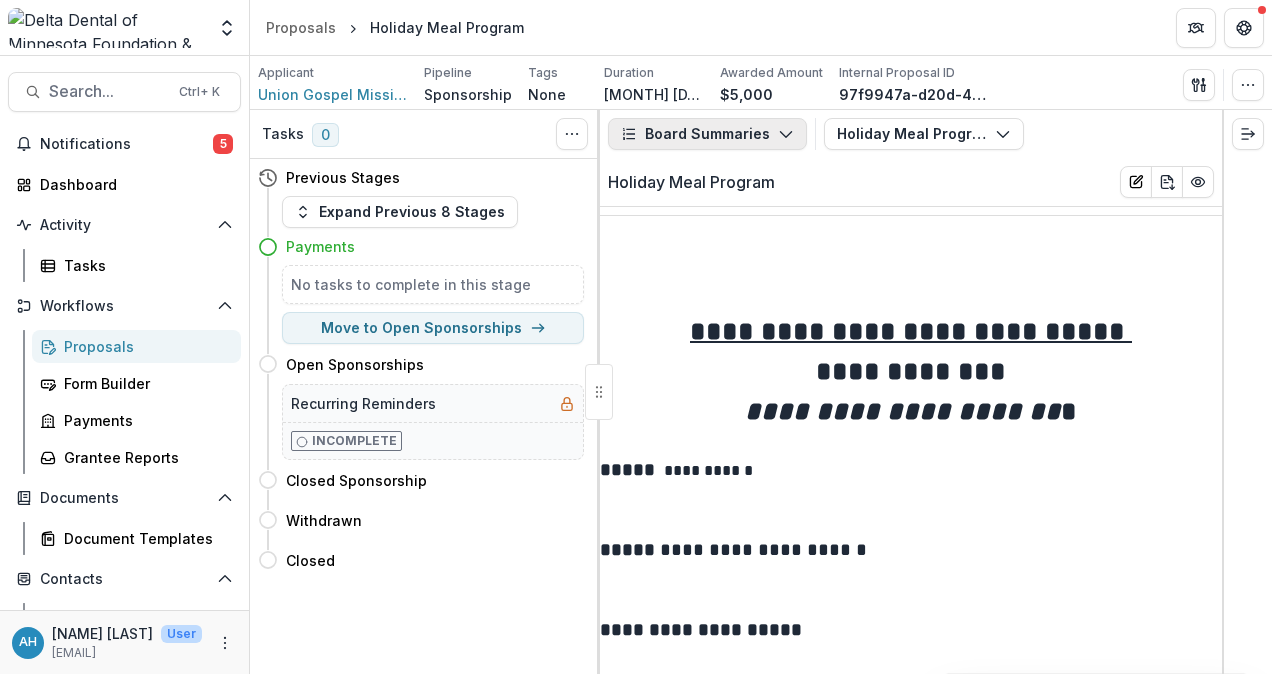 click on "Board Summaries" at bounding box center [707, 134] 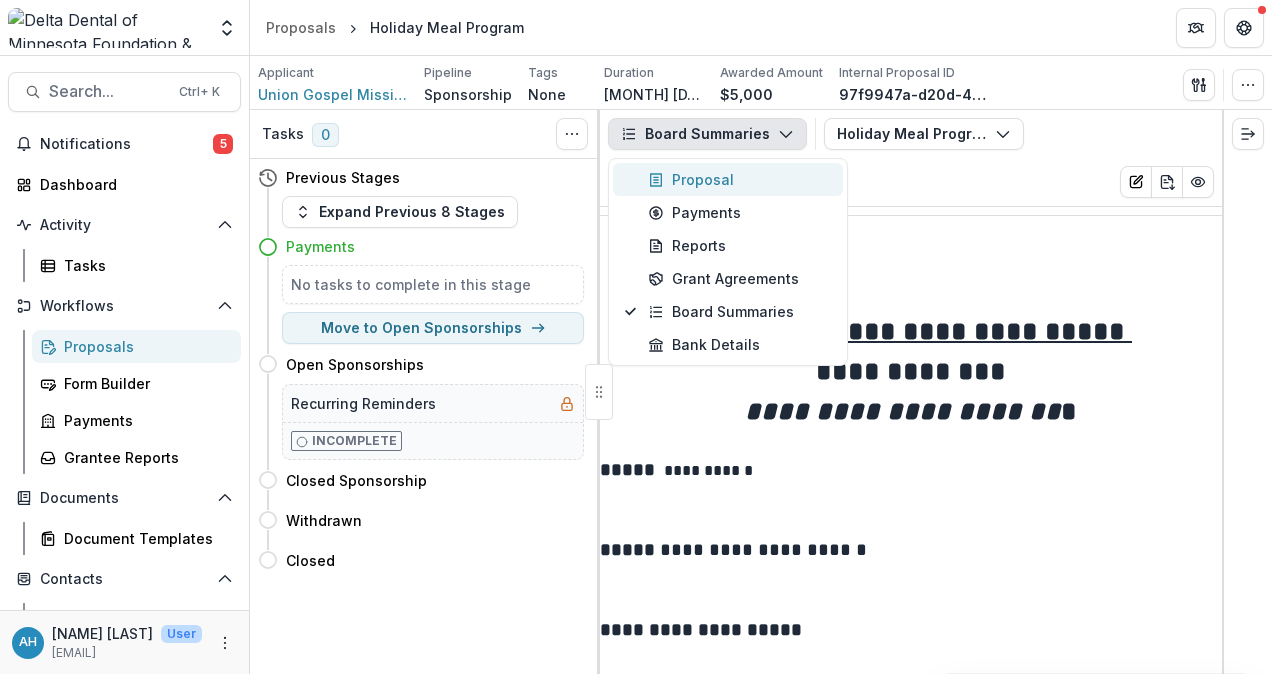 click on "Proposal" at bounding box center (739, 179) 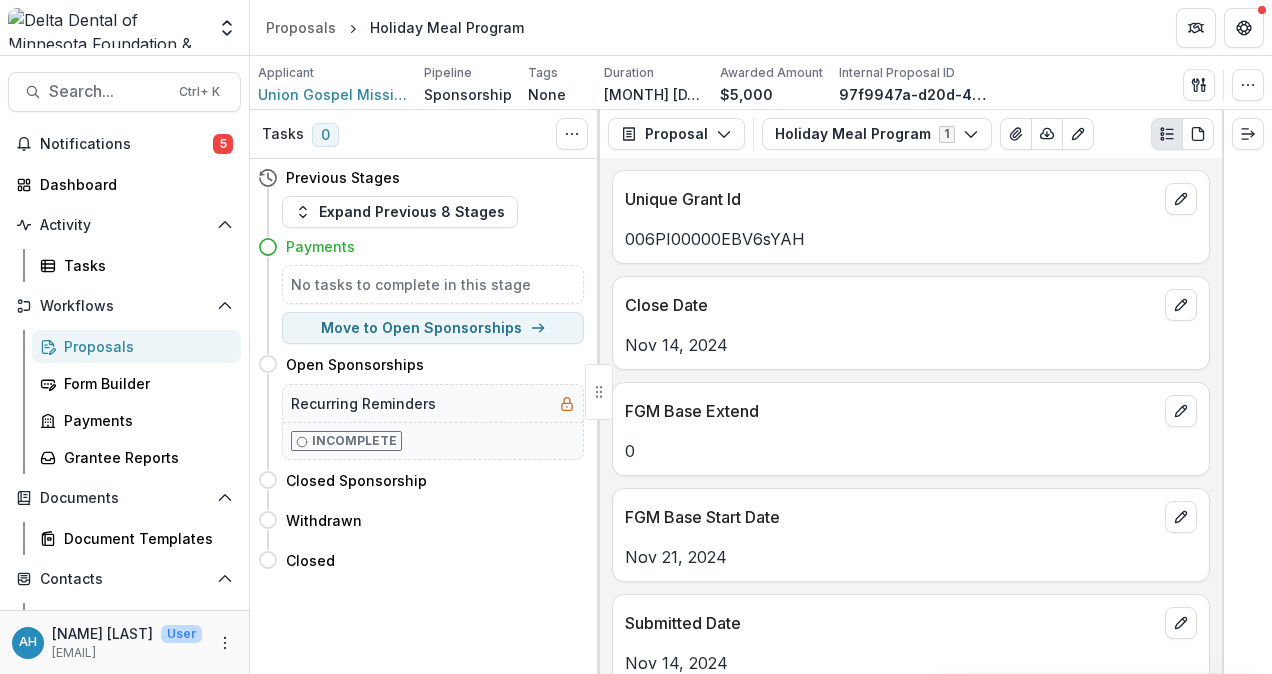 click on "Proposals" at bounding box center [144, 346] 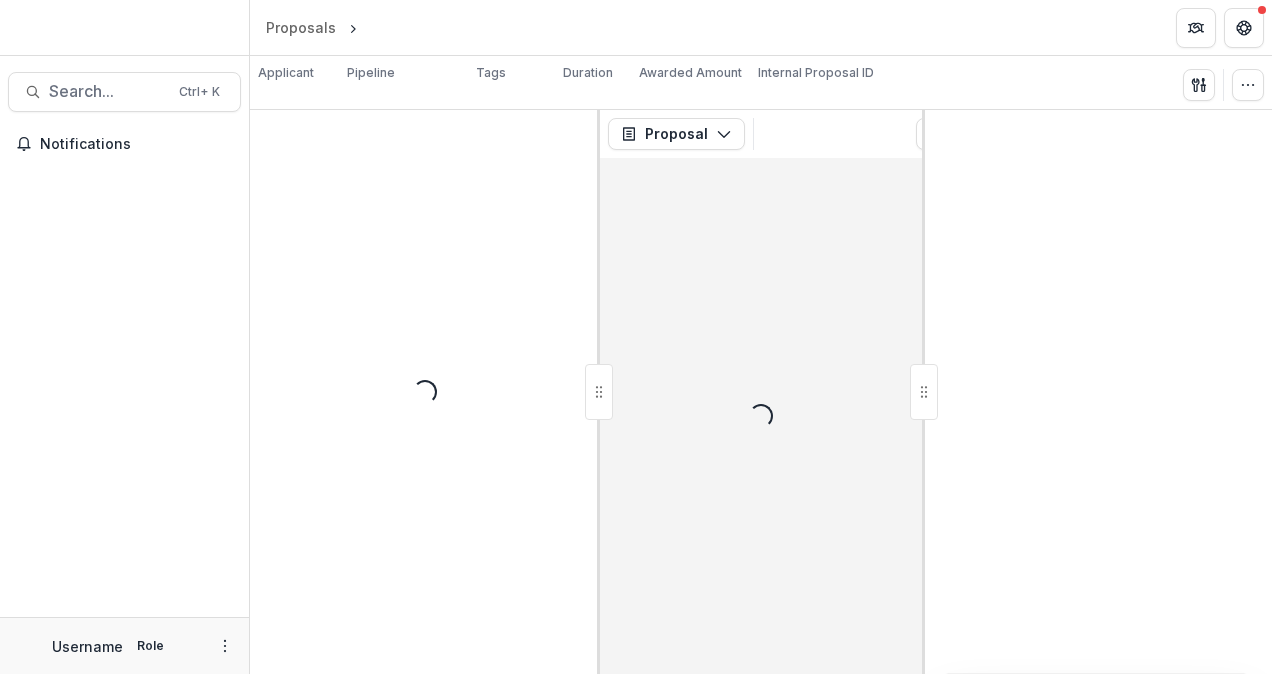 scroll, scrollTop: 0, scrollLeft: 0, axis: both 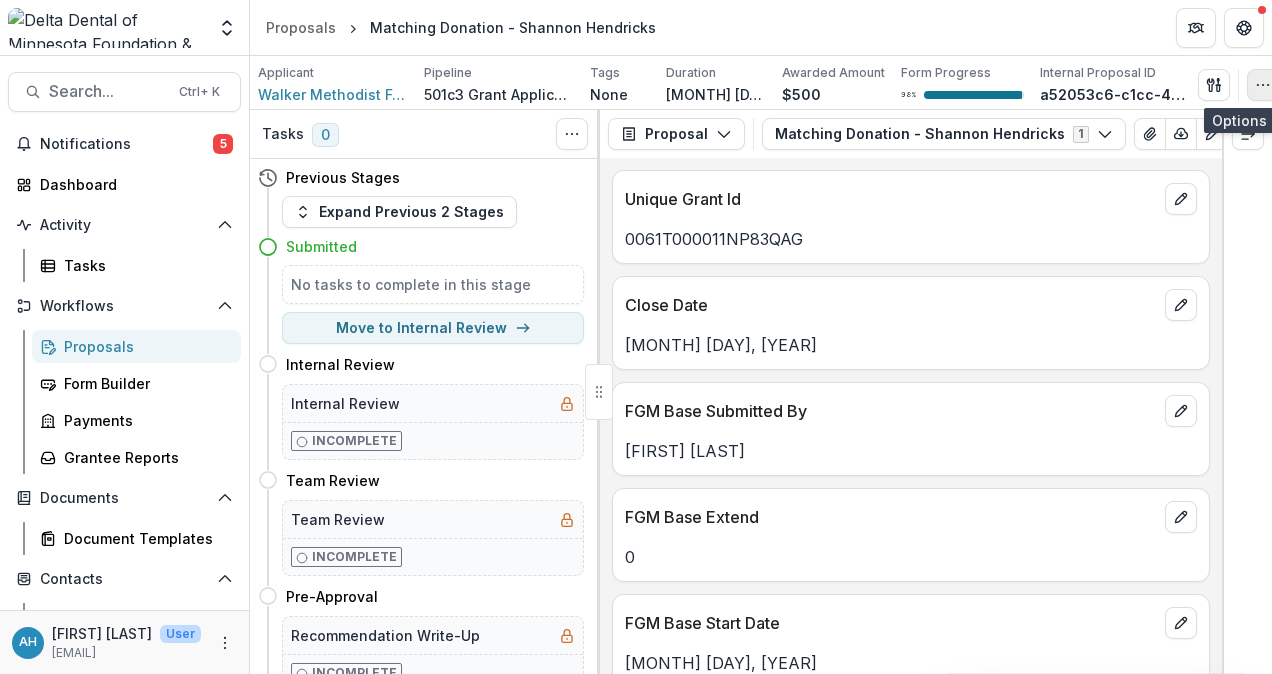 click at bounding box center [1263, 85] 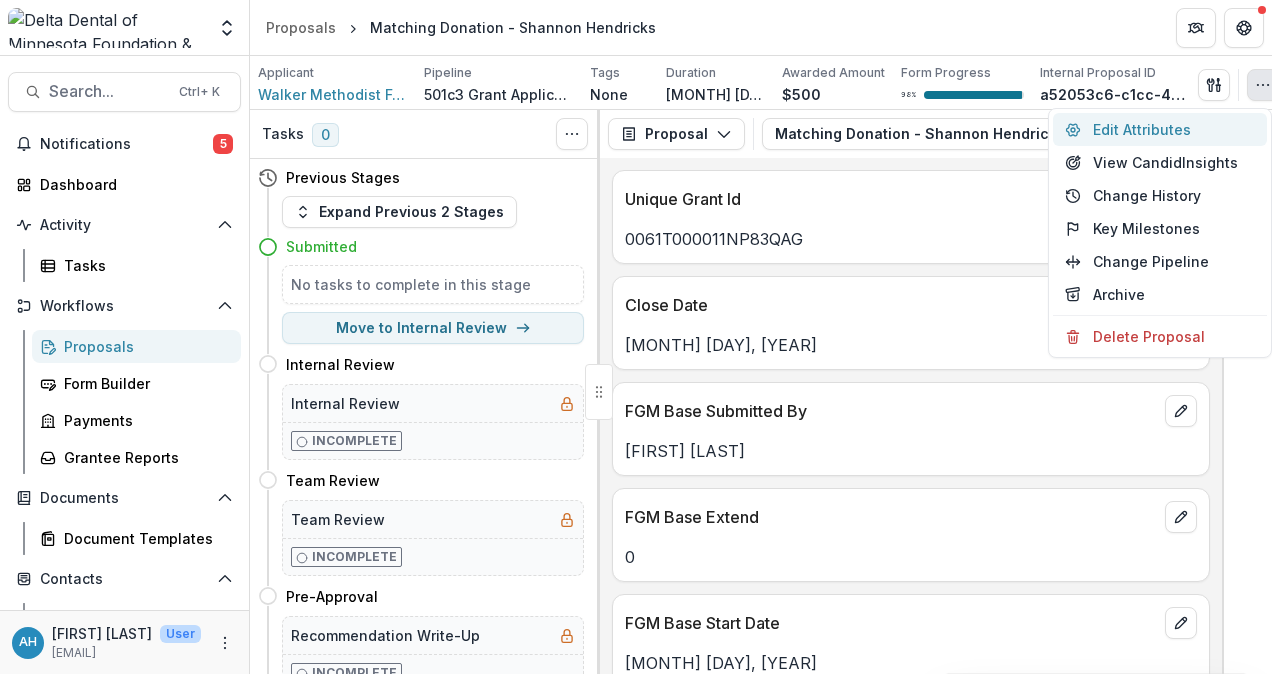 click on "Edit Attributes" at bounding box center [1160, 129] 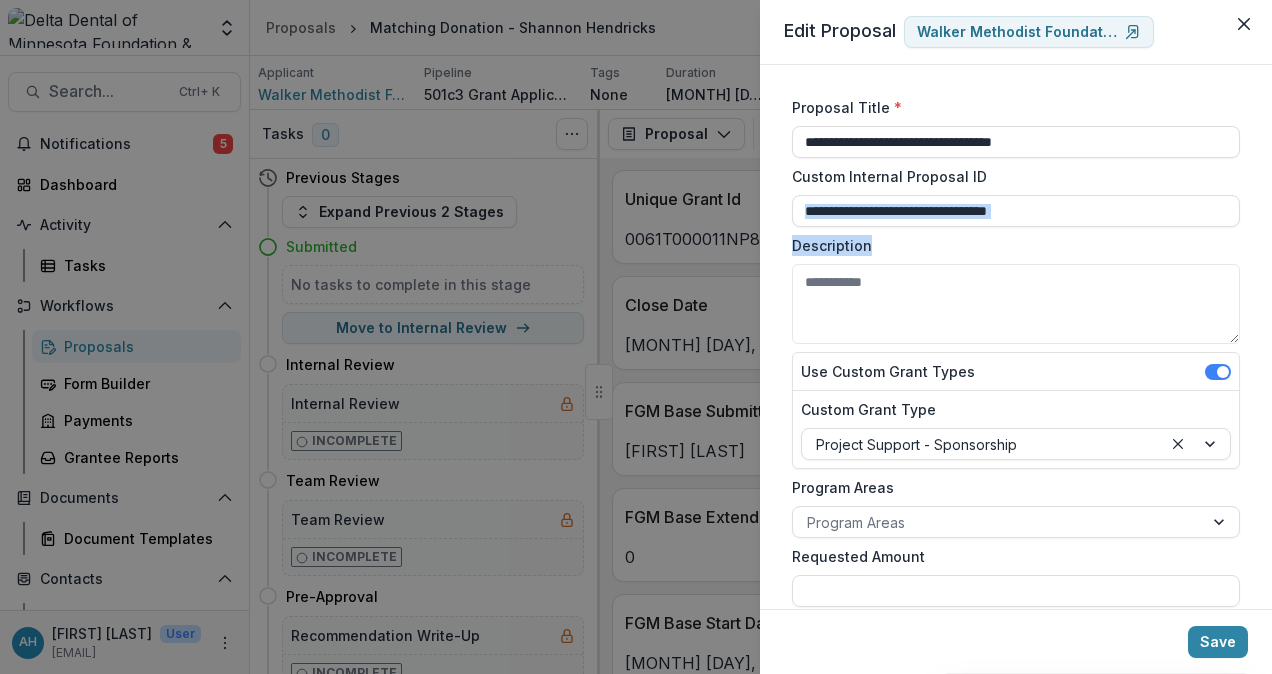 drag, startPoint x: 1263, startPoint y: 171, endPoint x: 1259, endPoint y: 256, distance: 85.09406 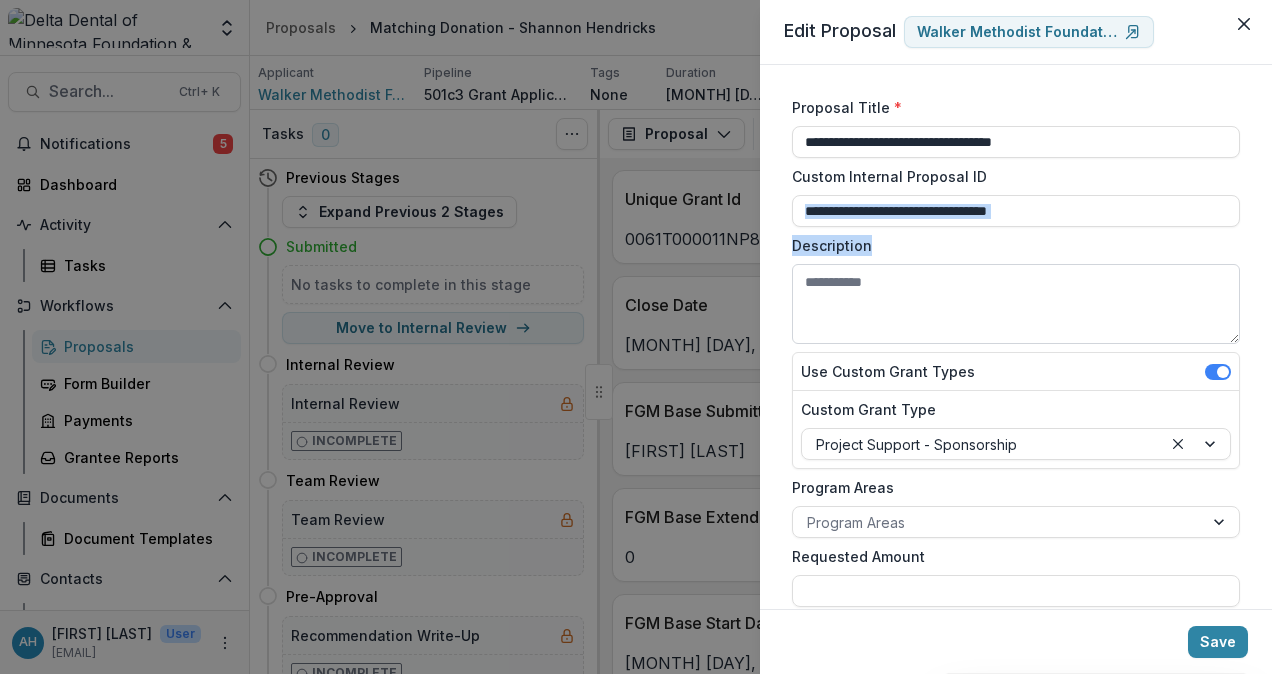 click on "Description" at bounding box center (1016, 304) 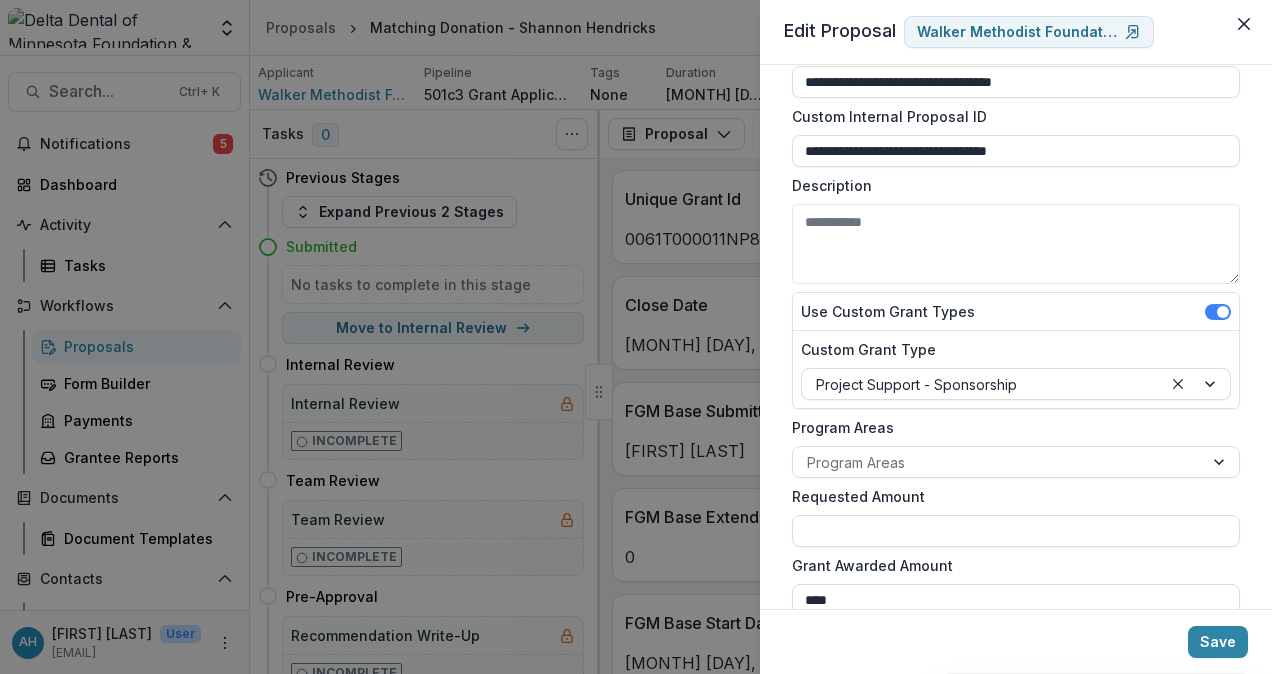 scroll, scrollTop: 0, scrollLeft: 0, axis: both 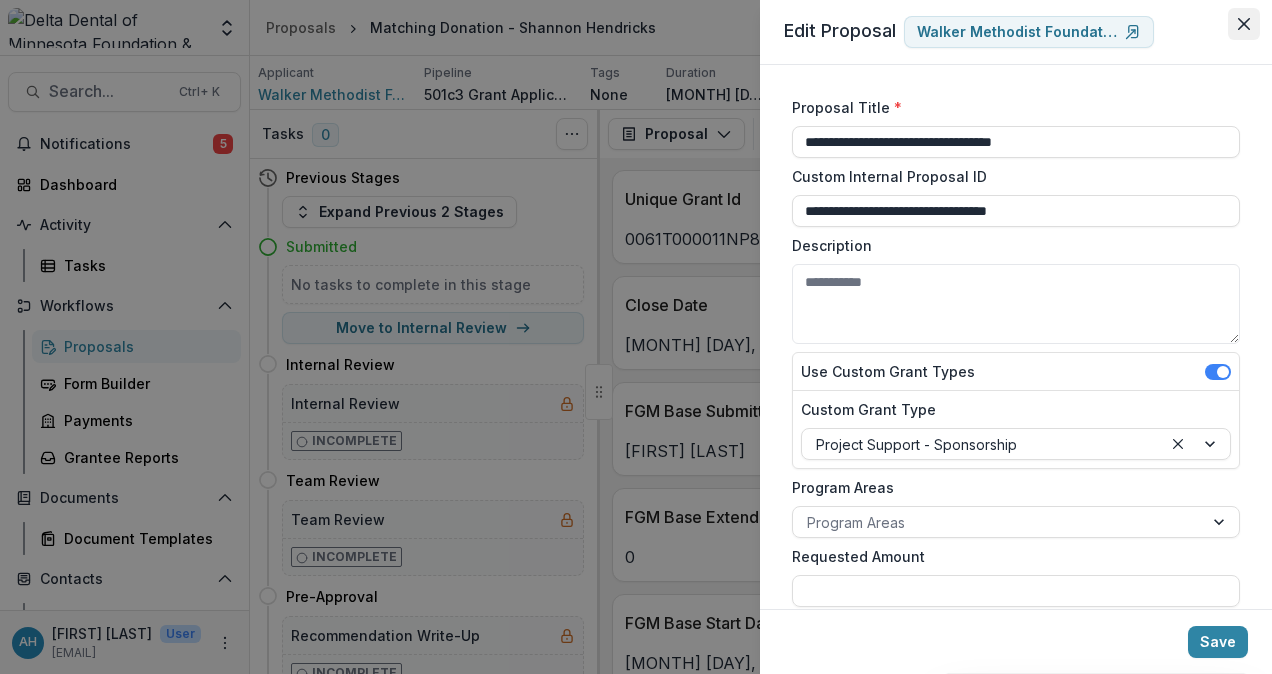 click 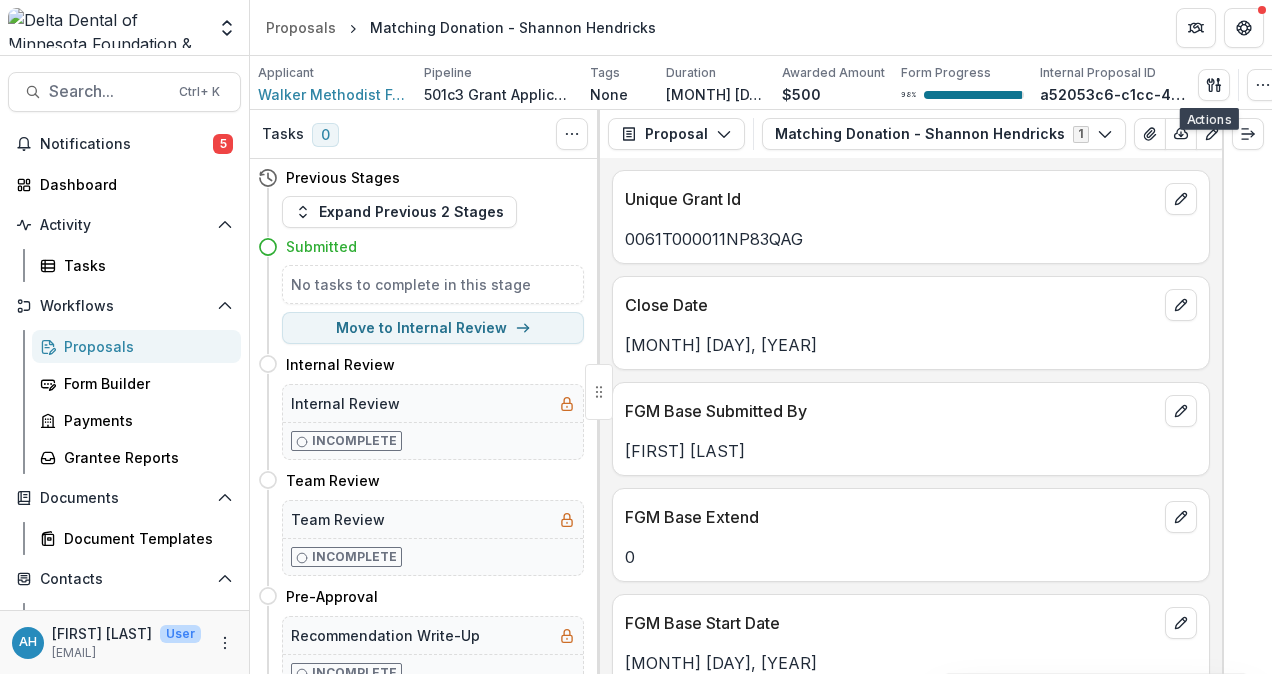 click on "Proposals Matching Donation - Shannon Hendricks" at bounding box center [761, 27] 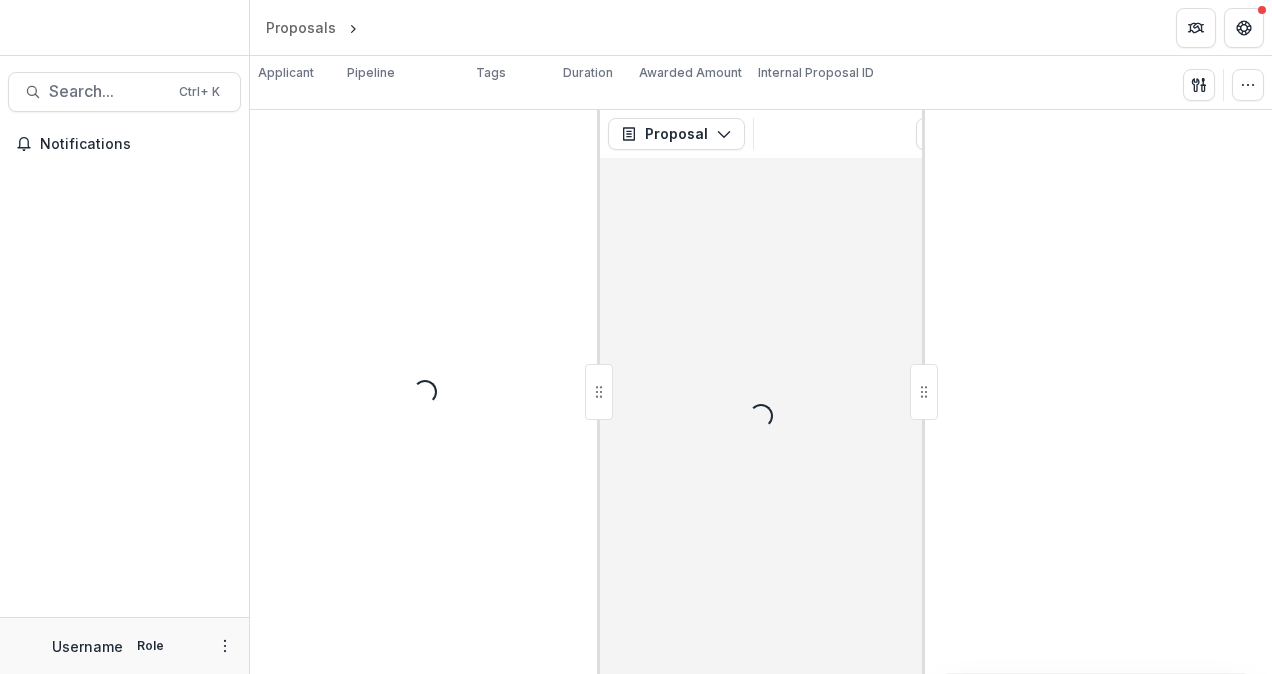 scroll, scrollTop: 0, scrollLeft: 0, axis: both 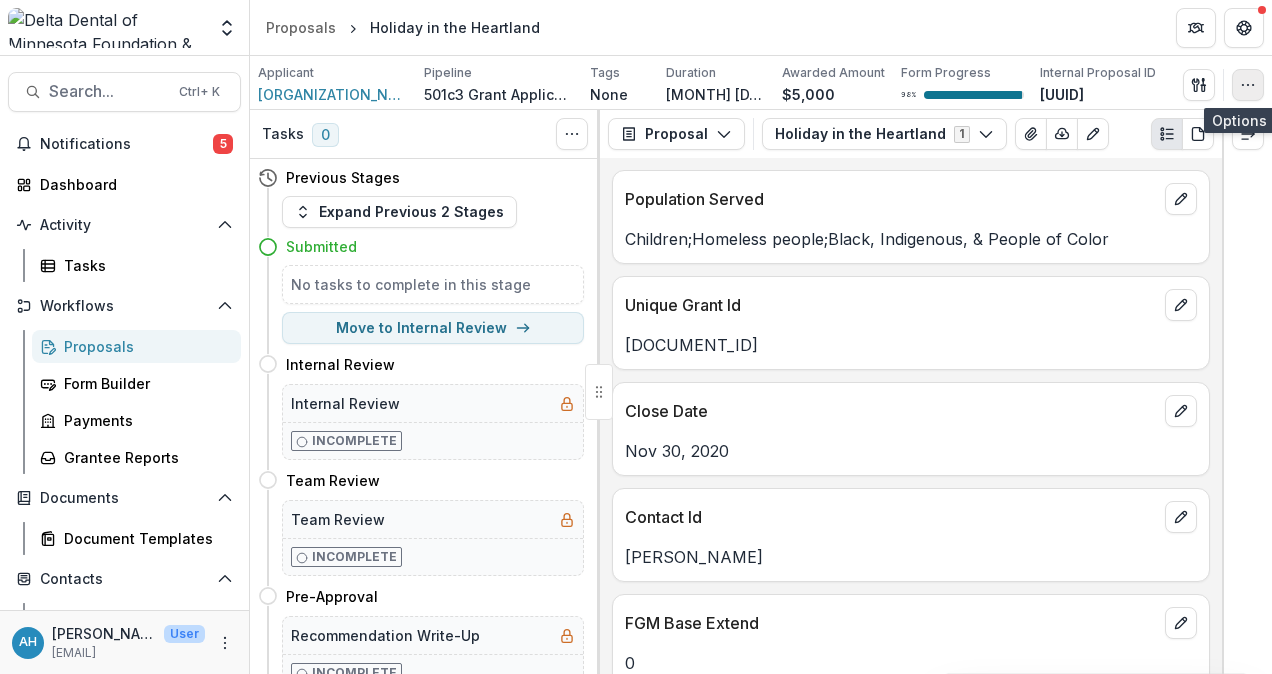 click 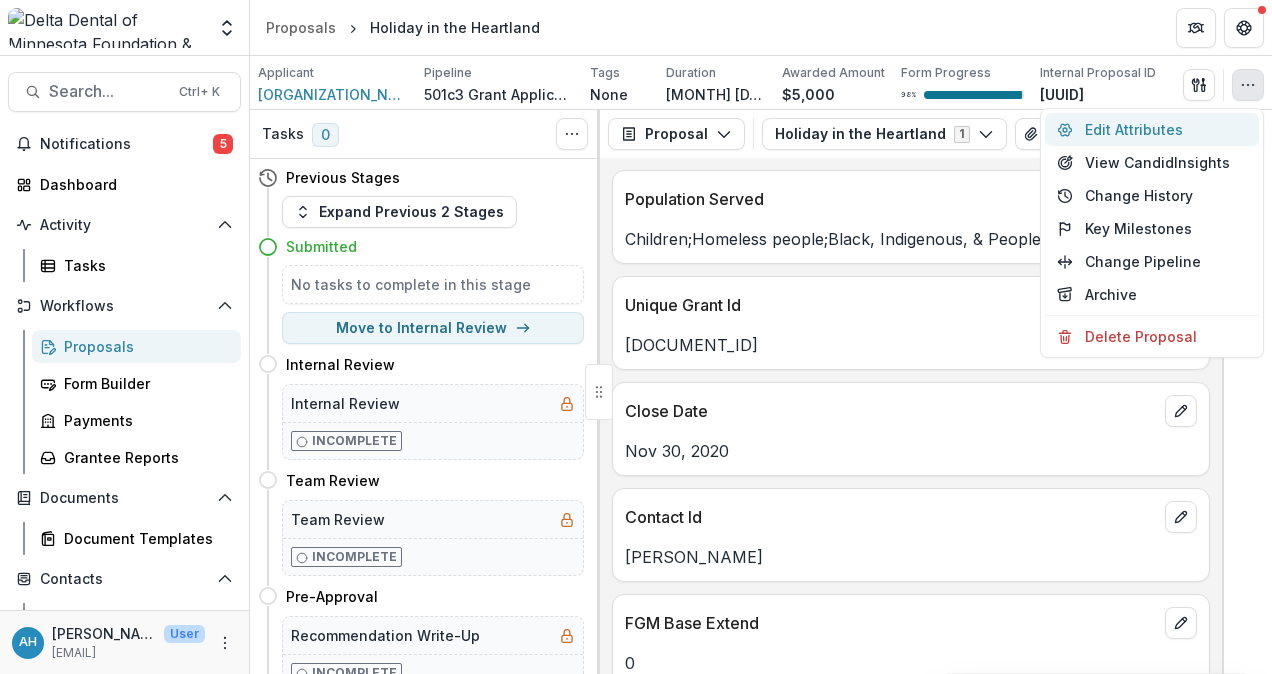 click on "Edit Attributes" at bounding box center [1152, 129] 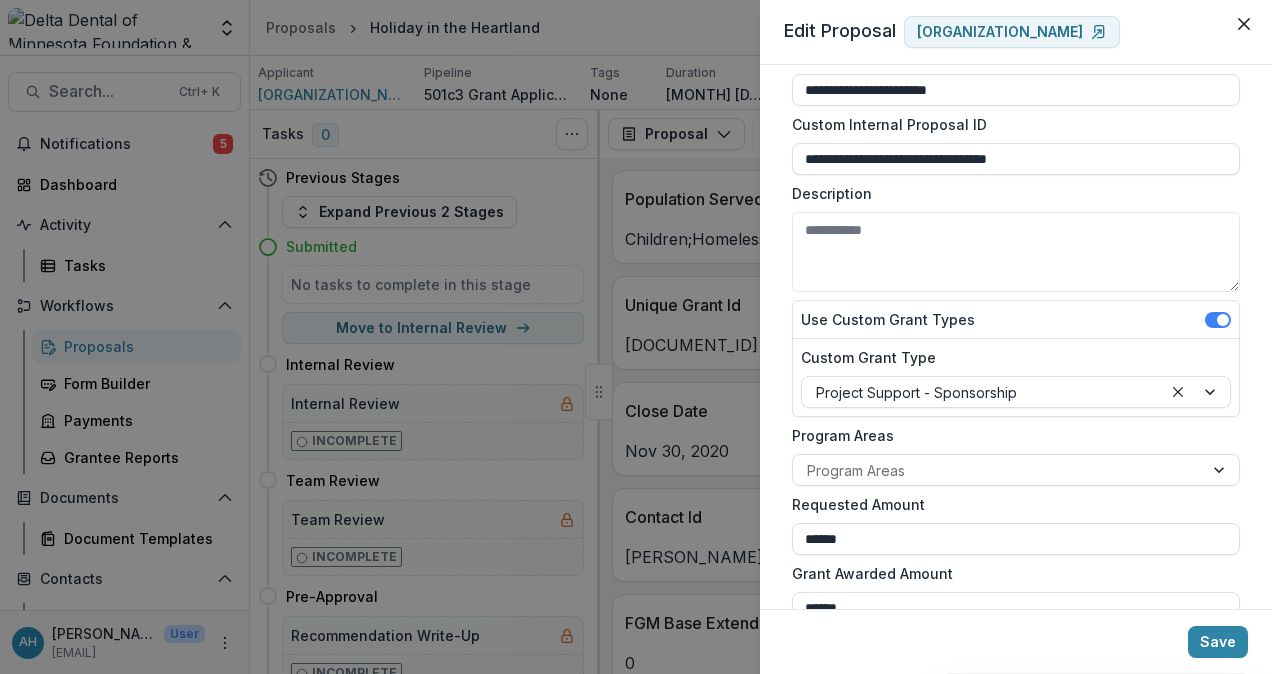 scroll, scrollTop: 0, scrollLeft: 0, axis: both 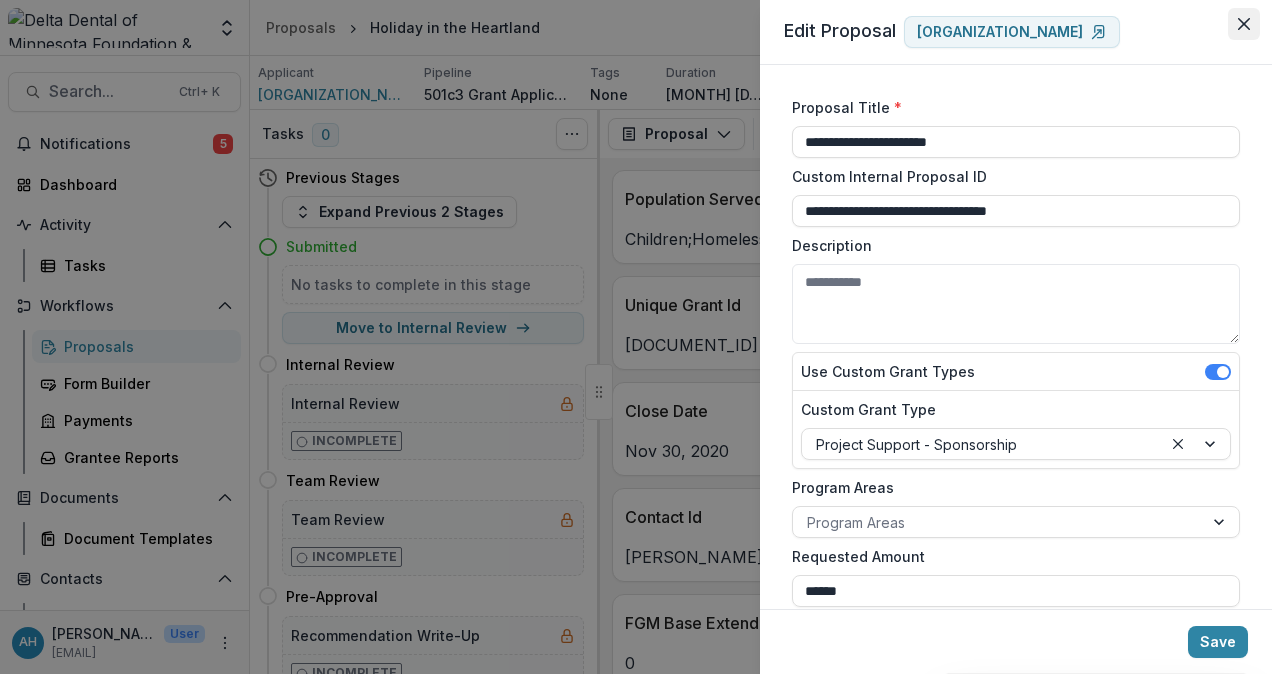 click at bounding box center [1244, 24] 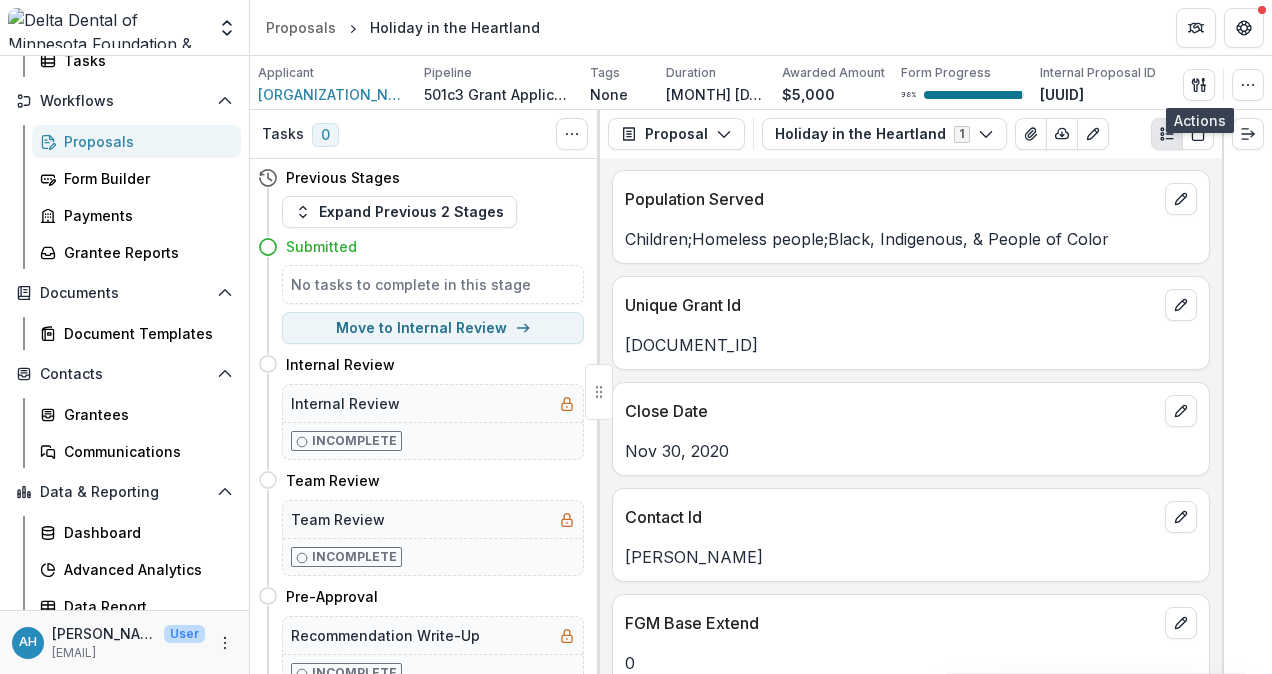scroll, scrollTop: 254, scrollLeft: 0, axis: vertical 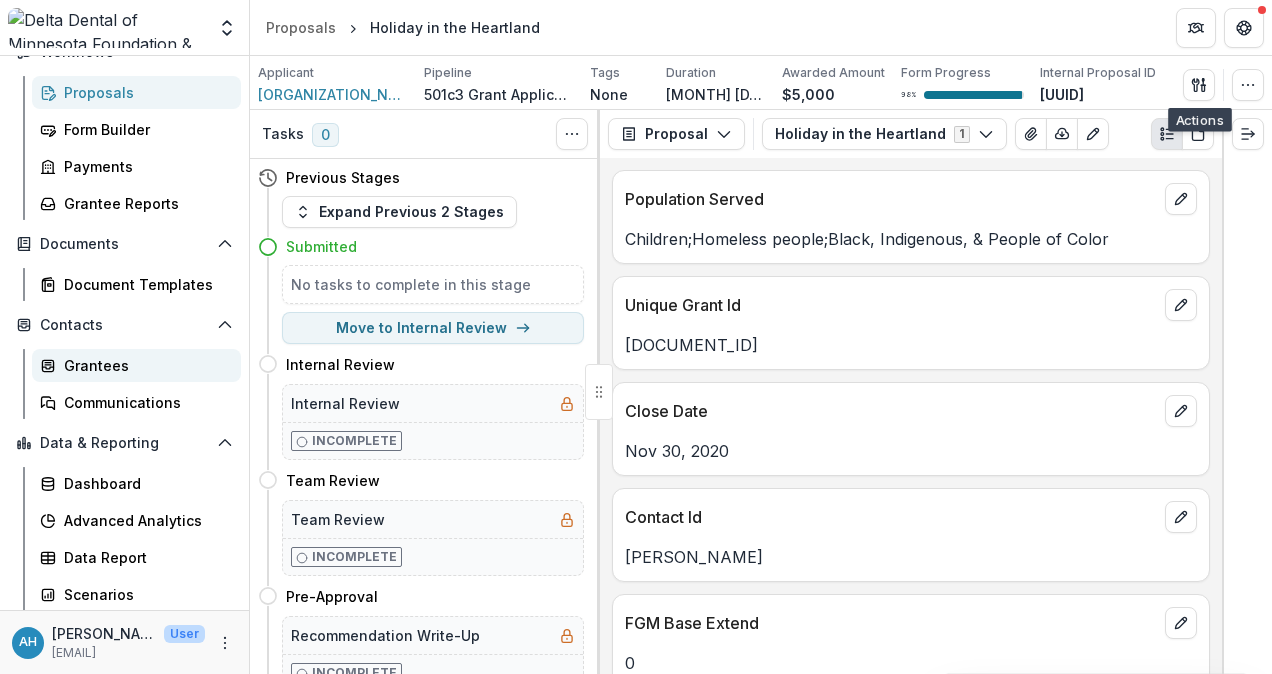 click on "Grantees" at bounding box center [144, 365] 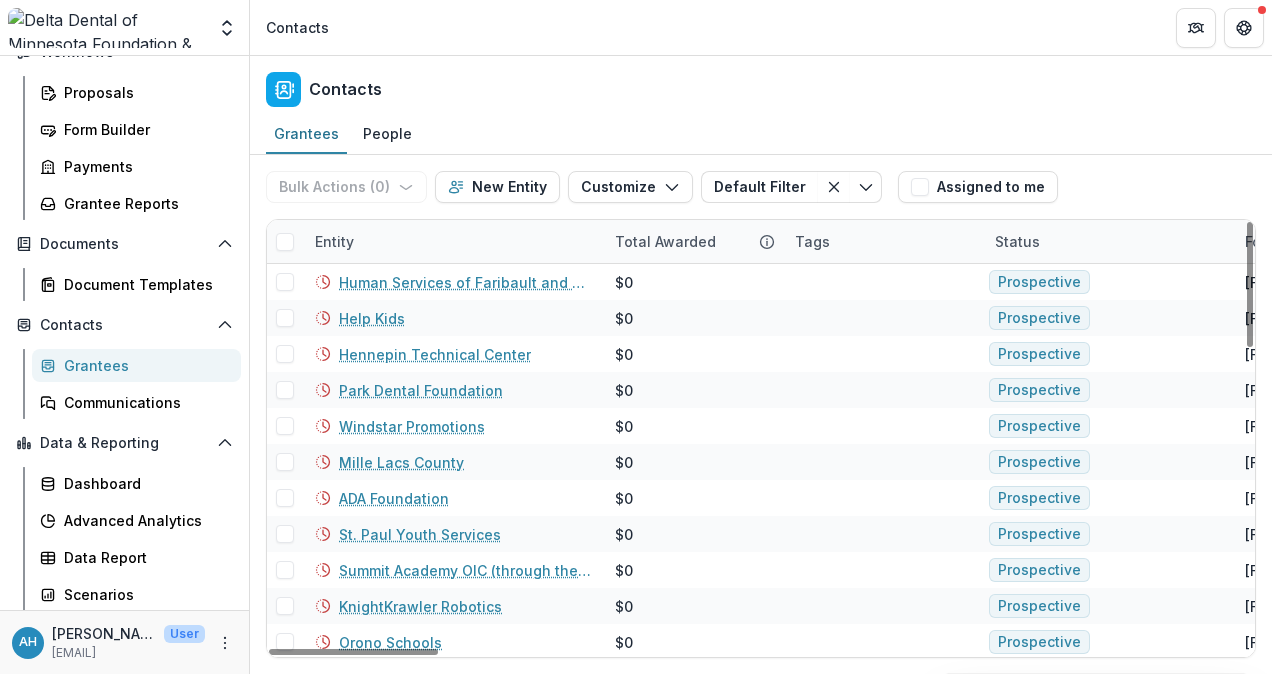 click on "Status" at bounding box center (1017, 241) 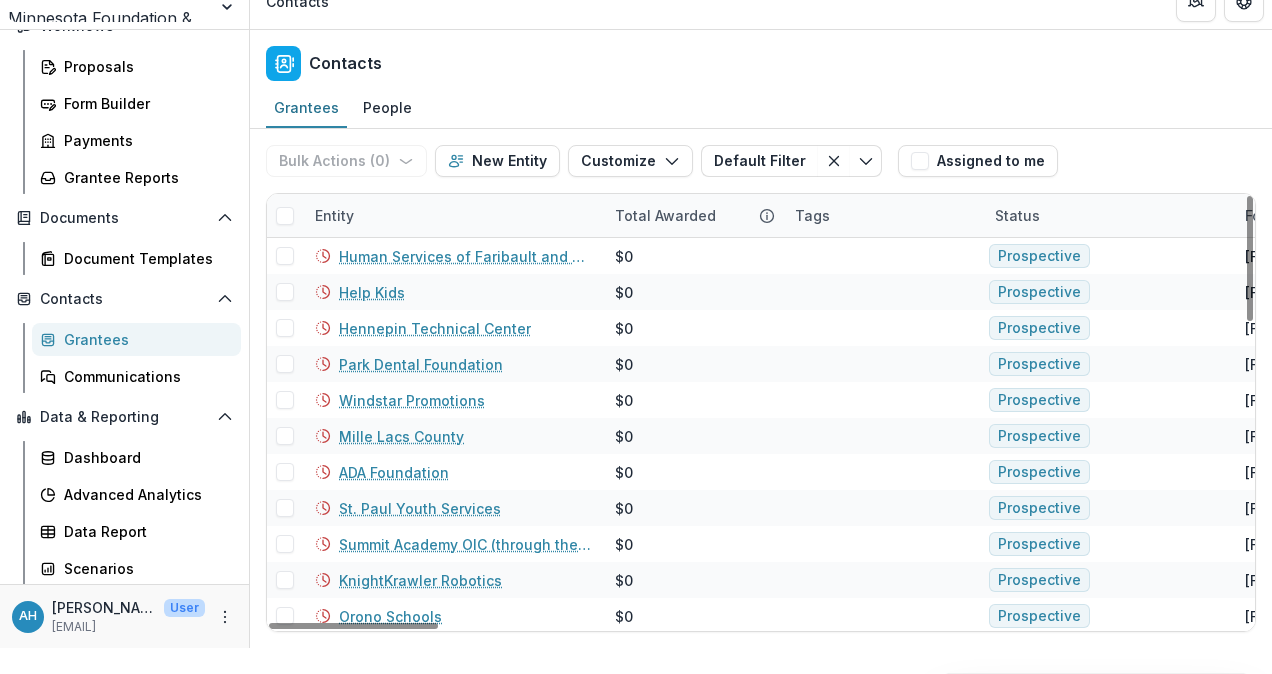 scroll, scrollTop: 0, scrollLeft: 0, axis: both 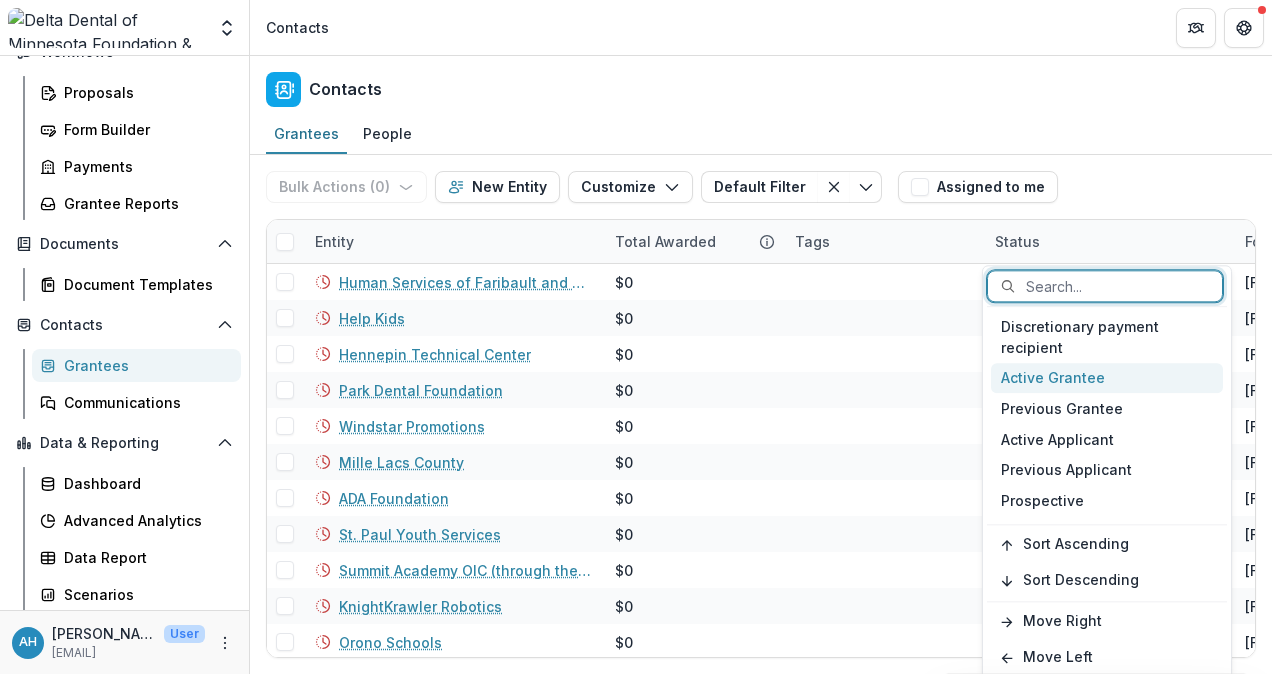 click on "Active Grantee" at bounding box center [1107, 378] 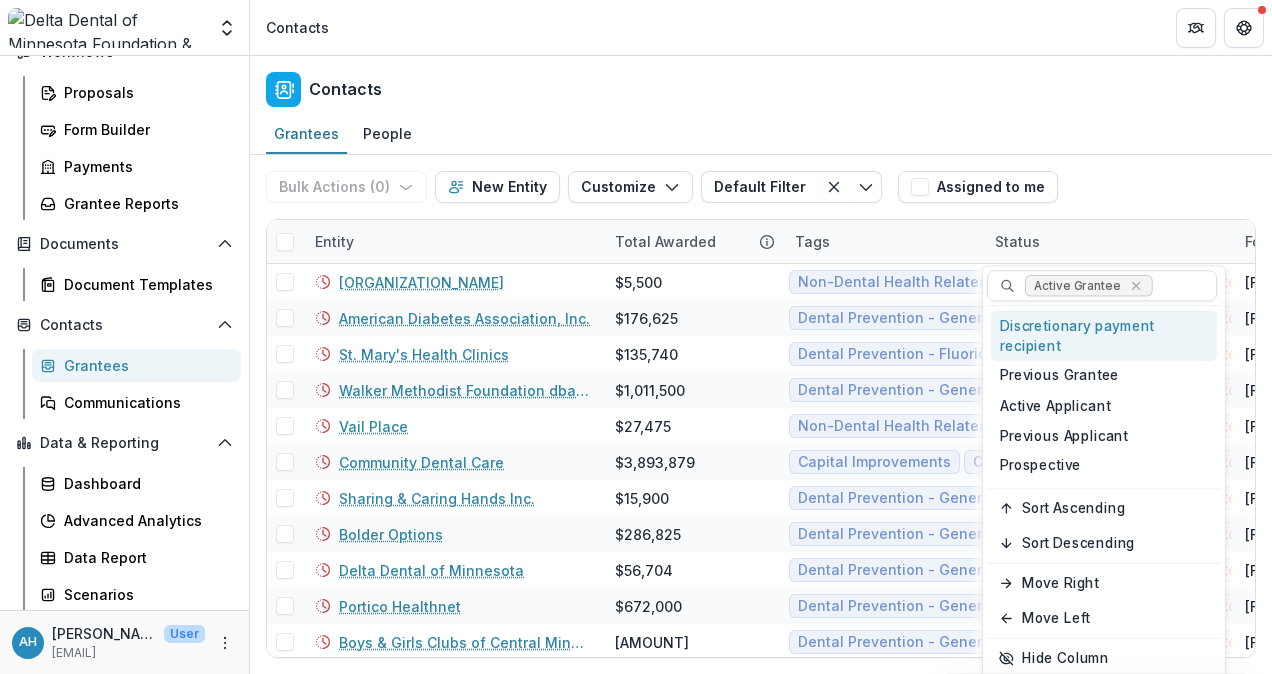 click on "Bulk Actions ( 0 ) Send Email Create Proposals Create Tasks New Entity Customize New Custom Field Manage Custom Fields Manage Grantee Status Default Filter Default Filter Save changes New Filter Assigned to me" at bounding box center (761, 187) 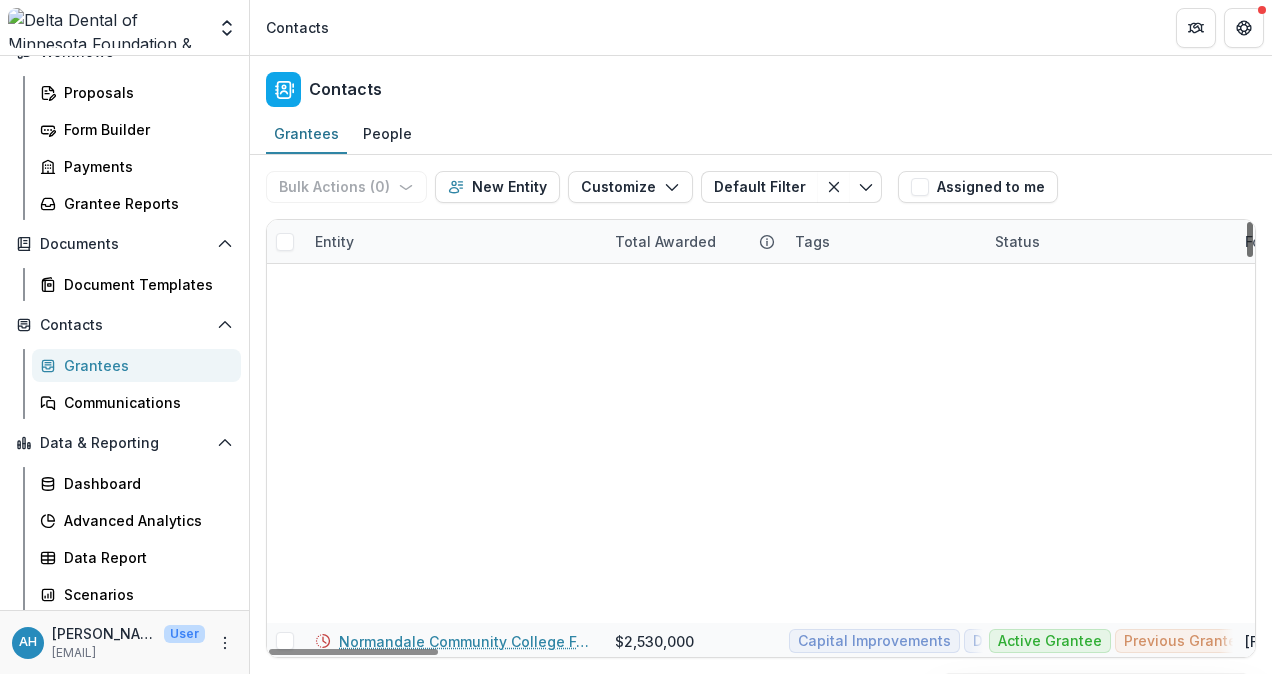 scroll, scrollTop: 4645, scrollLeft: 0, axis: vertical 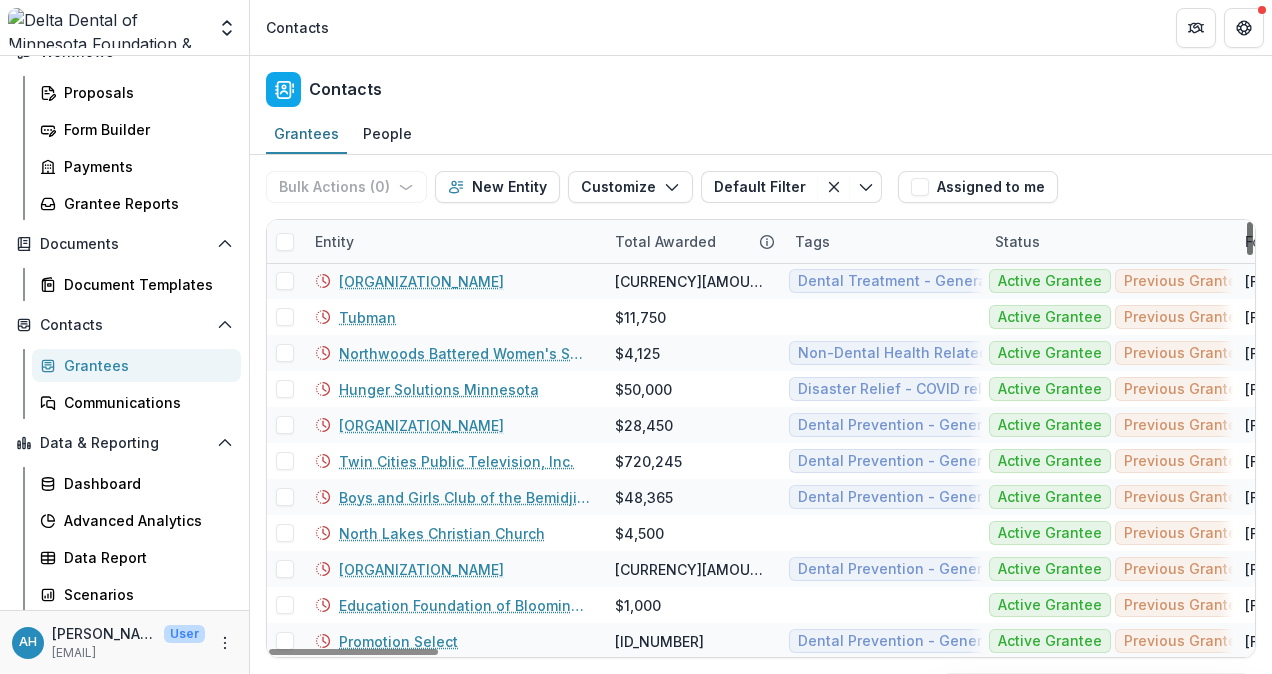 drag, startPoint x: 1247, startPoint y: 295, endPoint x: 1275, endPoint y: 725, distance: 430.91068 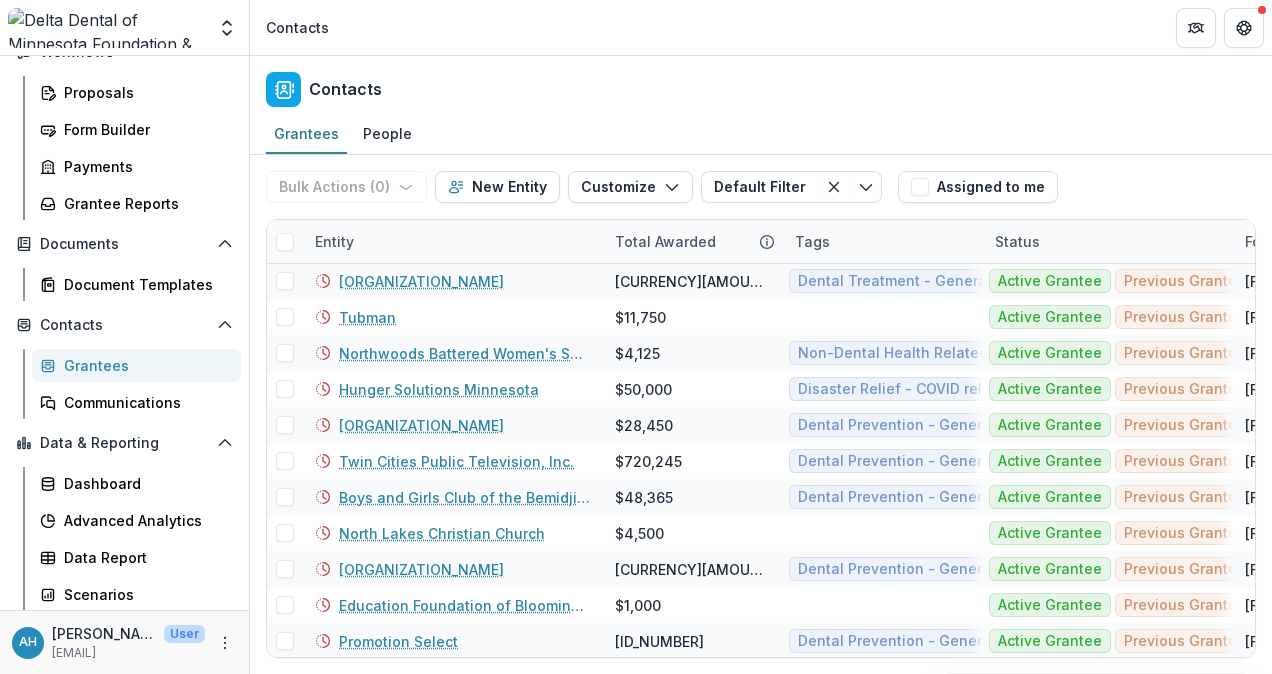 click on "Contacts" at bounding box center [761, 85] 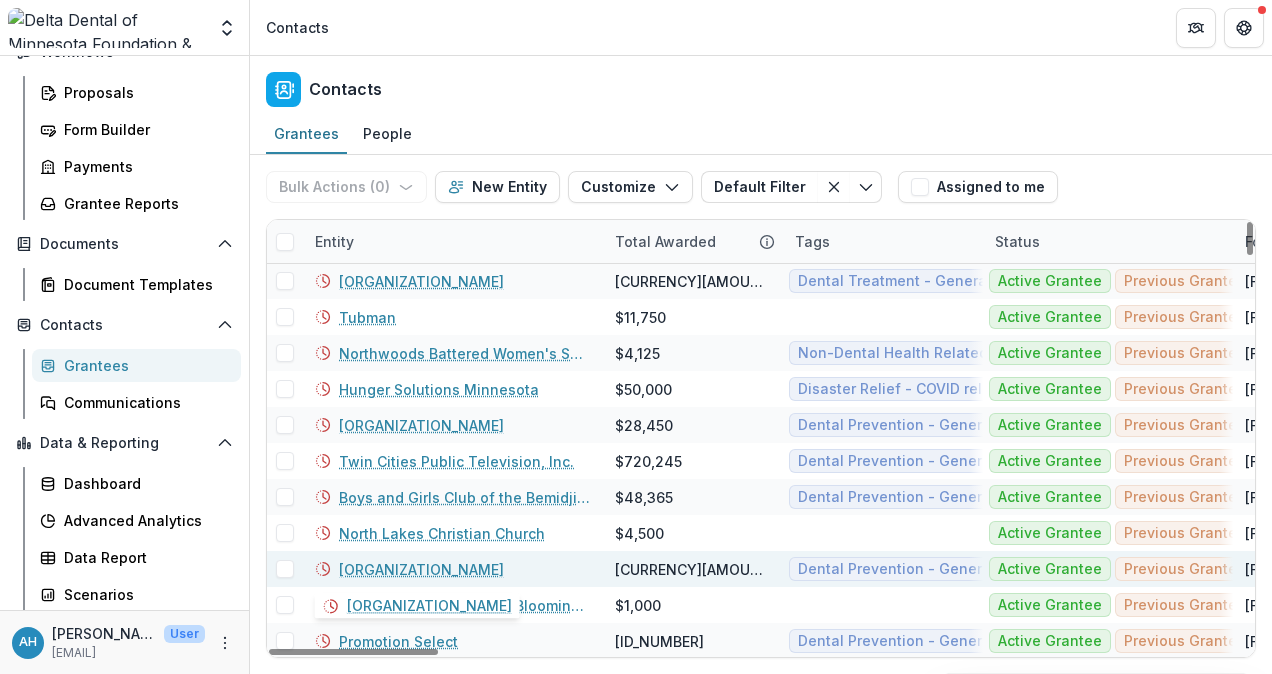 click on "Children's Defense Fund-Minnesota" at bounding box center (421, 569) 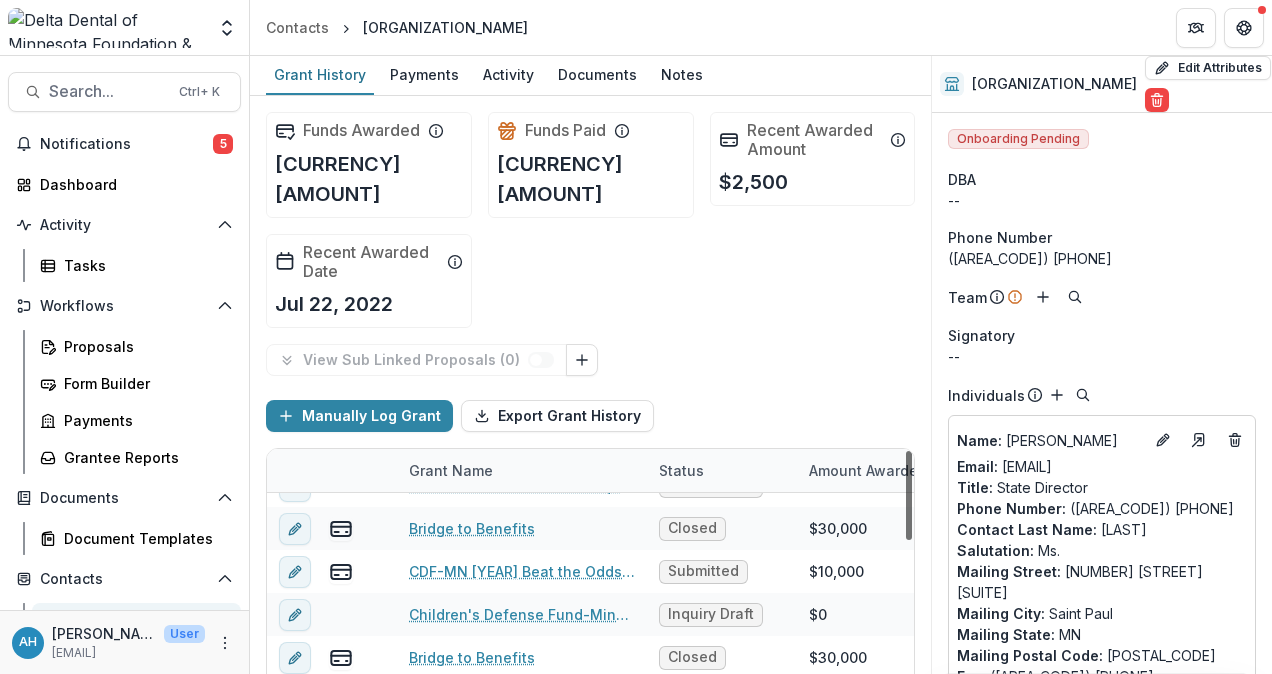 scroll, scrollTop: 376, scrollLeft: 0, axis: vertical 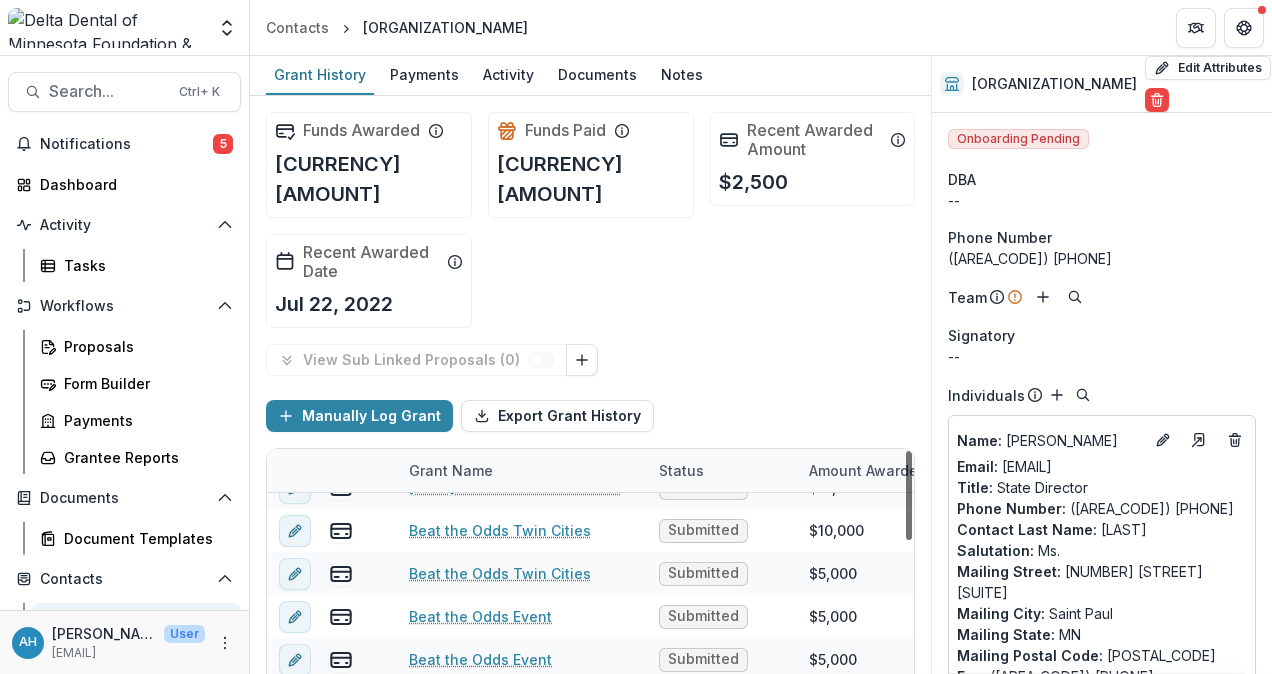 drag, startPoint x: 904, startPoint y: 475, endPoint x: 908, endPoint y: 724, distance: 249.03212 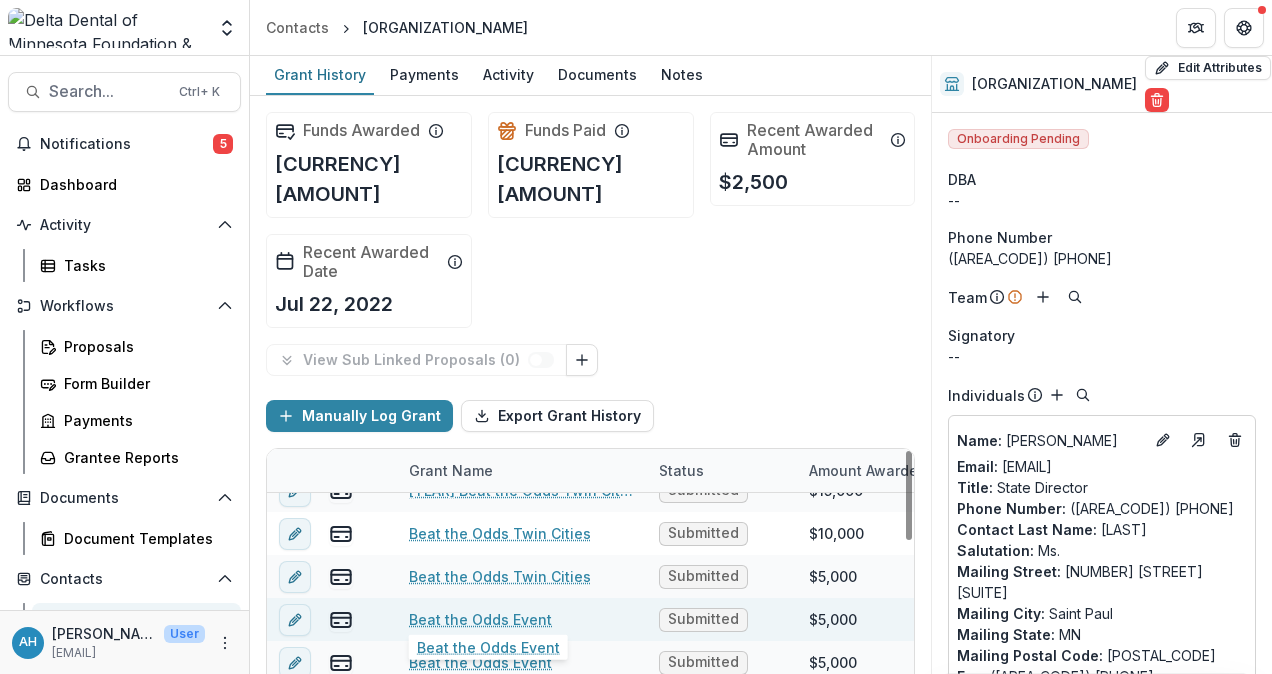 click on "Beat the Odds Event" at bounding box center (480, 619) 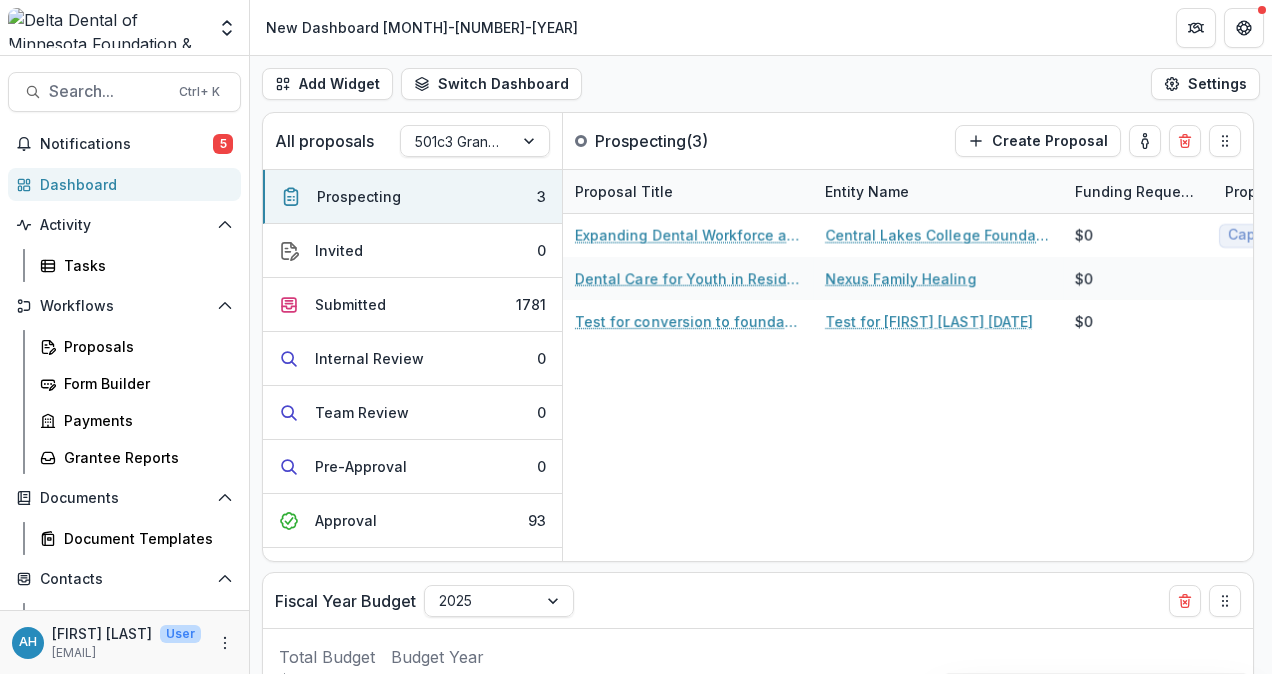scroll, scrollTop: 0, scrollLeft: 0, axis: both 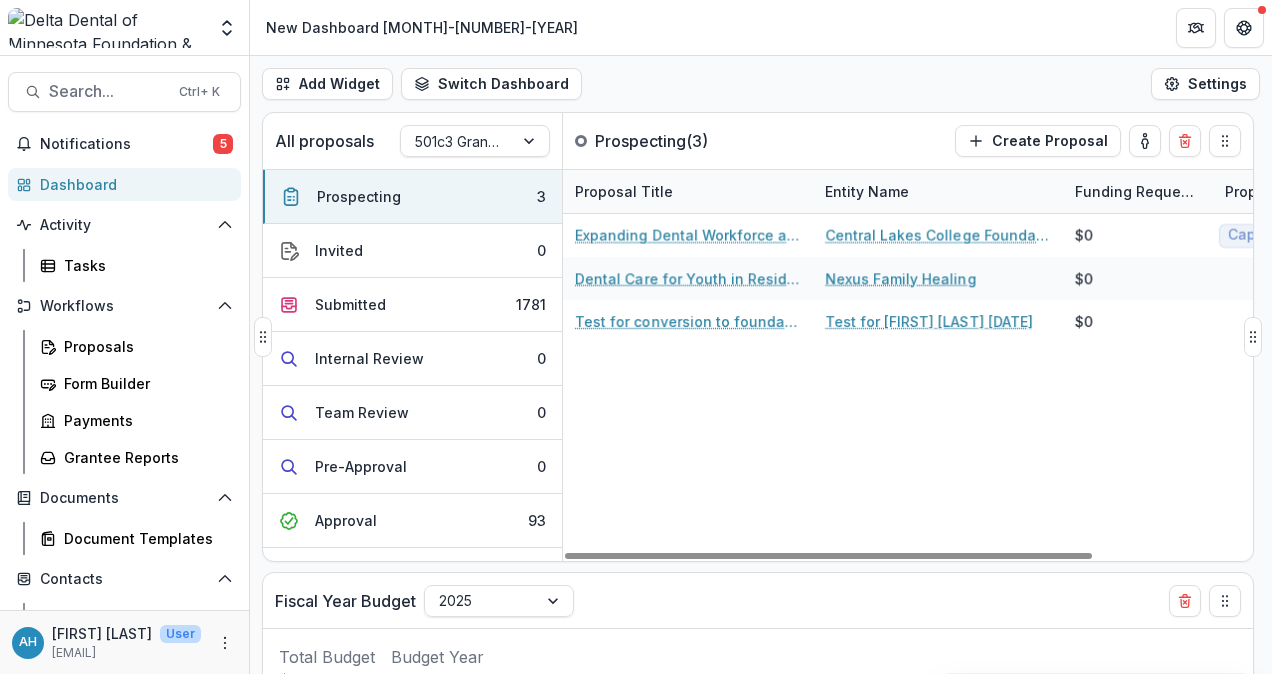 click on "Expanding Dental Workforce and Access in Central Minnesota Central Lakes College Foundation $0 Capital Improvements Dental Workforce Education Equipment Dental Care for Youth in Residential and Foster Care Nexus Family Healing $0 Test for conversion to foundation app Test for John Howe 7/28 $0" at bounding box center (1013, 387) 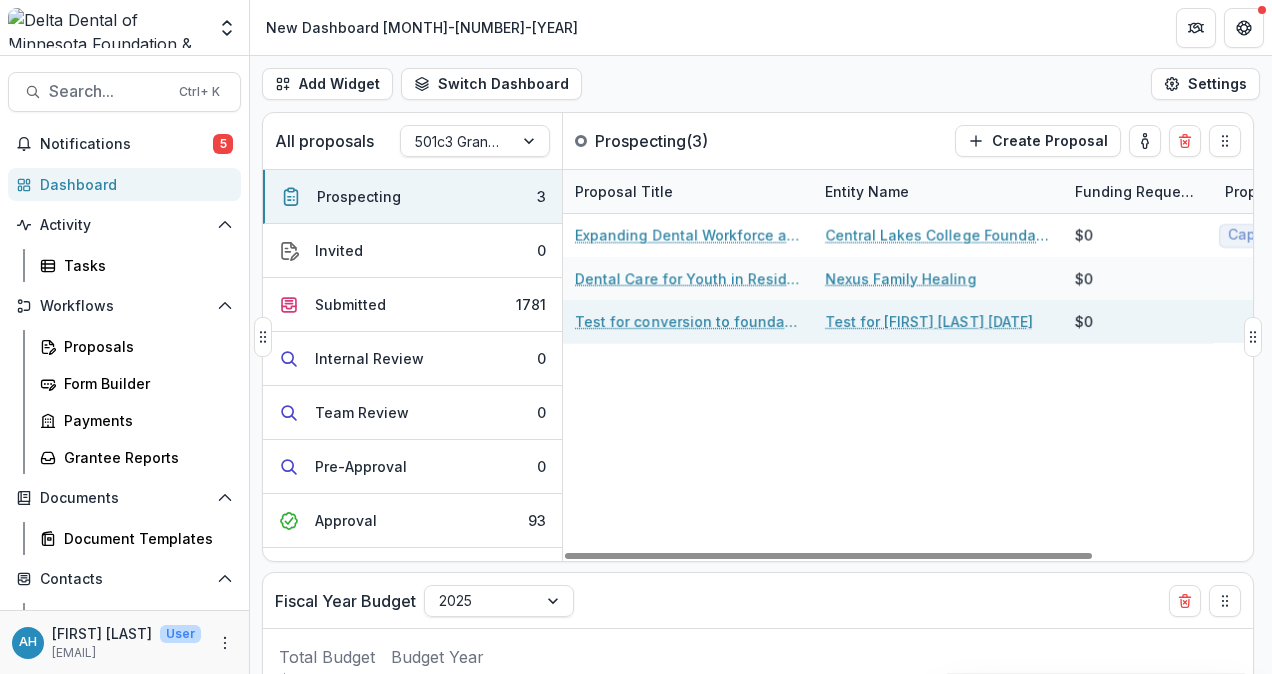 click at bounding box center (1340, 321) 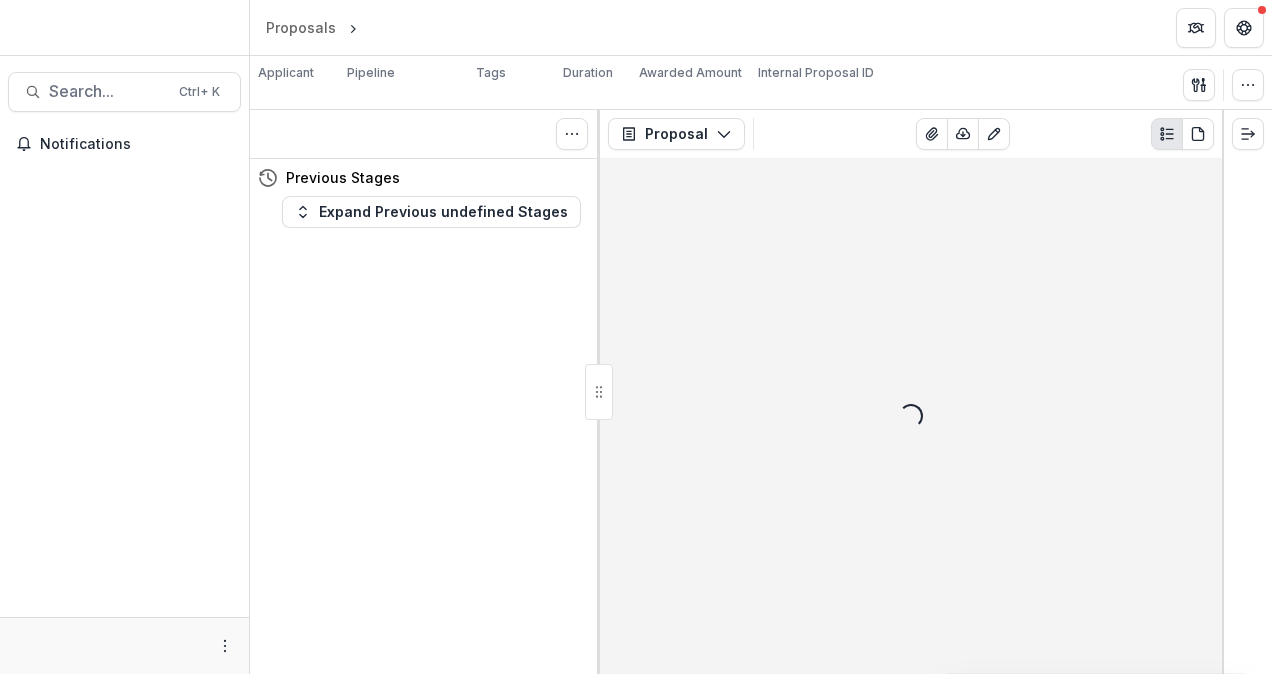 scroll, scrollTop: 0, scrollLeft: 0, axis: both 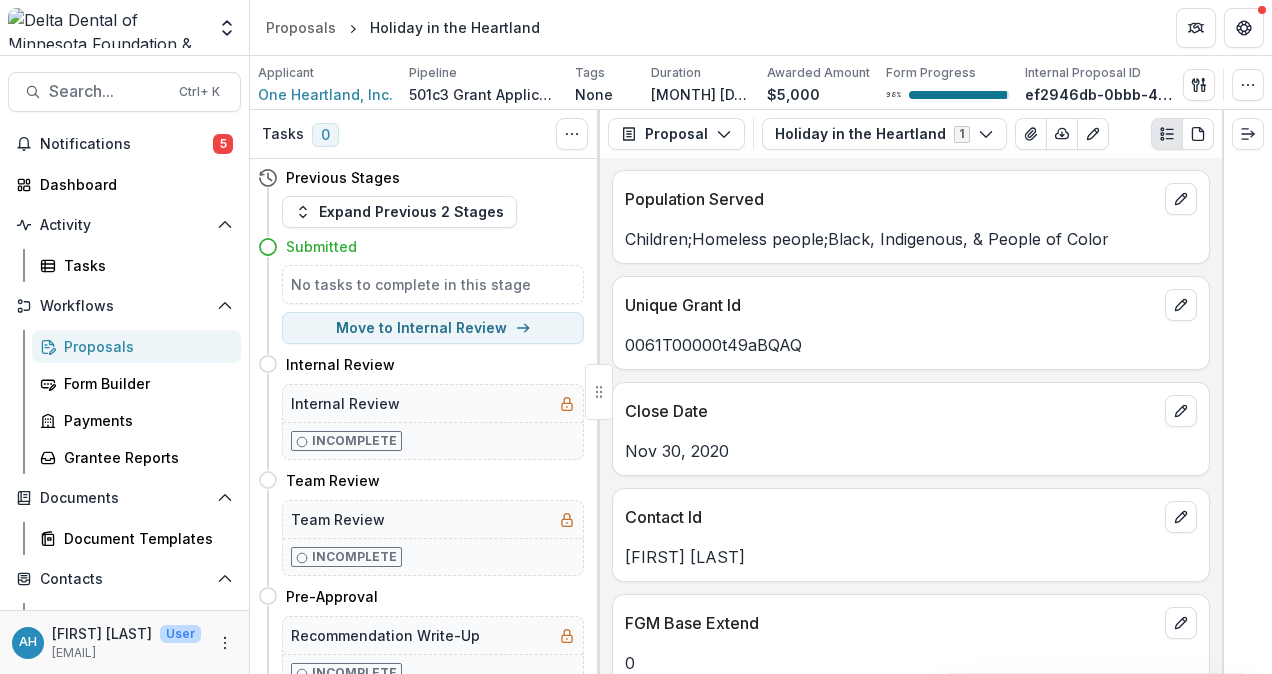 click on "Internal Proposal ID" at bounding box center [1083, 73] 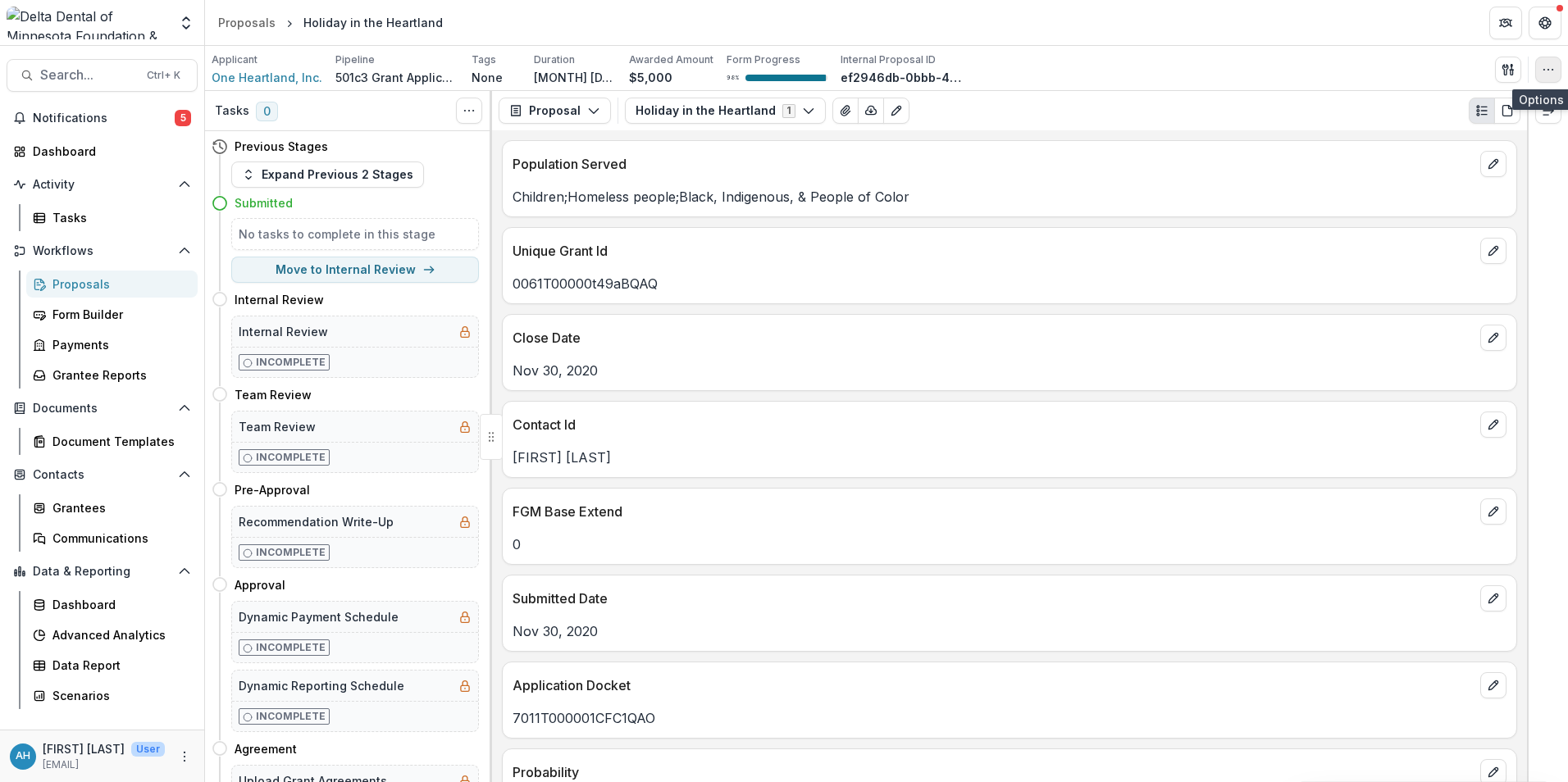 click 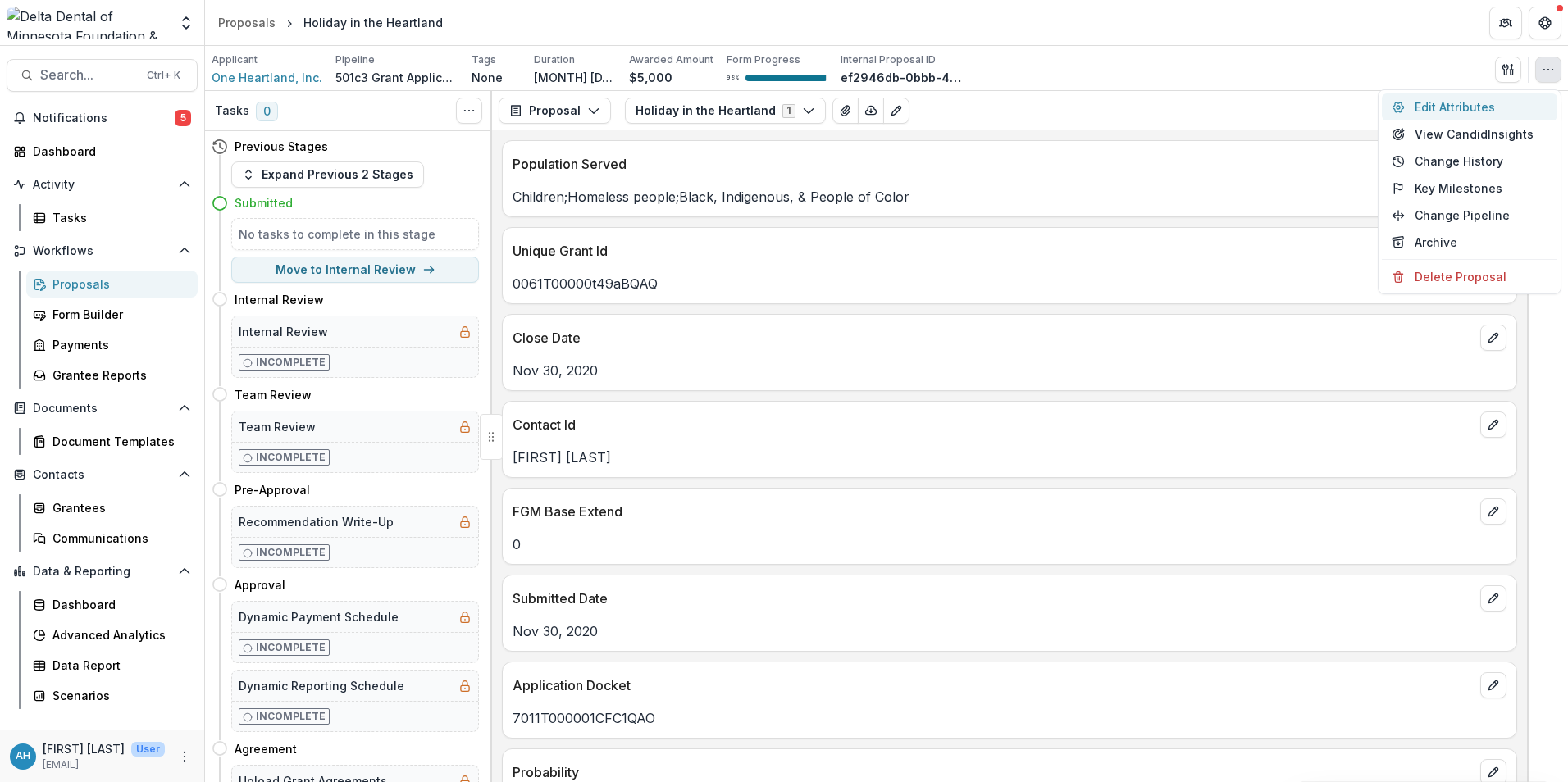 click on "Edit Attributes" at bounding box center (1470, 107) 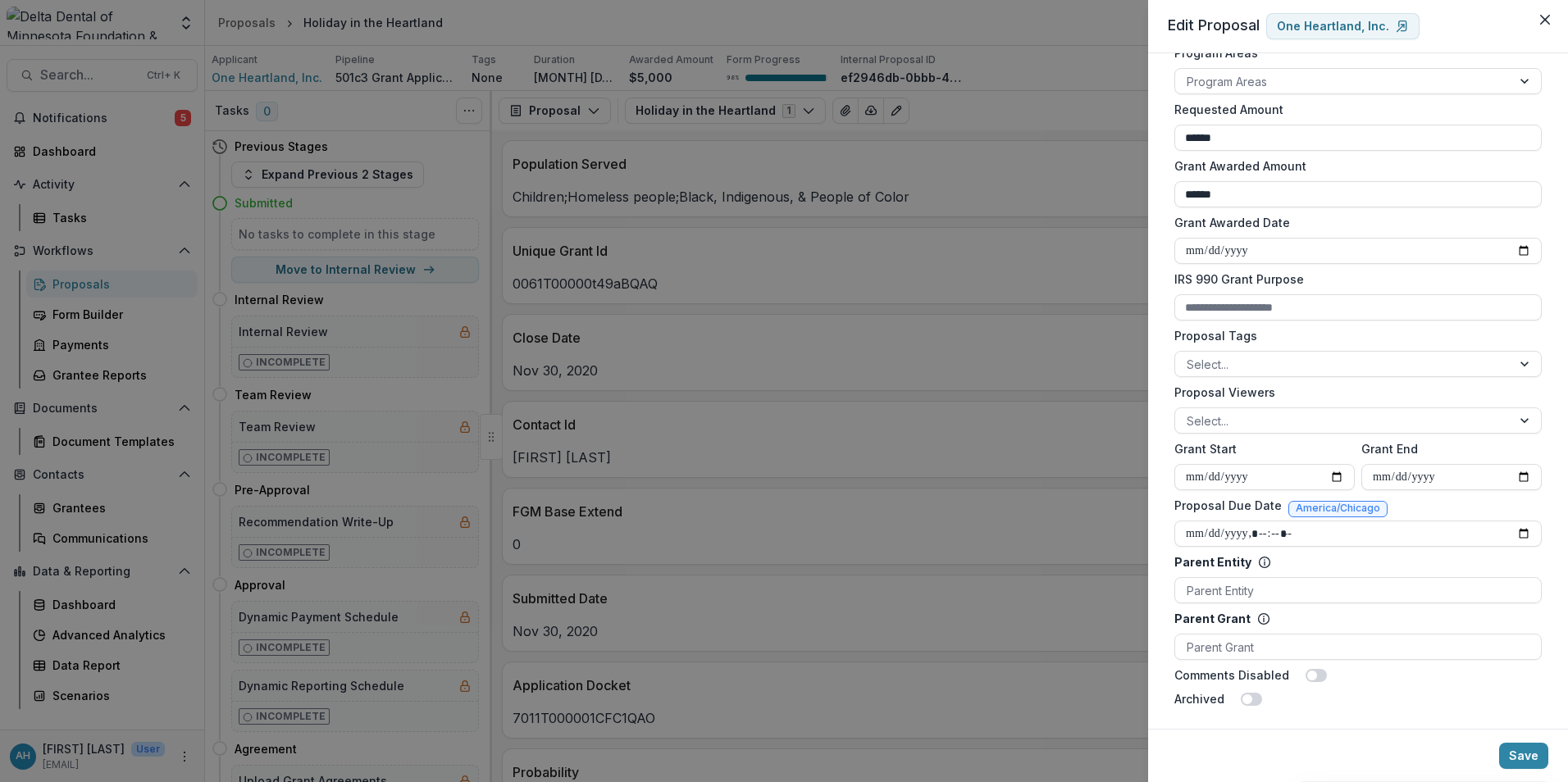 scroll, scrollTop: 352, scrollLeft: 0, axis: vertical 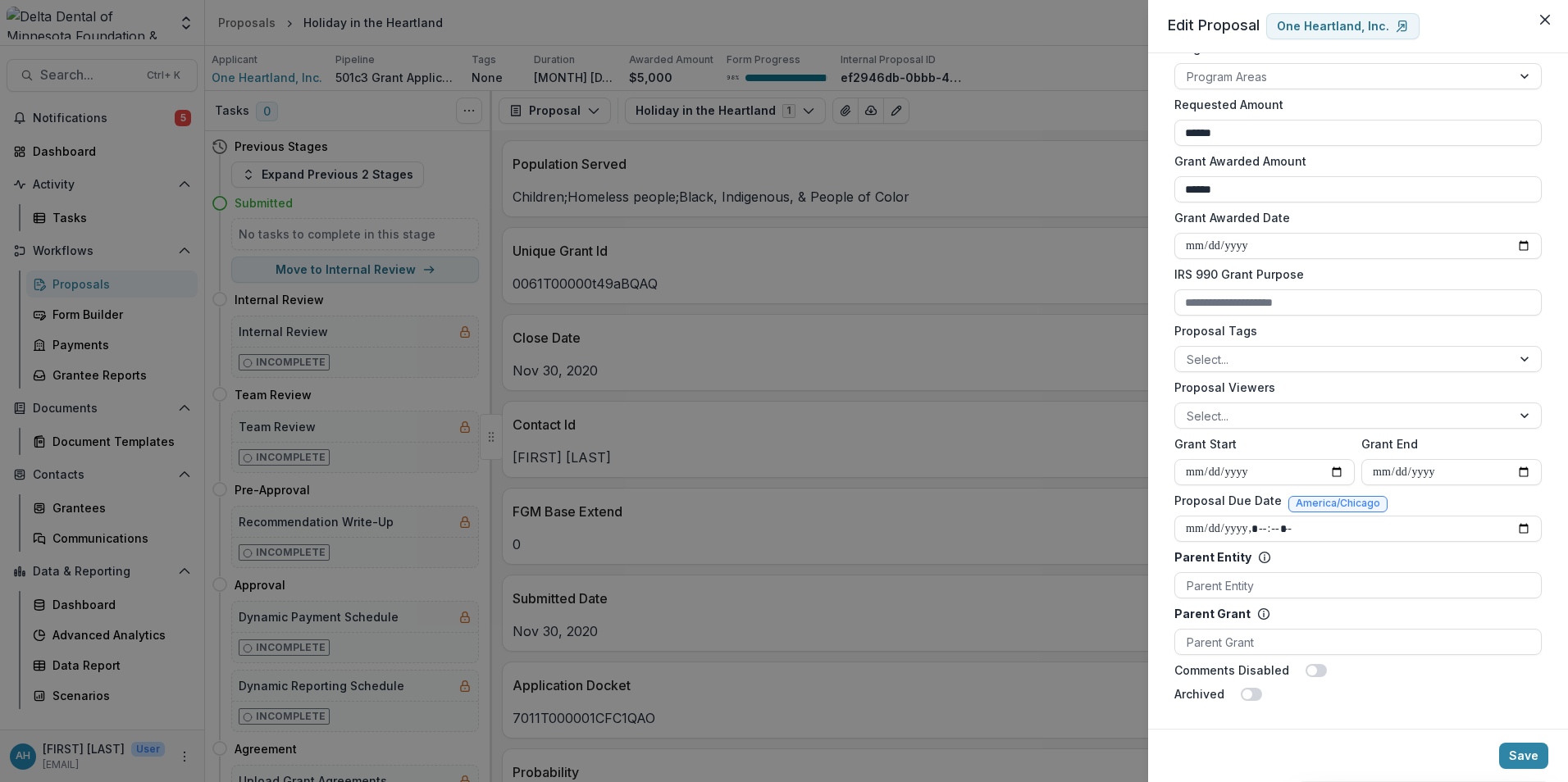 click on "**********" at bounding box center (784, 391) 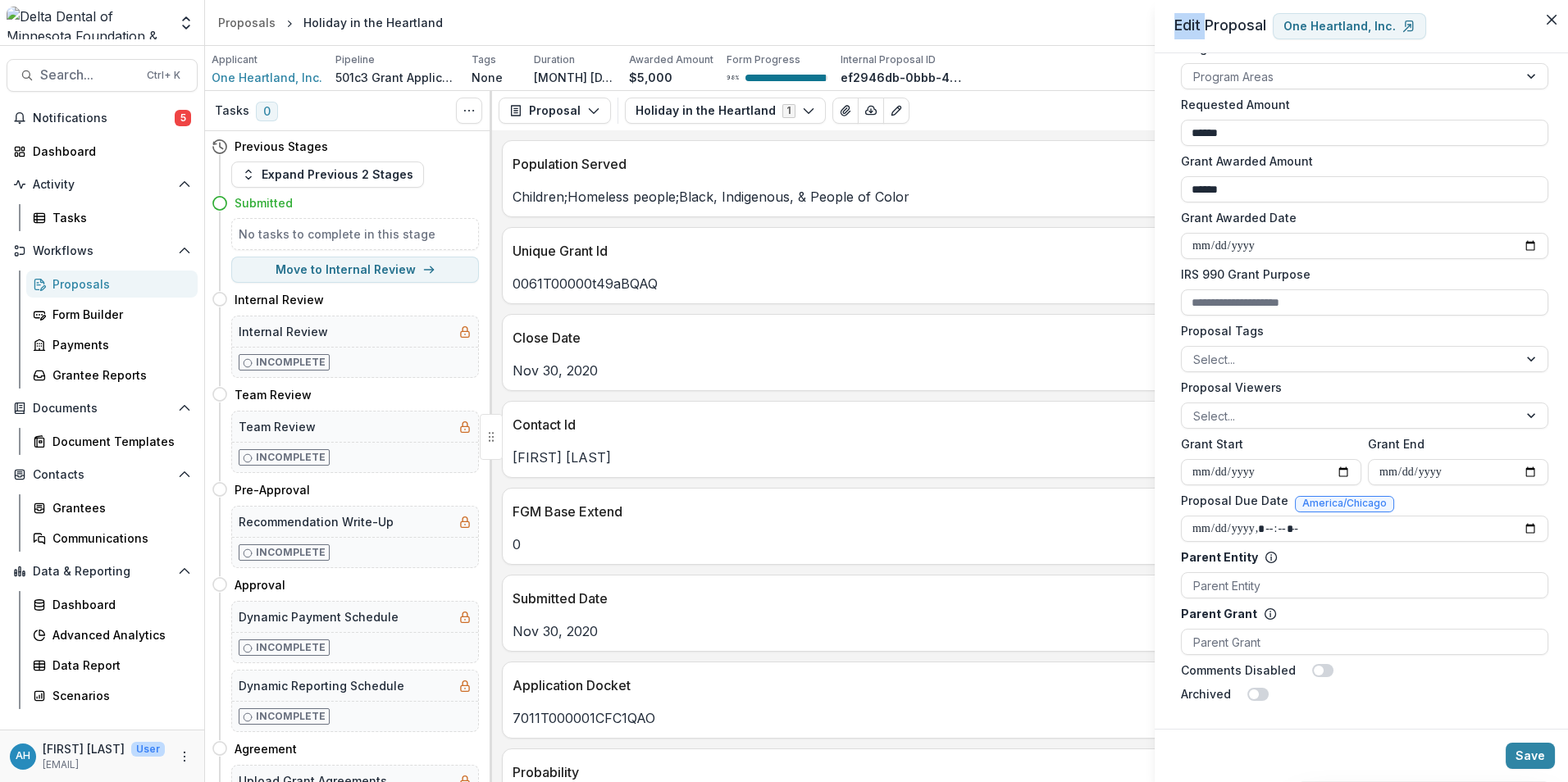 click on "**********" at bounding box center [784, 391] 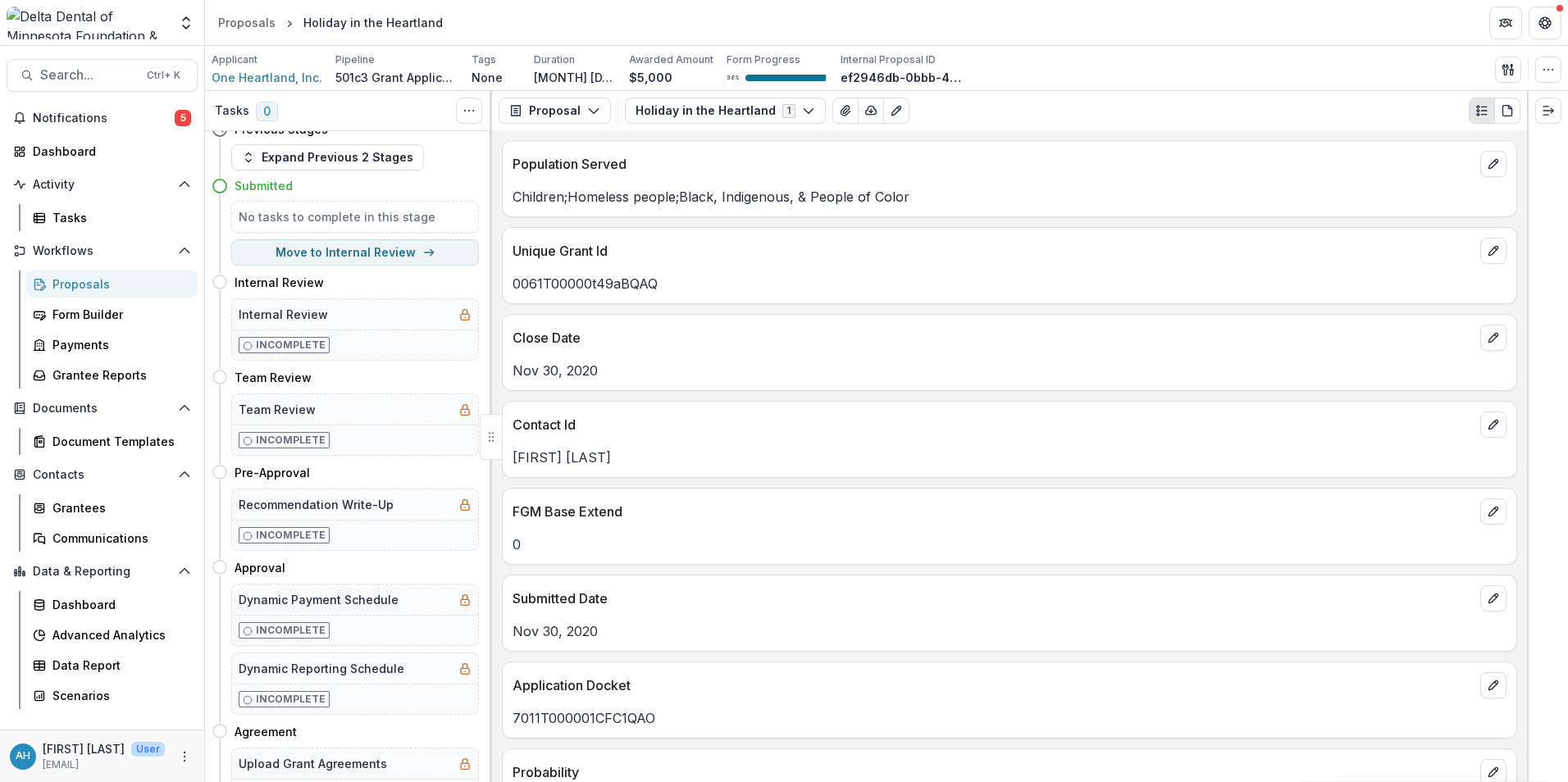 scroll, scrollTop: 0, scrollLeft: 0, axis: both 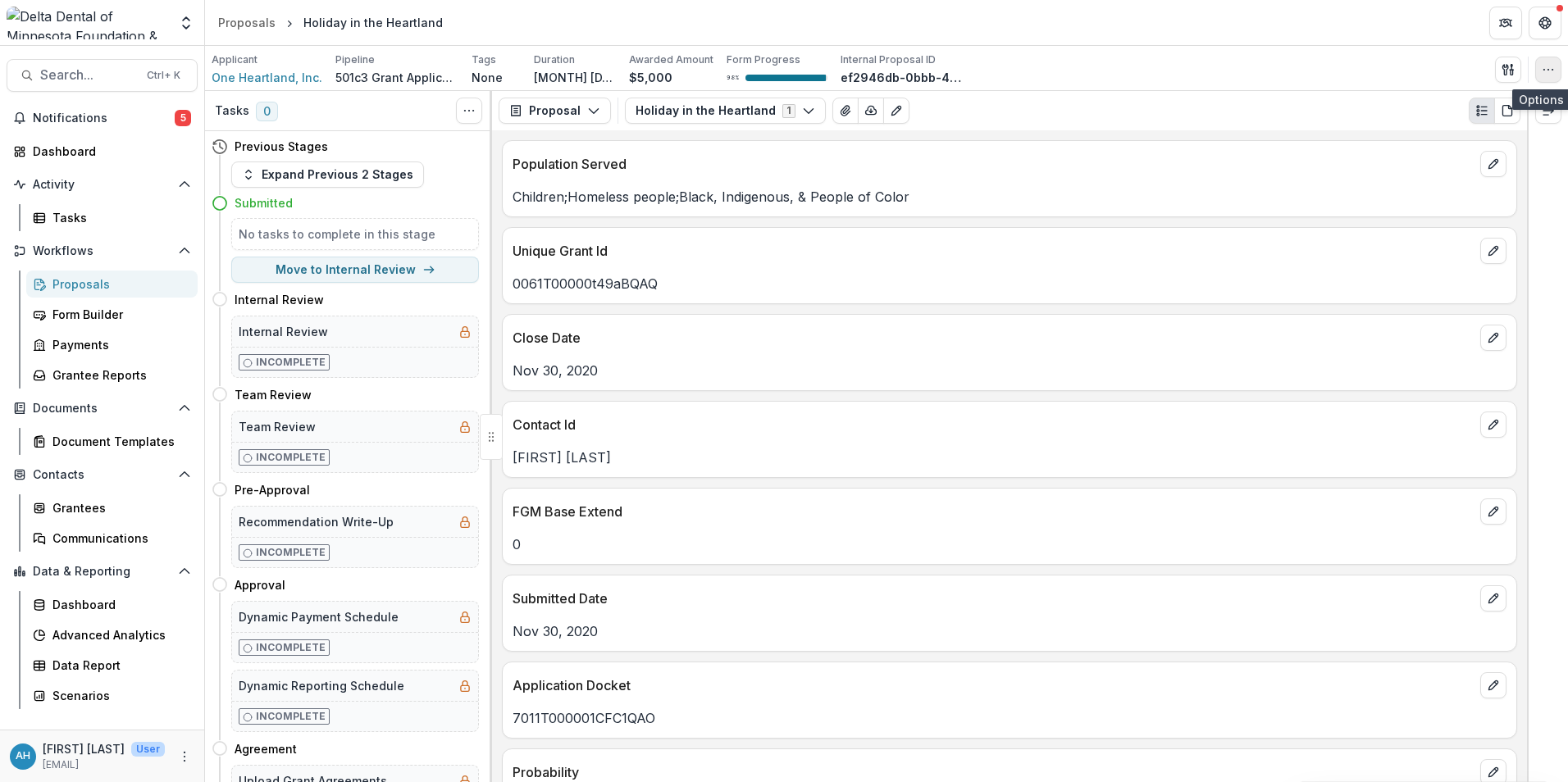click at bounding box center [1548, 70] 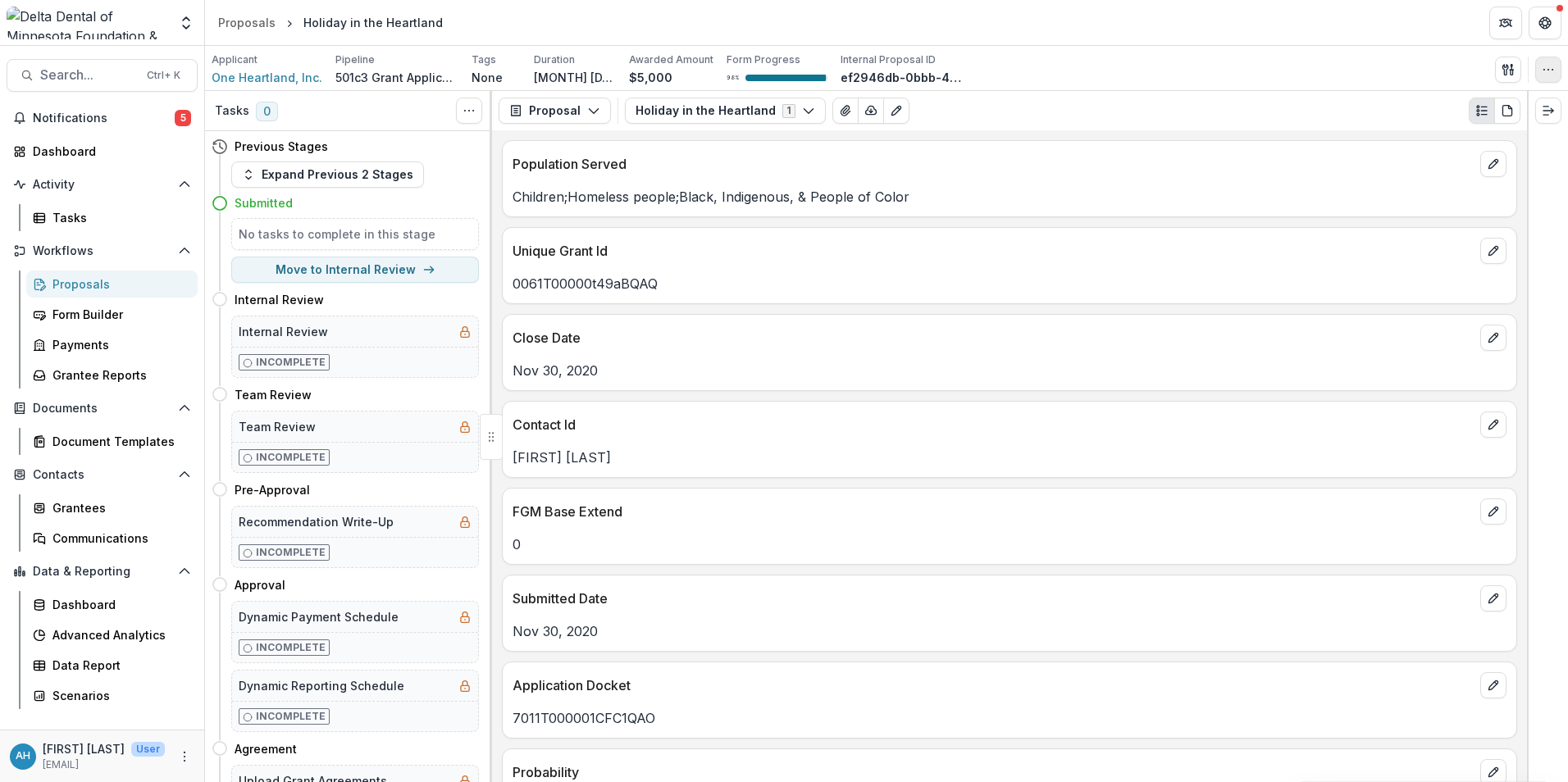 click at bounding box center [1548, 70] 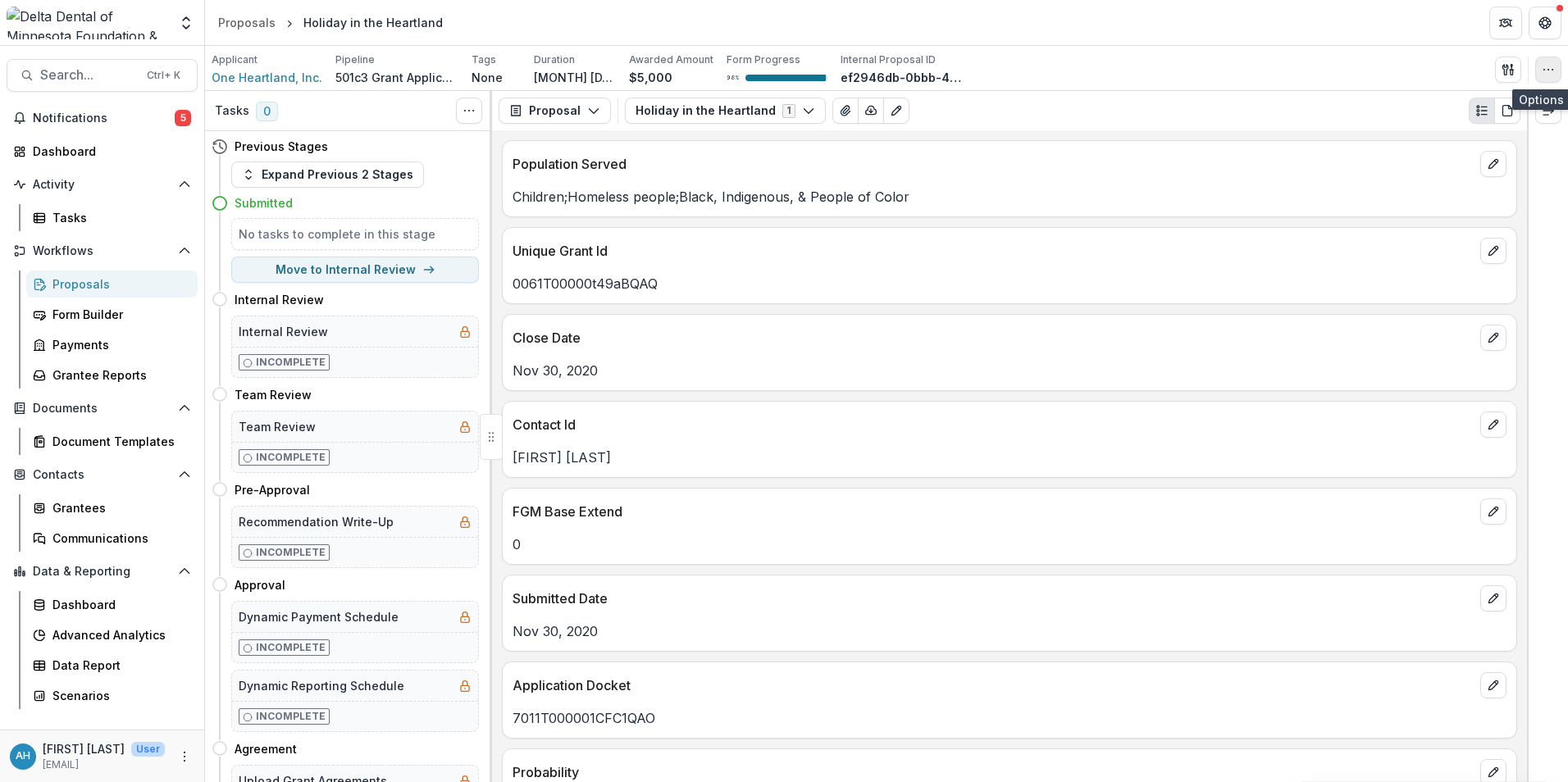 click 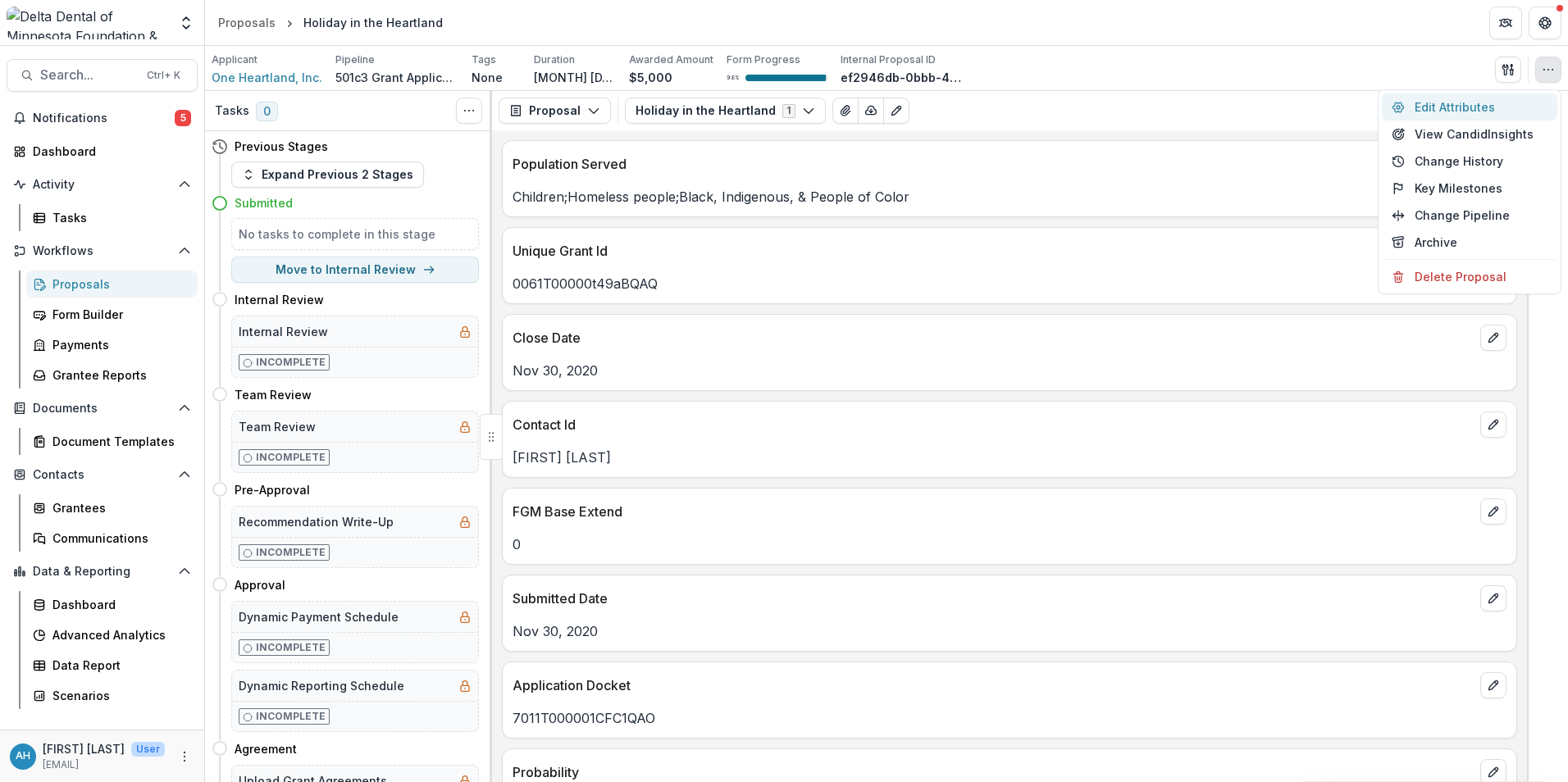 click on "Edit Attributes" at bounding box center [1470, 107] 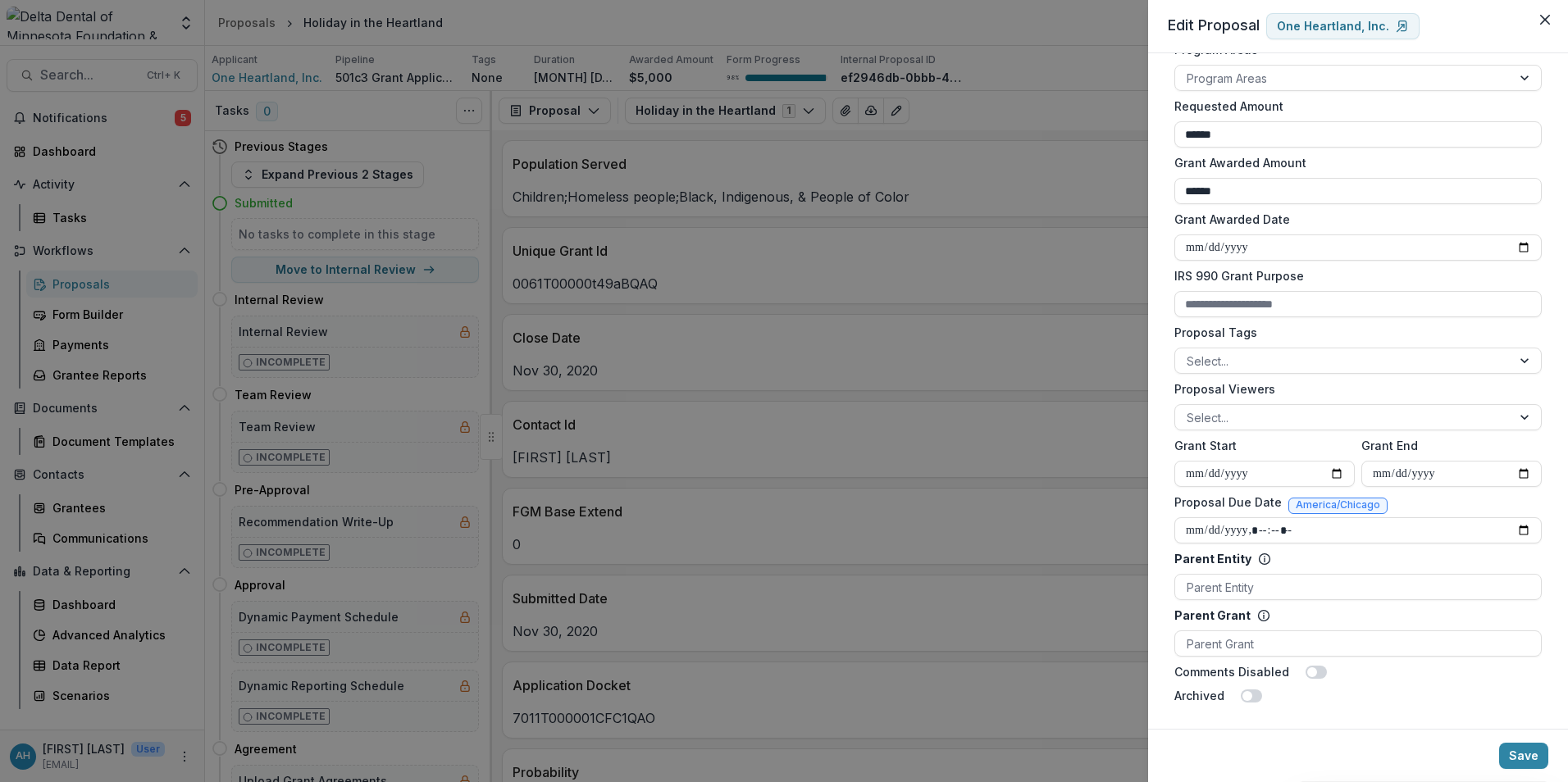 scroll, scrollTop: 352, scrollLeft: 0, axis: vertical 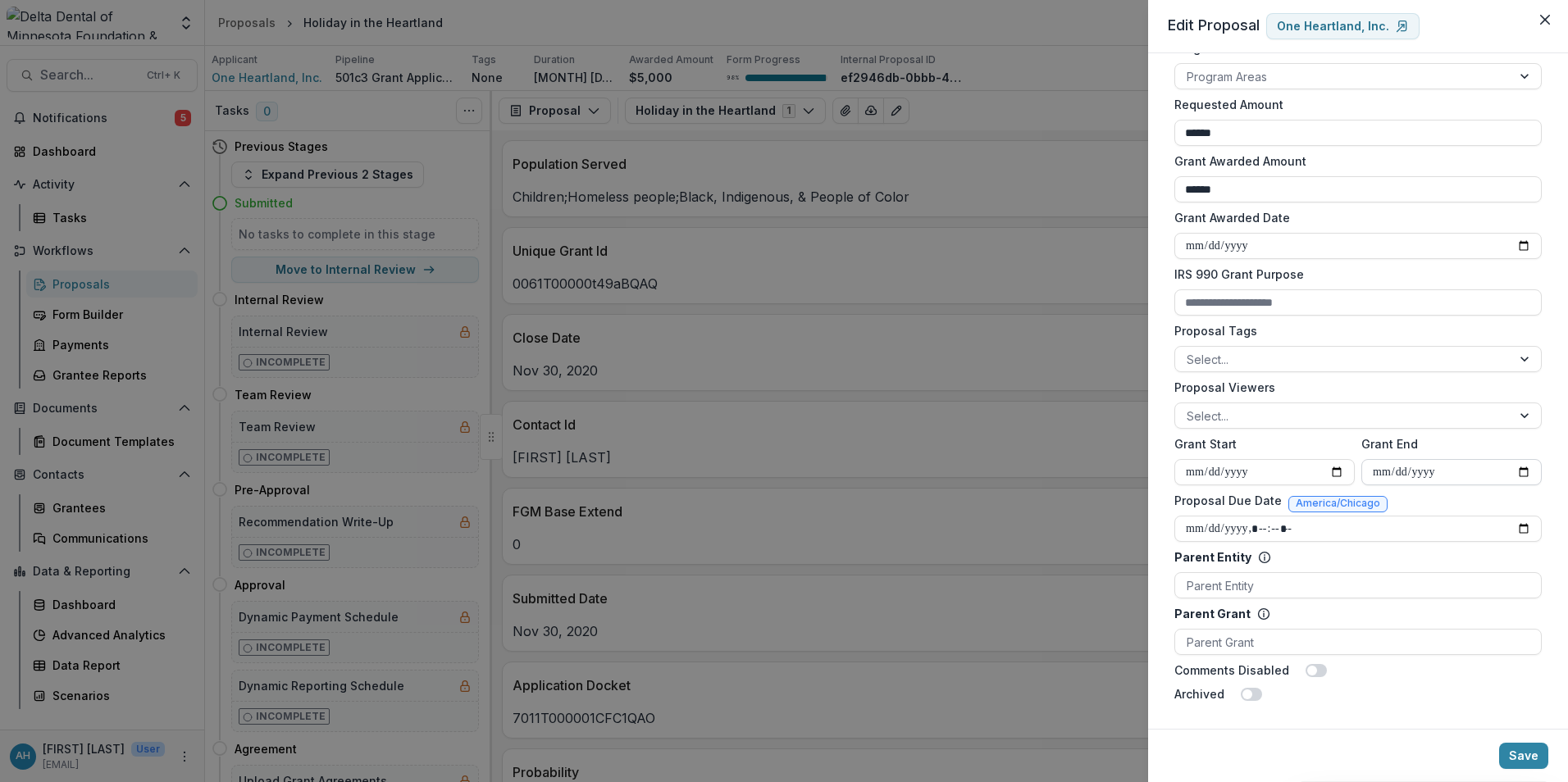 click on "Grant End" at bounding box center (1452, 472) 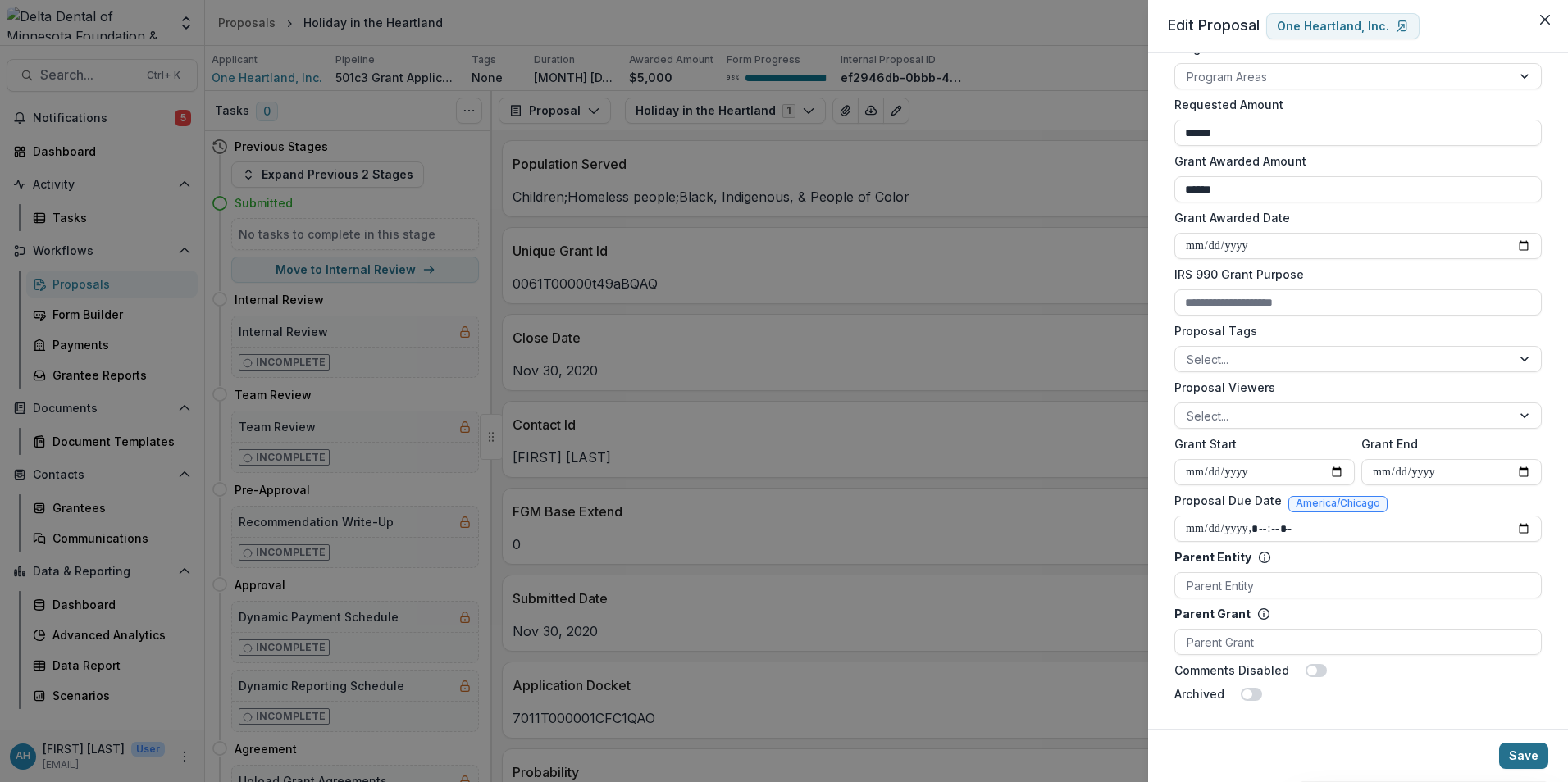 click on "Save" at bounding box center (1524, 756) 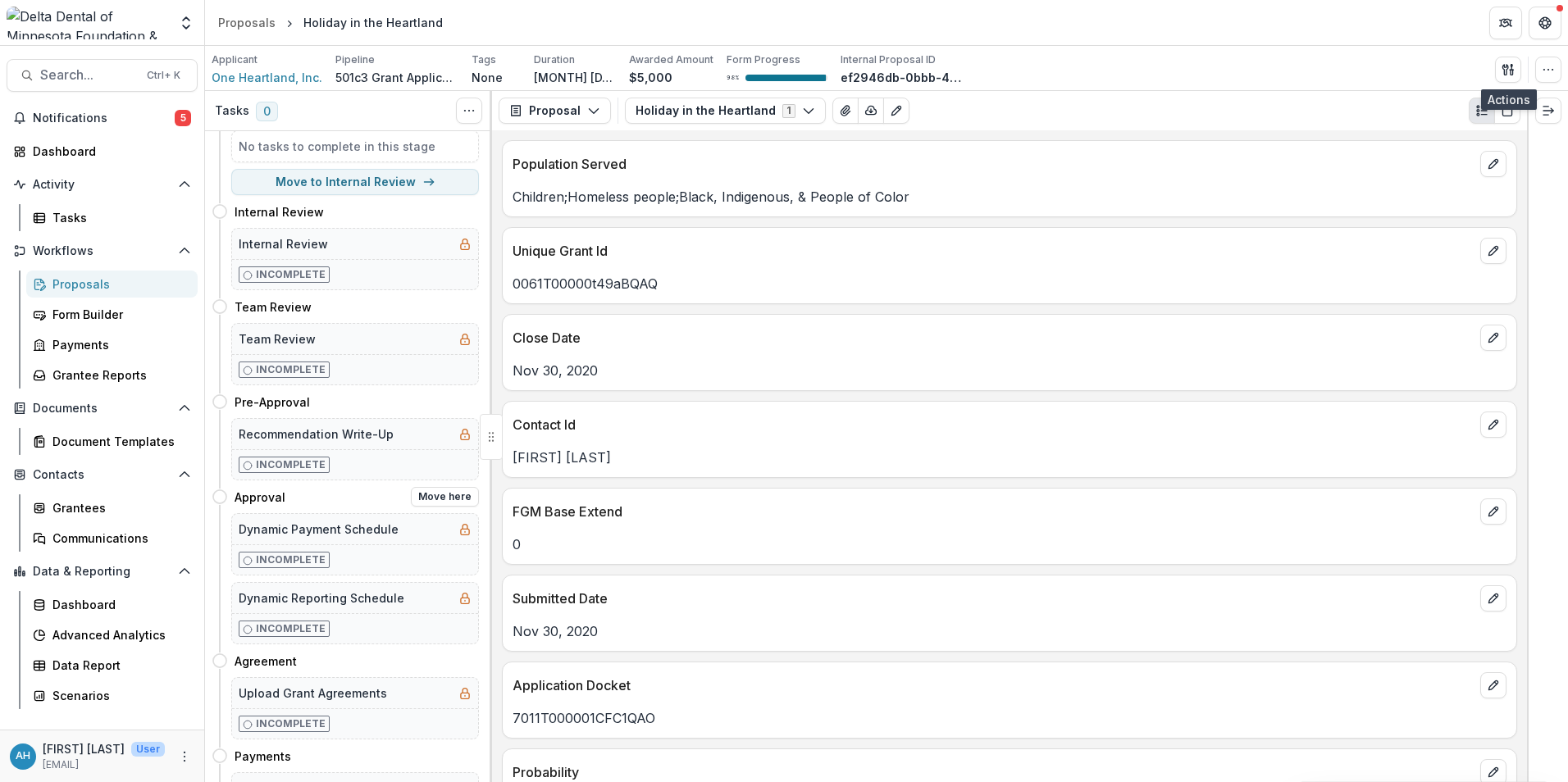 scroll, scrollTop: 334, scrollLeft: 0, axis: vertical 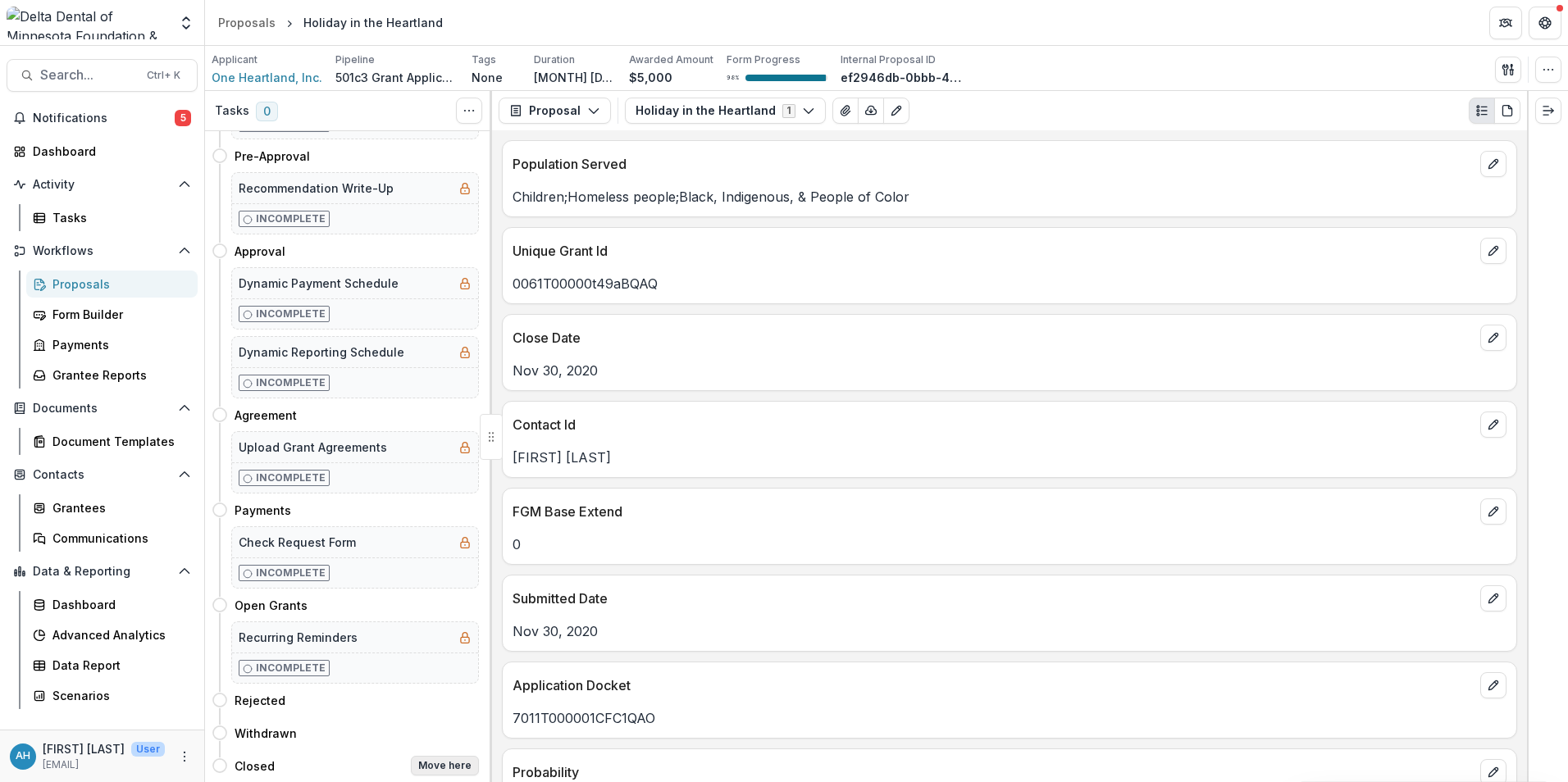 click on "Move here" at bounding box center (444, 766) 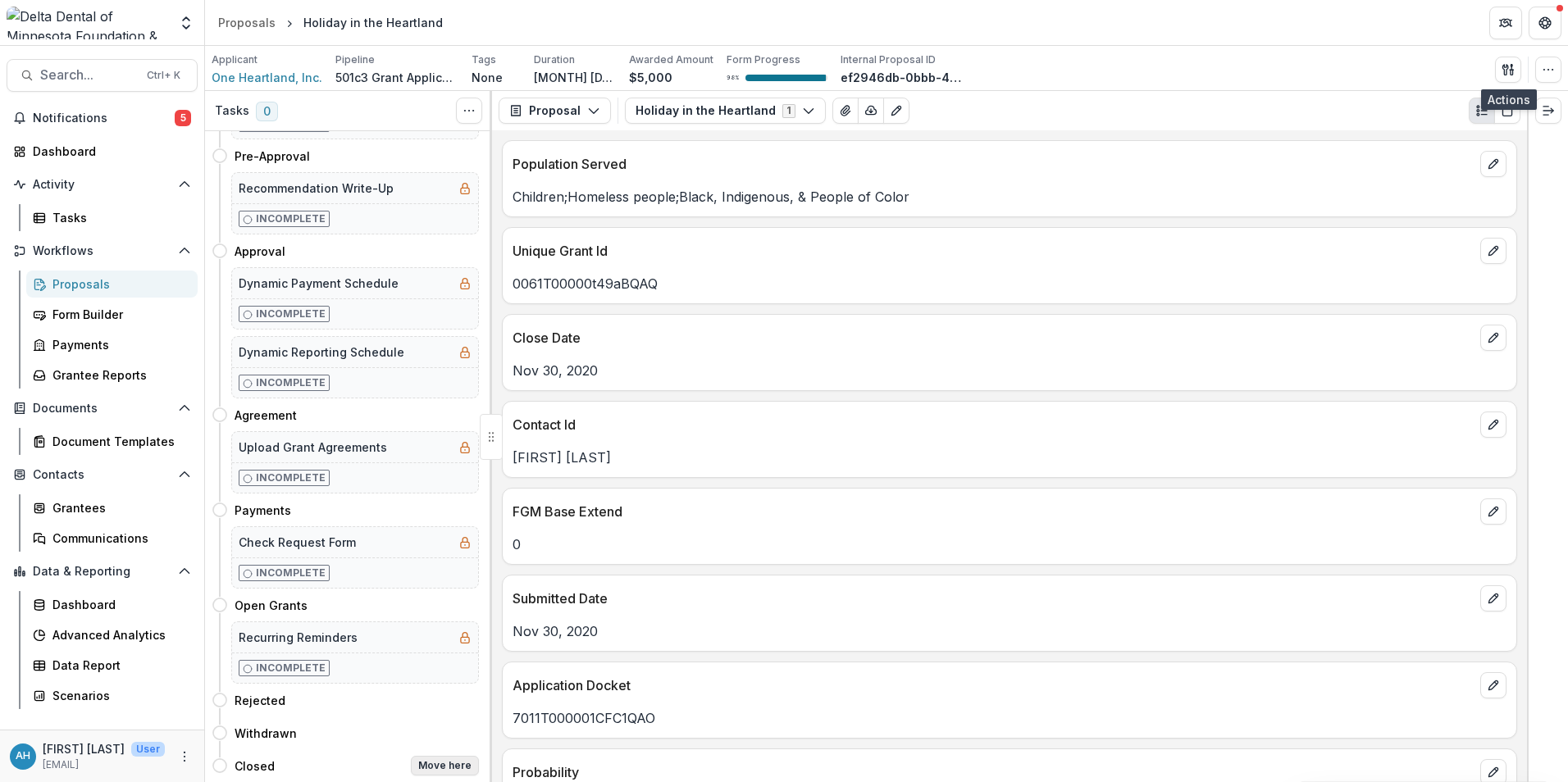 select on "******" 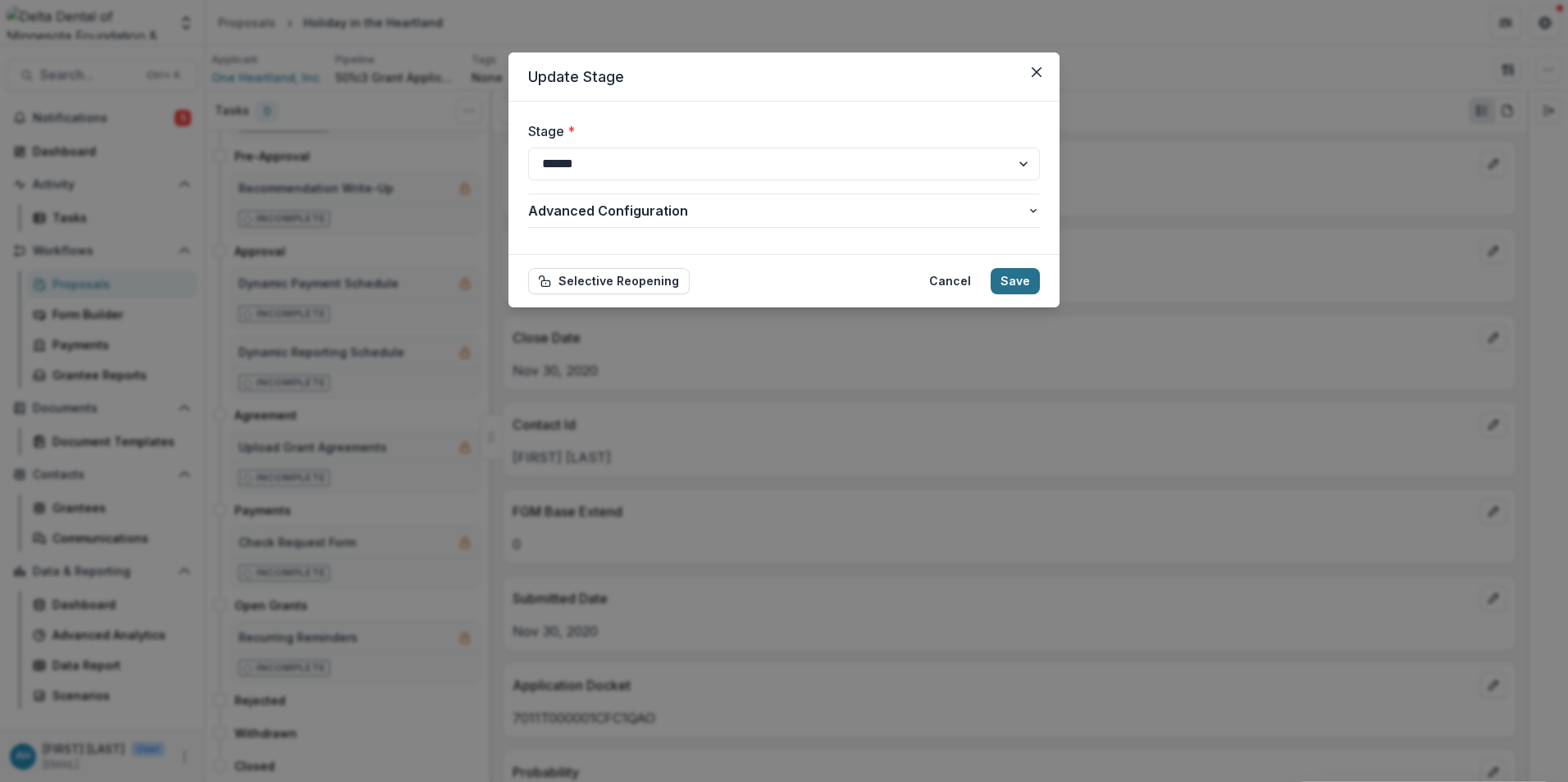 click on "Save" at bounding box center (1015, 281) 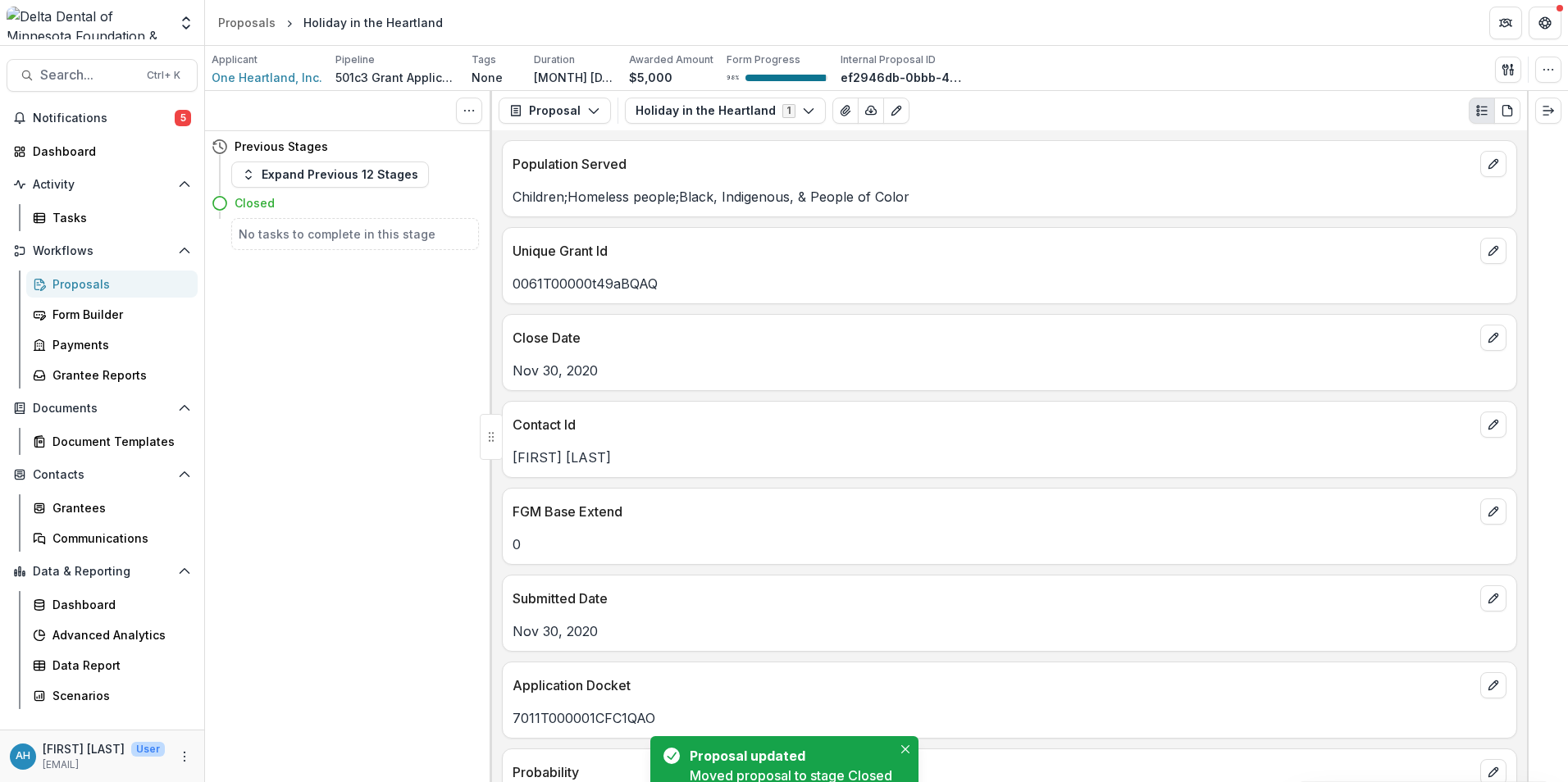 scroll, scrollTop: 0, scrollLeft: 0, axis: both 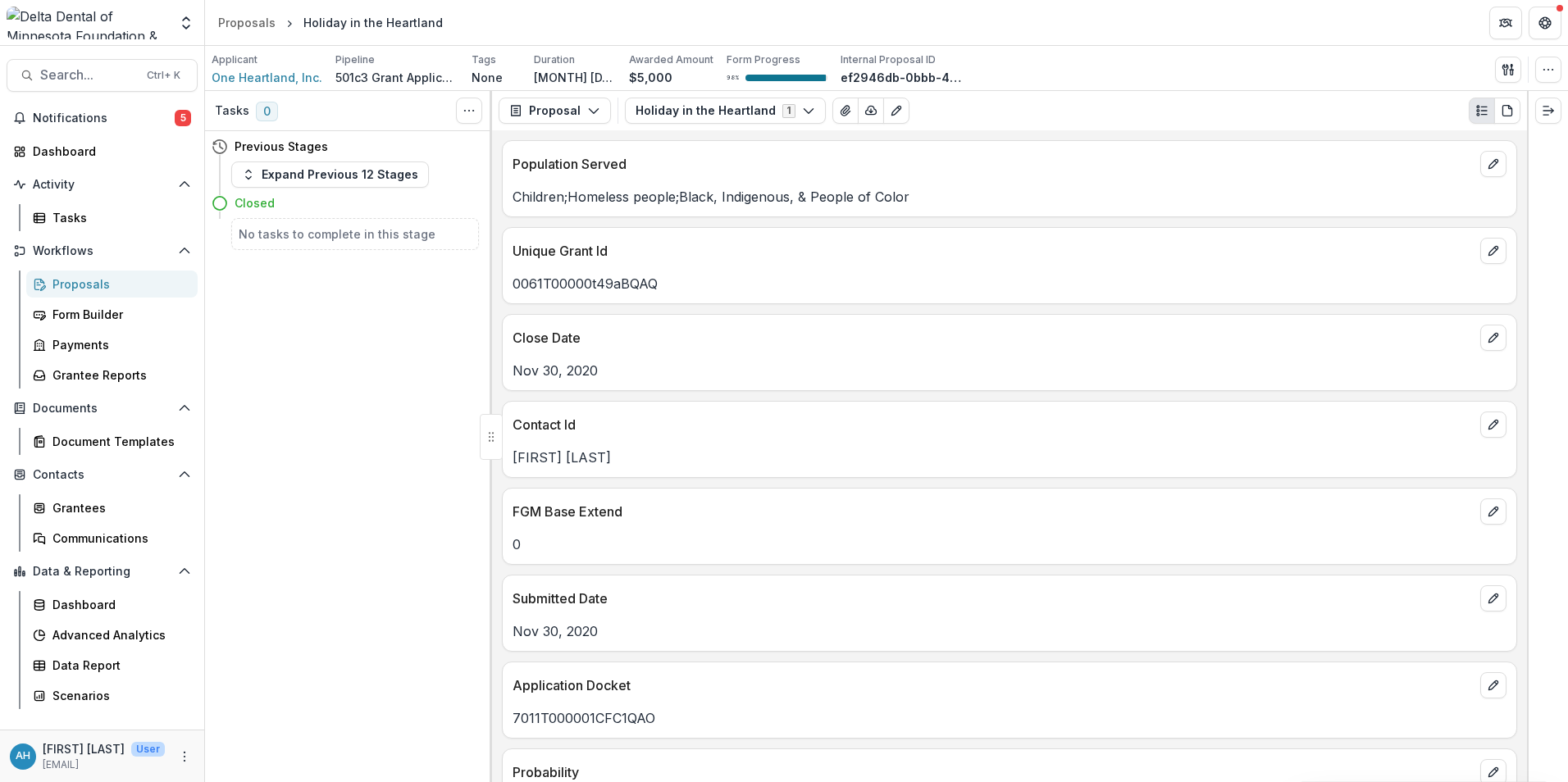 click on "Tasks 0 Show Cancelled Tasks Previous Stages Expand Previous 12 Stages Closed No tasks to complete in this stage" at bounding box center [349, 436] 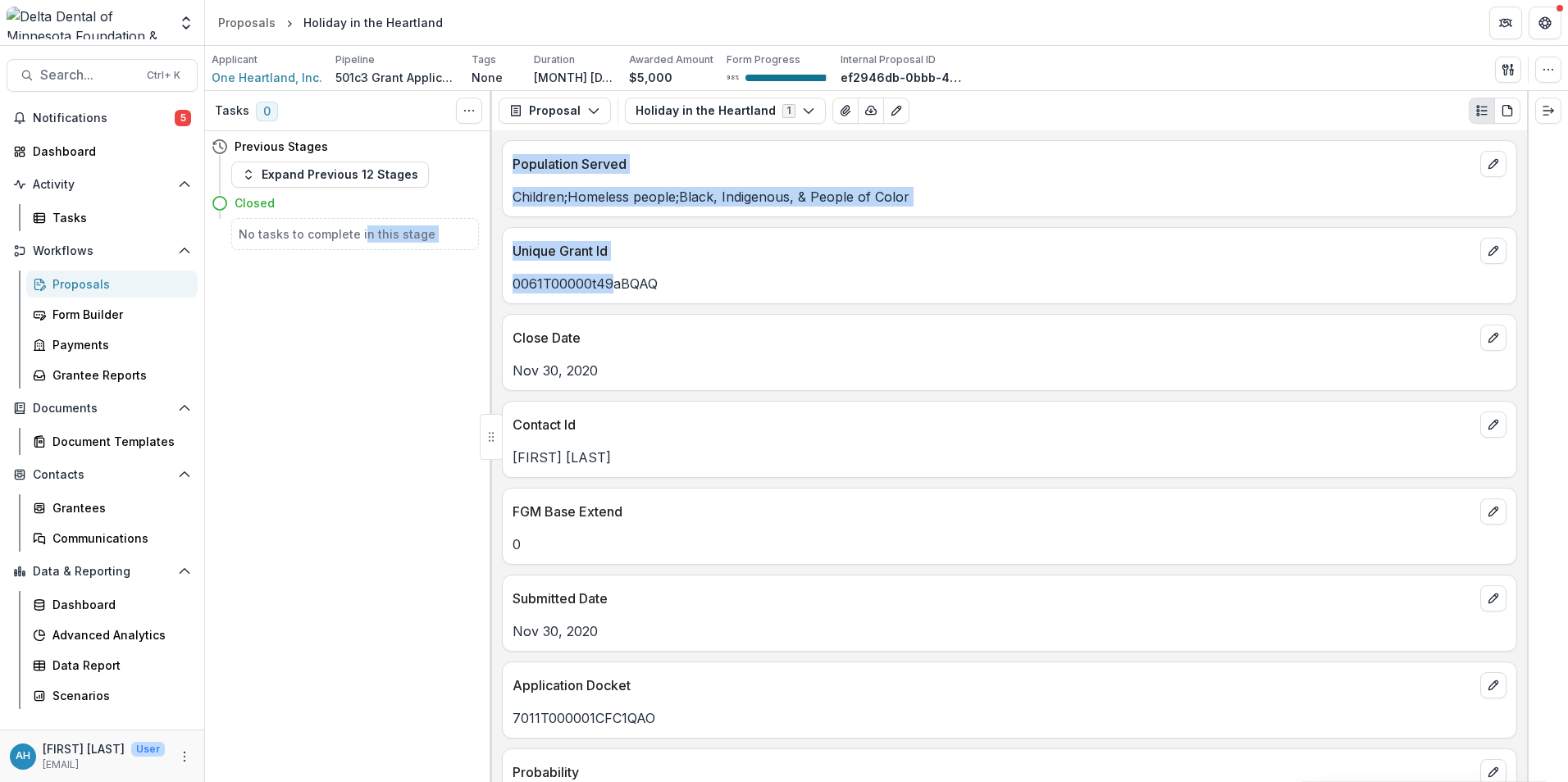 drag, startPoint x: 461, startPoint y: 265, endPoint x: 609, endPoint y: 301, distance: 152.3155 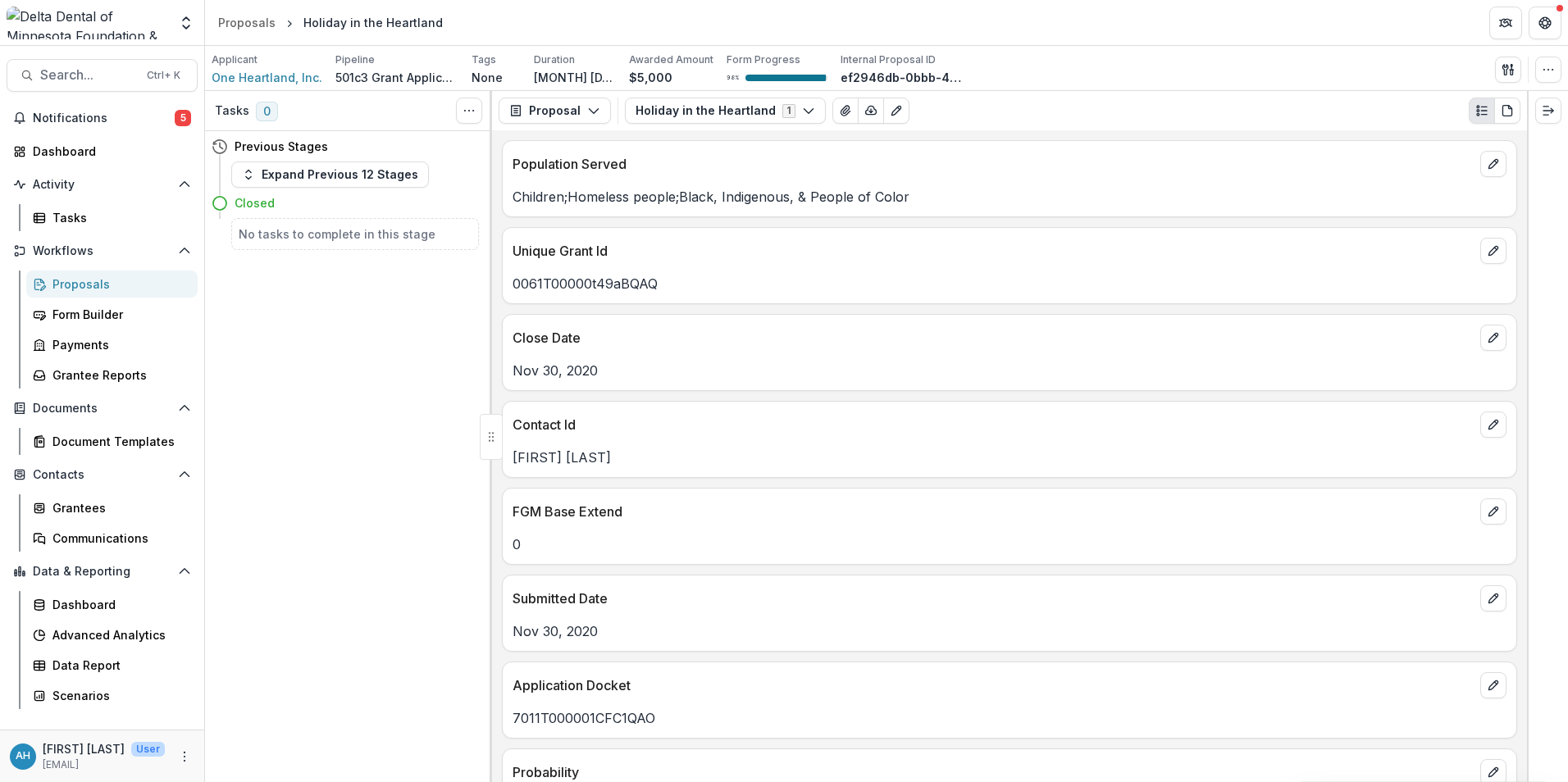 click on "Population Served Children;Homeless people;Black, Indigenous, & People of Color Unique Grant Id [ID] Close Date [MONTH] [DAY], [YEAR] Contact Id [FIRST] [LAST] FGM Base Extend [NUMBER] Submitted Date [MONTH] [DAY], [YEAR] Application Docket [ID] Probability Is Closed [NUMBER] Is Won [NUMBER] Created Date [MONTH] [DAY], [YEAR] Last Modified Date [MONTH] [DAY], [YEAR] System Modstamp [MONTH] [DAY], [YEAR] Last Stage Change Date [MONTH] [DAY], [YEAR] Fiscal Year [YEAR] Fiscal Quarter [NUMBER] FGM Base Request Number Apex [ID] FGM Base Contributions [NUMBER] FGM Base Payments Made [NUMBER] Program Activities Anticipated Outcome This years event is our first virtual gala. We are still working on ways to track attendance. We are using [NUMBER] different platforms for this years event and will try and compare as much as possible considering this event usually takes place over [NUMBER] different evenings with over [NUMBER] people. Our fundraising goals fore the event are $[NUMBER]. We have already raised $[NUMBER] in sponsorships and expect to hit our fundraising goal that night. [NUMBER] [NUMBER] [NUMBER]" at bounding box center [1010, 456] 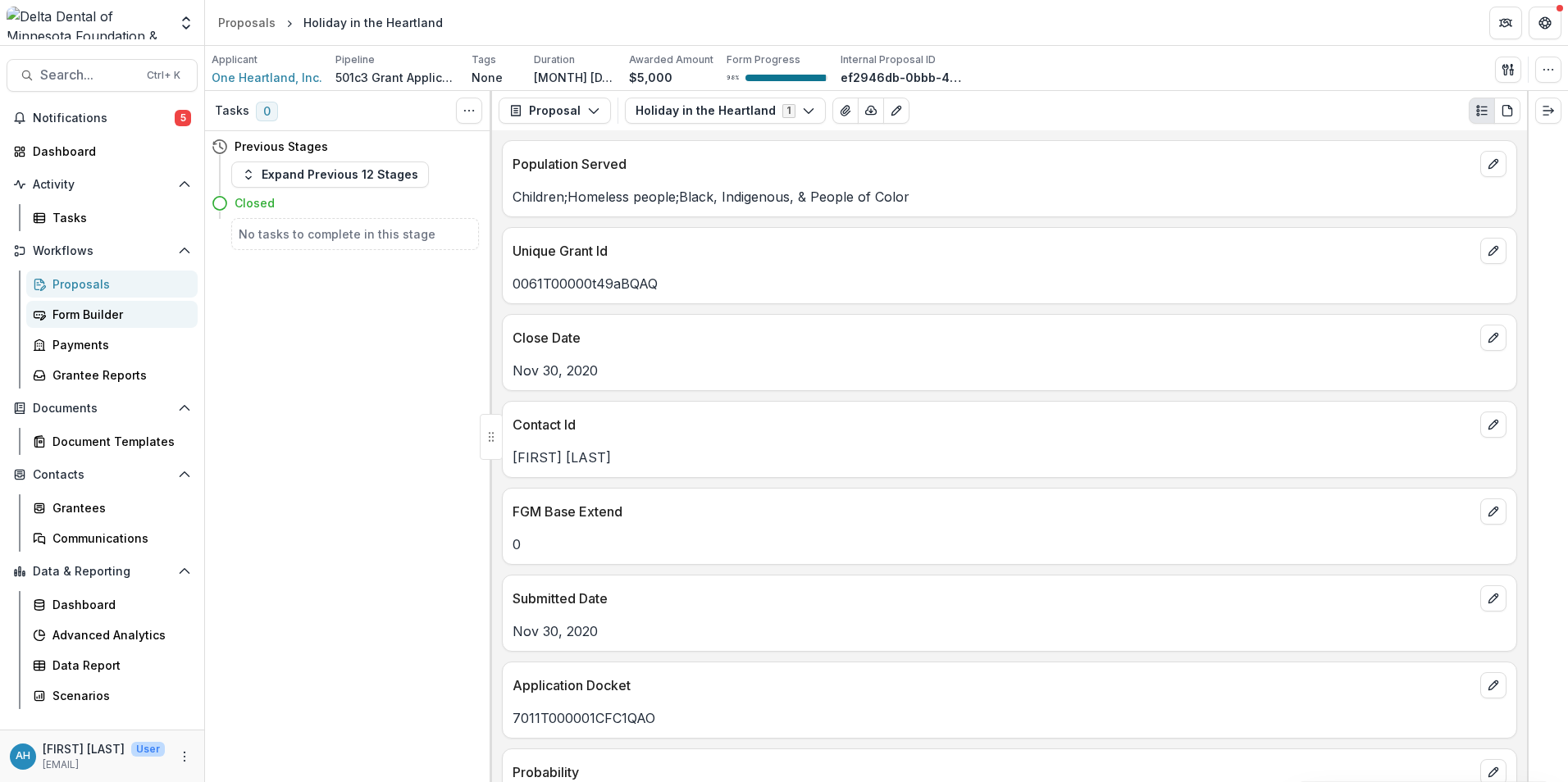 click on "Form Builder" at bounding box center [118, 314] 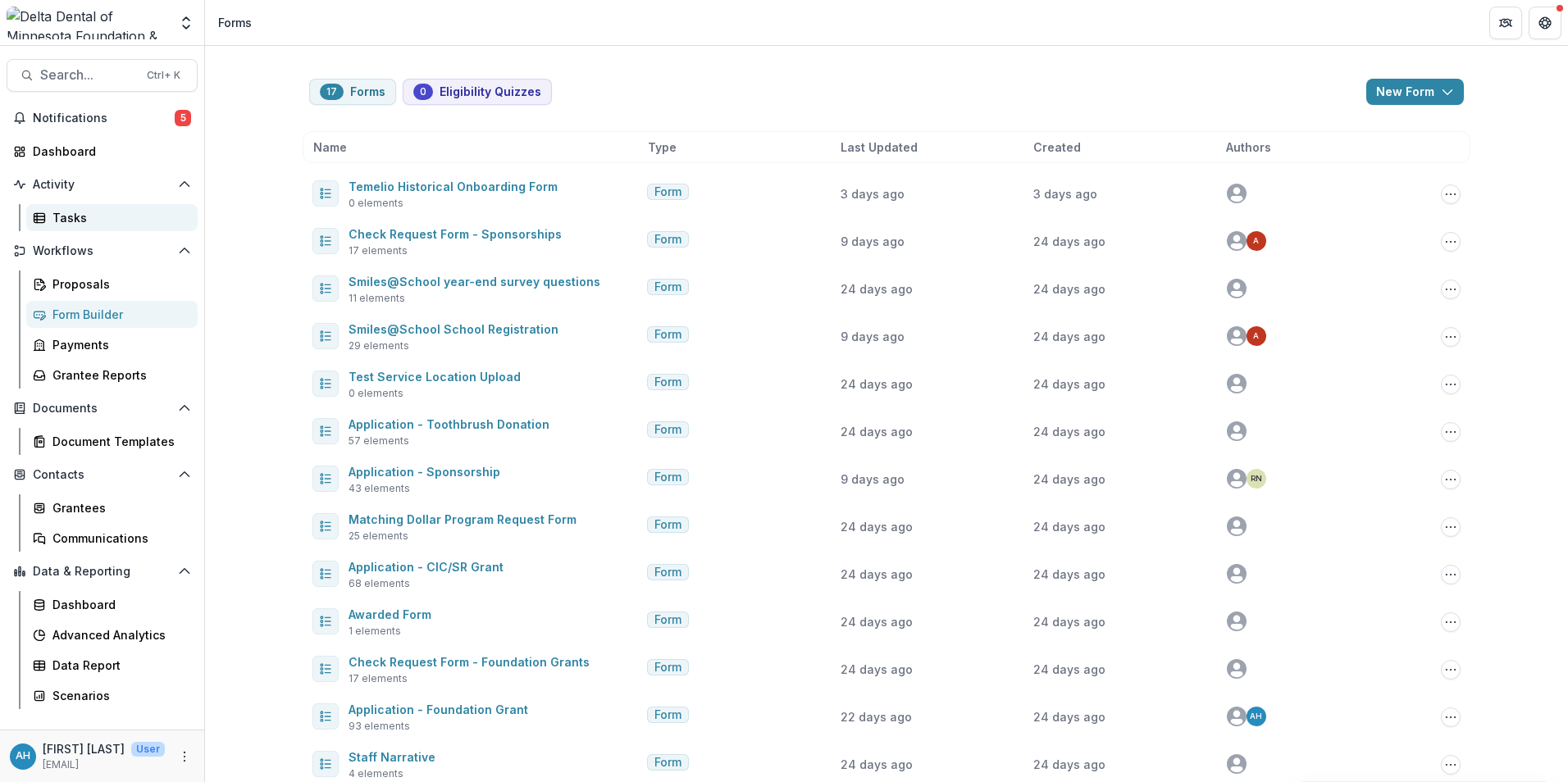 click on "Tasks" at bounding box center (112, 217) 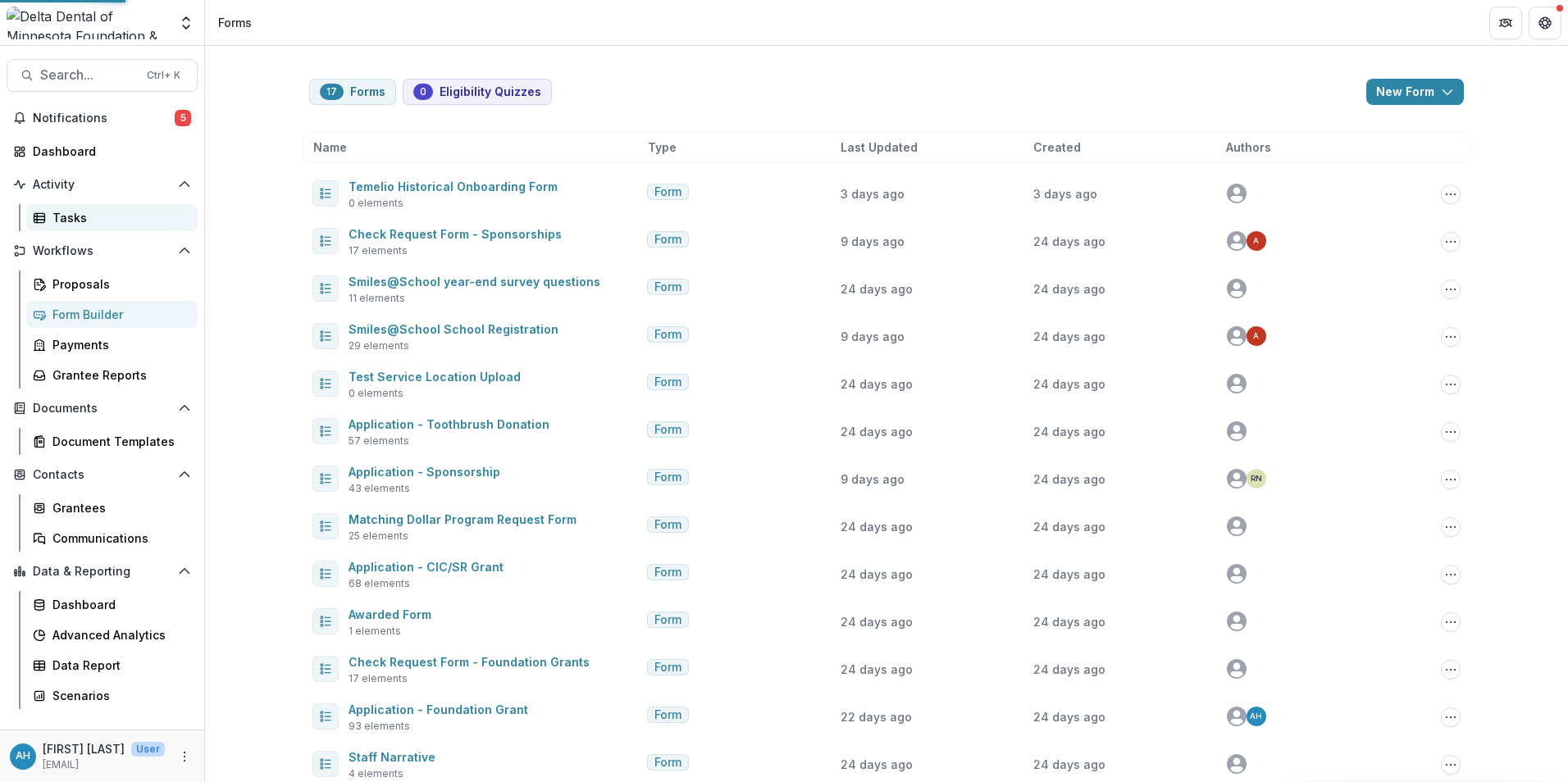 click on "Tasks" at bounding box center (112, 217) 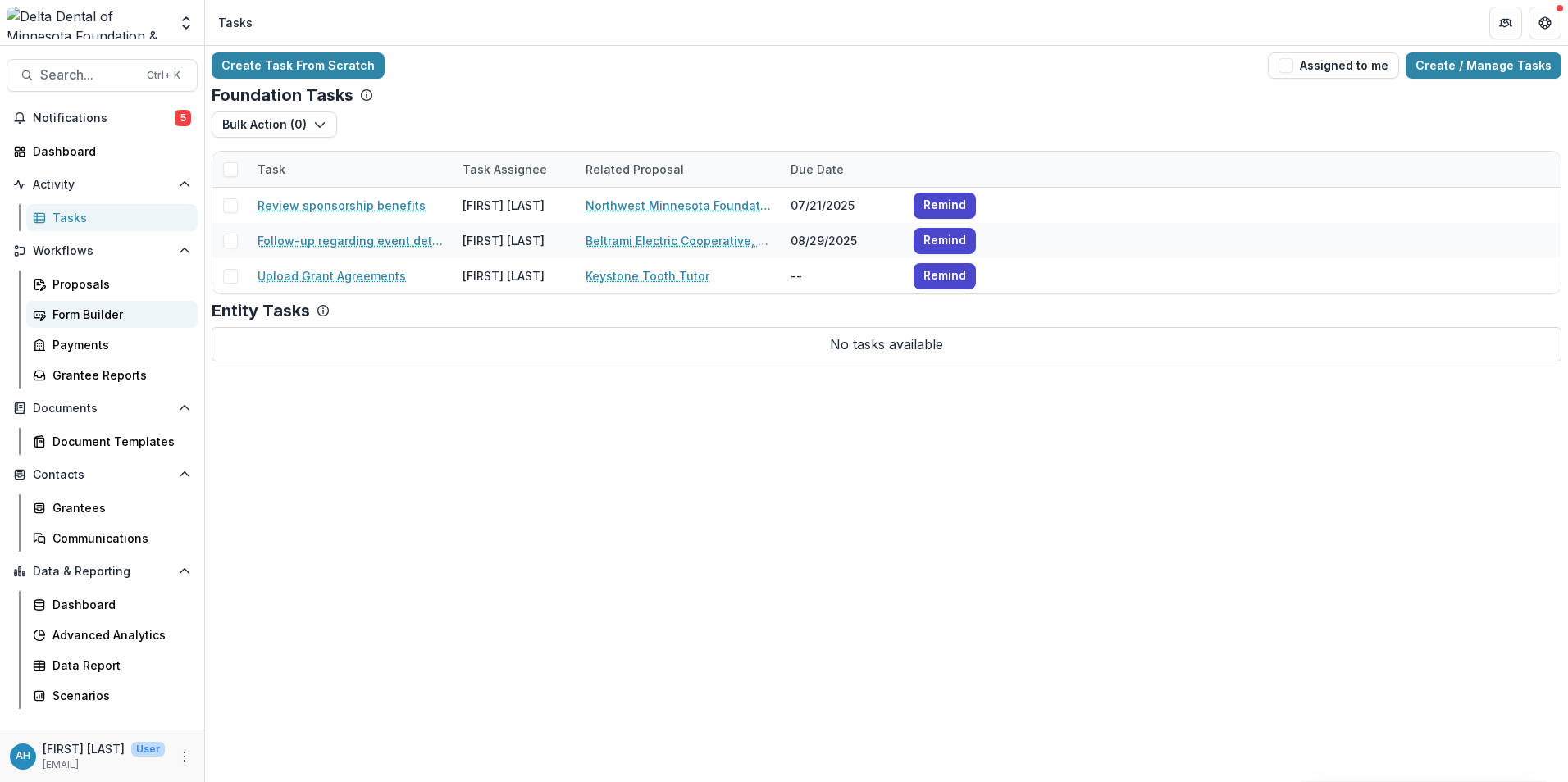 click on "Form Builder" at bounding box center [118, 314] 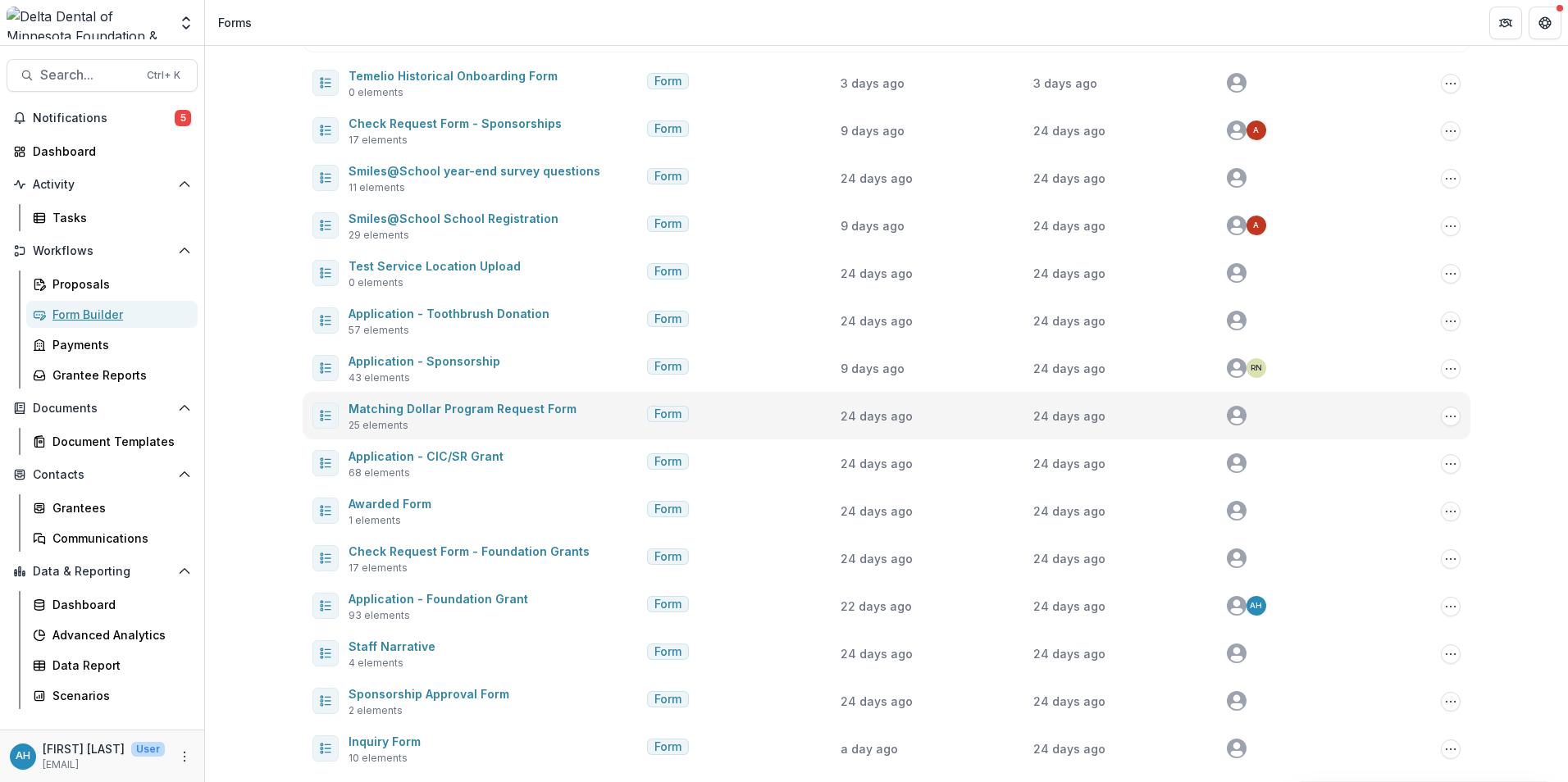 scroll, scrollTop: 82, scrollLeft: 0, axis: vertical 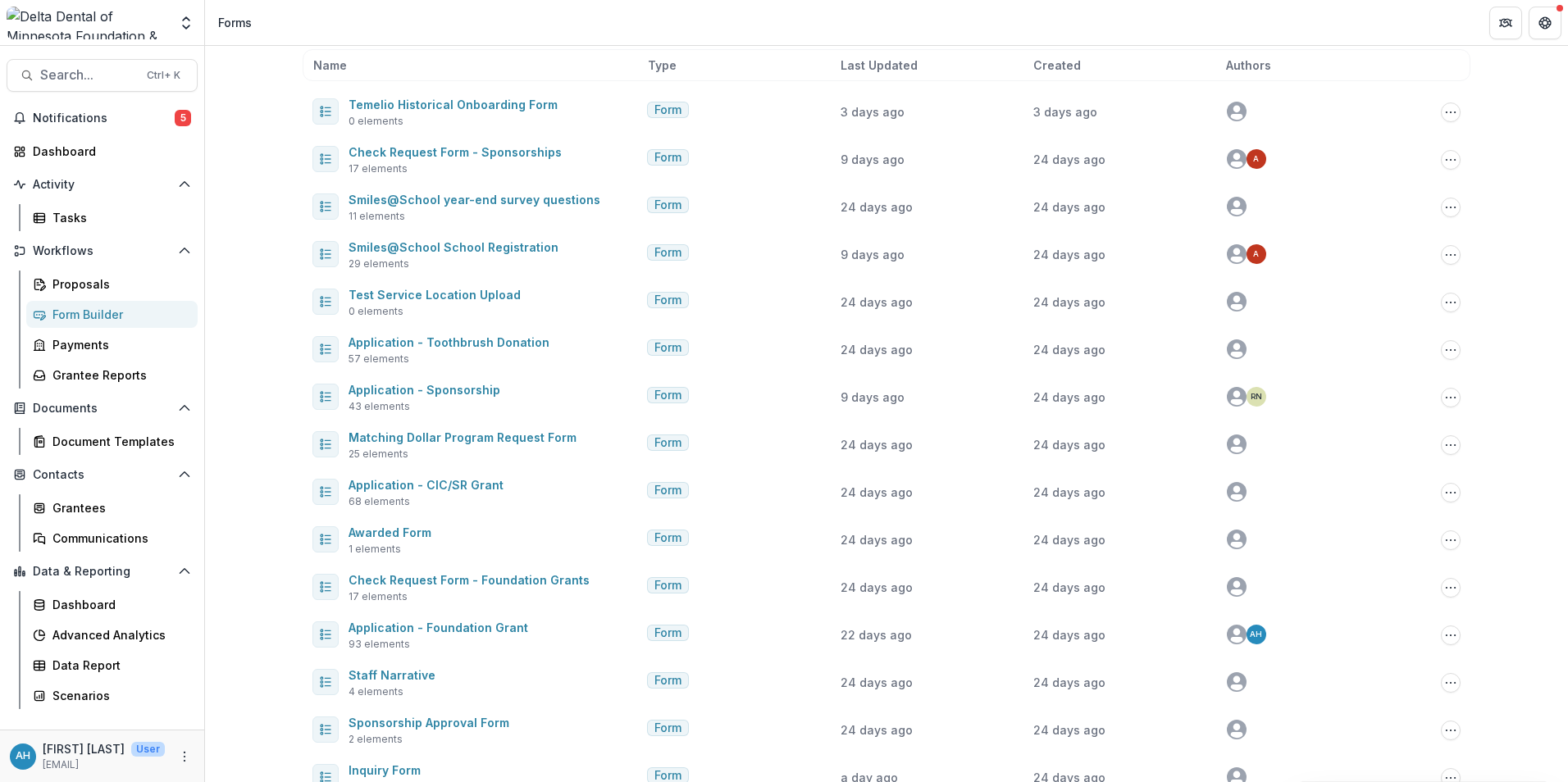 click on "Name" at bounding box center (477, 65) 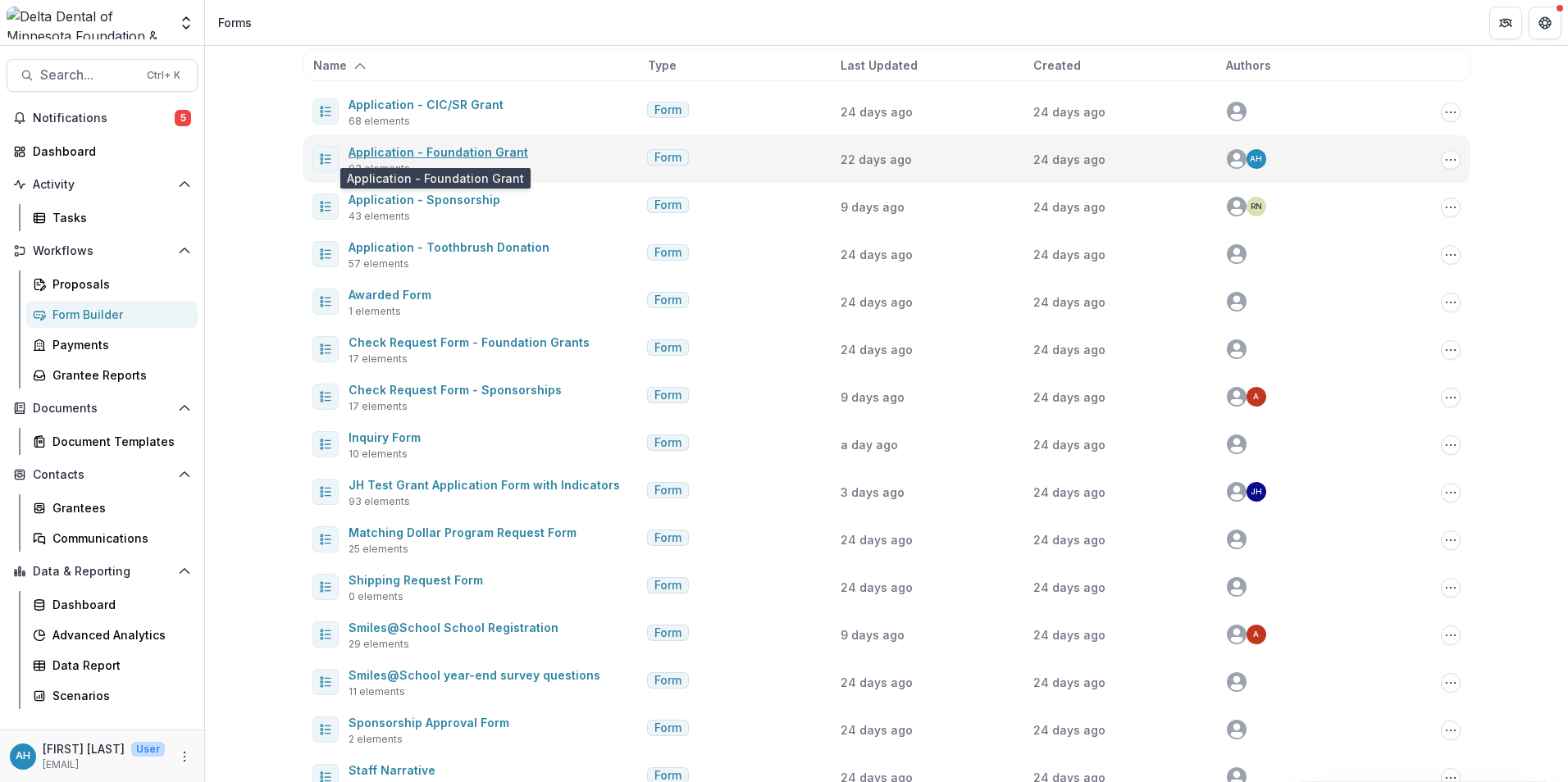 click on "Application - Foundation Grant" at bounding box center (438, 152) 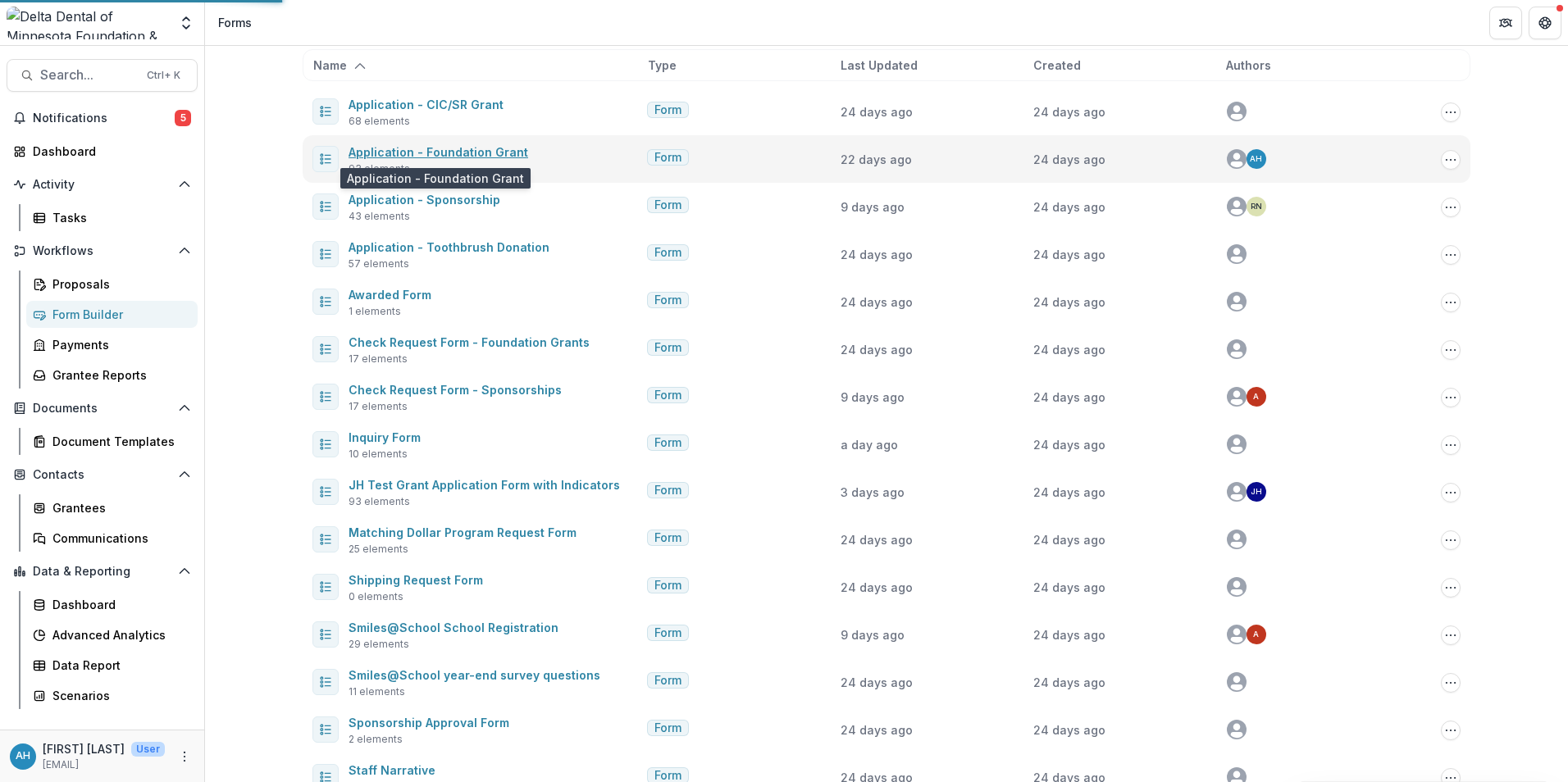 scroll, scrollTop: 0, scrollLeft: 0, axis: both 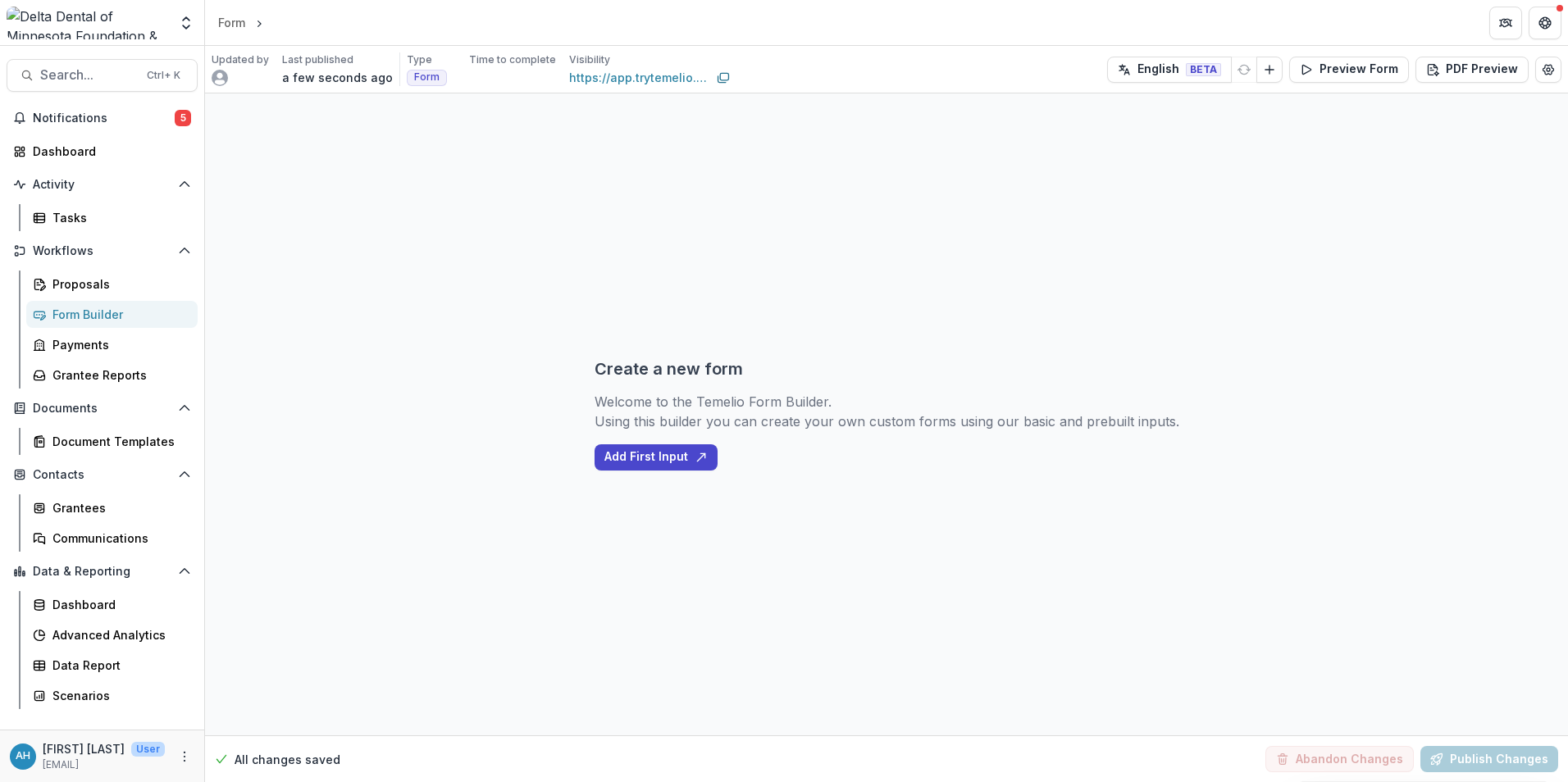 select on "********" 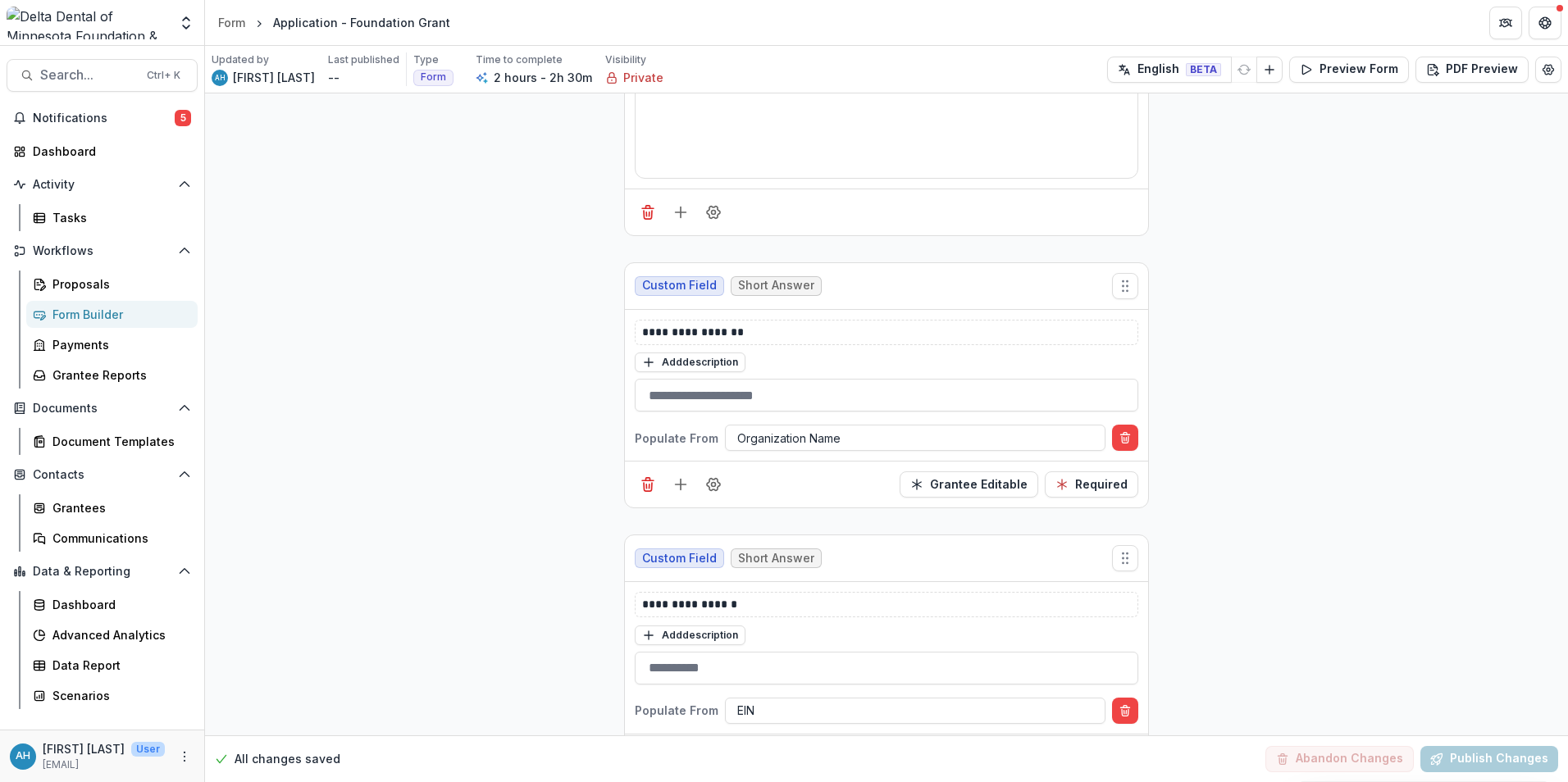 scroll, scrollTop: 1037, scrollLeft: 0, axis: vertical 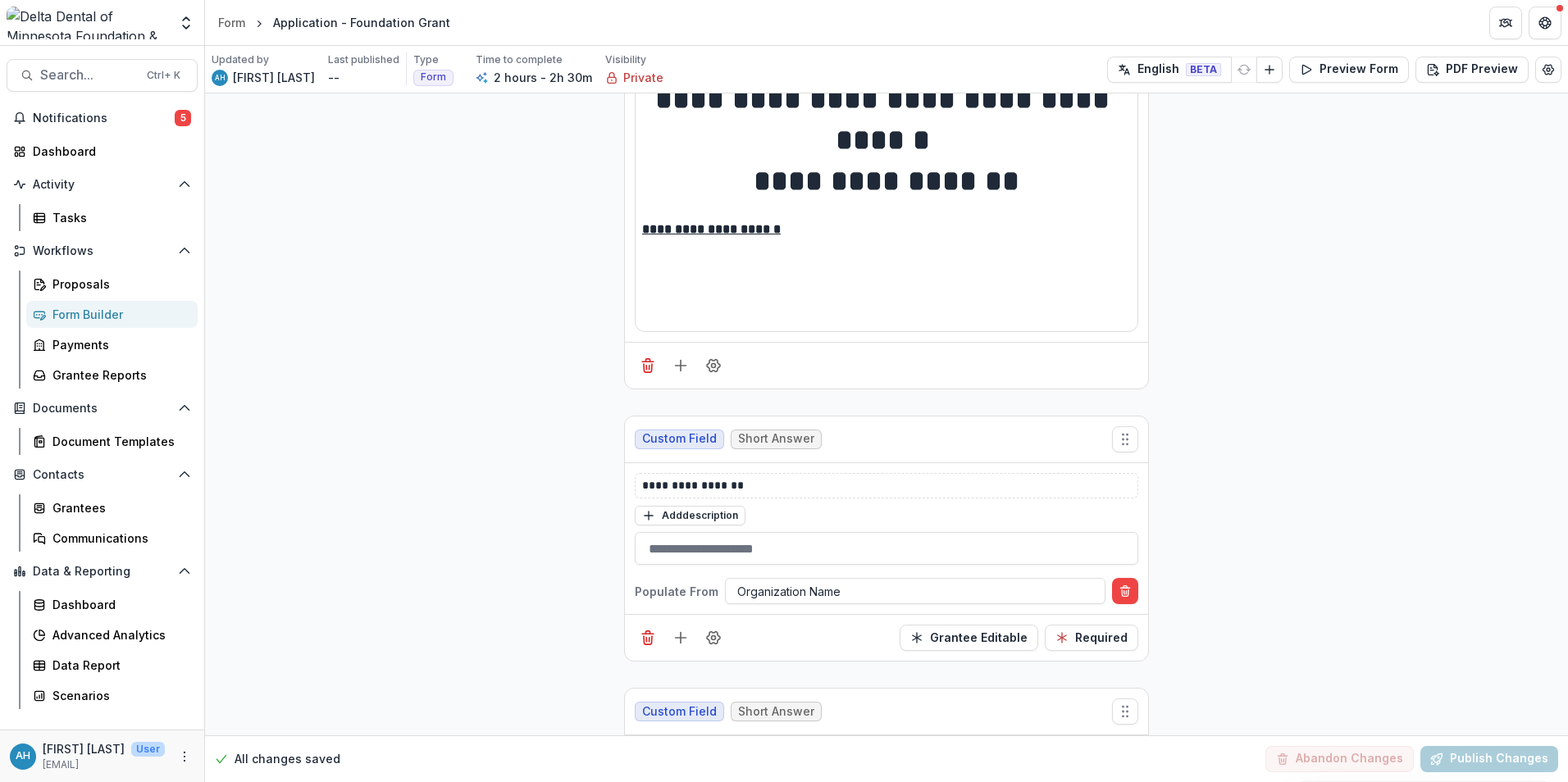 click on "Form Builder" at bounding box center [118, 314] 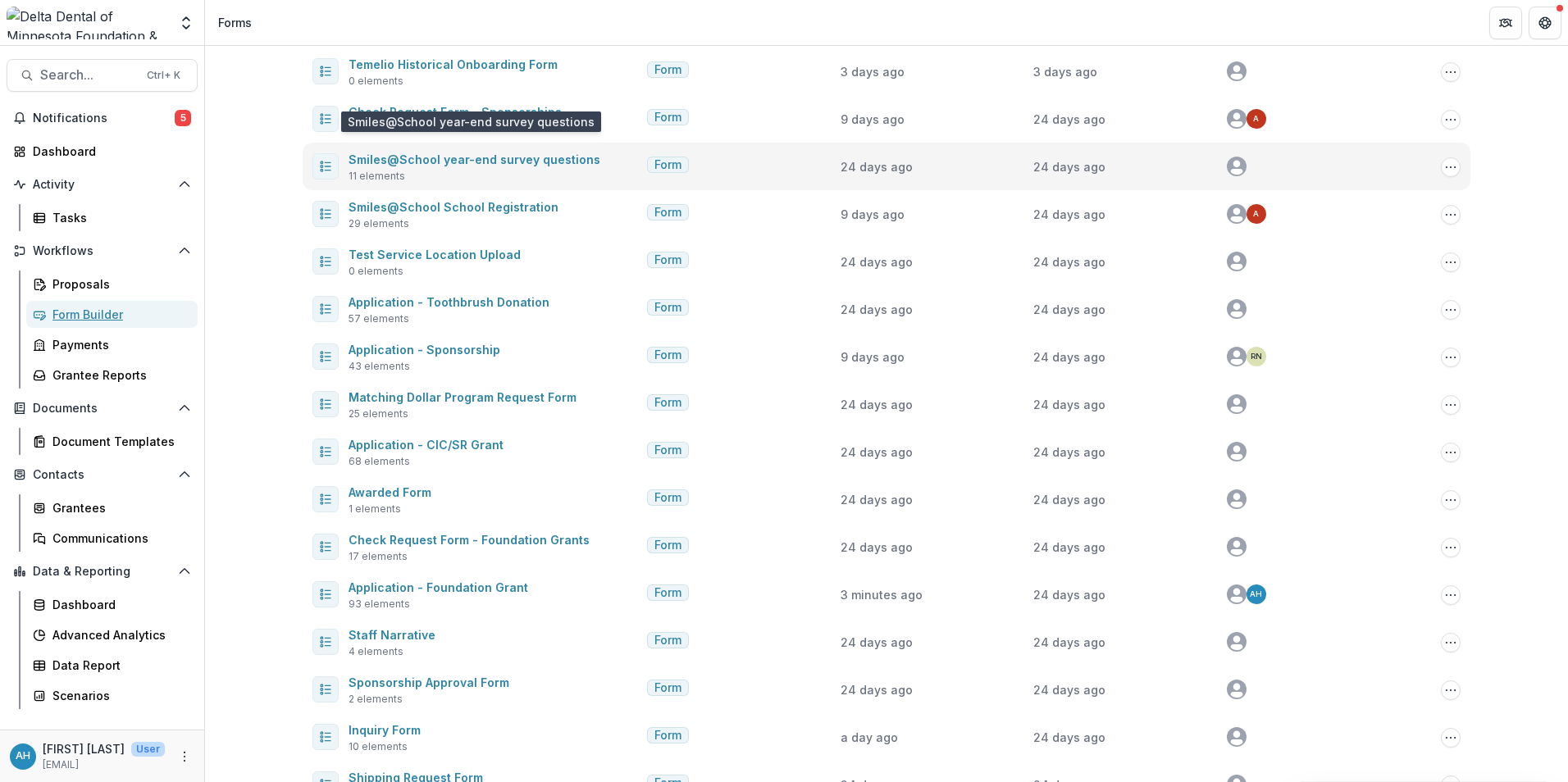 scroll, scrollTop: 0, scrollLeft: 0, axis: both 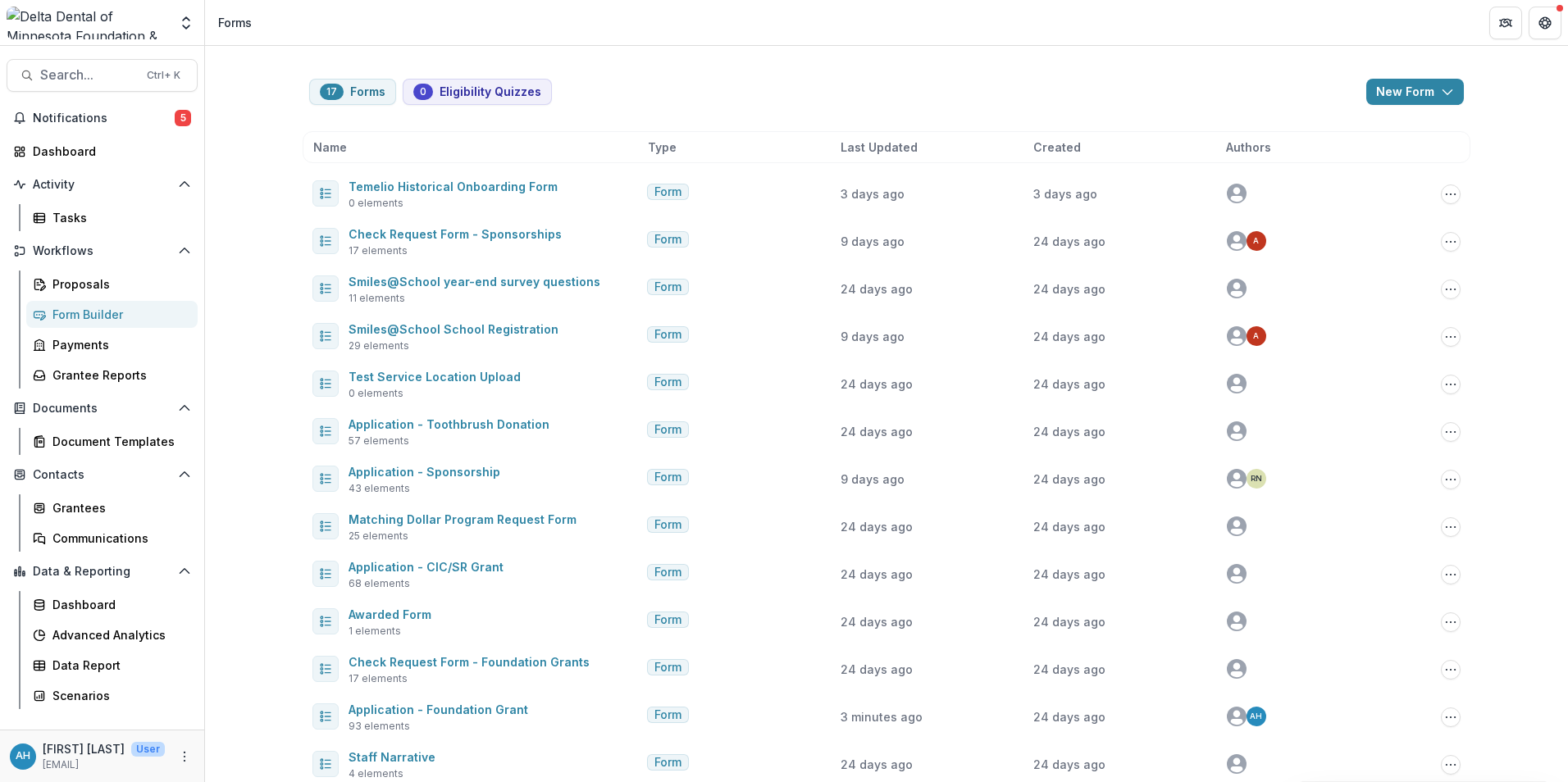 click on "Name" at bounding box center (477, 147) 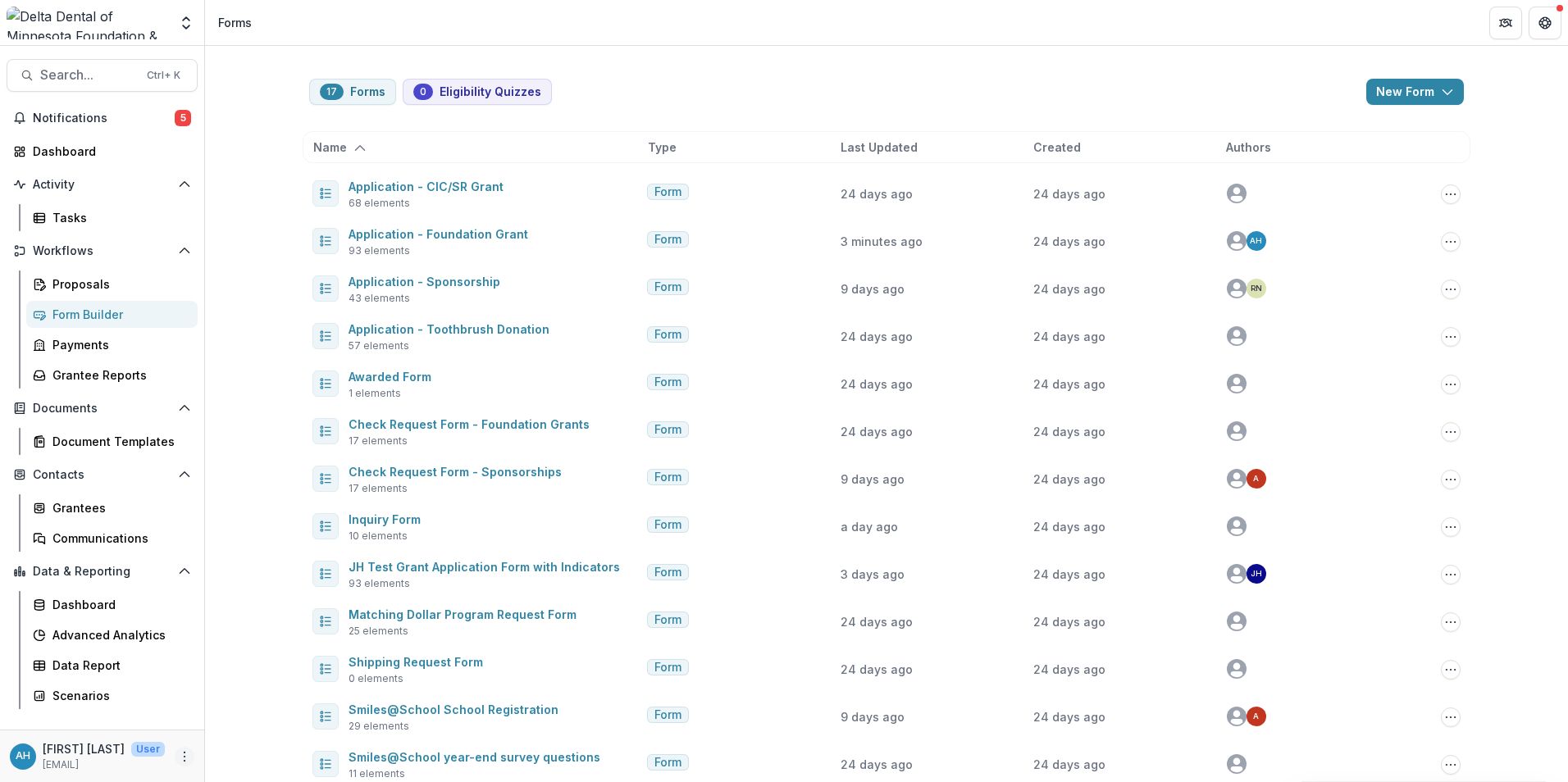 click 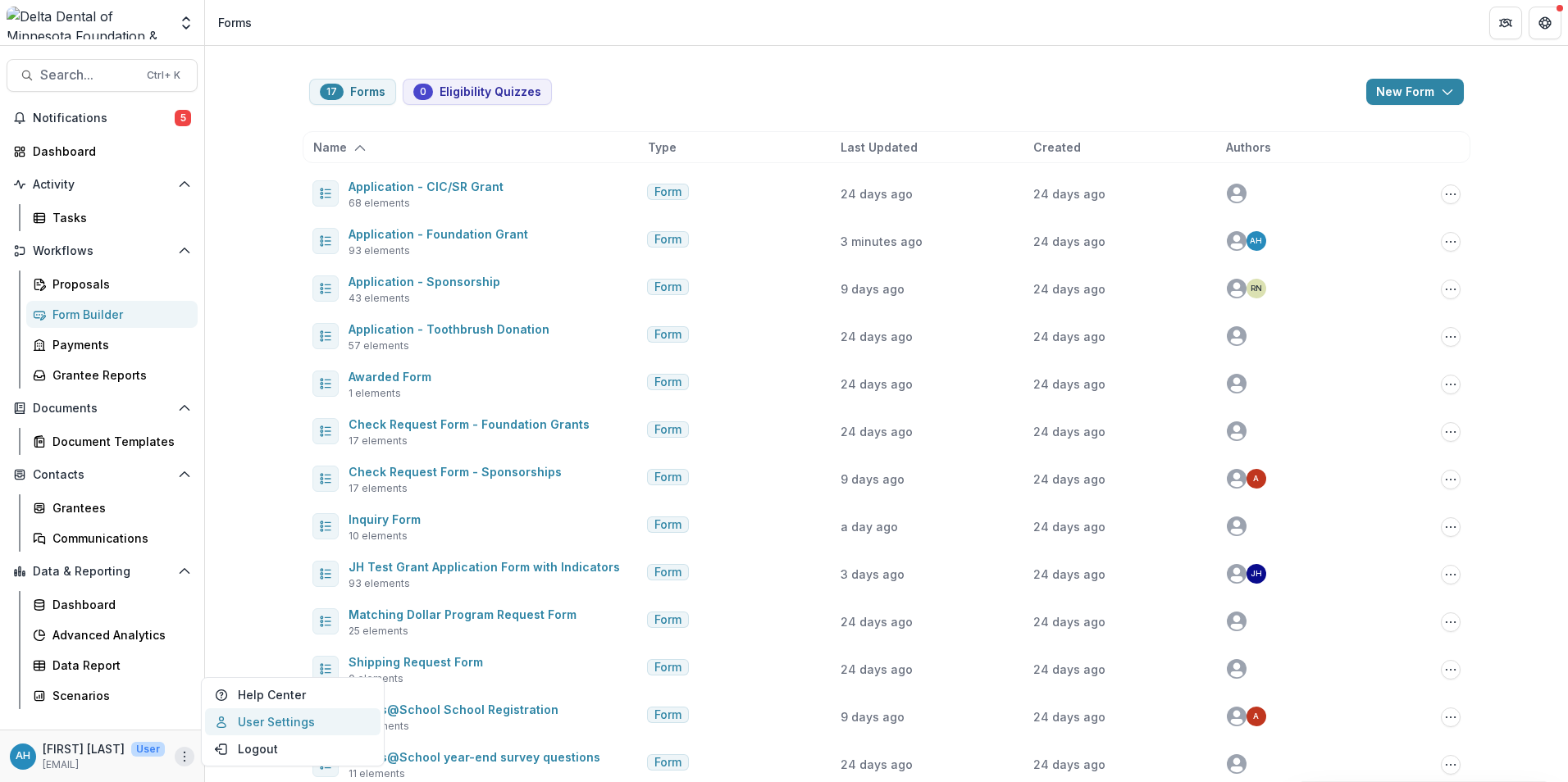 click on "User Settings" at bounding box center [293, 721] 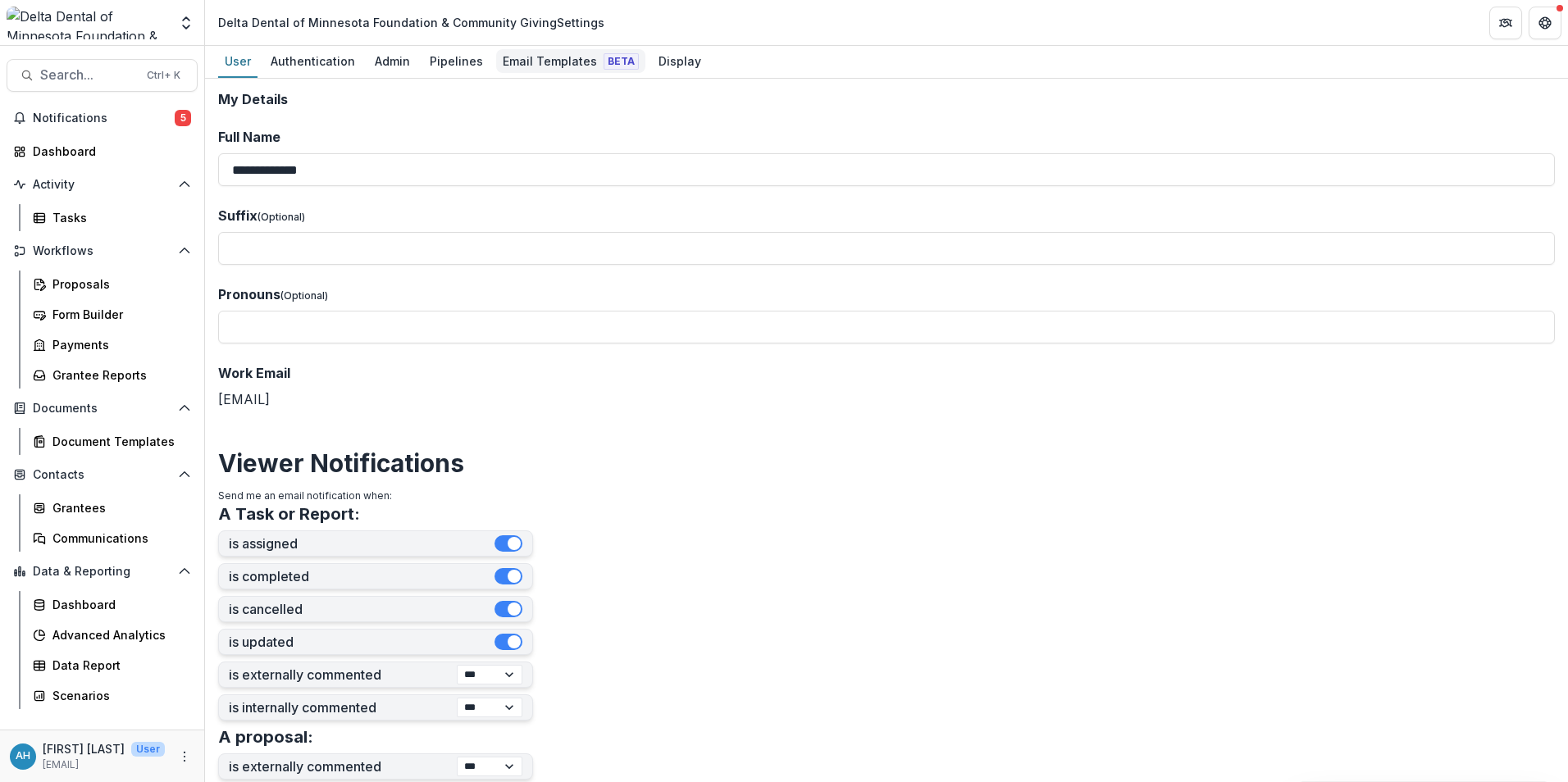 click on "Email Templates   Beta" at bounding box center [571, 61] 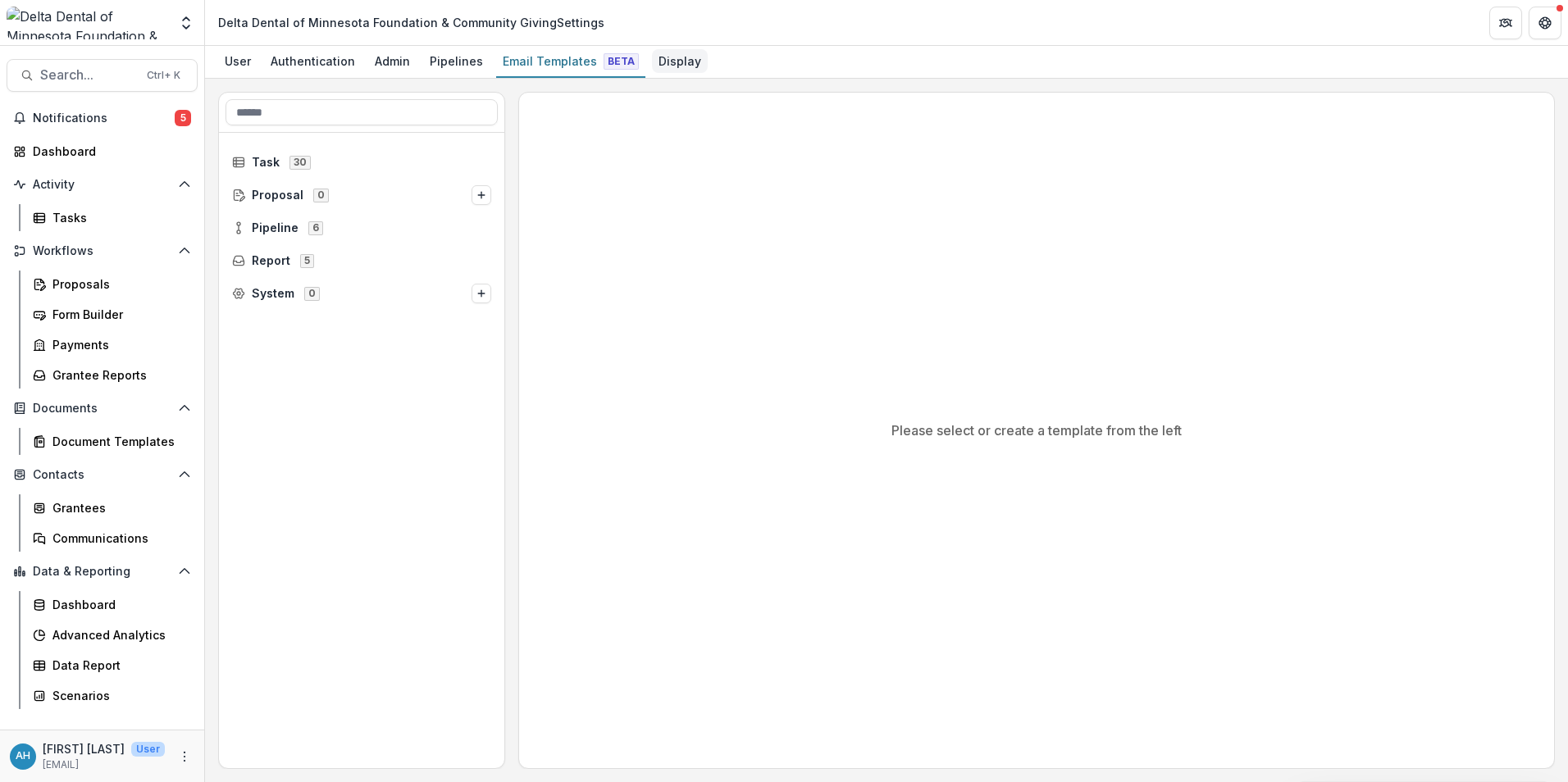 click on "Display" at bounding box center [680, 61] 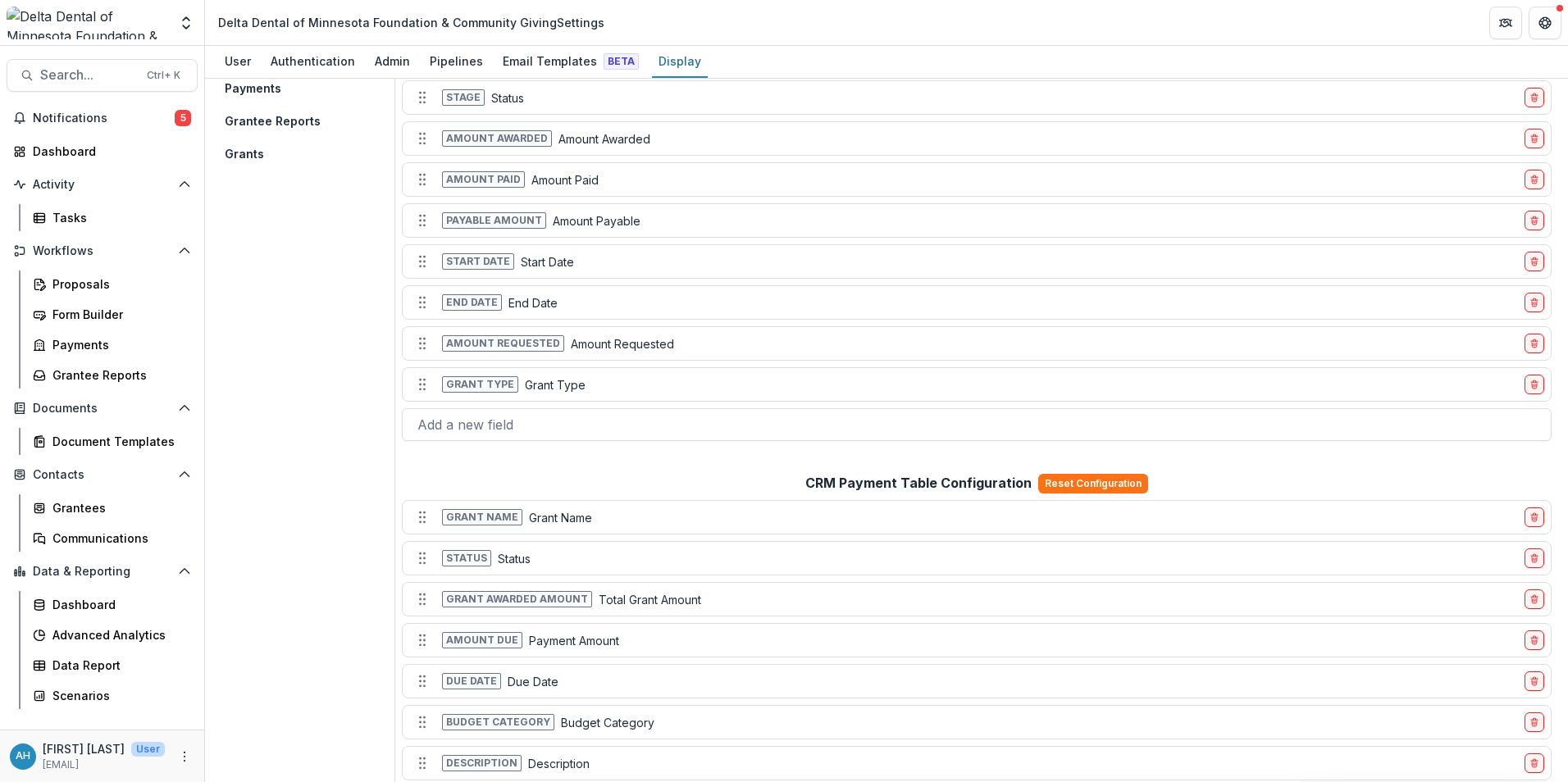 scroll, scrollTop: 0, scrollLeft: 0, axis: both 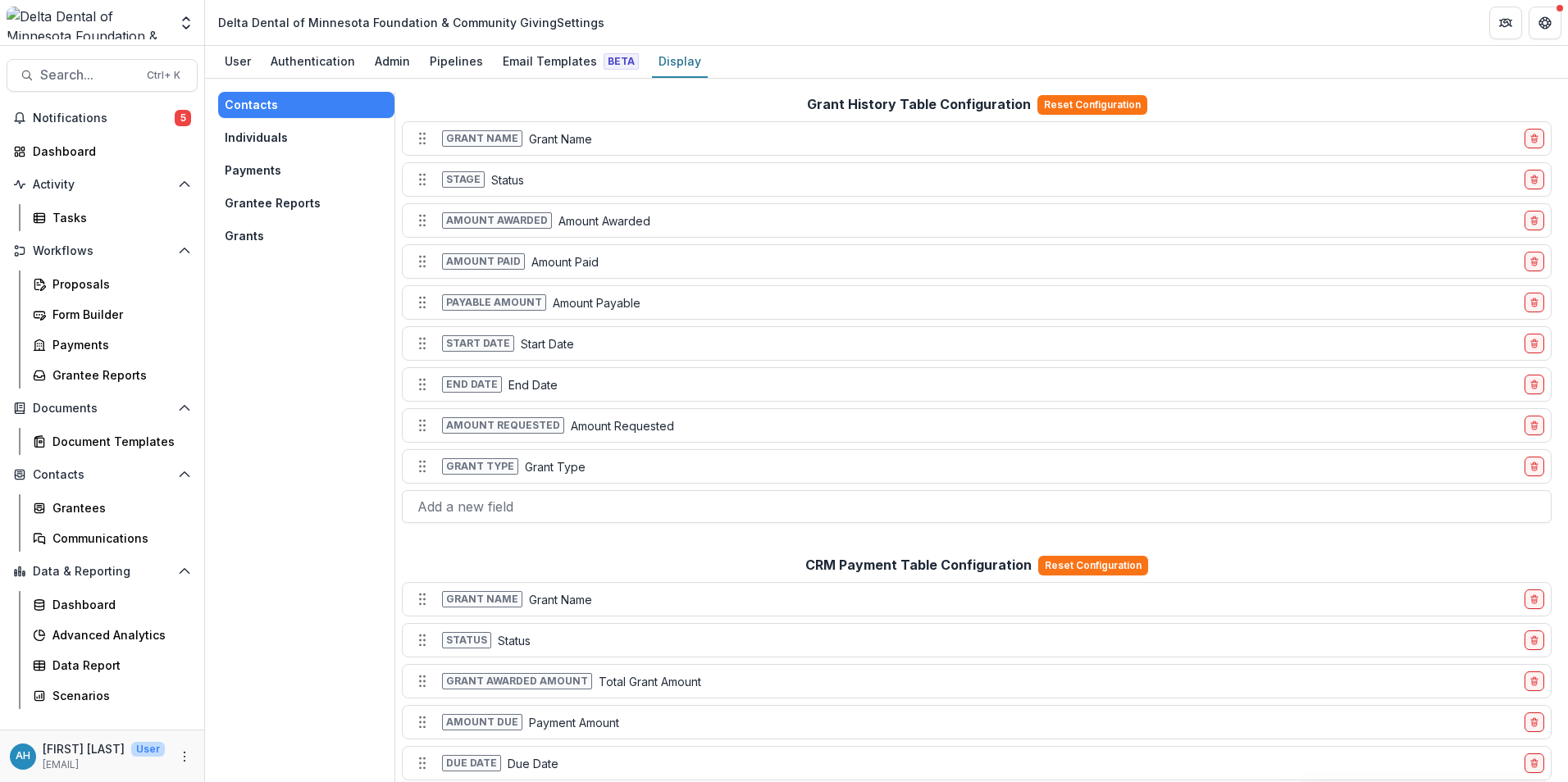 click on "Grants" at bounding box center [306, 236] 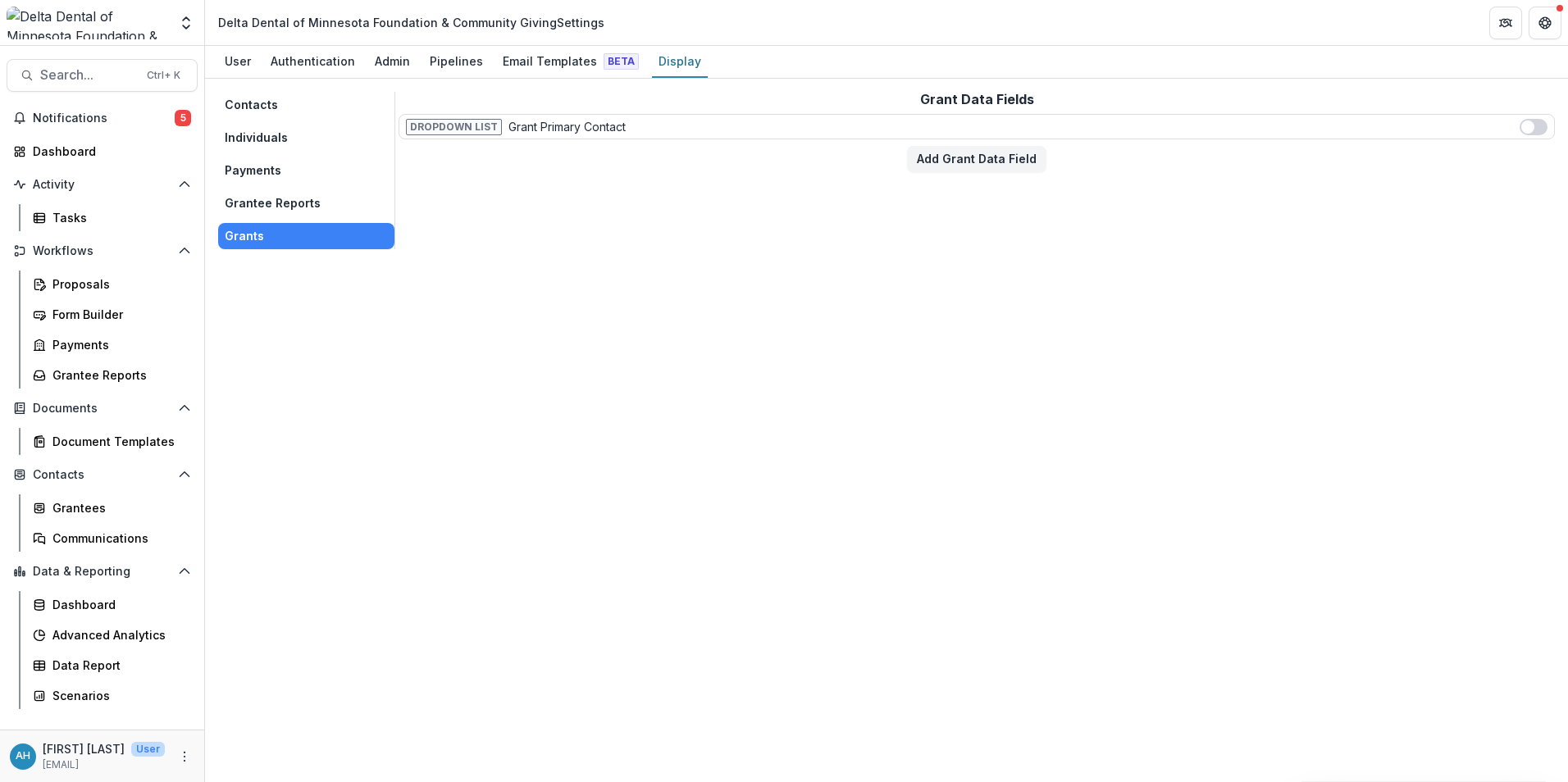 click on "Grantee Reports" at bounding box center [306, 203] 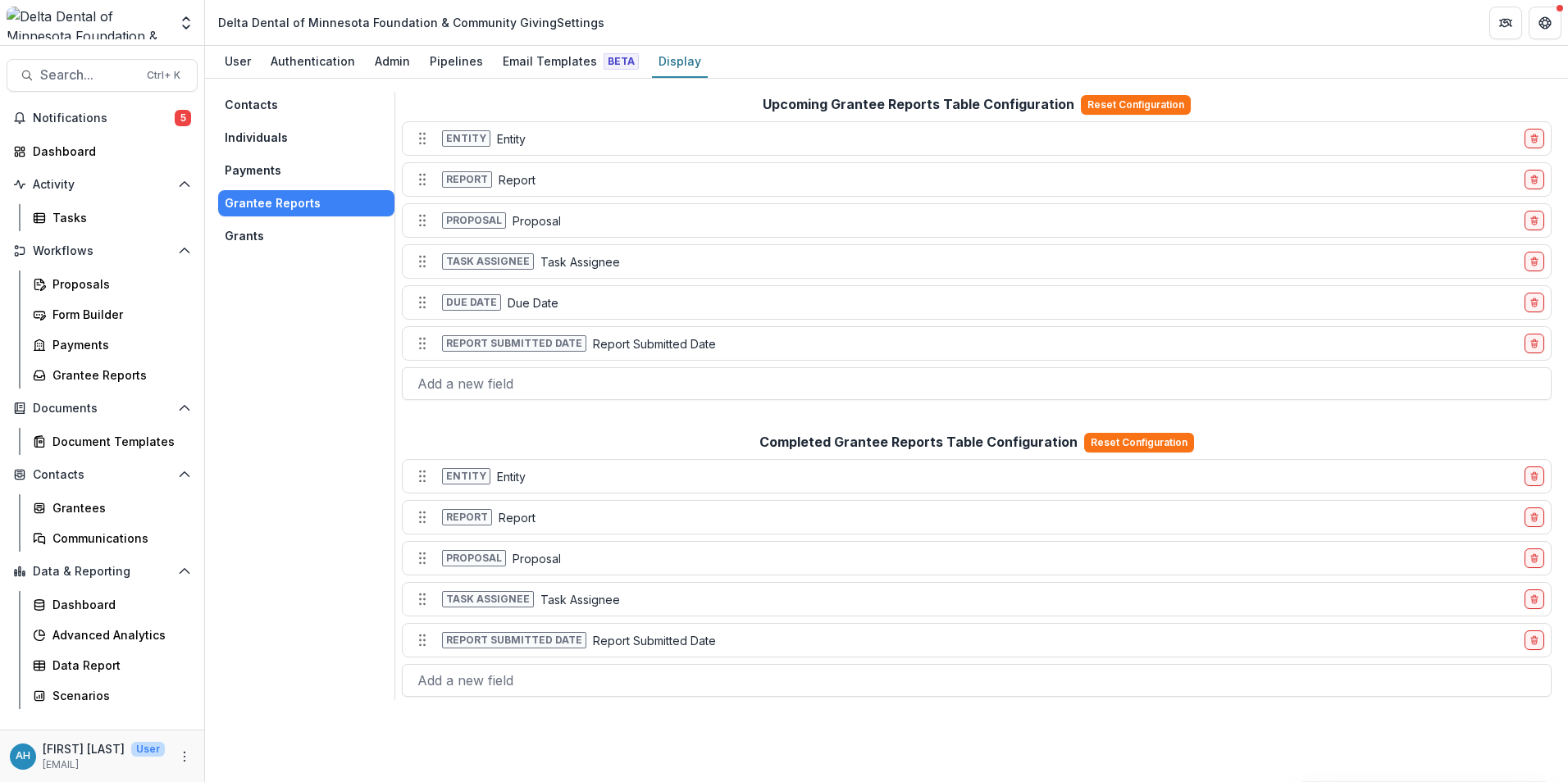 click on "Individuals" at bounding box center (306, 138) 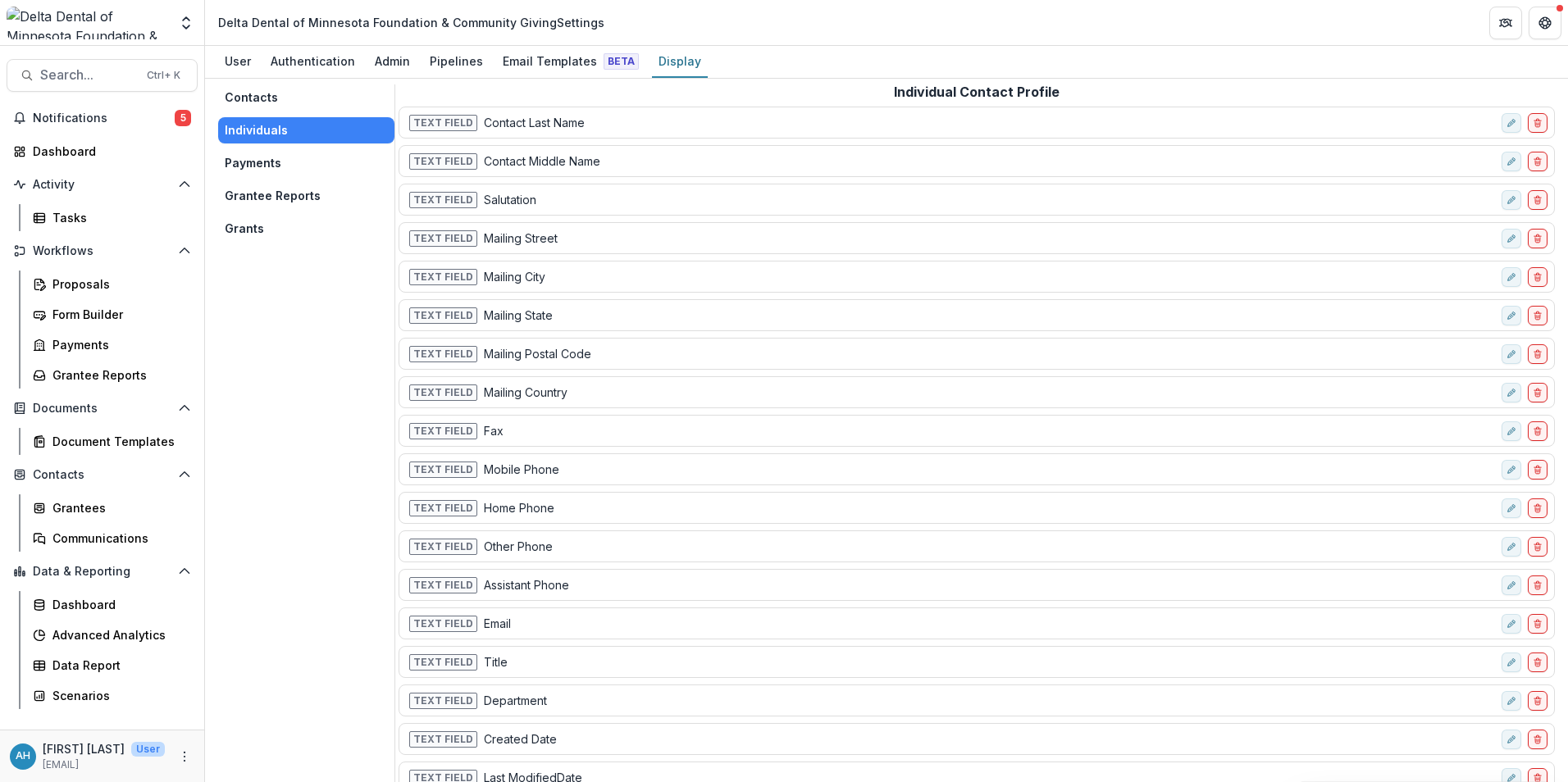 scroll, scrollTop: 0, scrollLeft: 0, axis: both 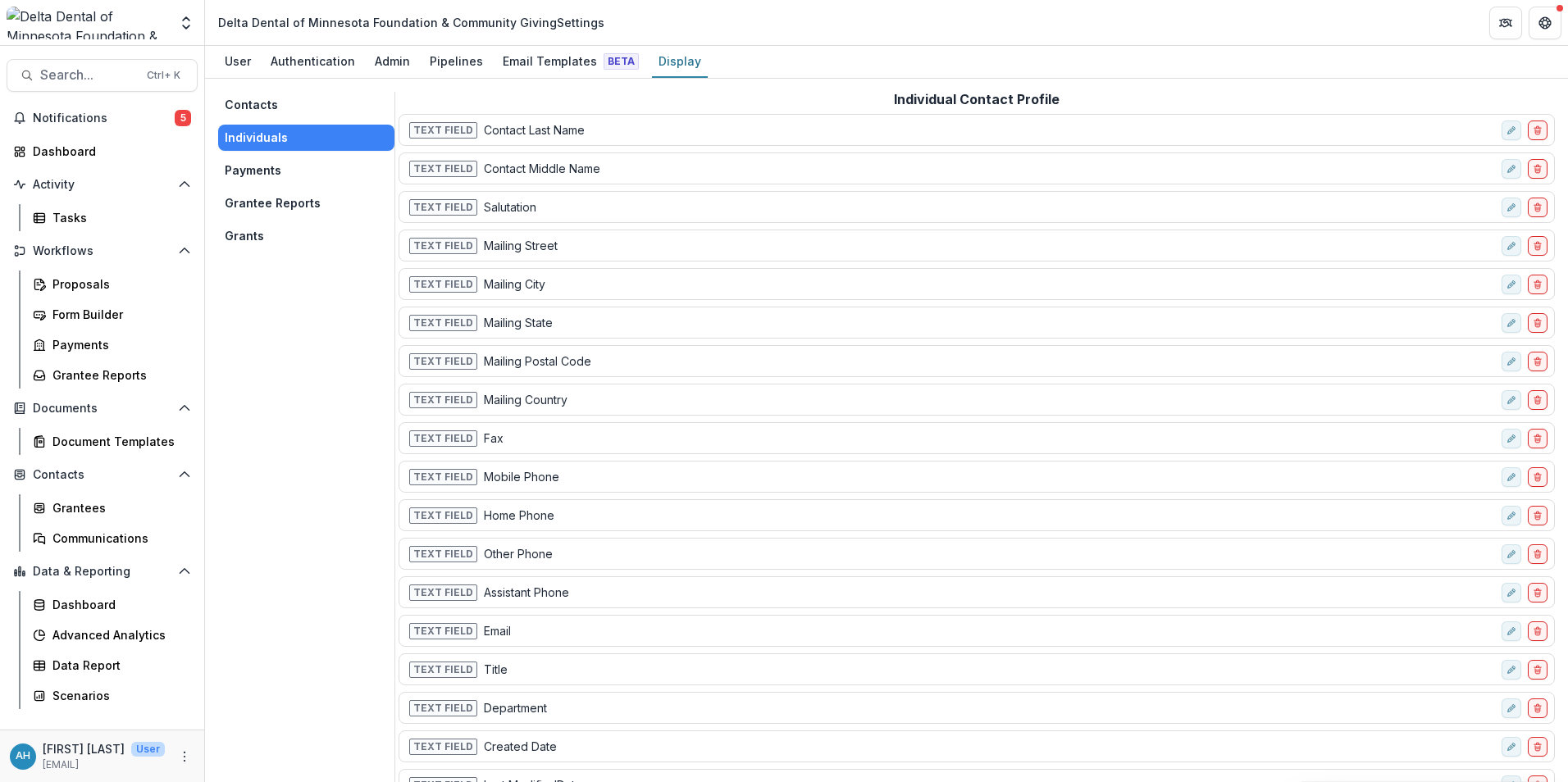 click on "Contacts" at bounding box center (306, 105) 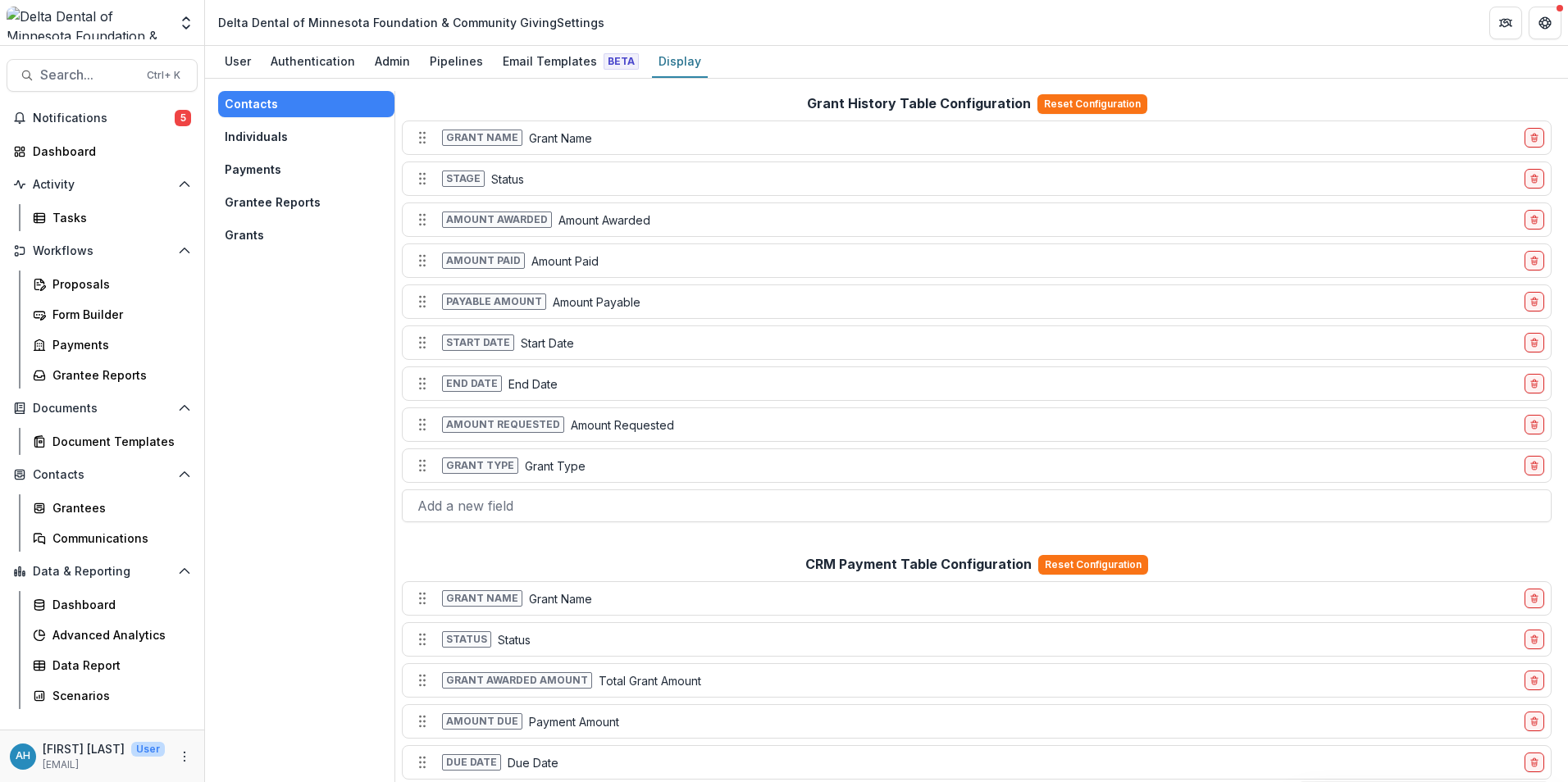 scroll, scrollTop: 0, scrollLeft: 0, axis: both 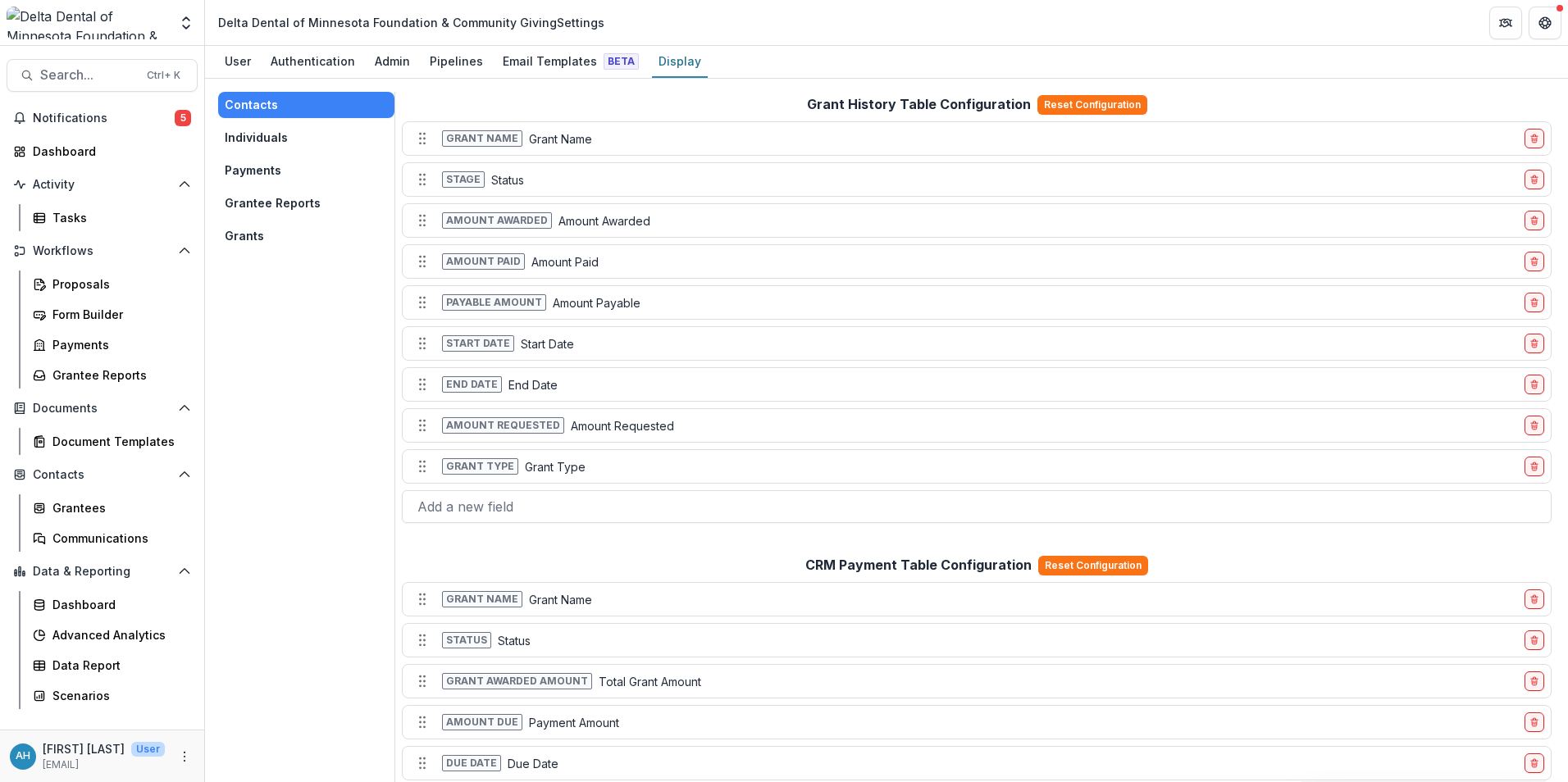 click on "Grants" at bounding box center (306, 236) 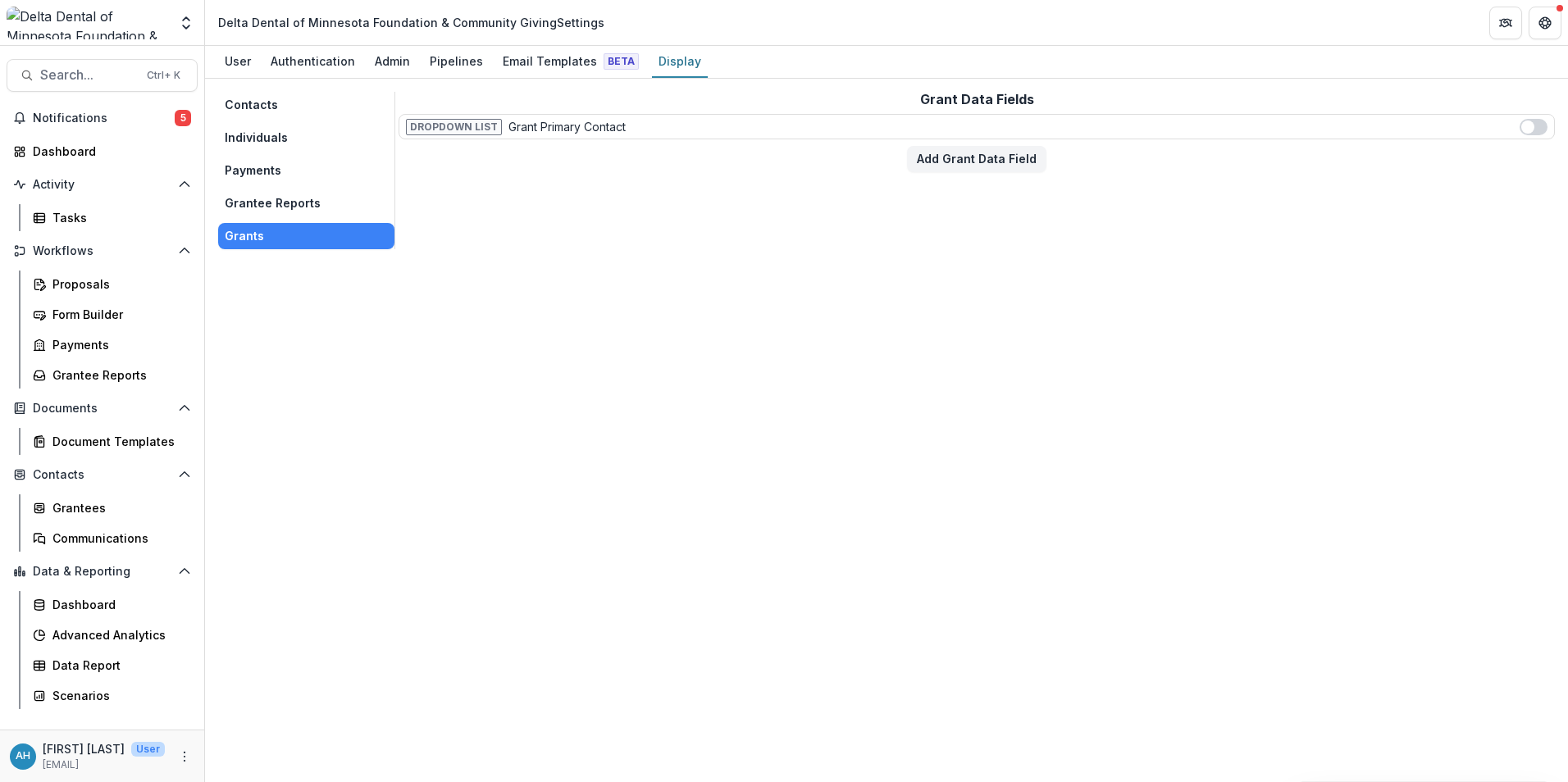 click on "Dropdown List" at bounding box center [454, 127] 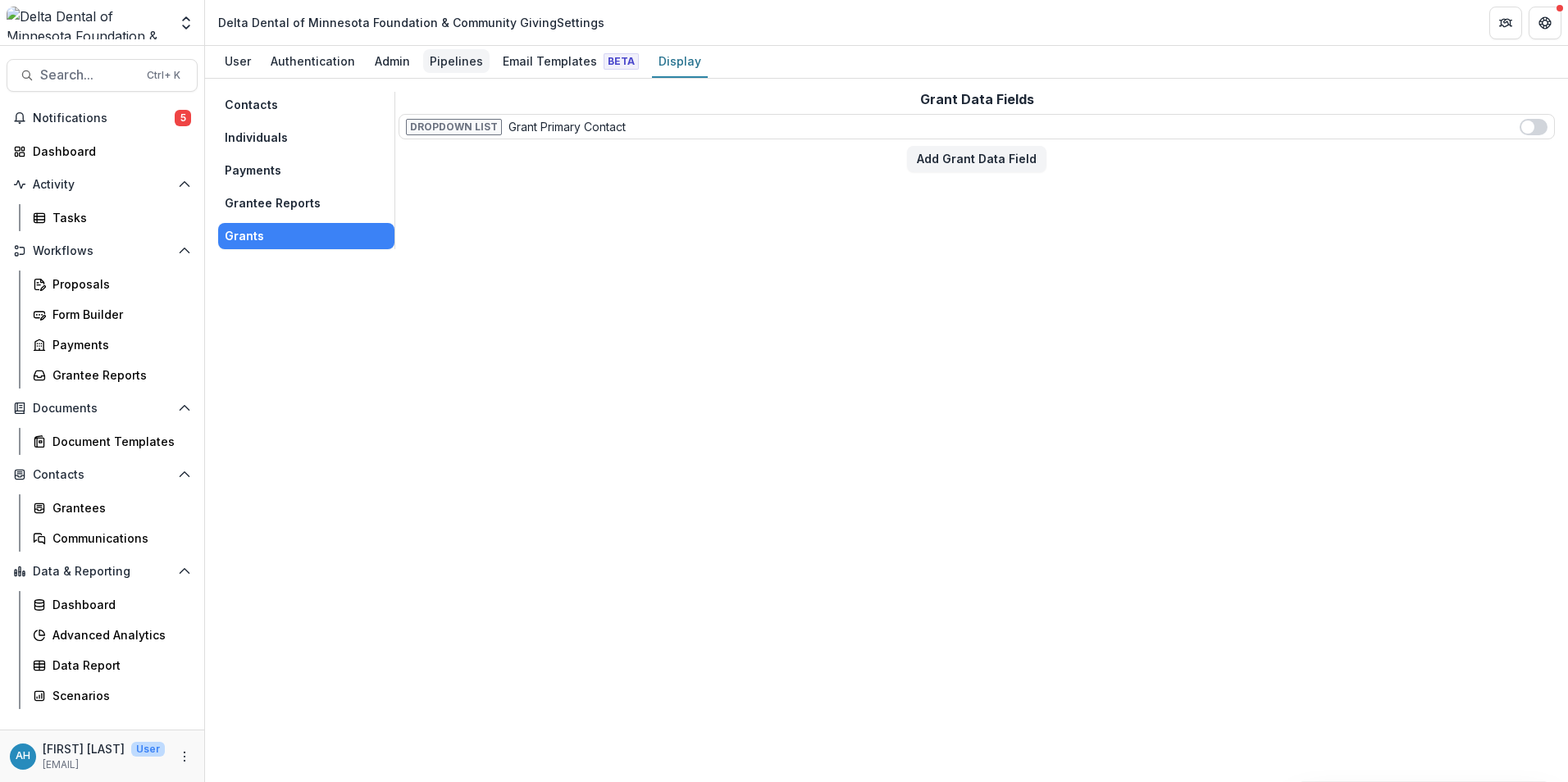 click on "Pipelines" at bounding box center (456, 61) 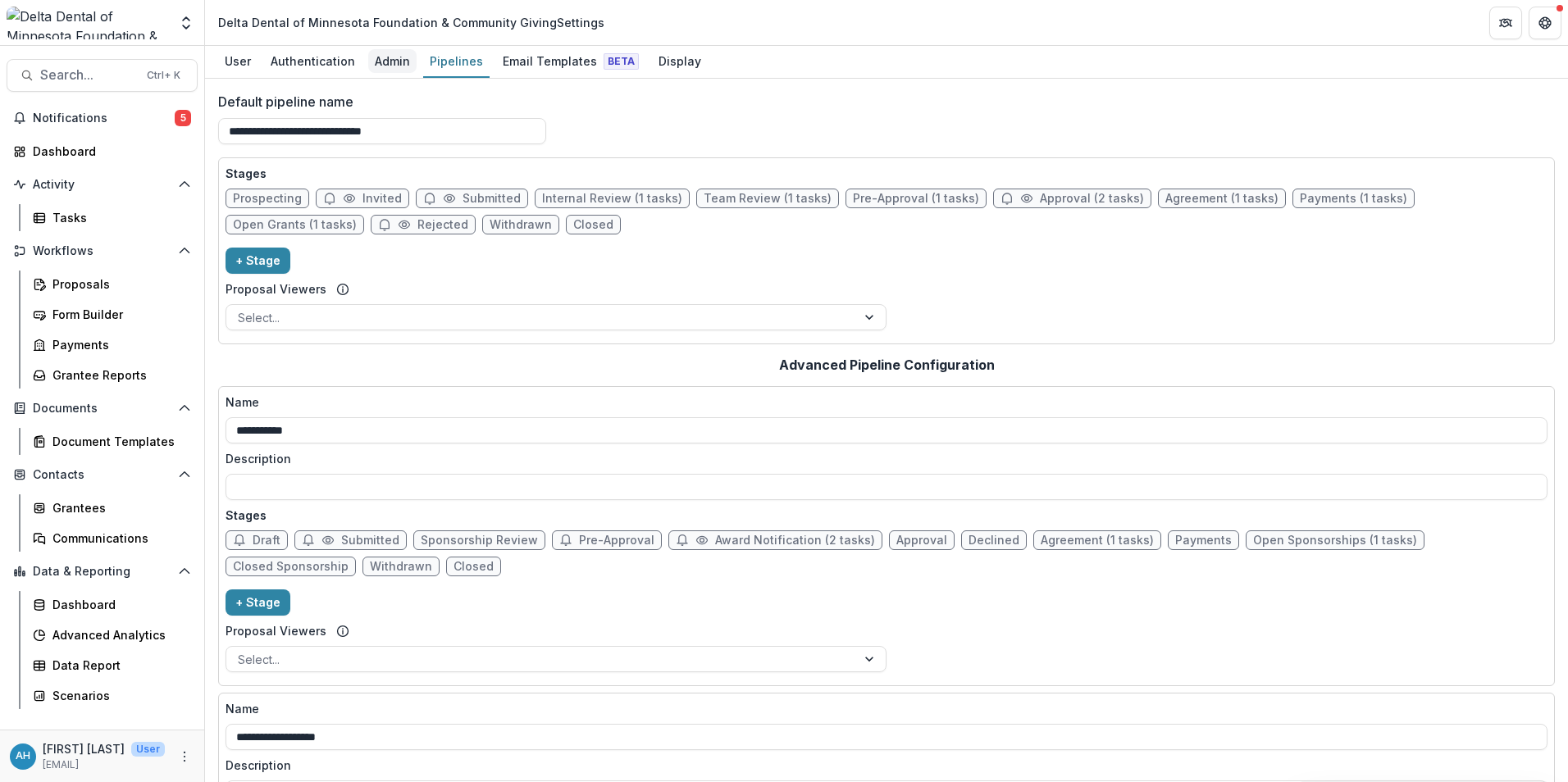 click on "Admin" at bounding box center (392, 61) 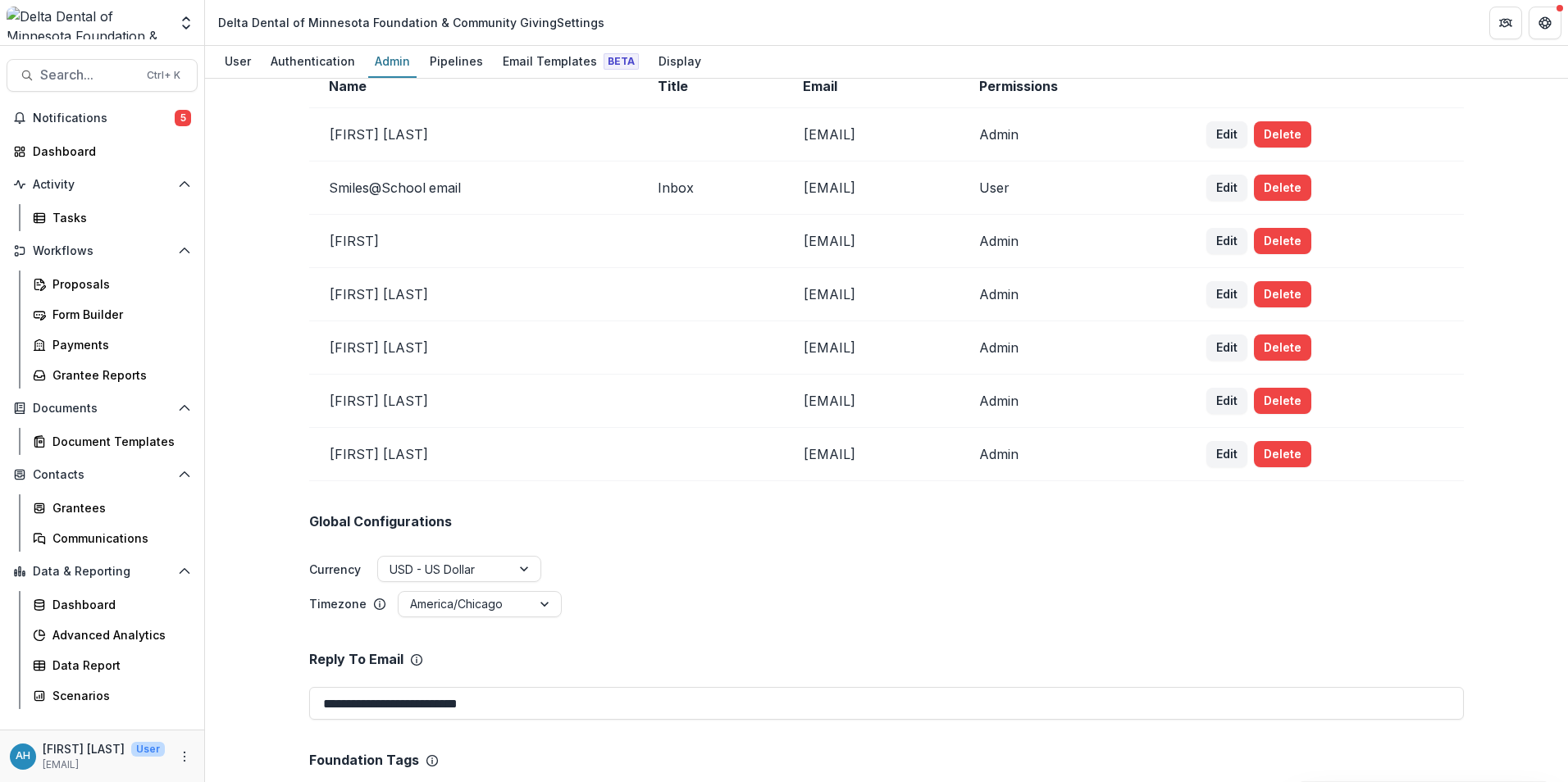 scroll, scrollTop: 0, scrollLeft: 0, axis: both 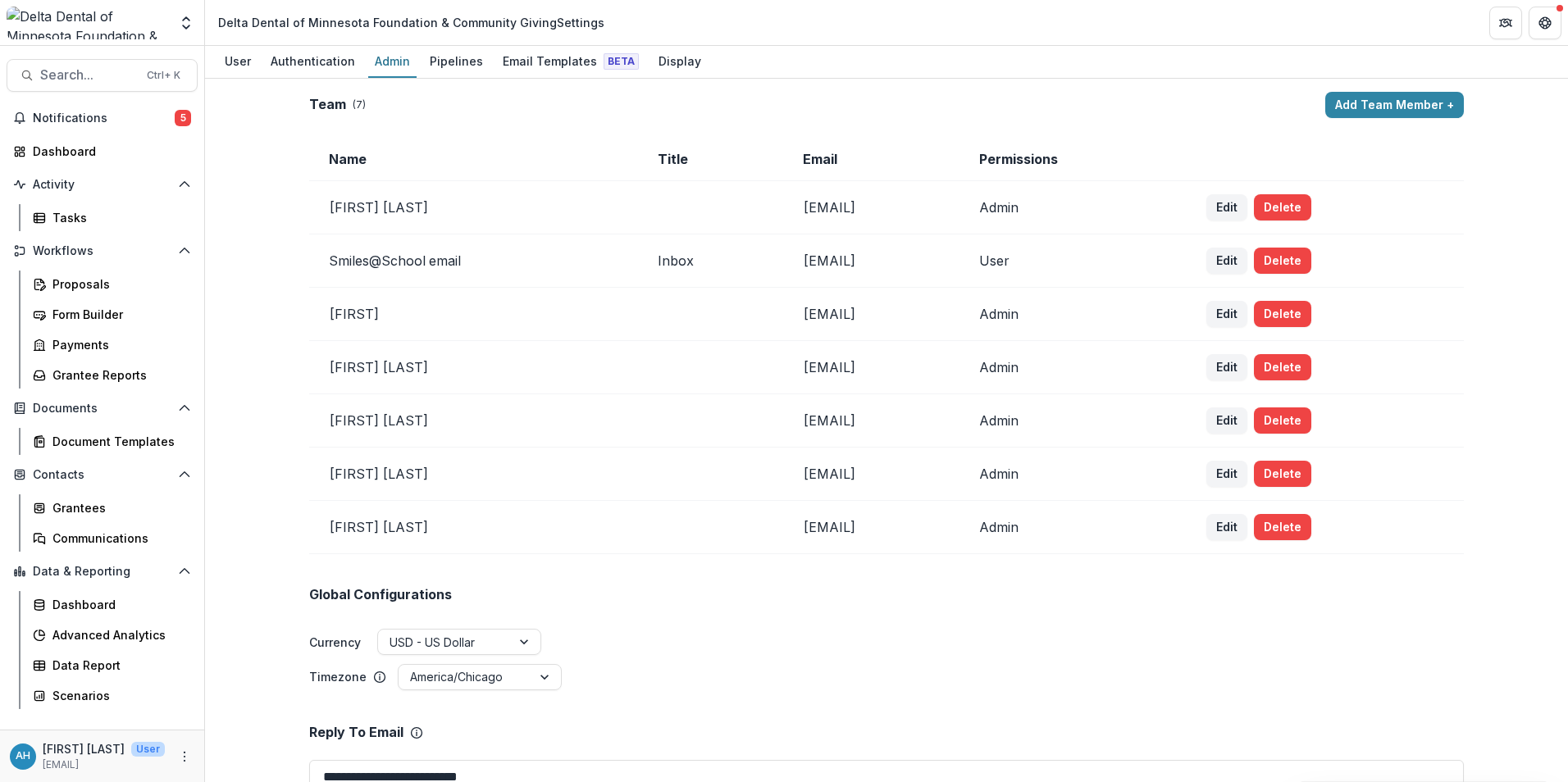 click on "Team ( 7 )" at bounding box center [814, 104] 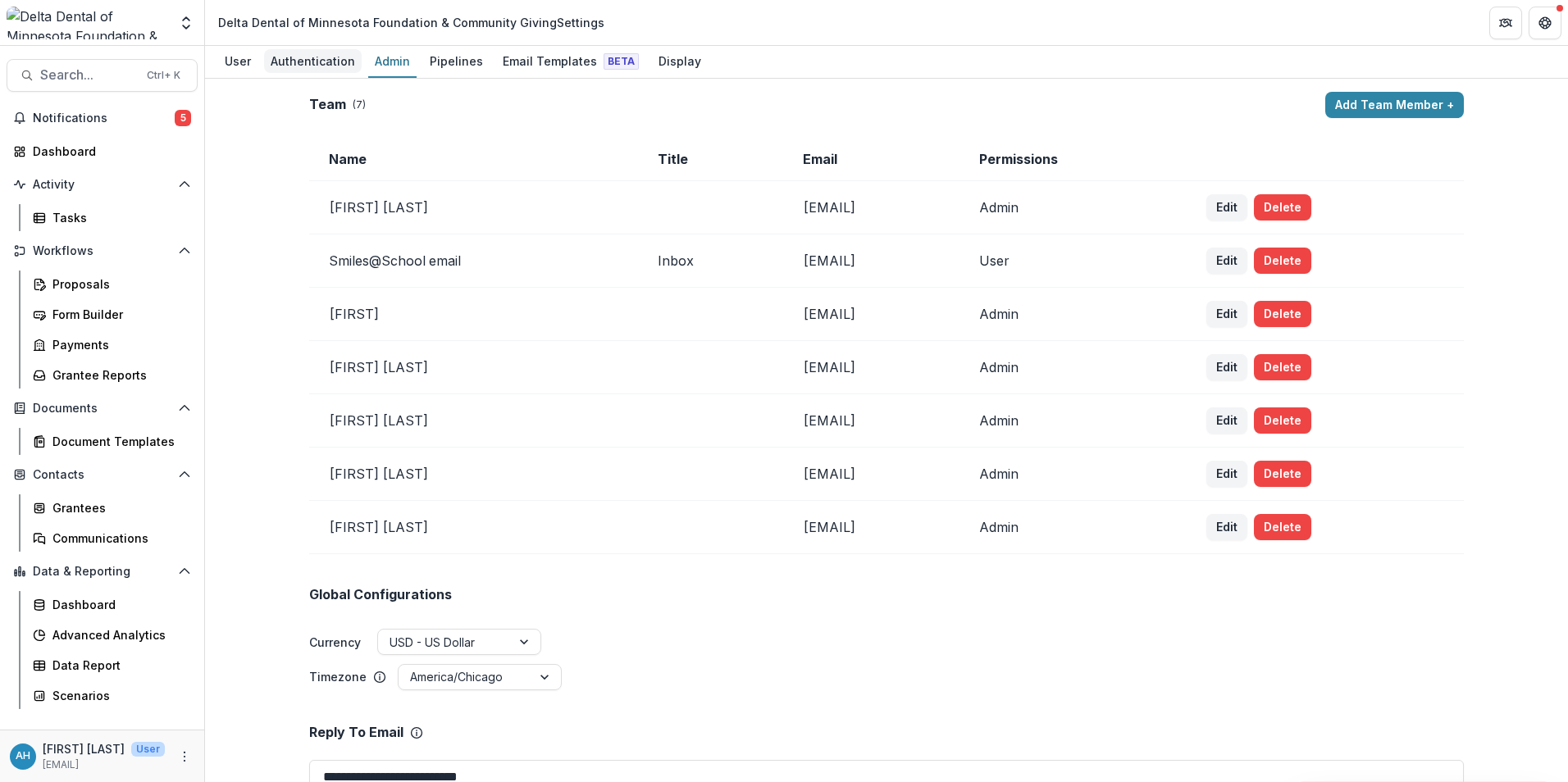 click on "Authentication" at bounding box center (312, 61) 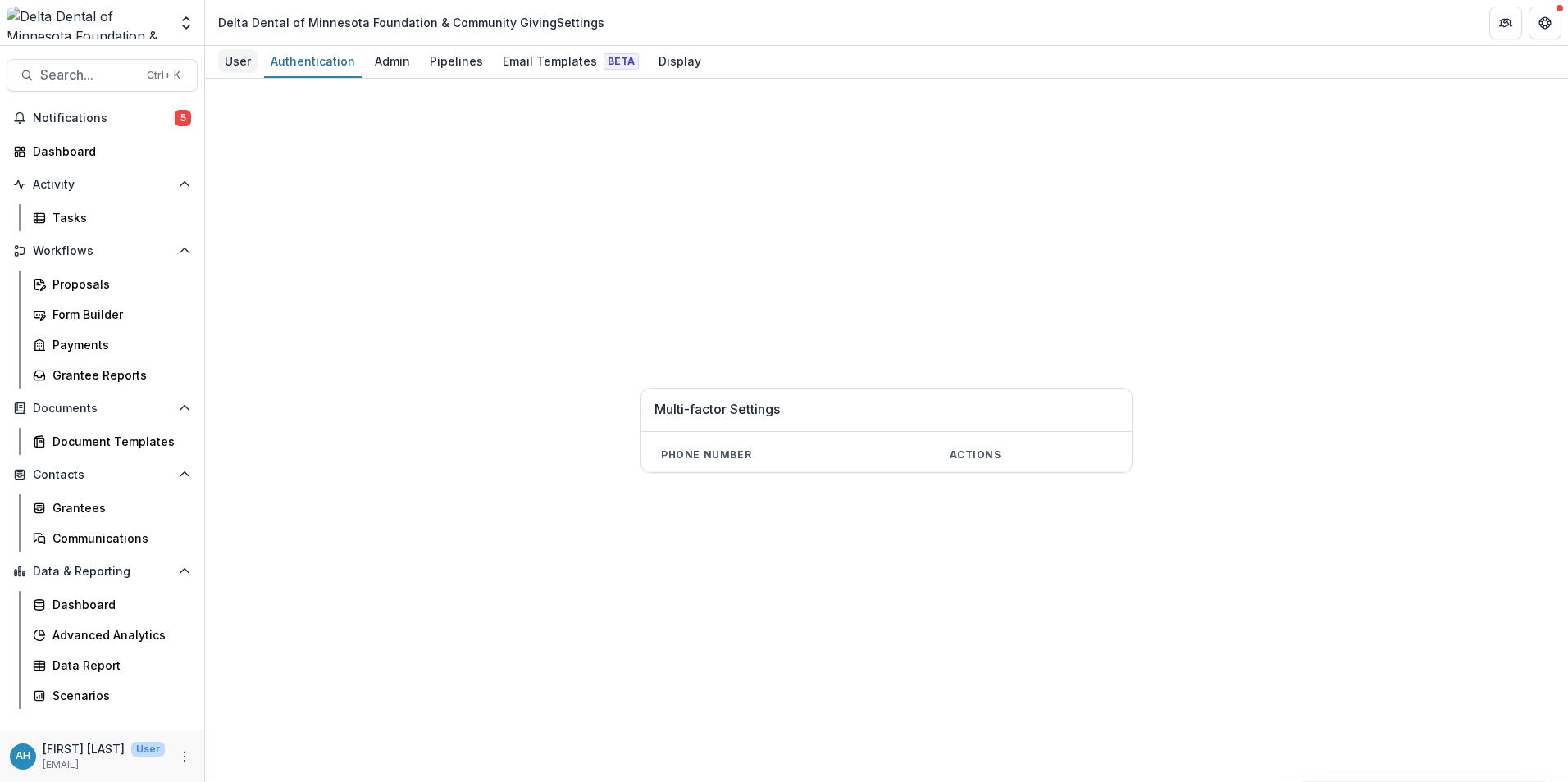 click on "User" at bounding box center [238, 61] 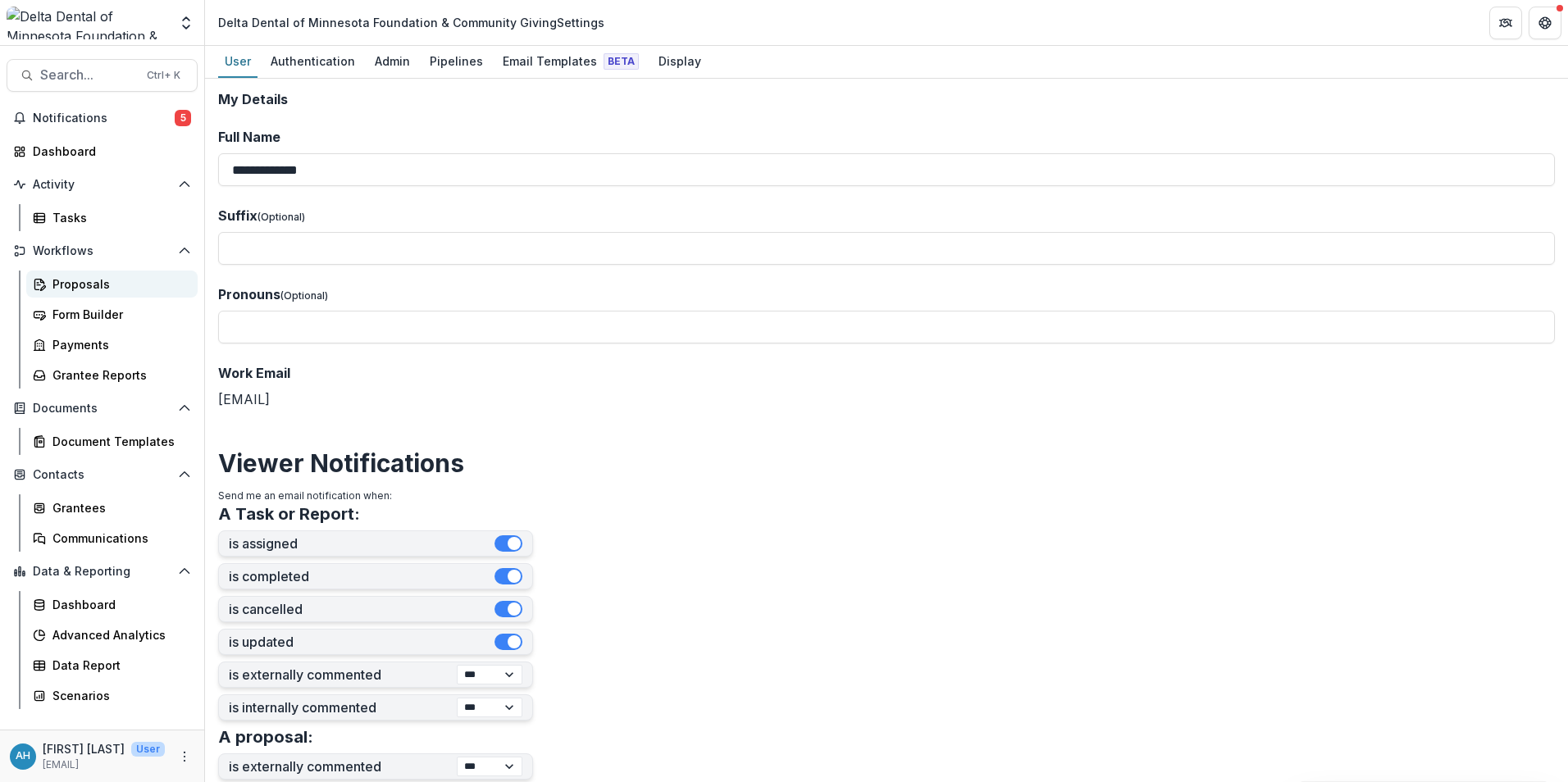 click on "Proposals" at bounding box center (118, 284) 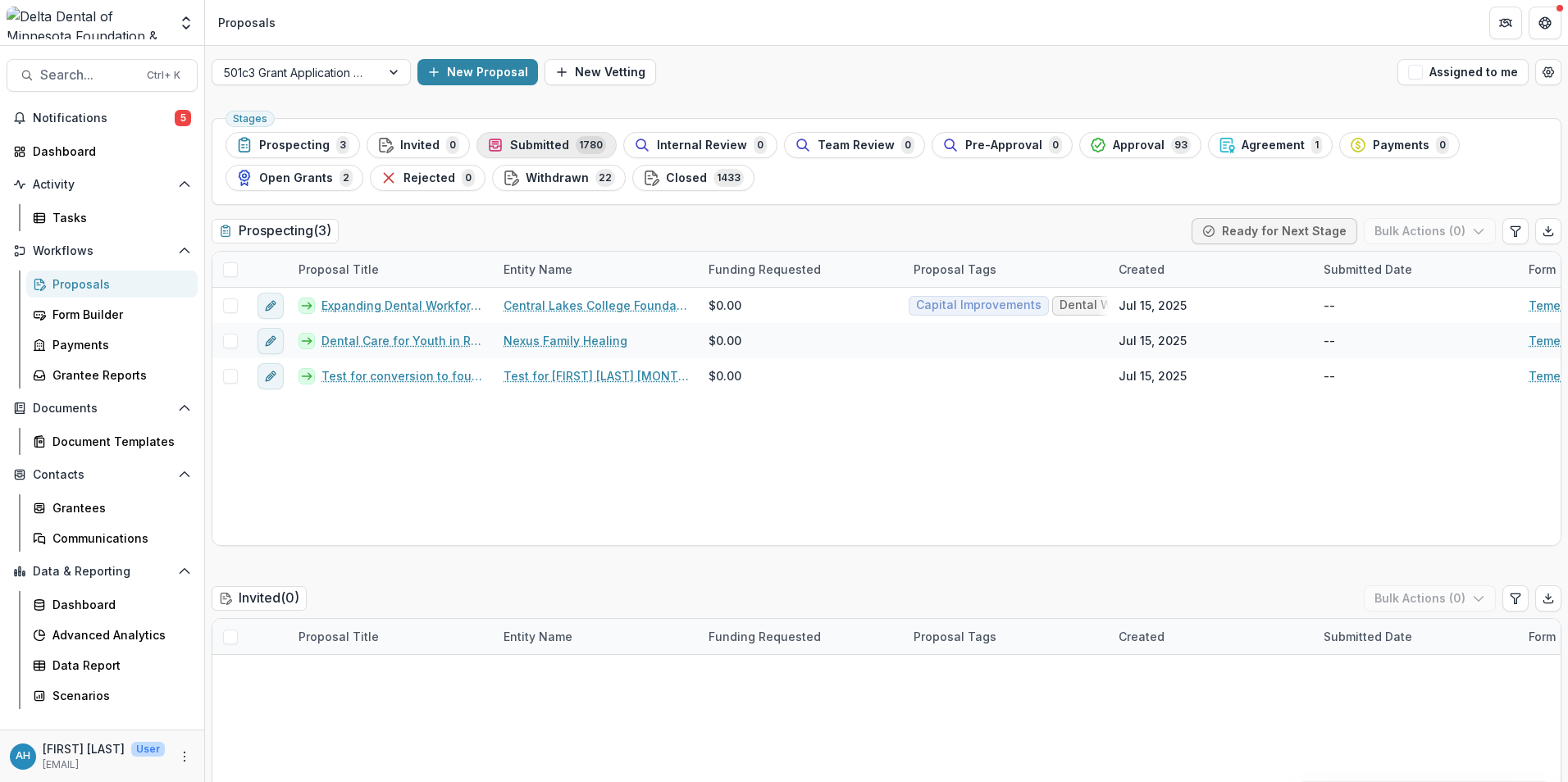 click on "Submitted" at bounding box center (540, 145) 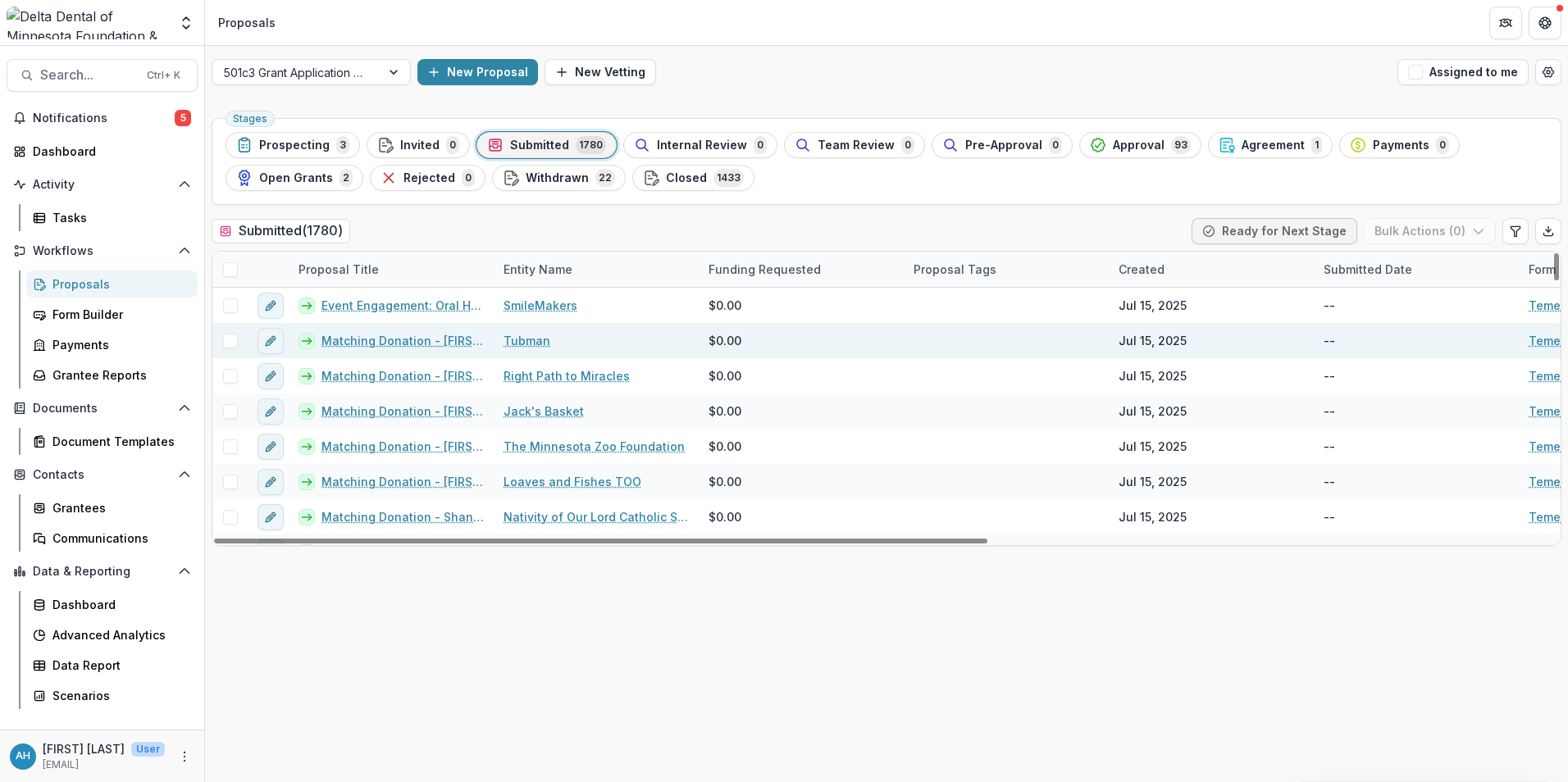 click on "Matching Donation - [FIRST] [LAST]" at bounding box center [403, 340] 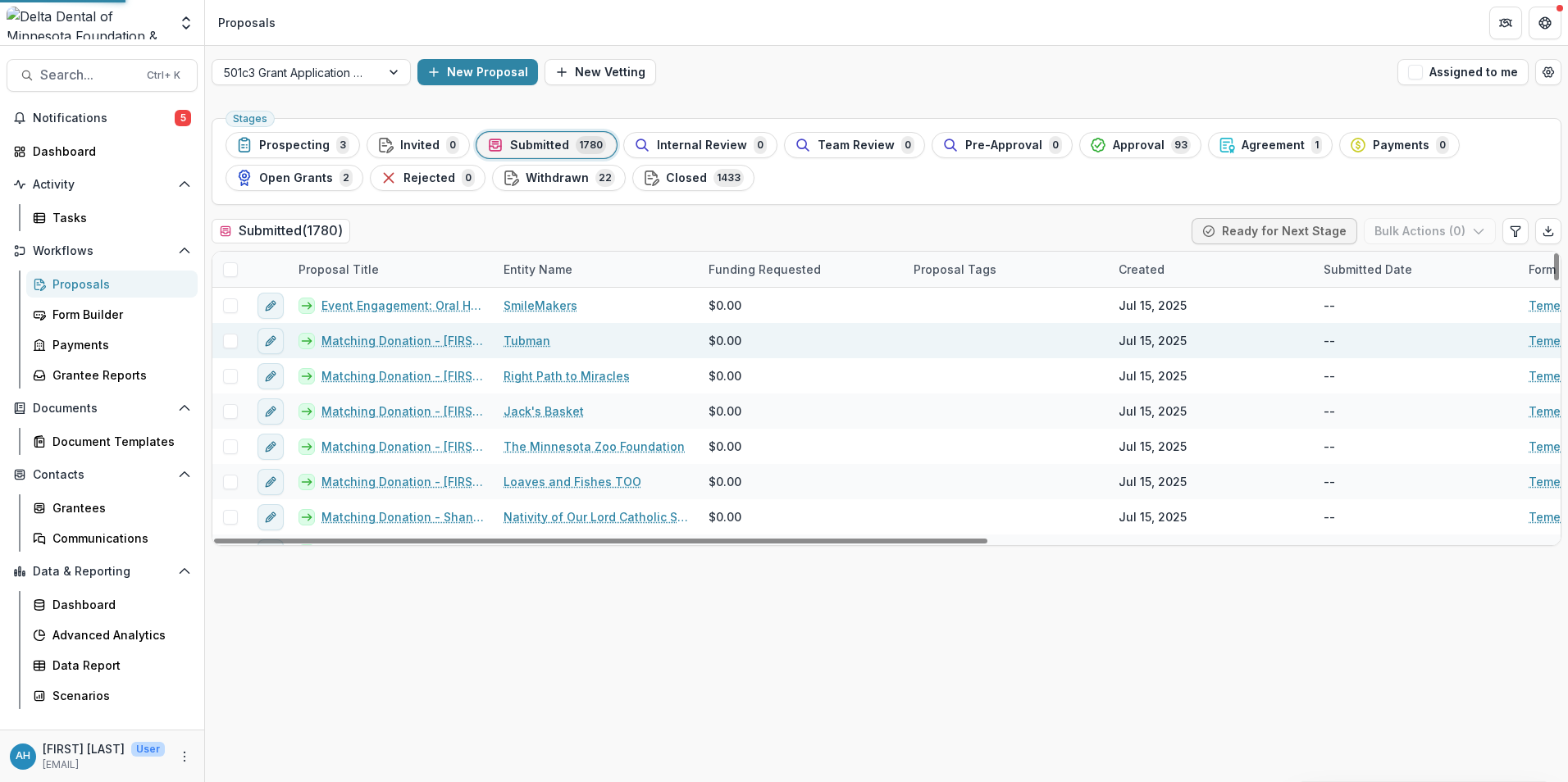 click on "Matching Donation - [FIRST] [LAST]" at bounding box center (403, 340) 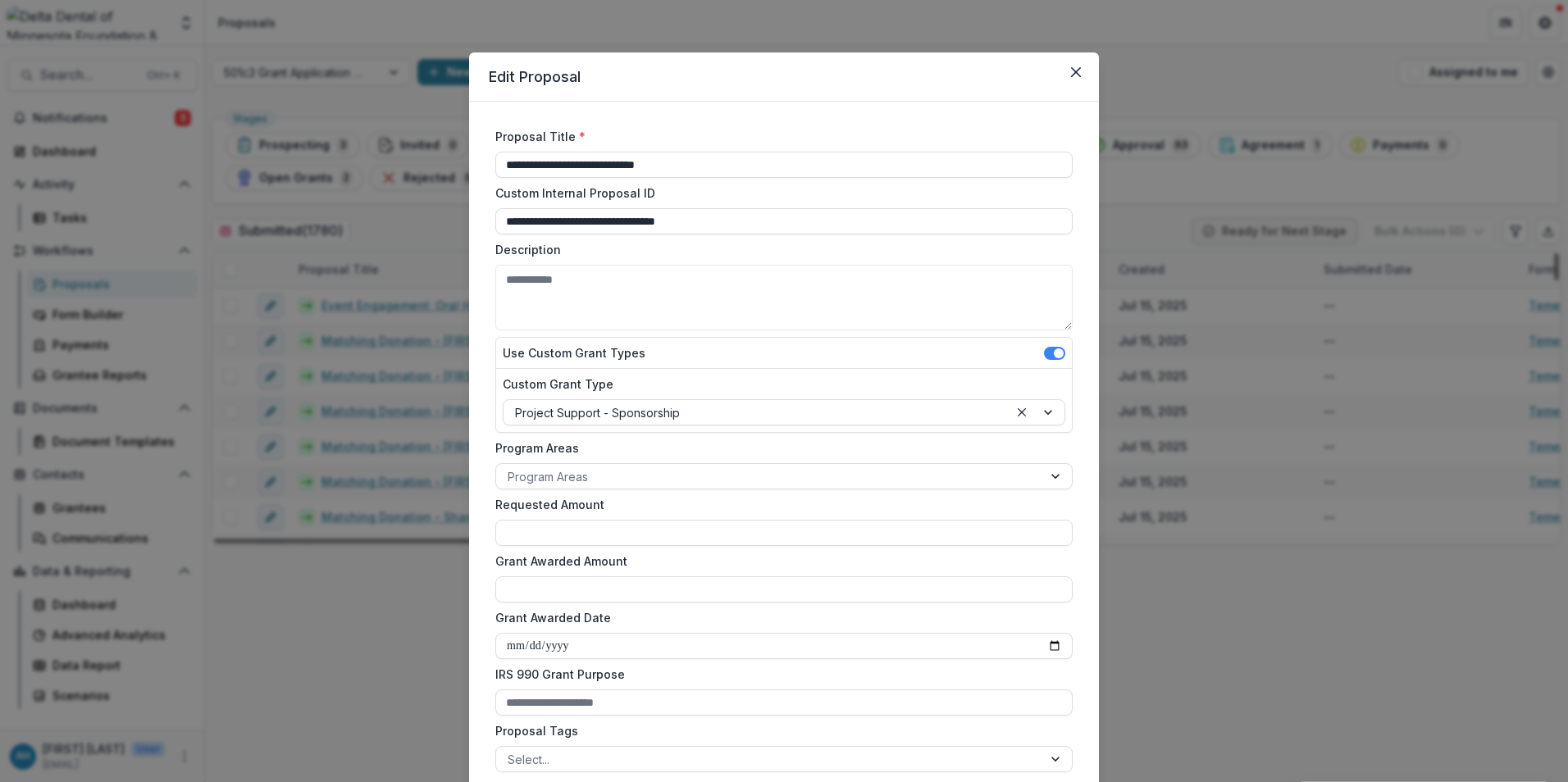 type on "****" 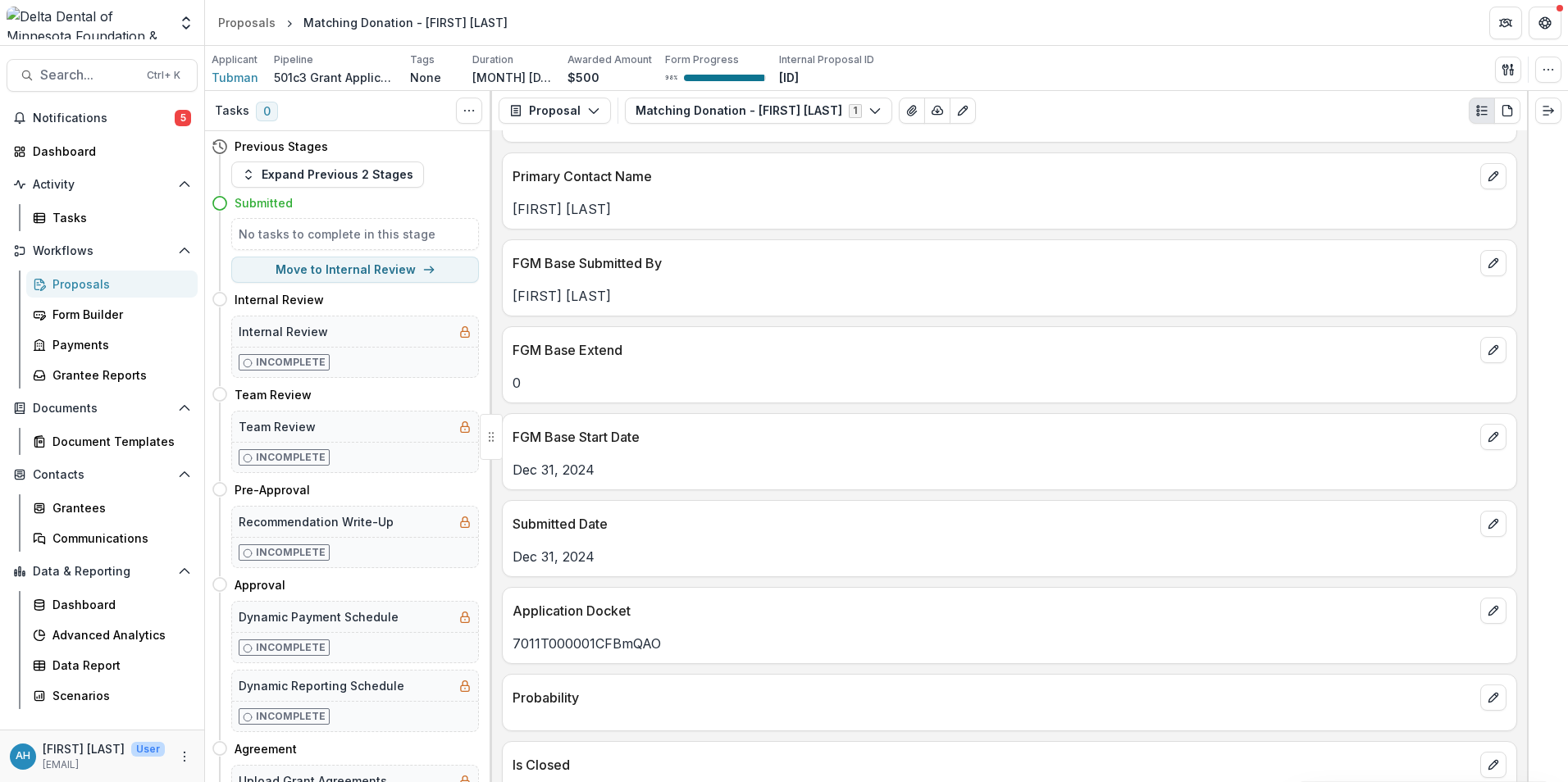 scroll, scrollTop: 164, scrollLeft: 0, axis: vertical 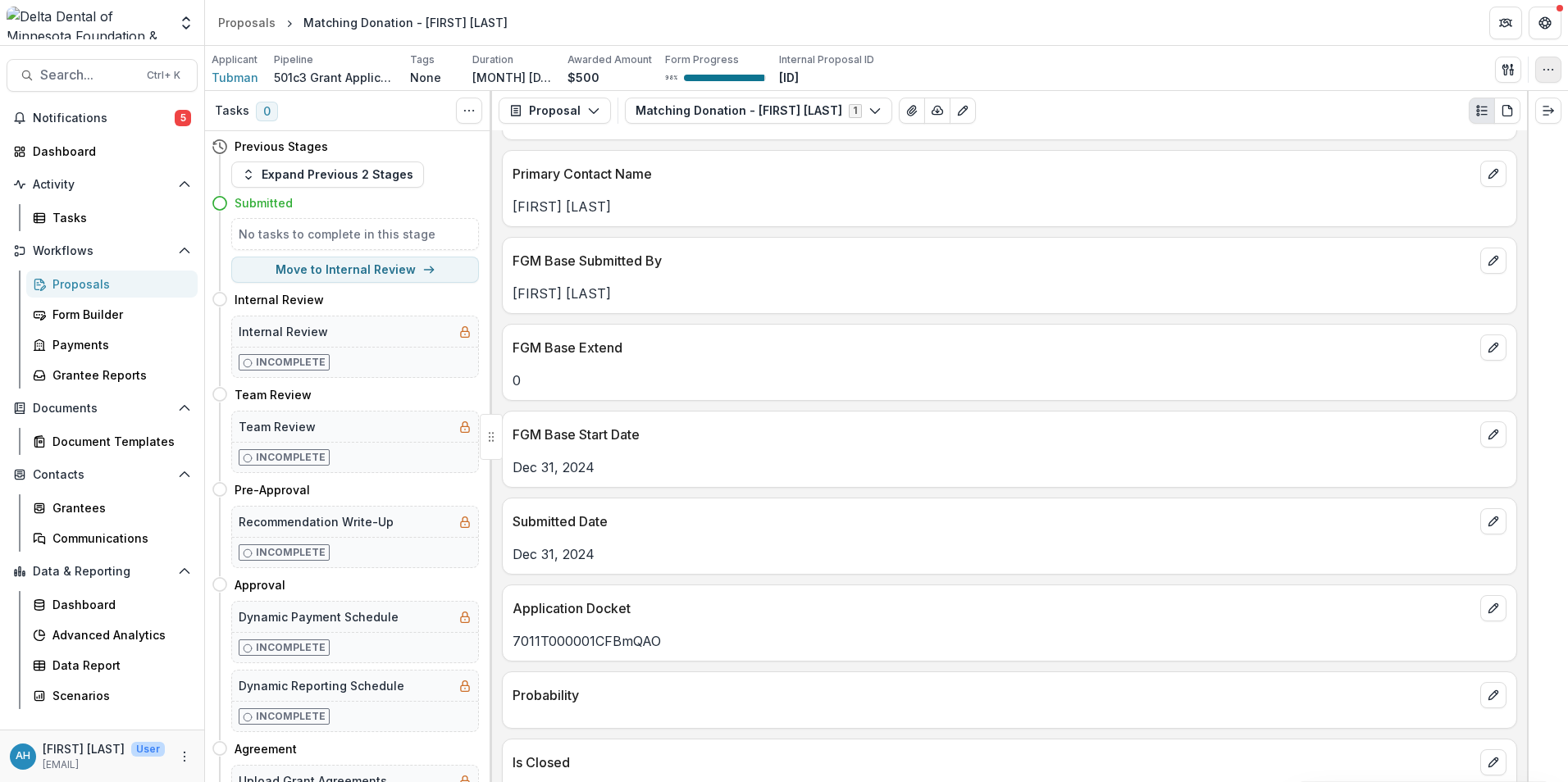 click at bounding box center [1548, 70] 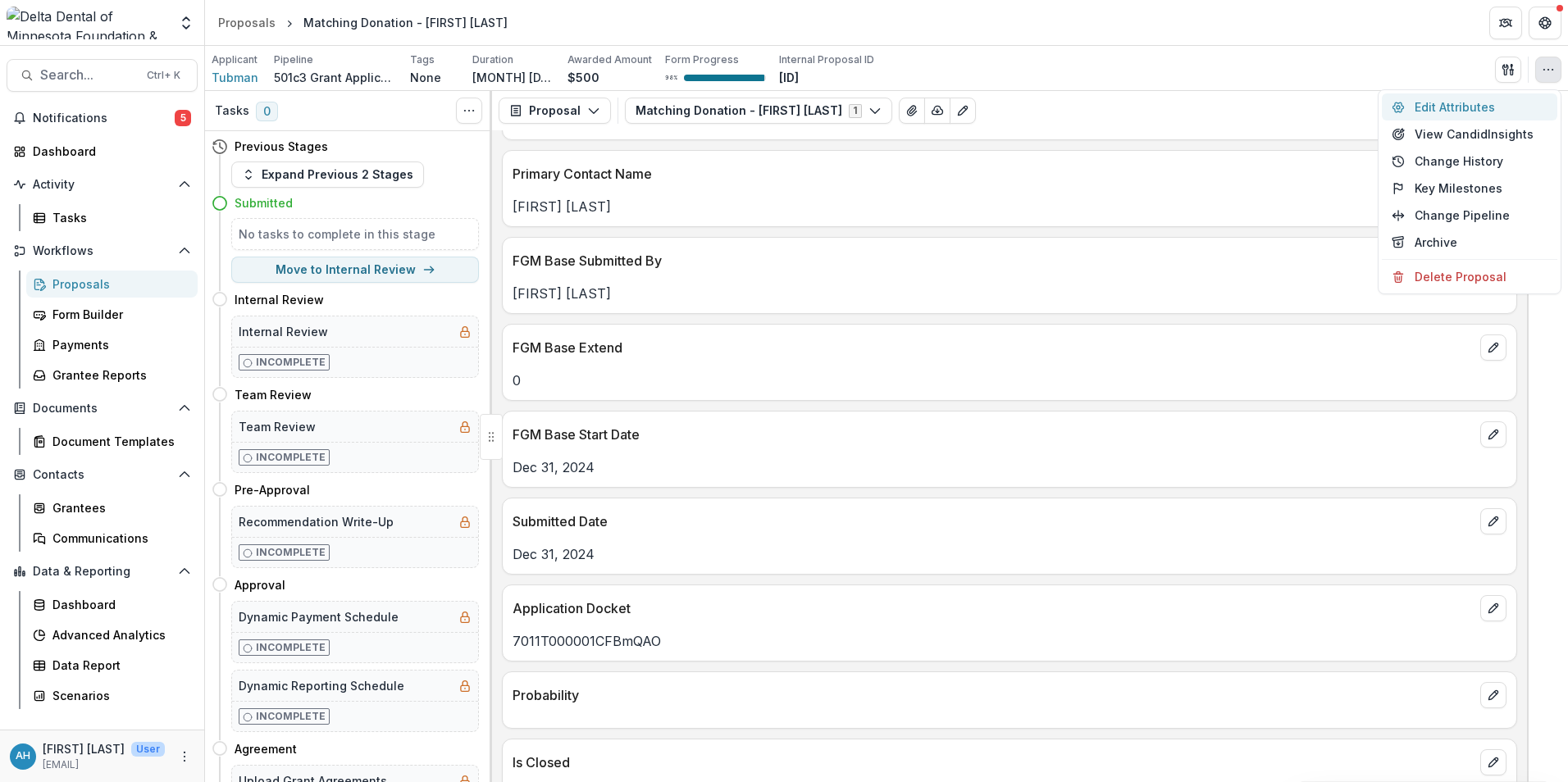 click on "Edit Attributes" at bounding box center [1470, 107] 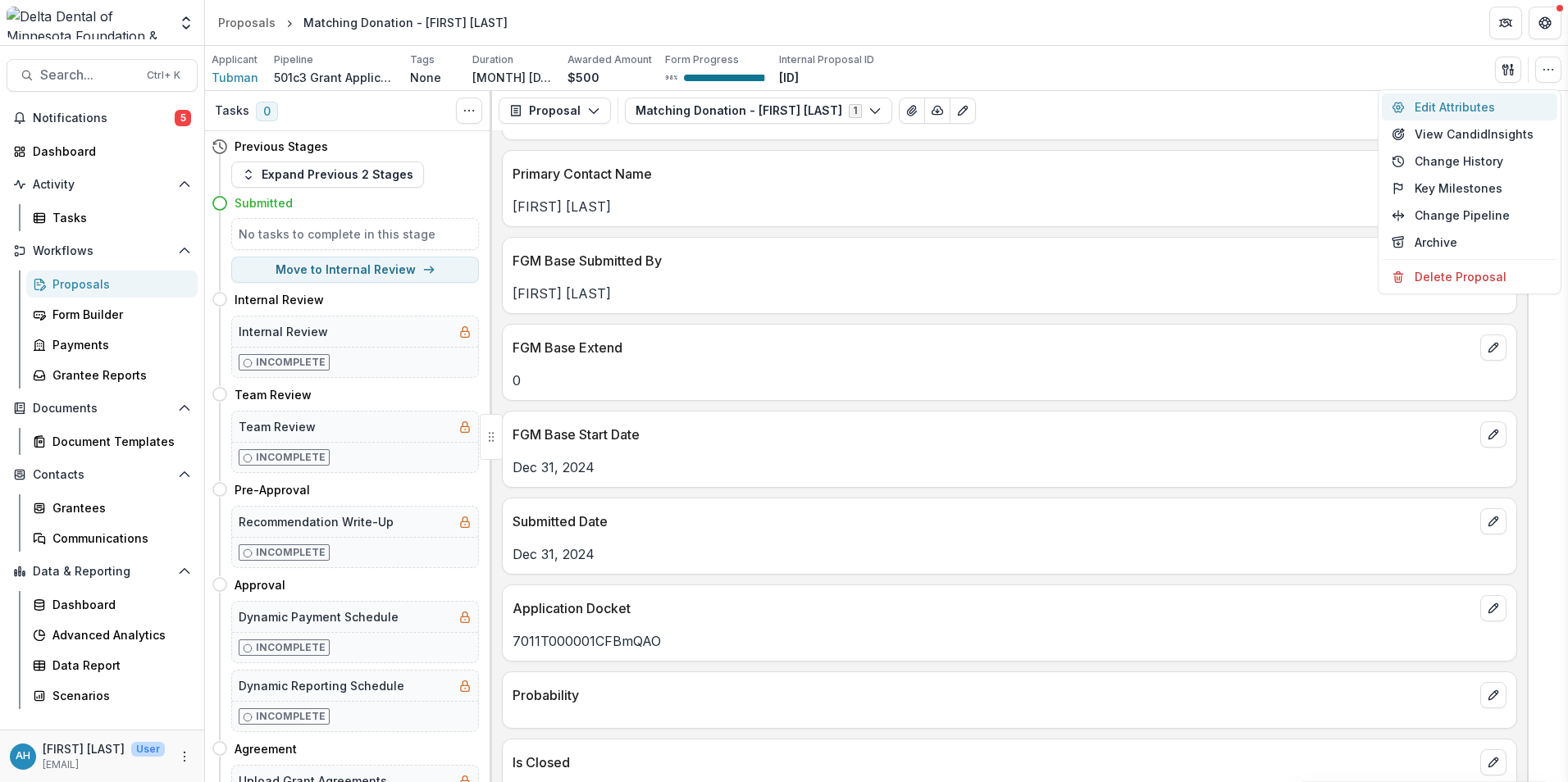 type on "****" 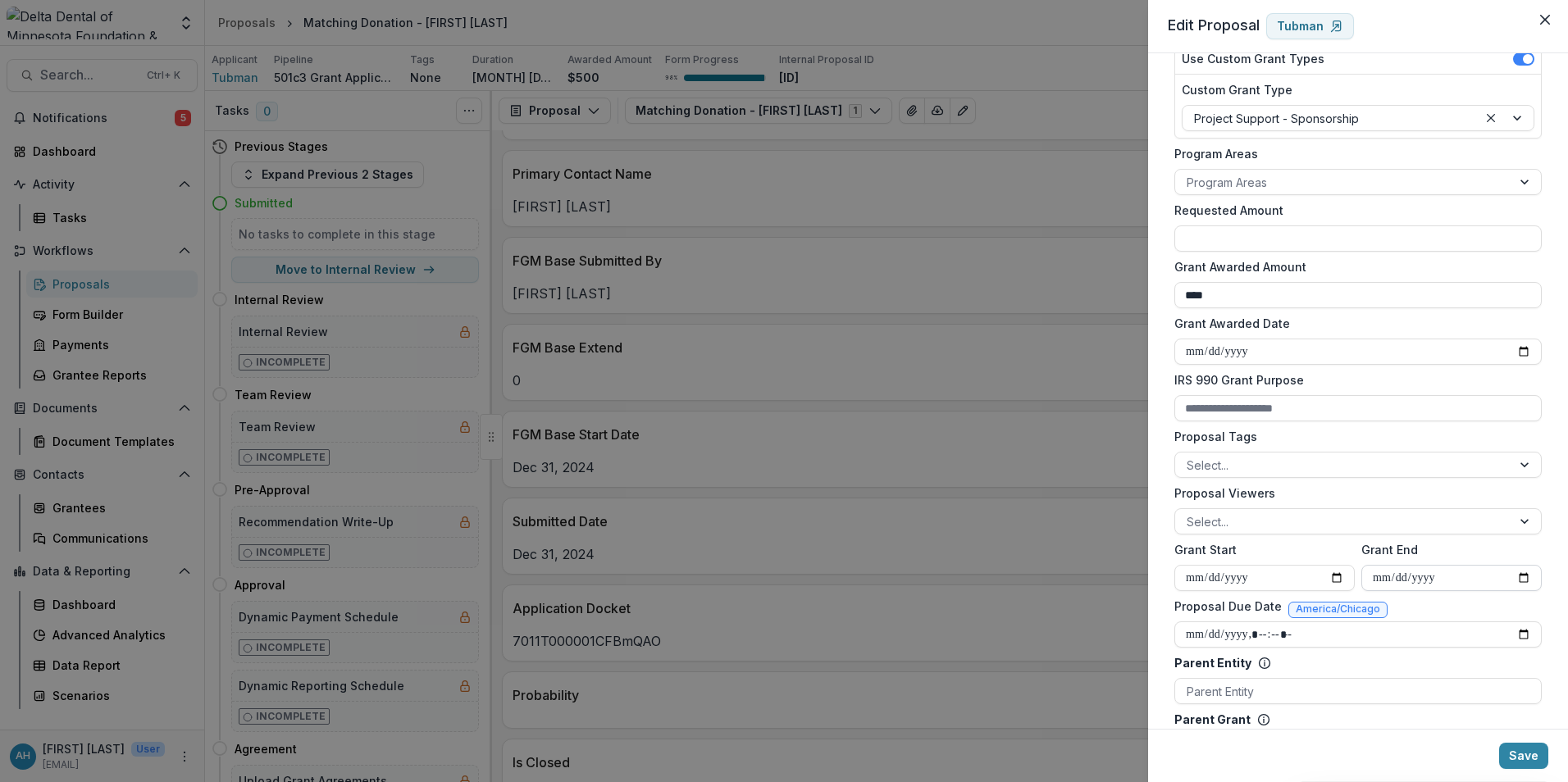 scroll, scrollTop: 328, scrollLeft: 0, axis: vertical 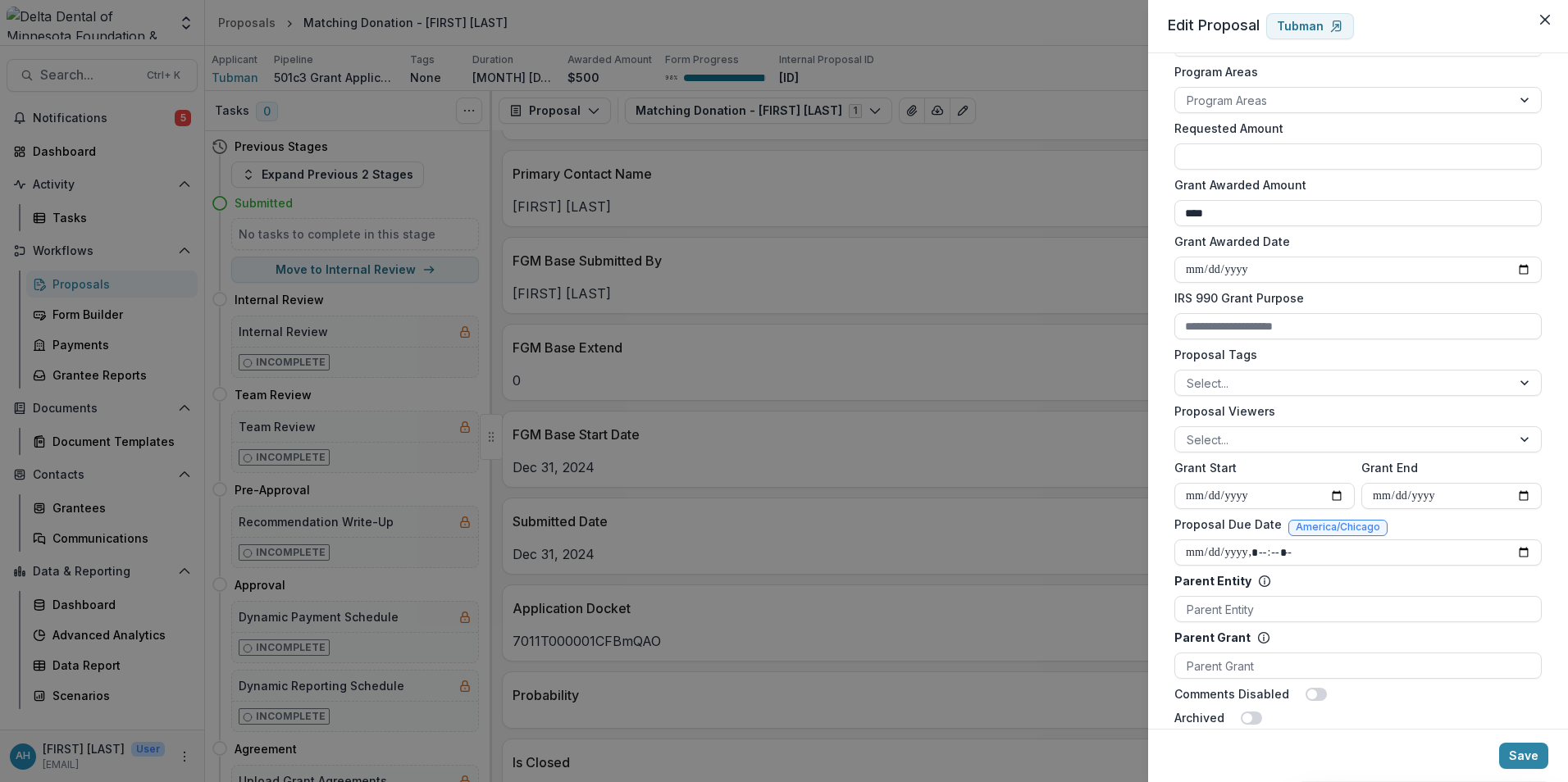 click on "**********" at bounding box center [784, 391] 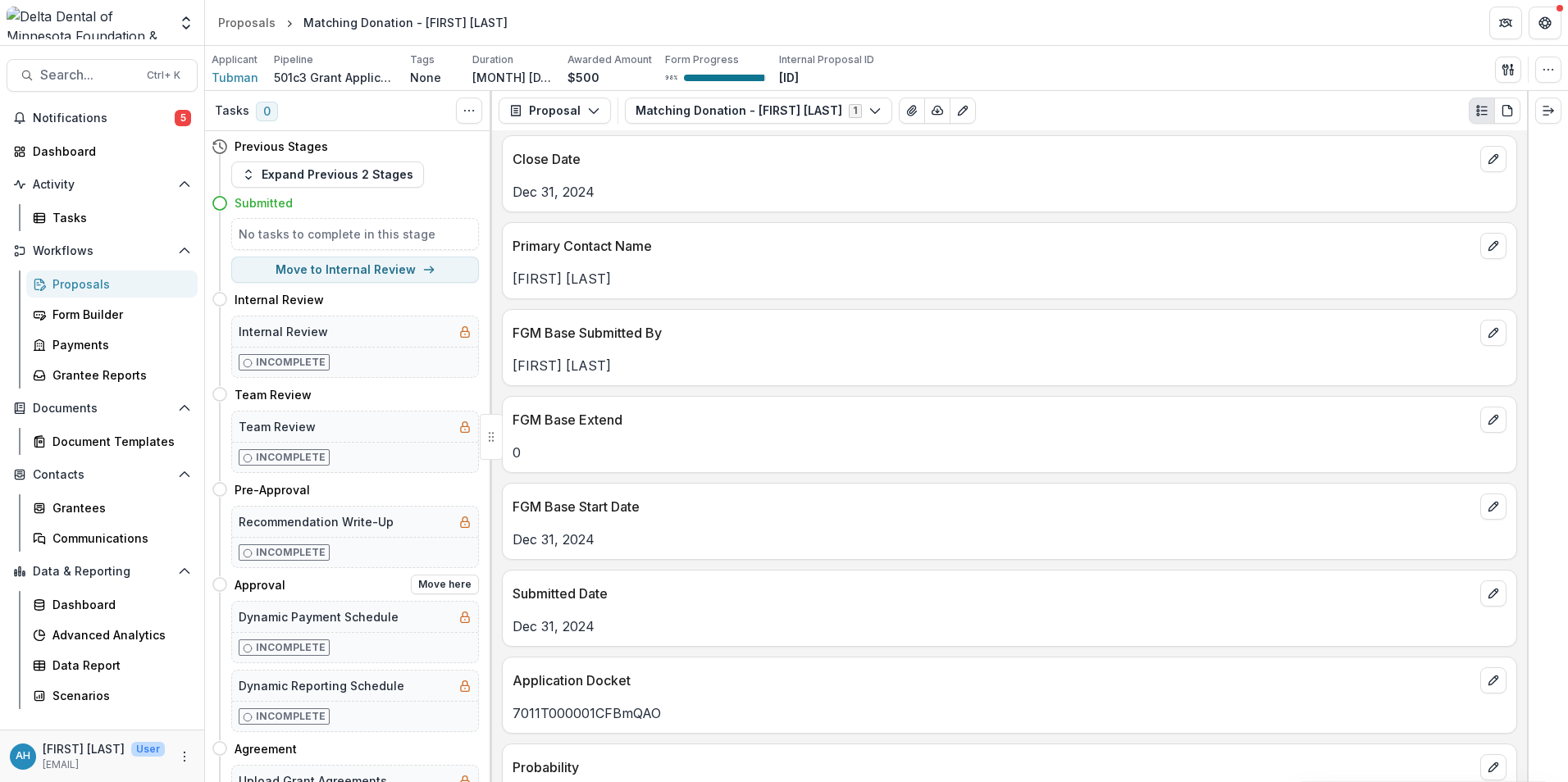 scroll, scrollTop: 246, scrollLeft: 0, axis: vertical 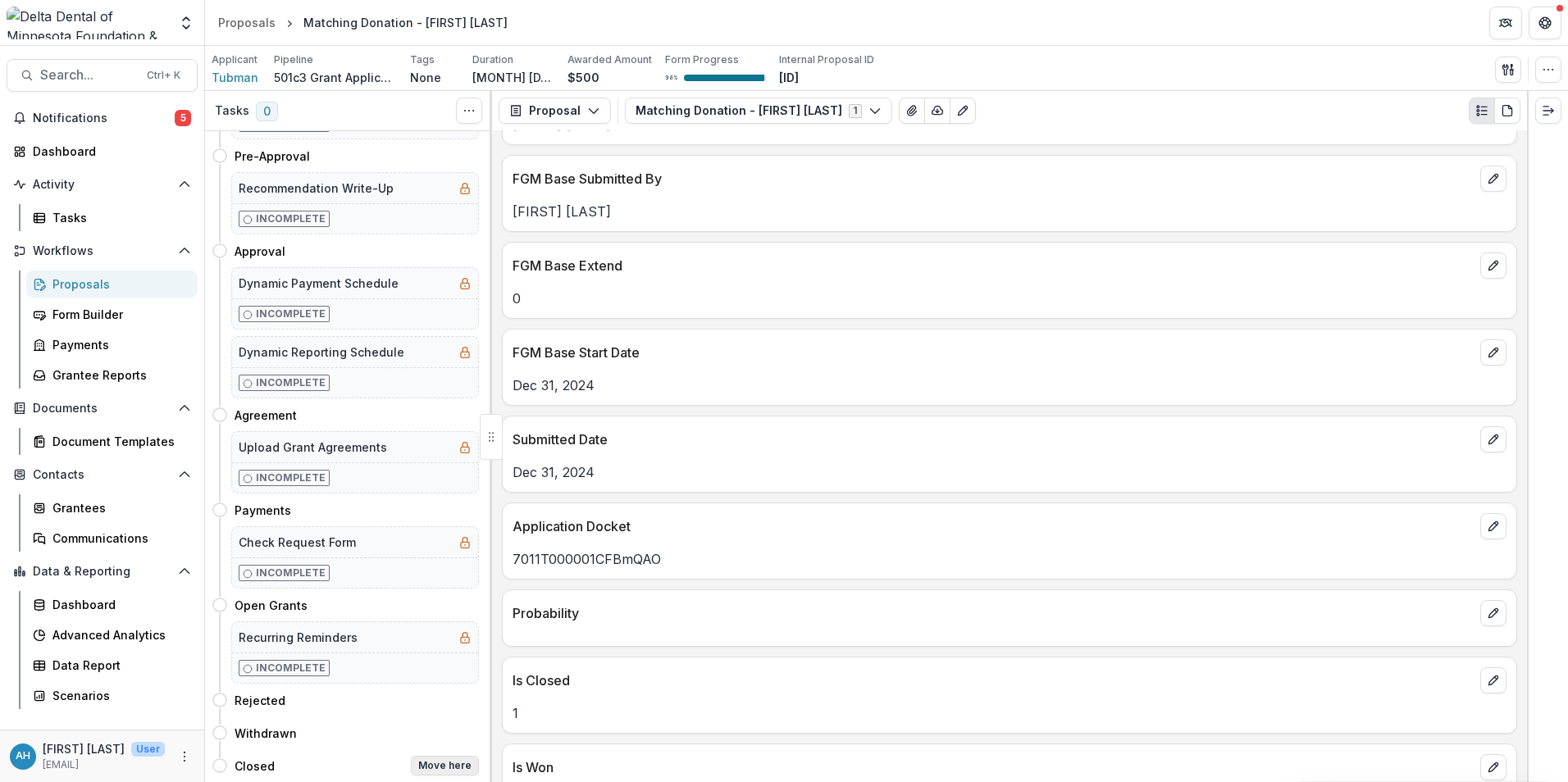 click on "Move here" at bounding box center (444, 766) 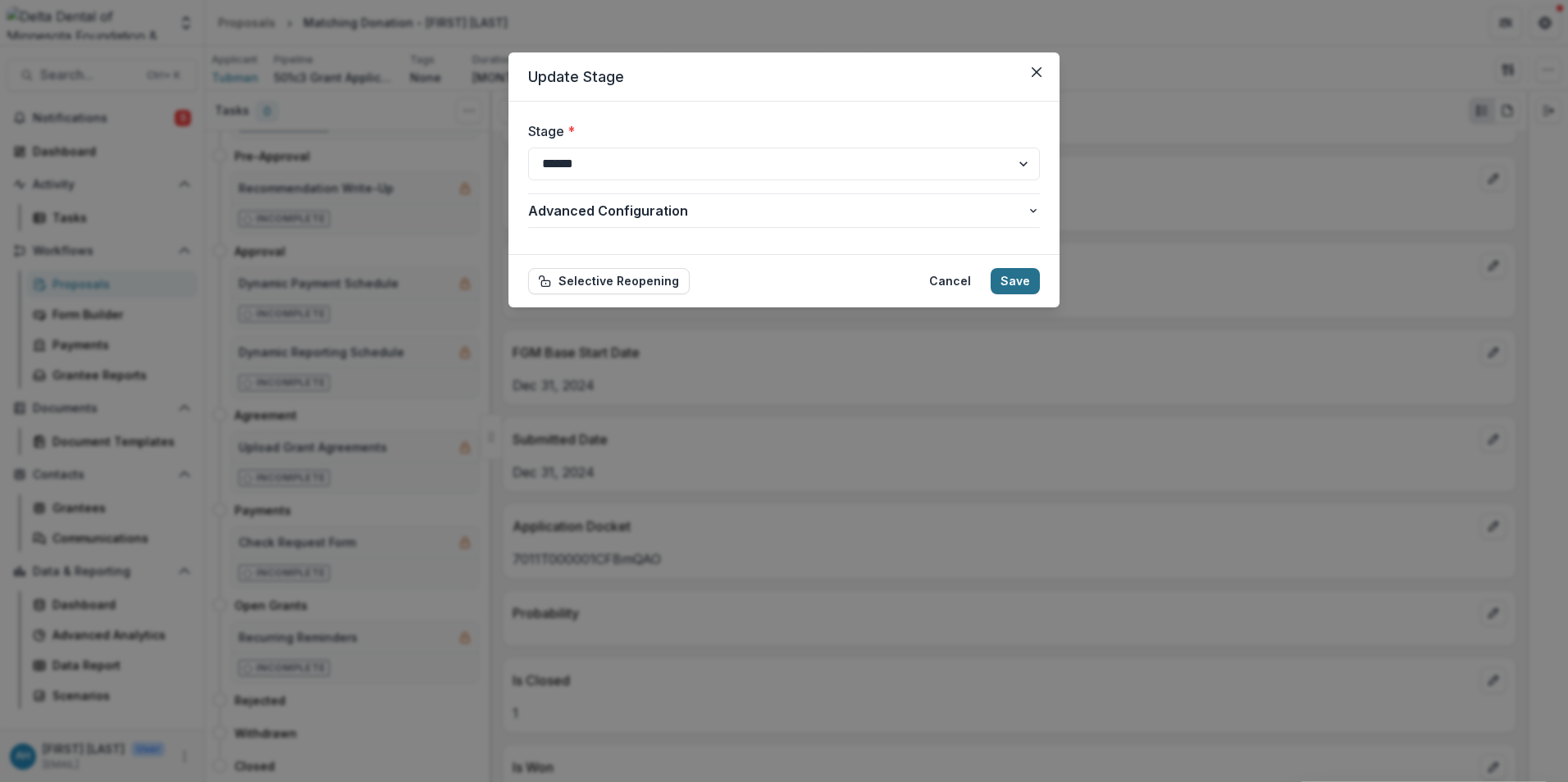 click on "Save" at bounding box center (1015, 281) 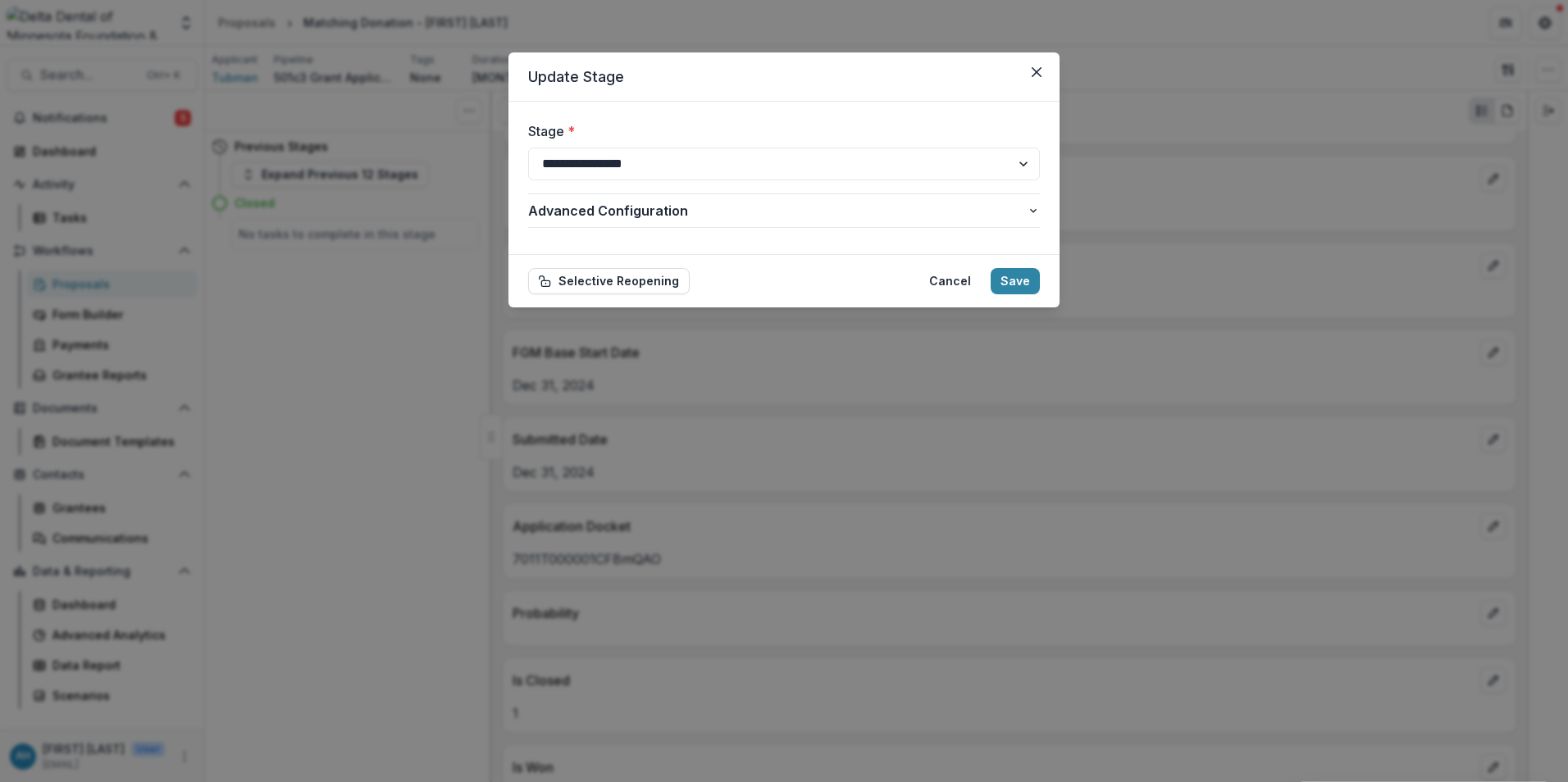 scroll, scrollTop: 0, scrollLeft: 0, axis: both 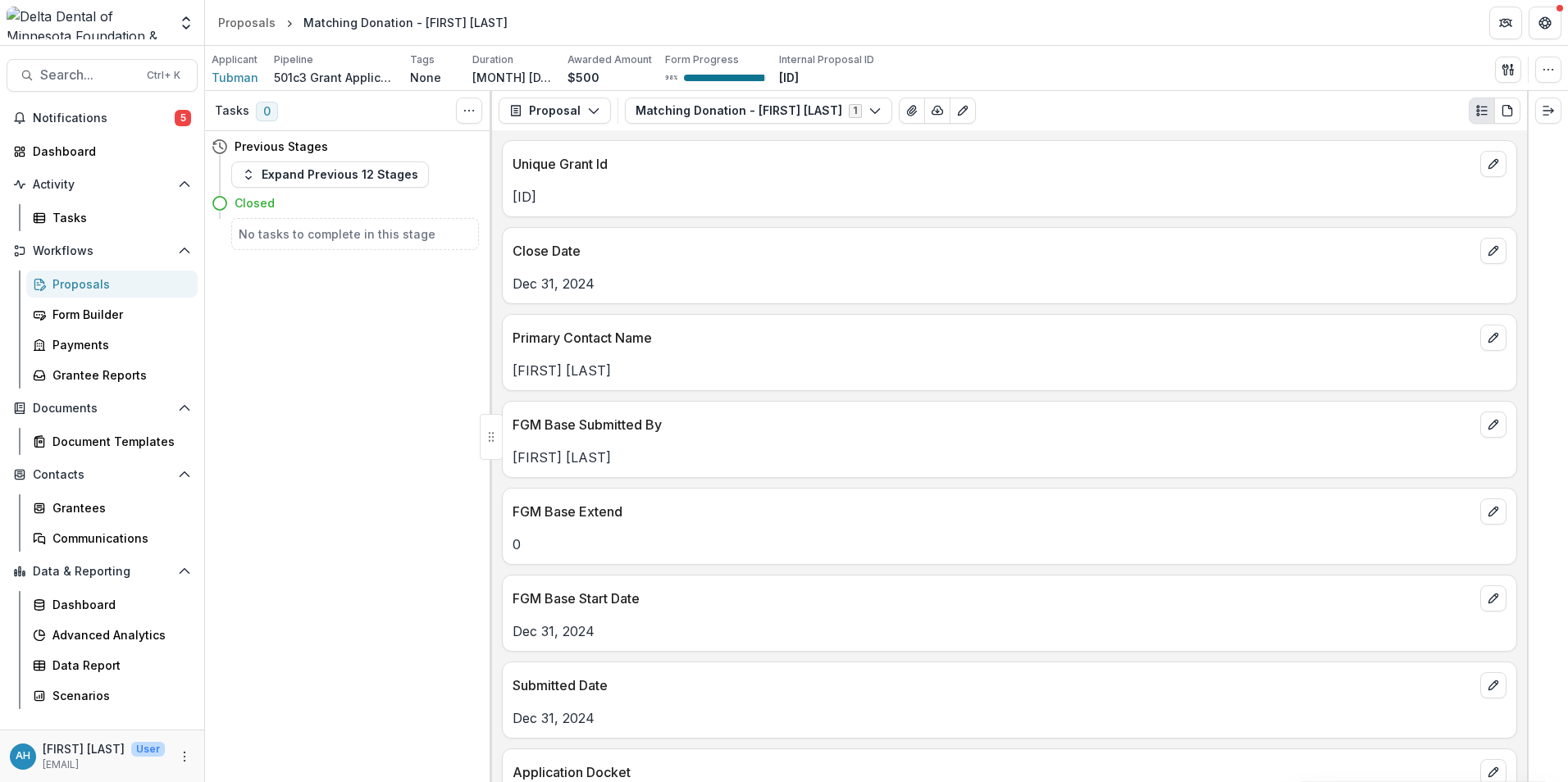 click on "Proposals" at bounding box center [118, 284] 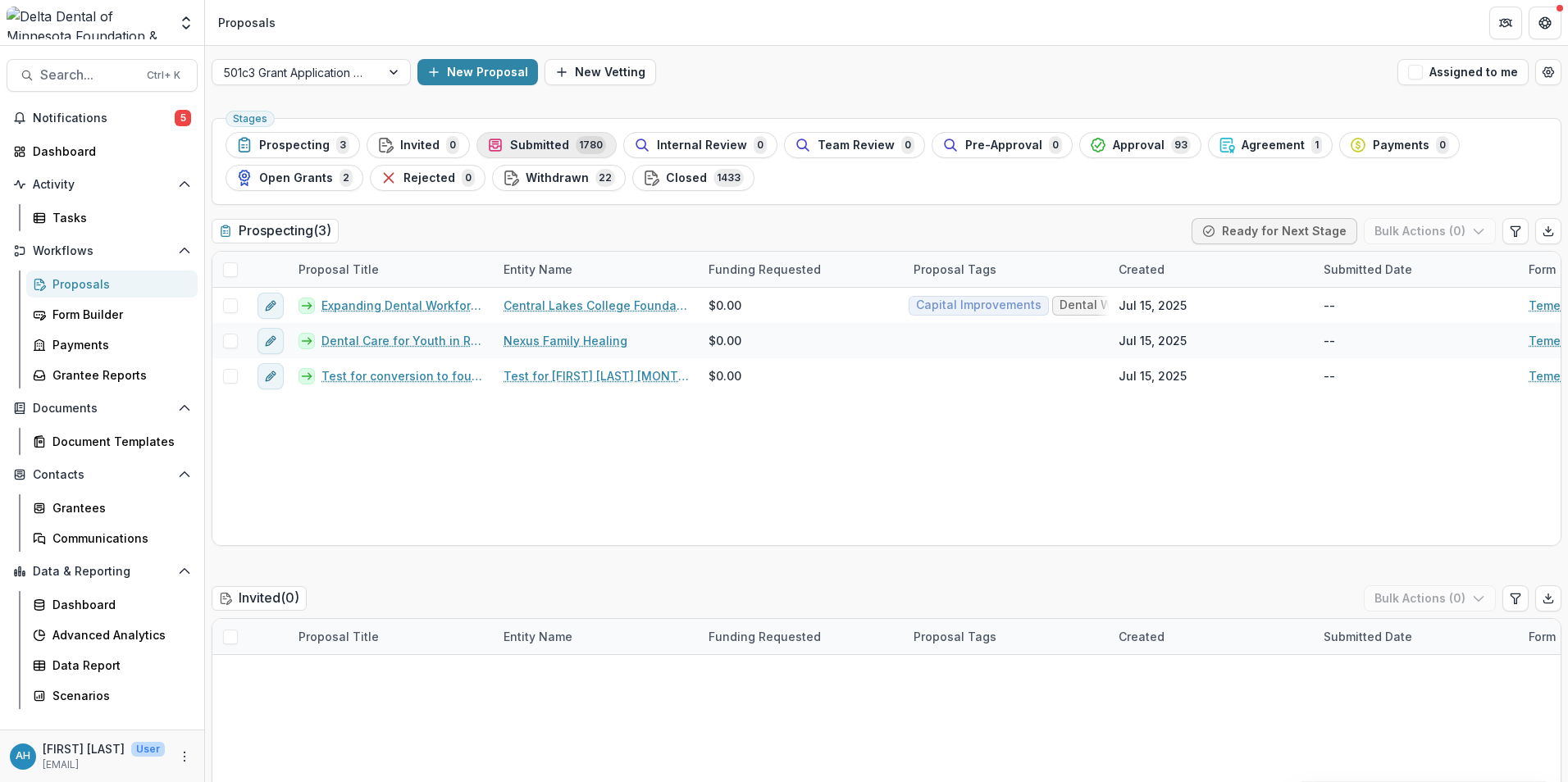 click on "Submitted" at bounding box center (540, 145) 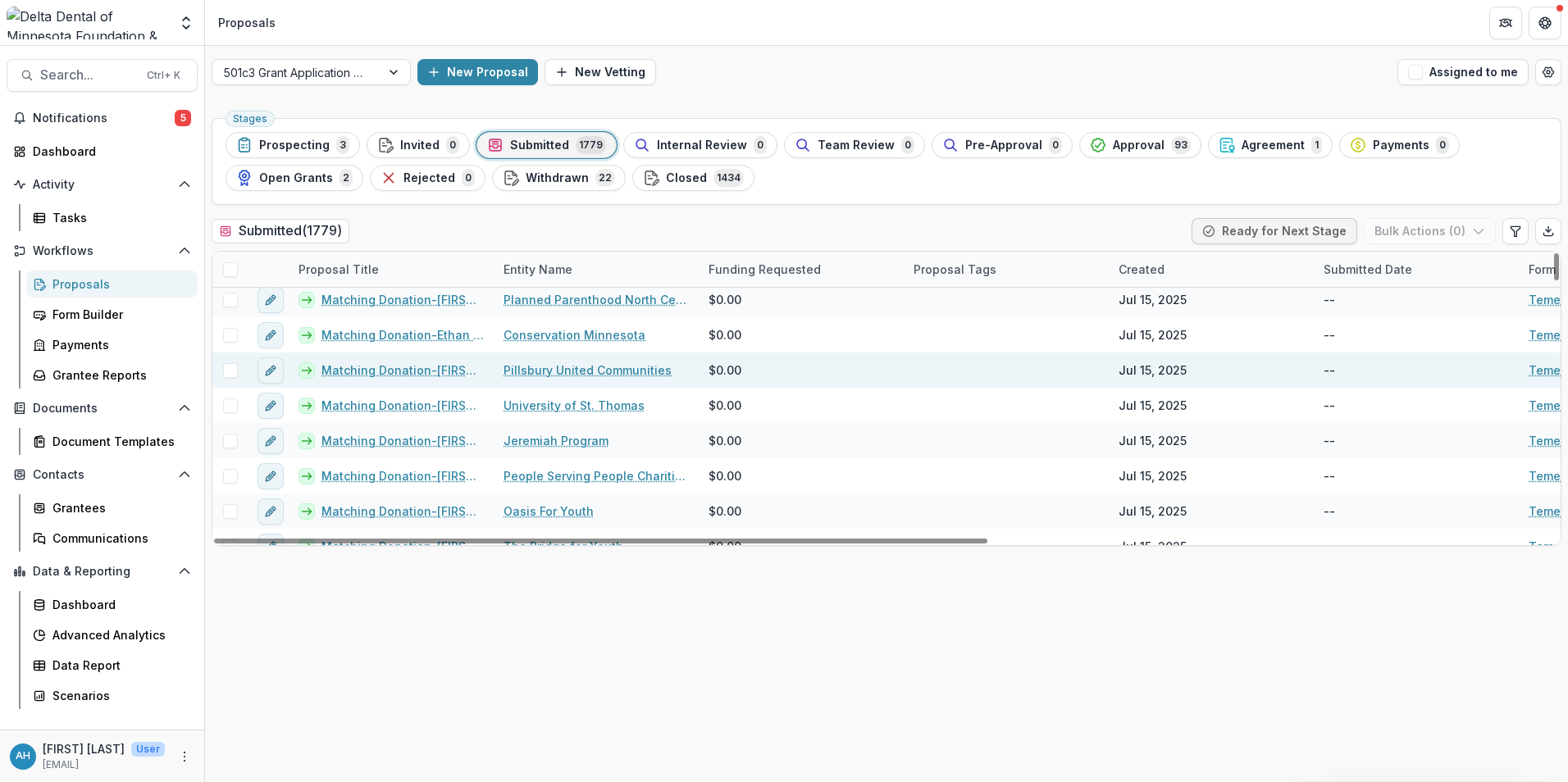 scroll, scrollTop: 7377, scrollLeft: 0, axis: vertical 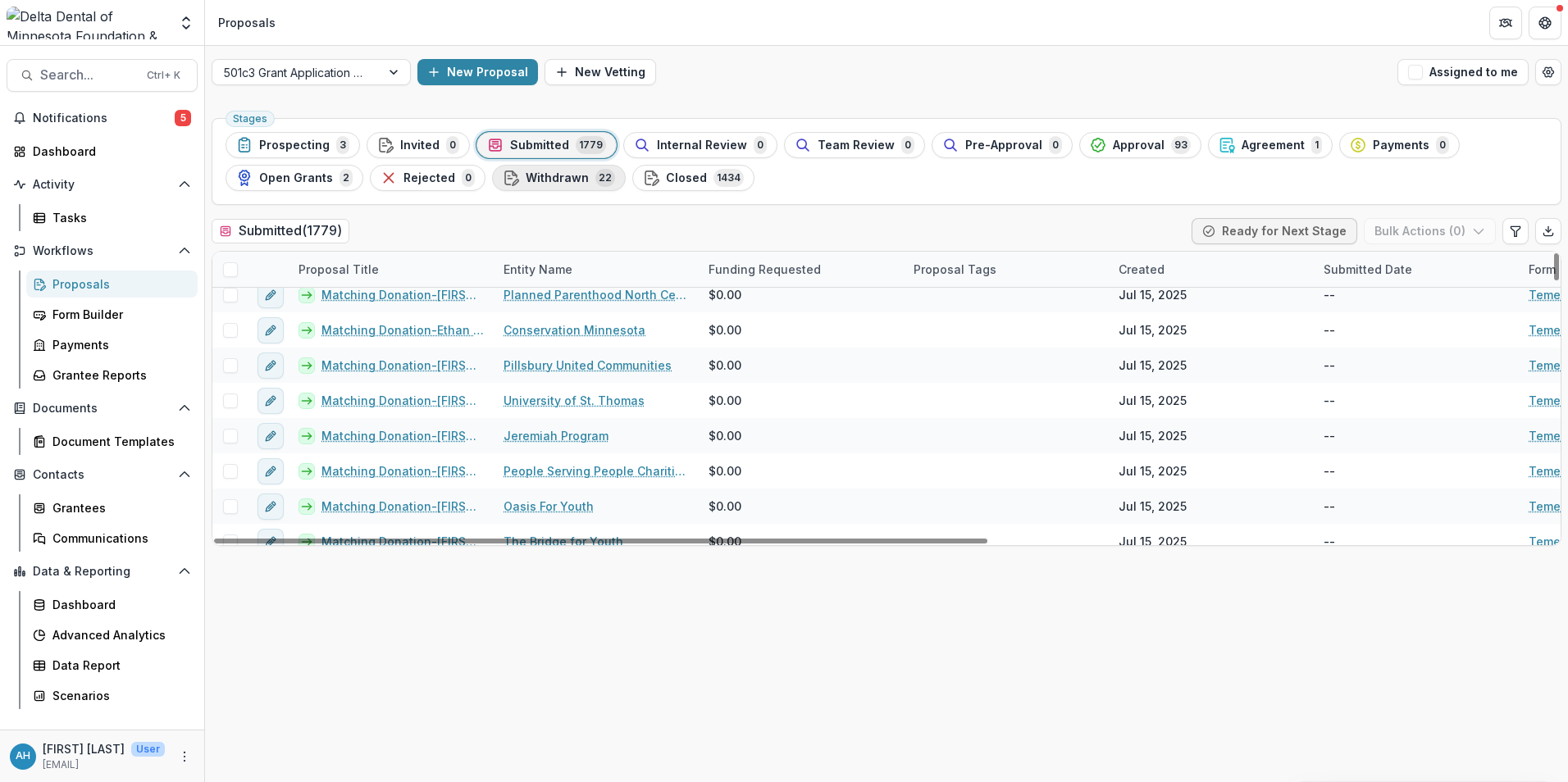 click on "Withdrawn" at bounding box center [557, 178] 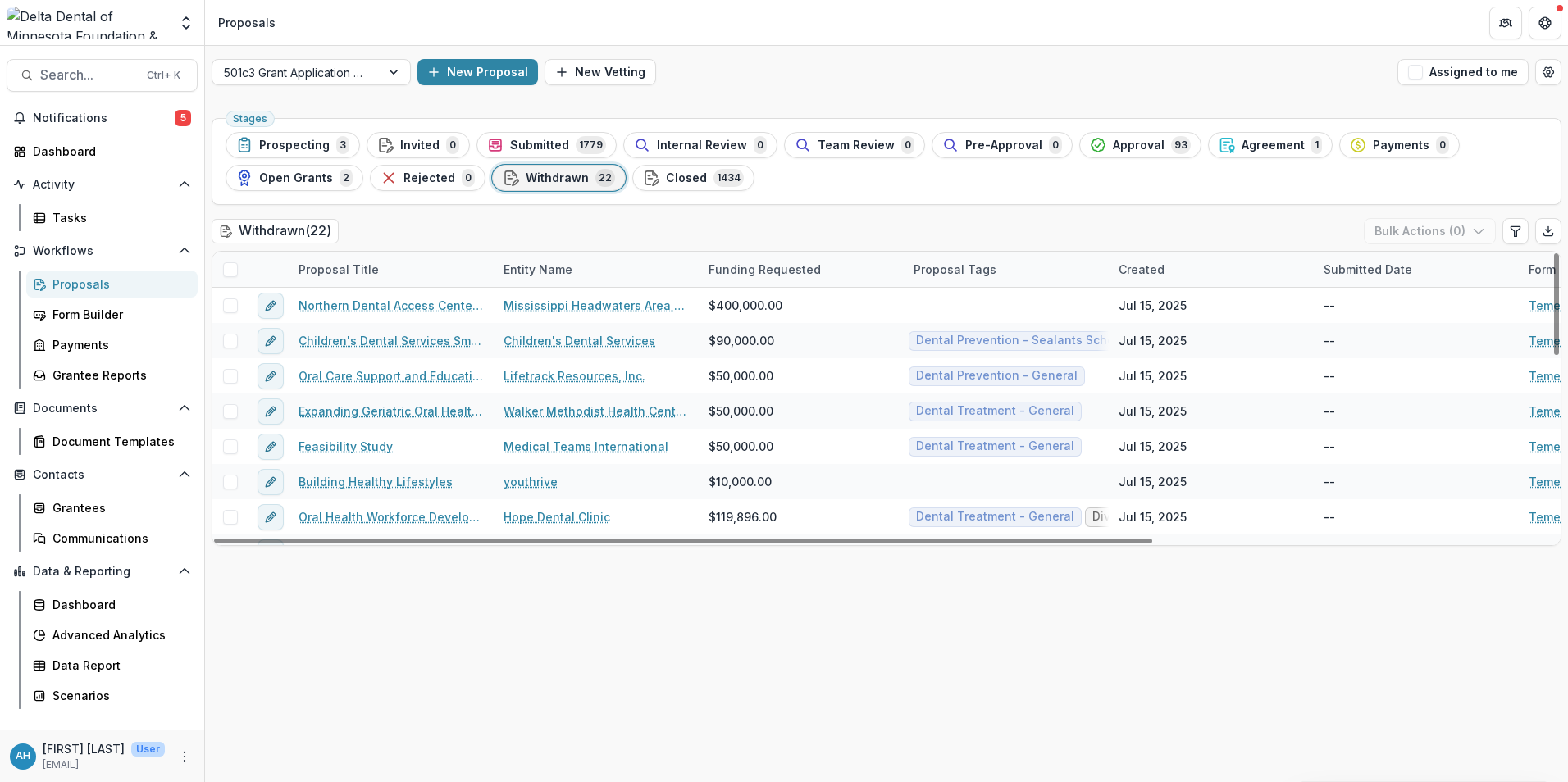 click on "Proposals" at bounding box center (118, 284) 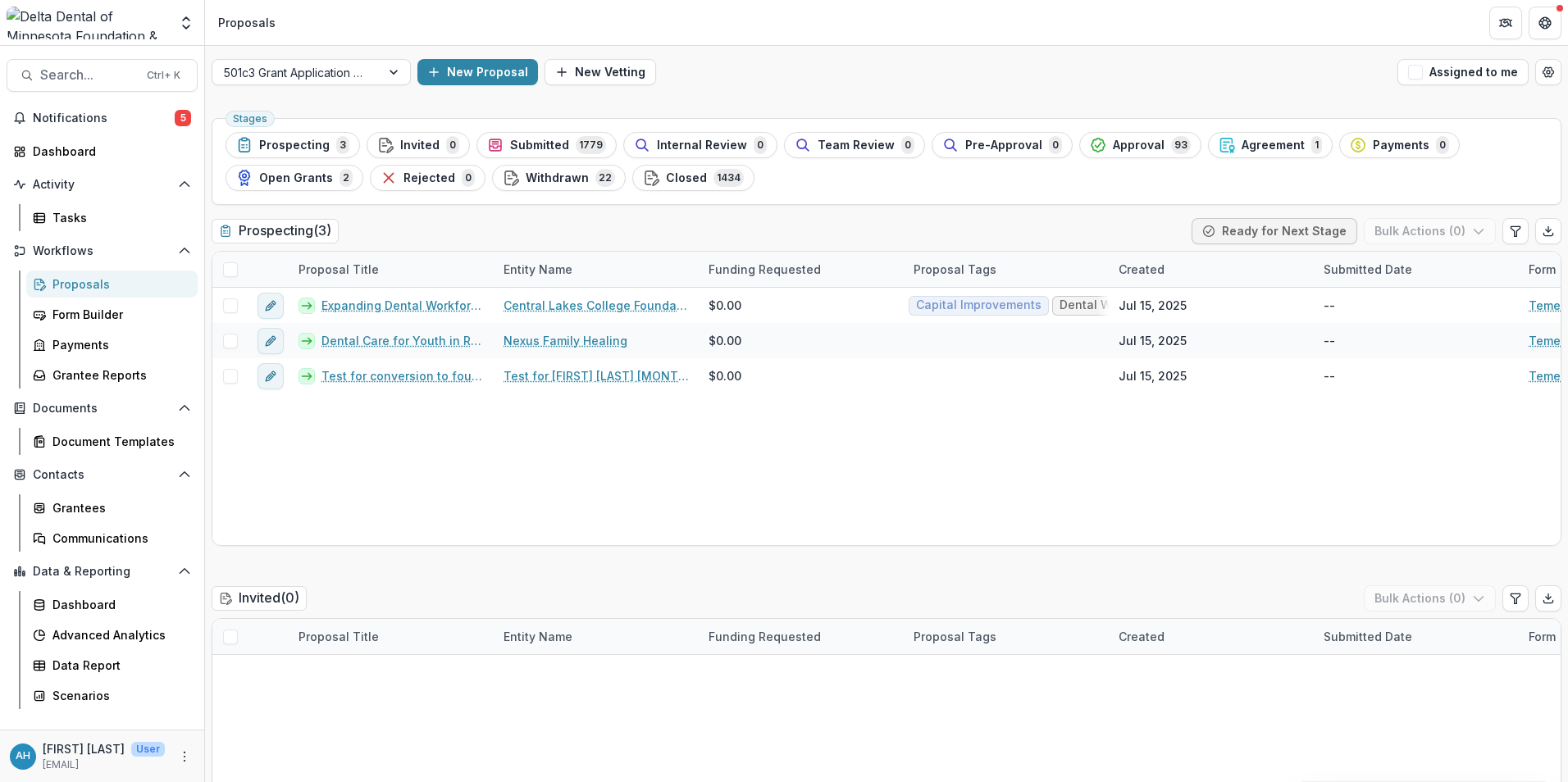 click on "No data available" at bounding box center [887, 789] 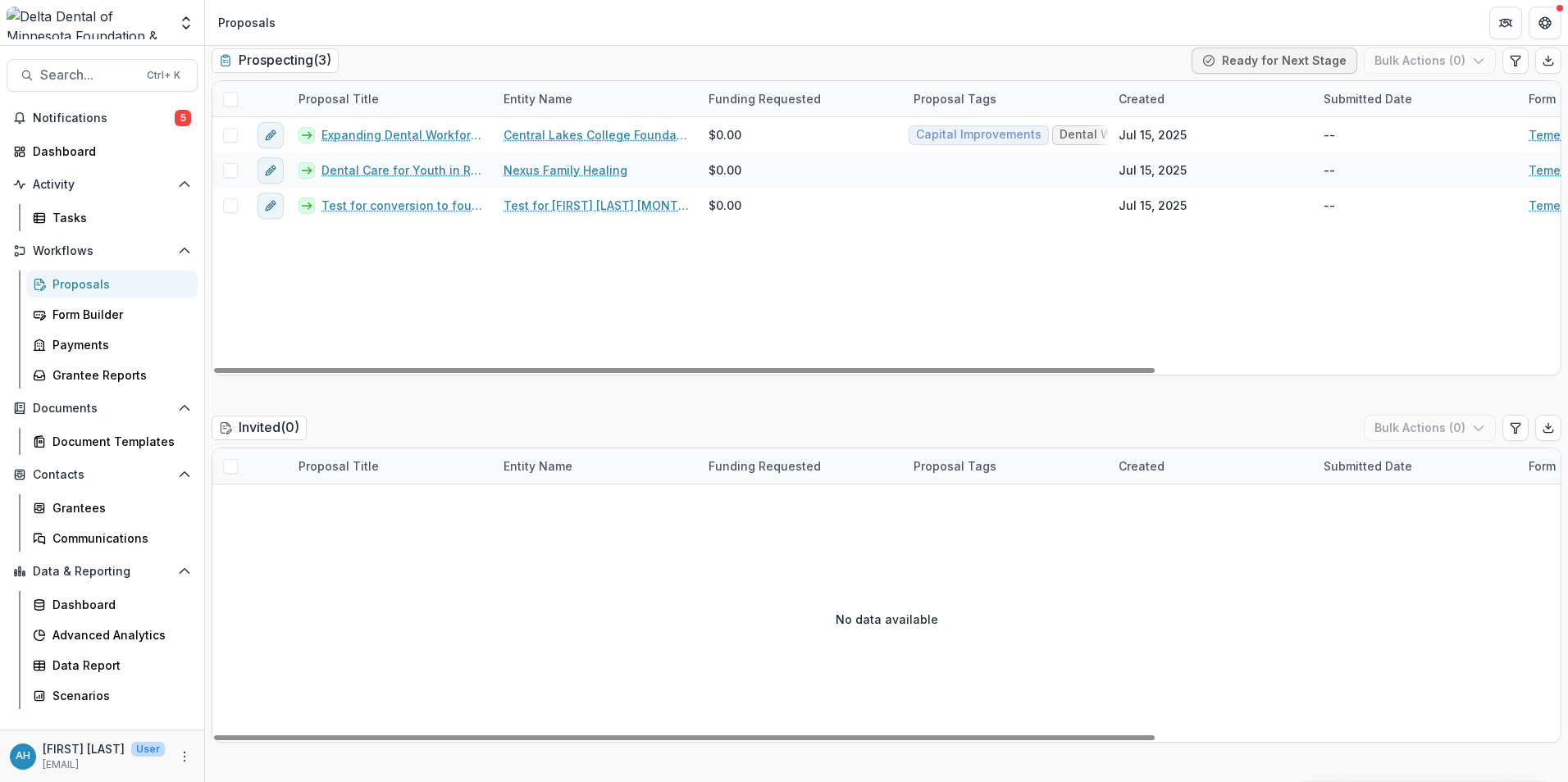 scroll, scrollTop: 246, scrollLeft: 0, axis: vertical 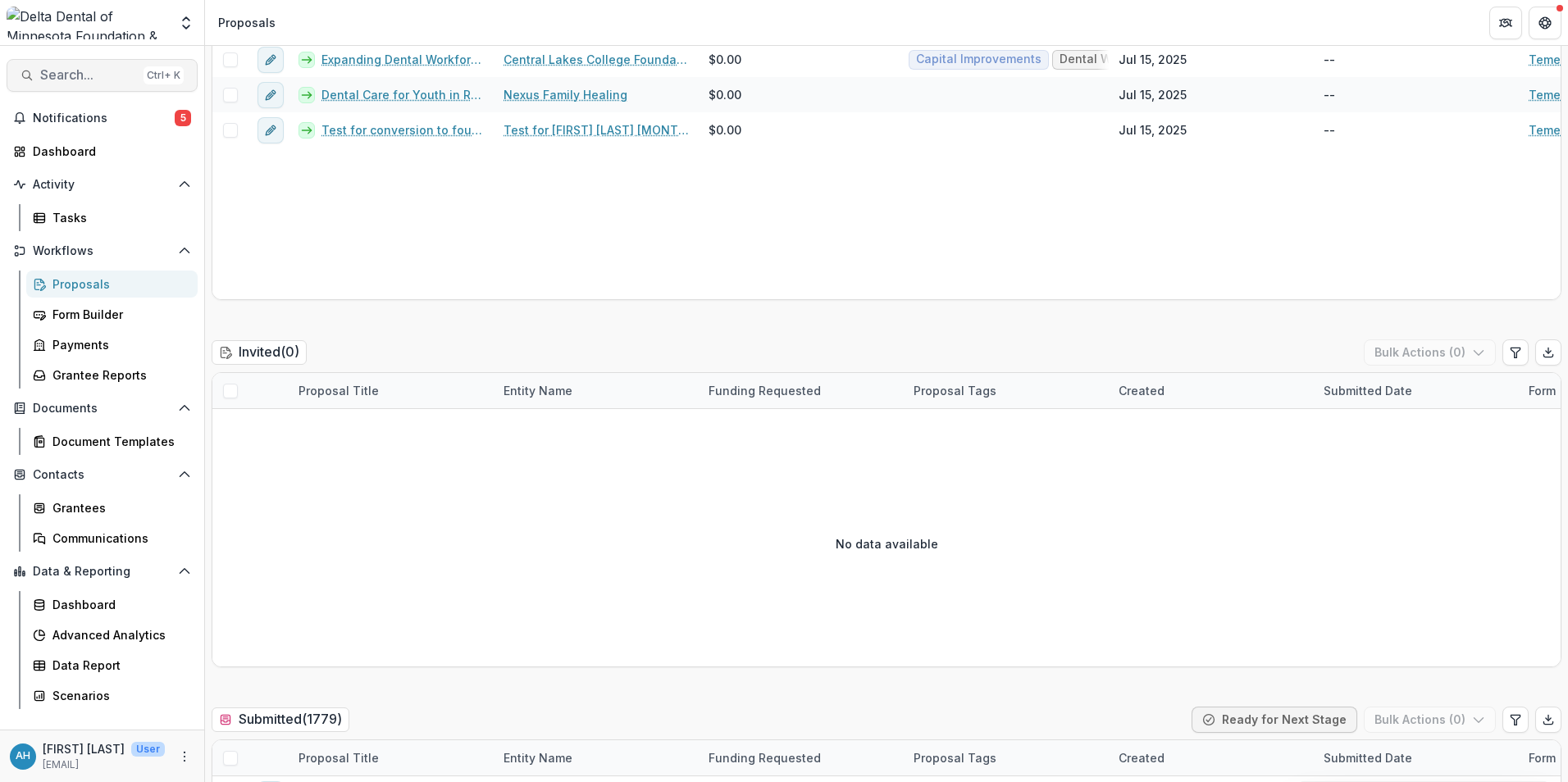 click on "Search..." at bounding box center [89, 75] 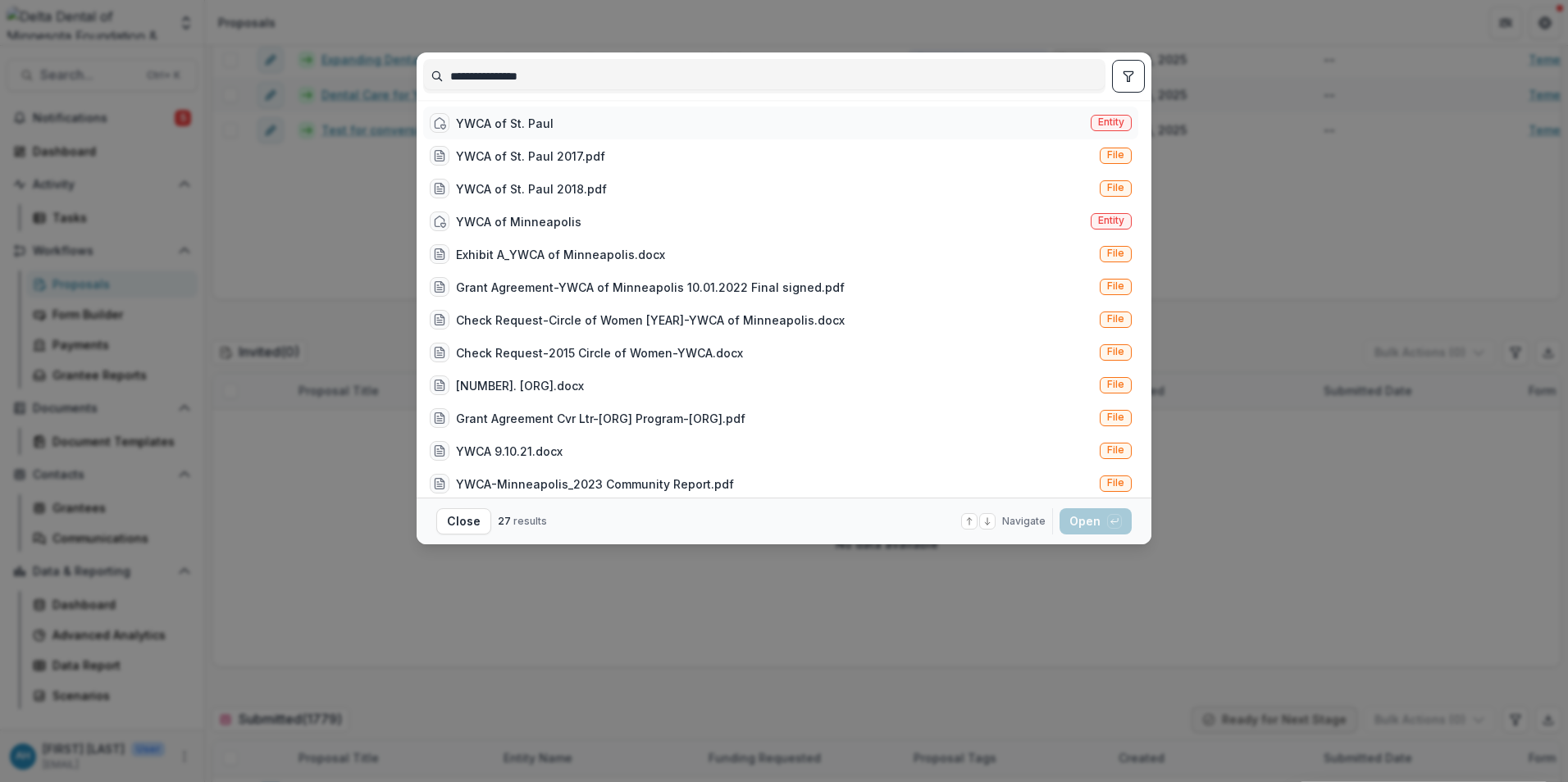 type on "**********" 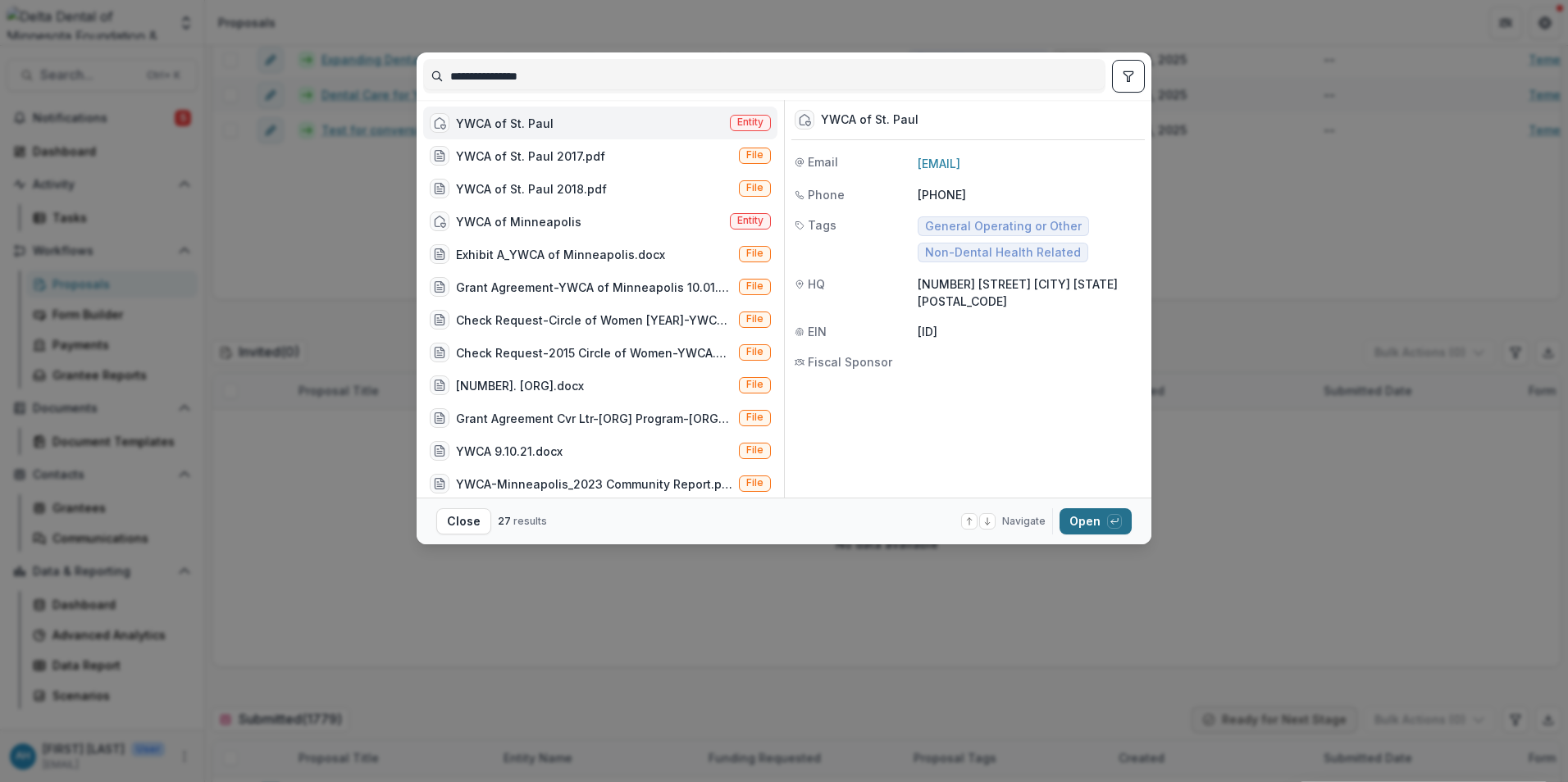 click on "Open with enter key" at bounding box center (1096, 521) 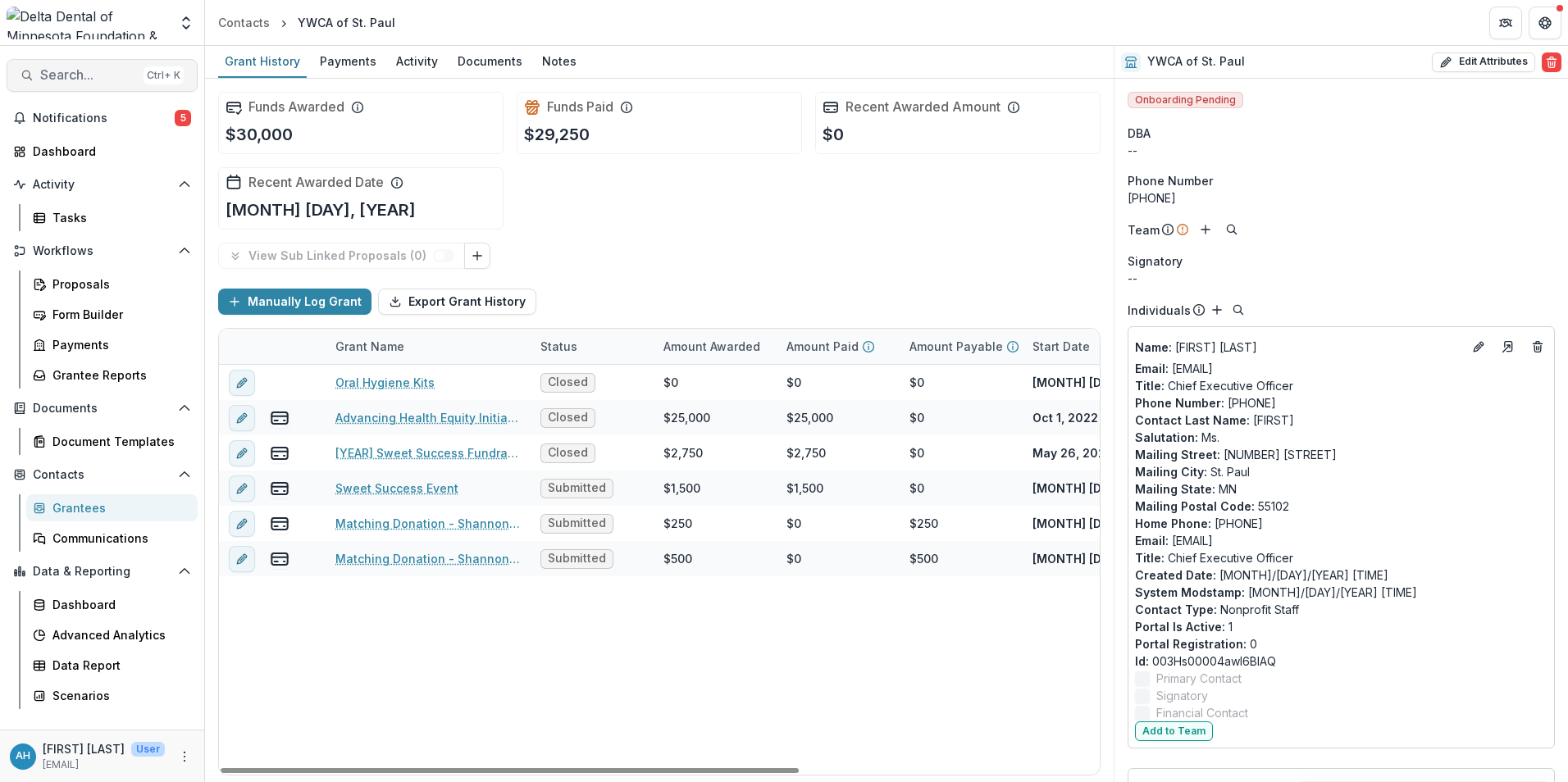 click on "Search..." at bounding box center [89, 75] 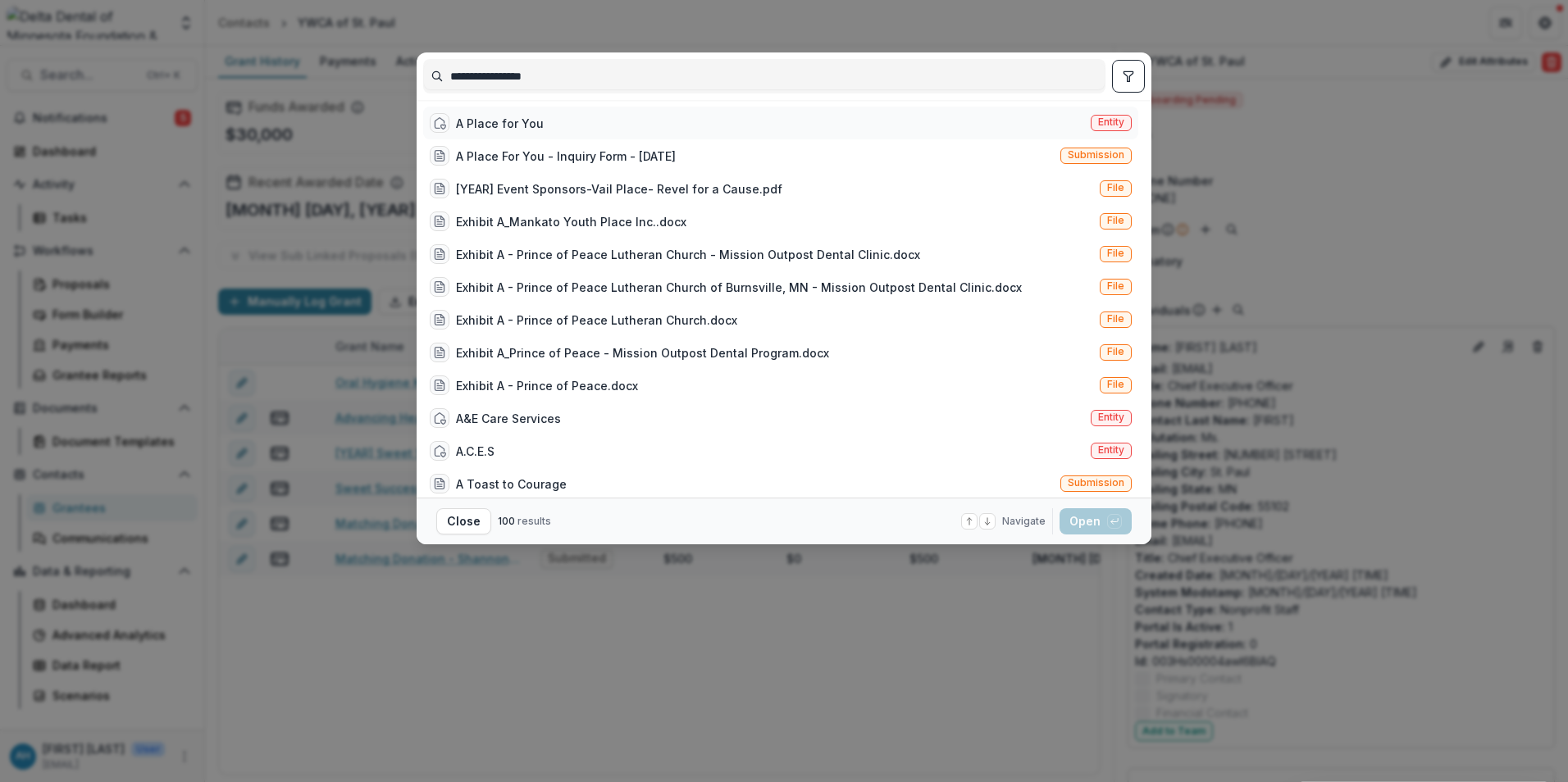 type on "**********" 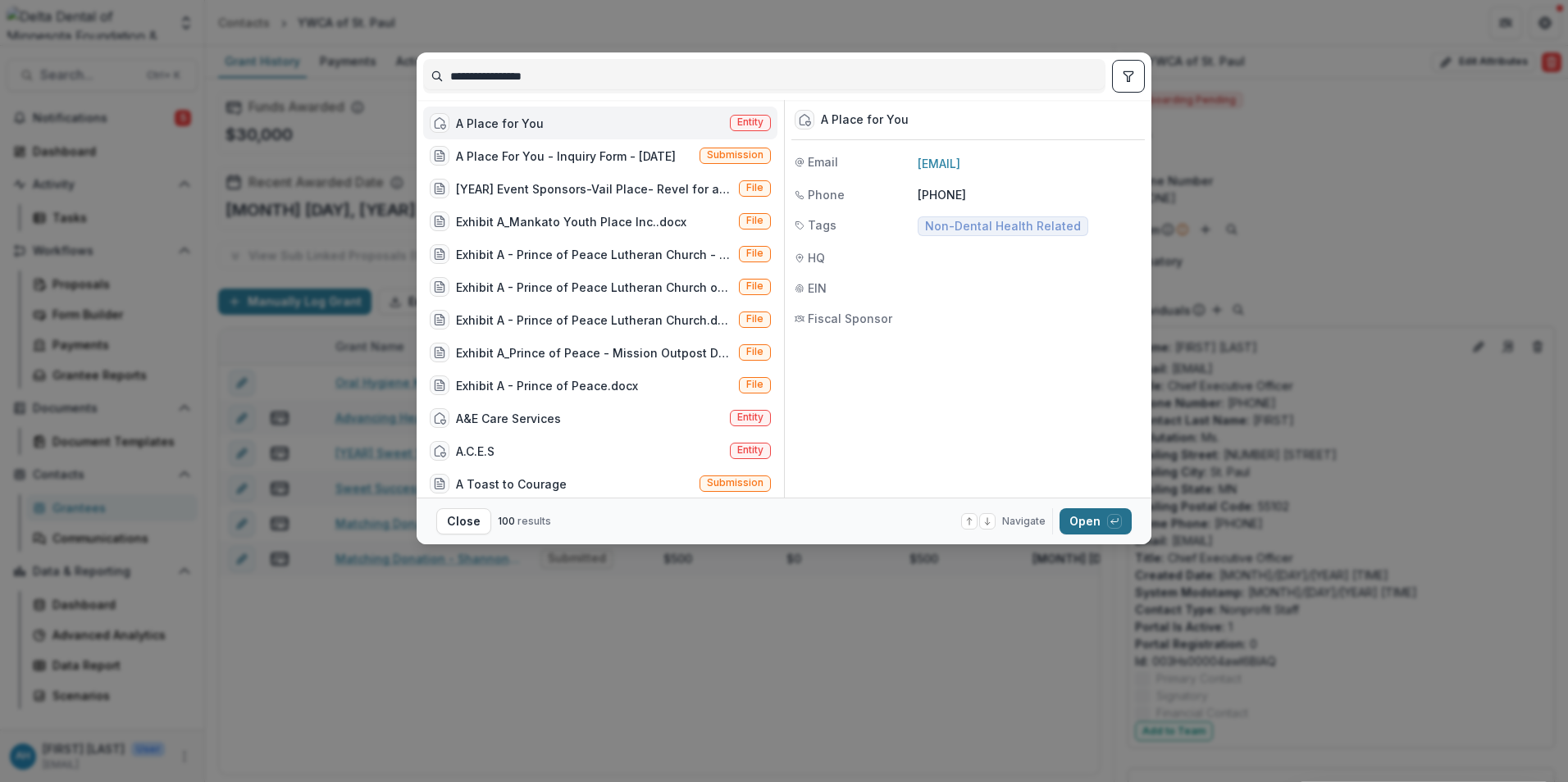 click at bounding box center [1114, 521] 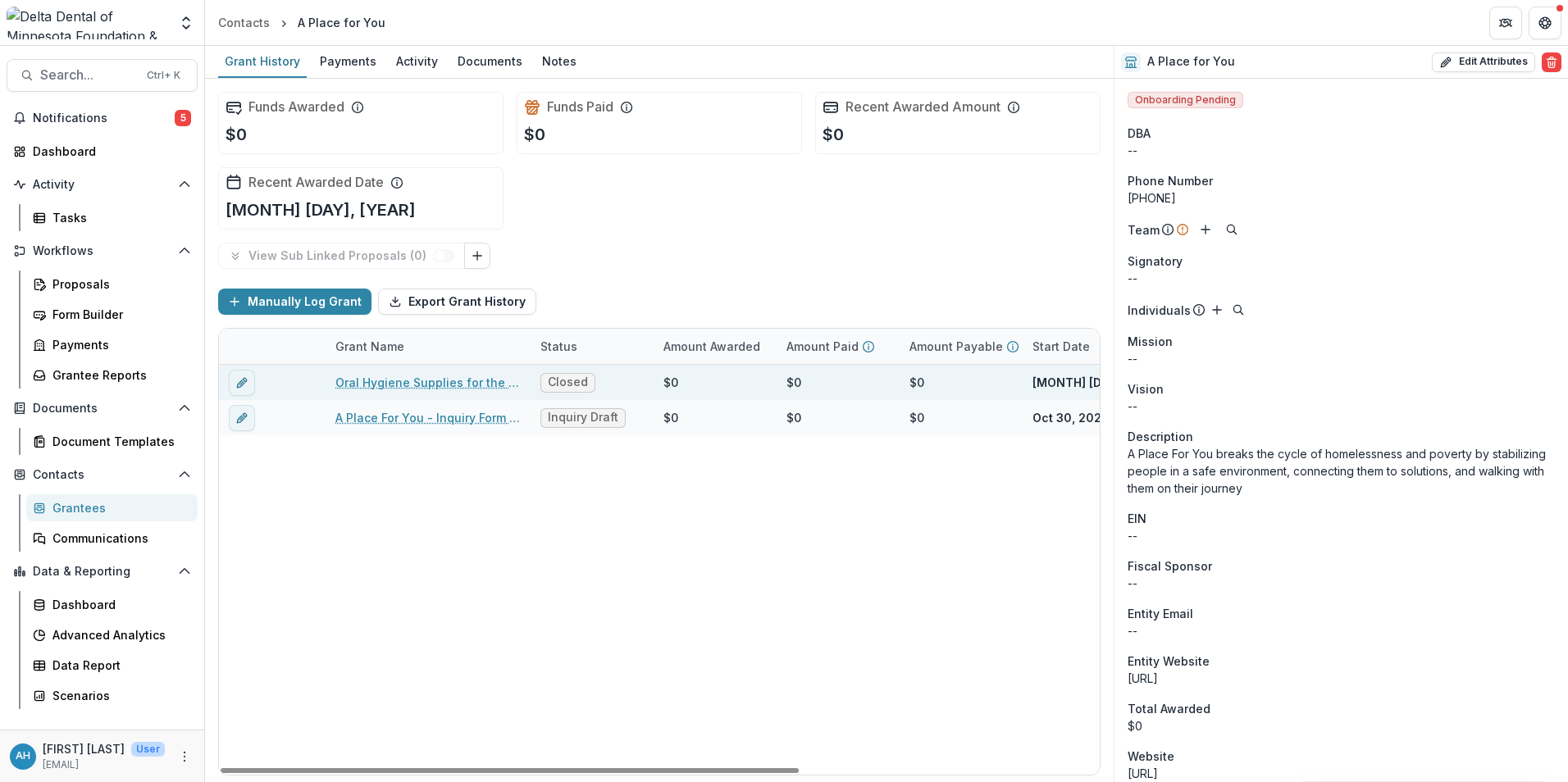 click on "Oral Hygiene Supplies for the Homeless" at bounding box center (428, 382) 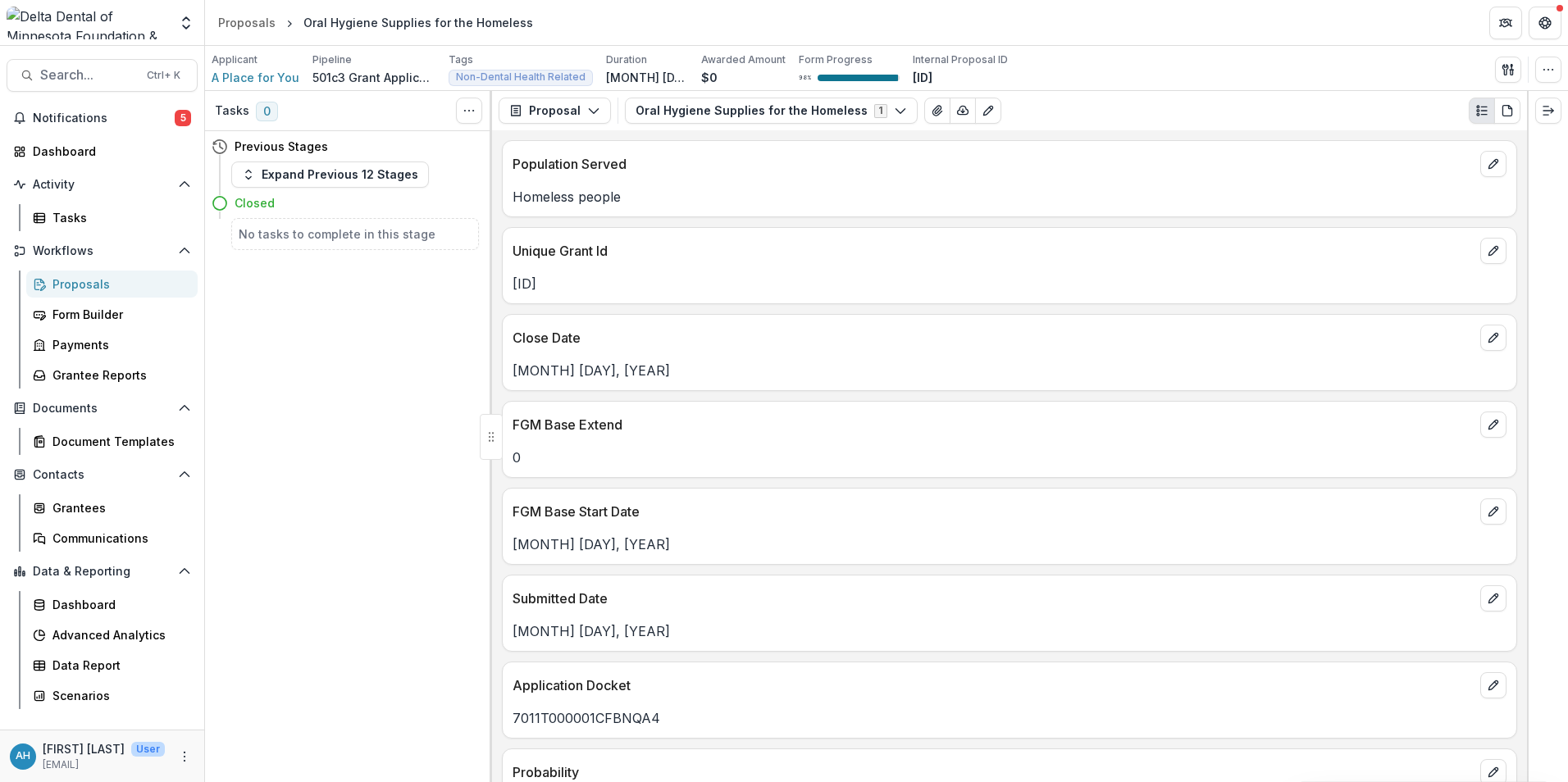 click on "Proposals" at bounding box center [118, 284] 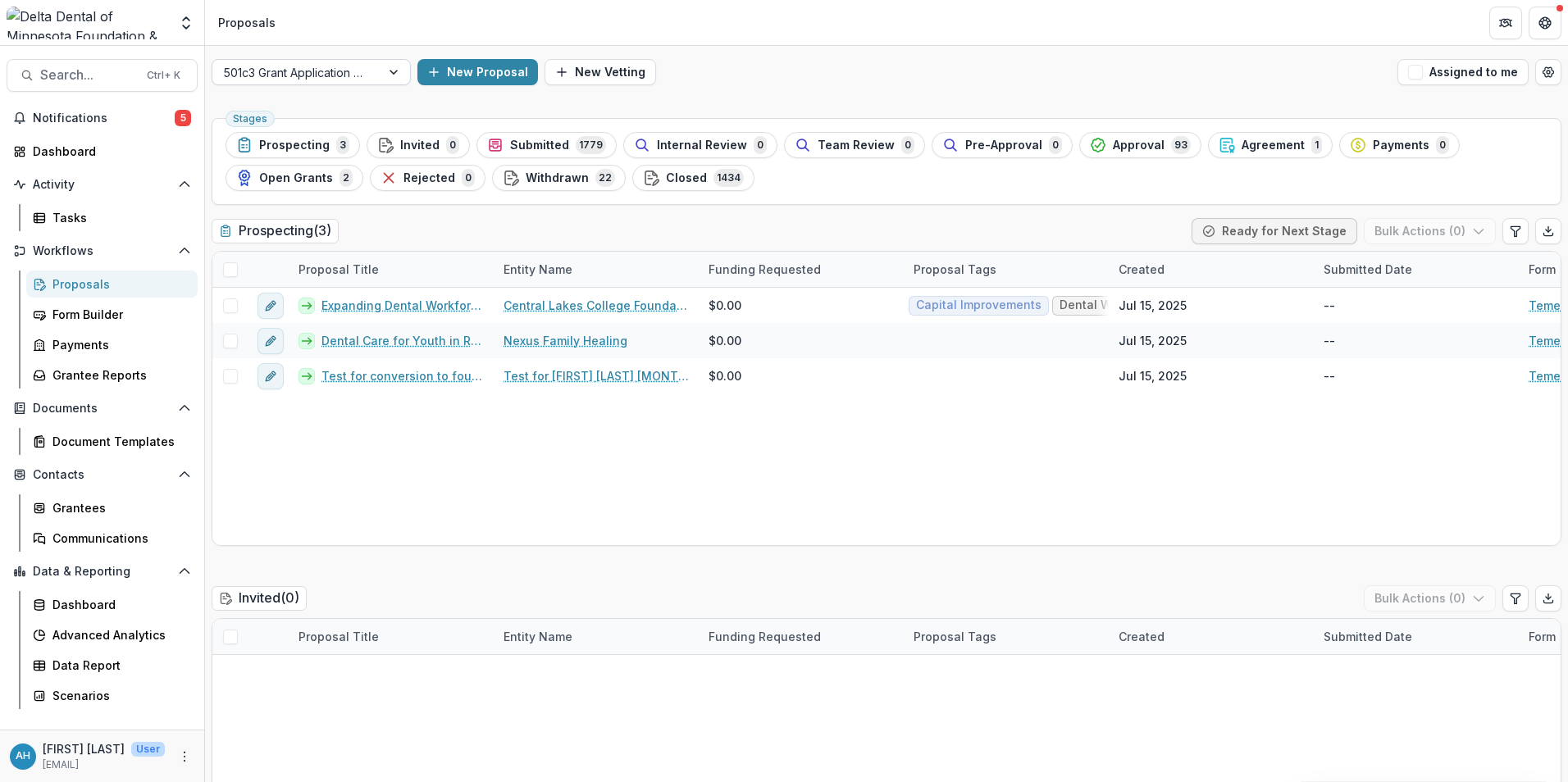 click at bounding box center [296, 72] 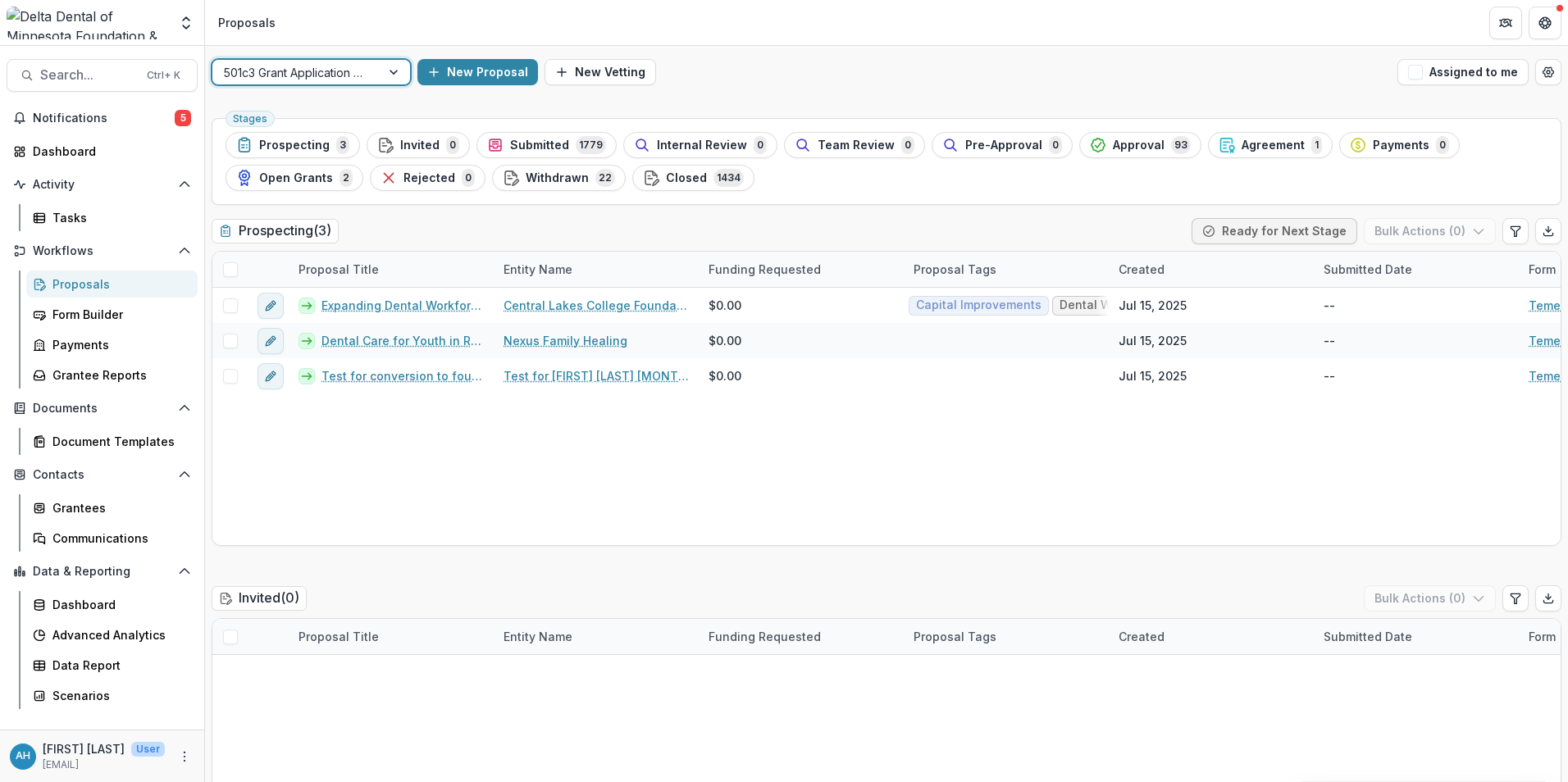 click at bounding box center [296, 72] 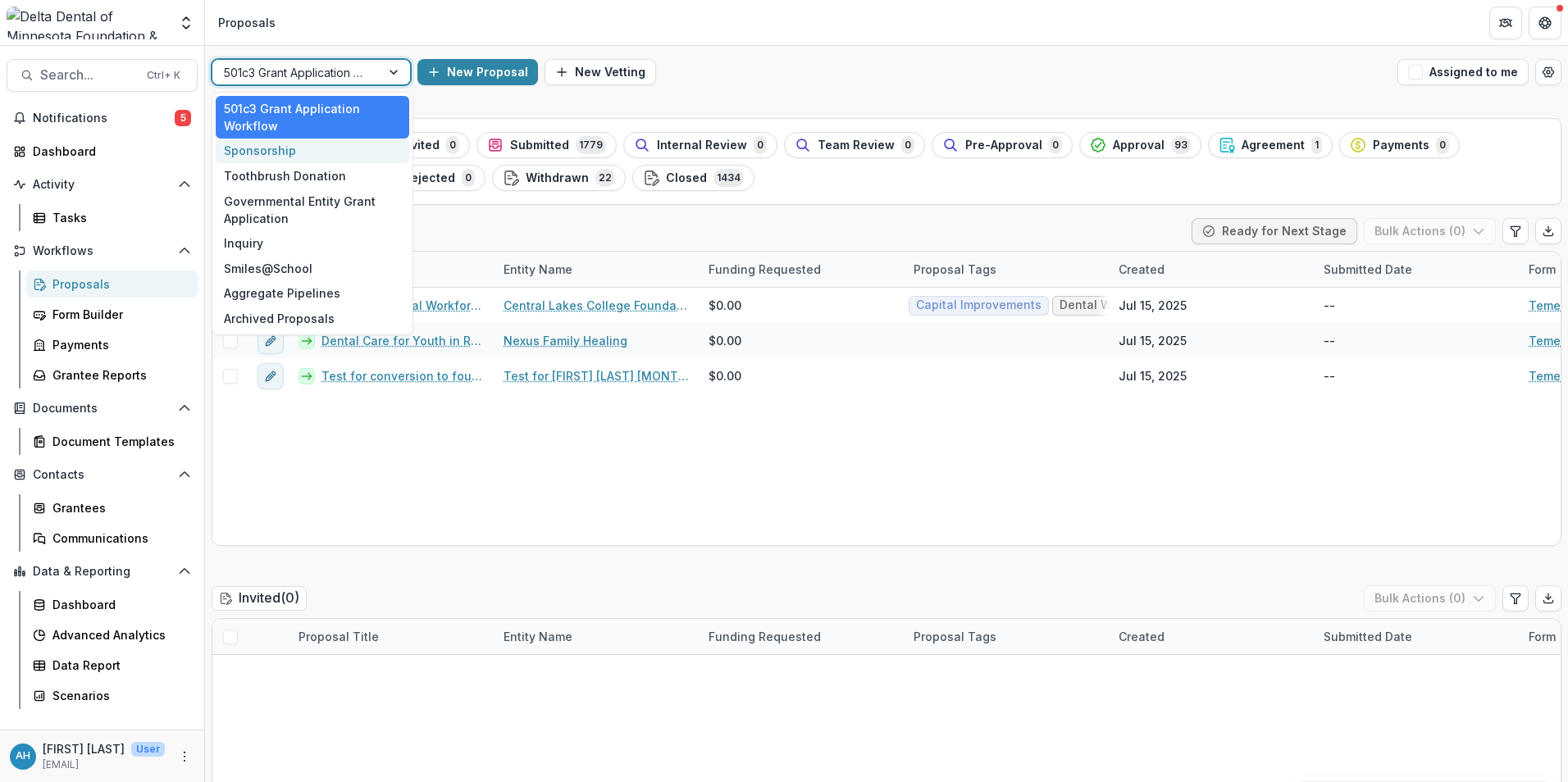 click on "Sponsorship" at bounding box center (312, 151) 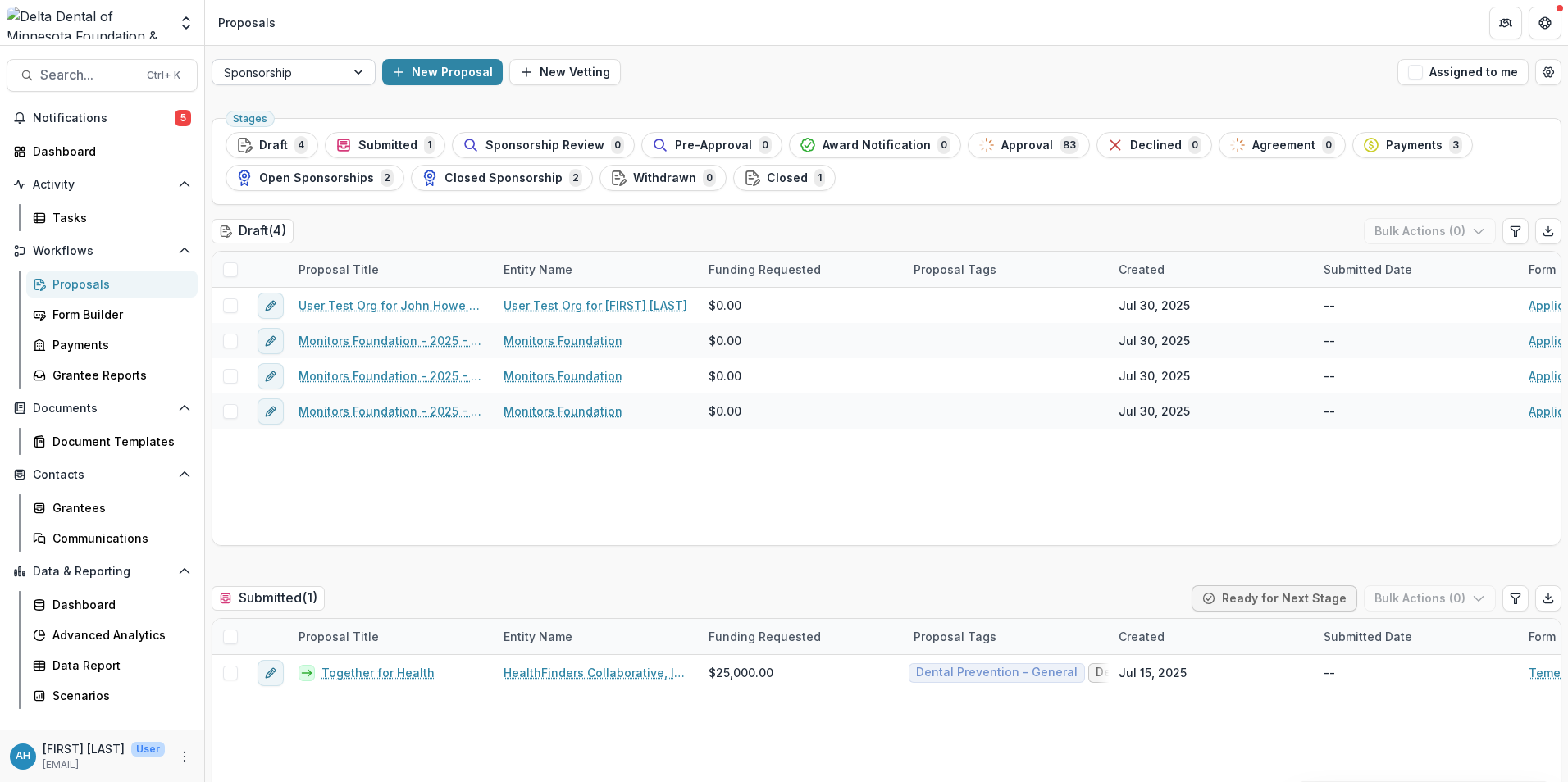 click at bounding box center [279, 72] 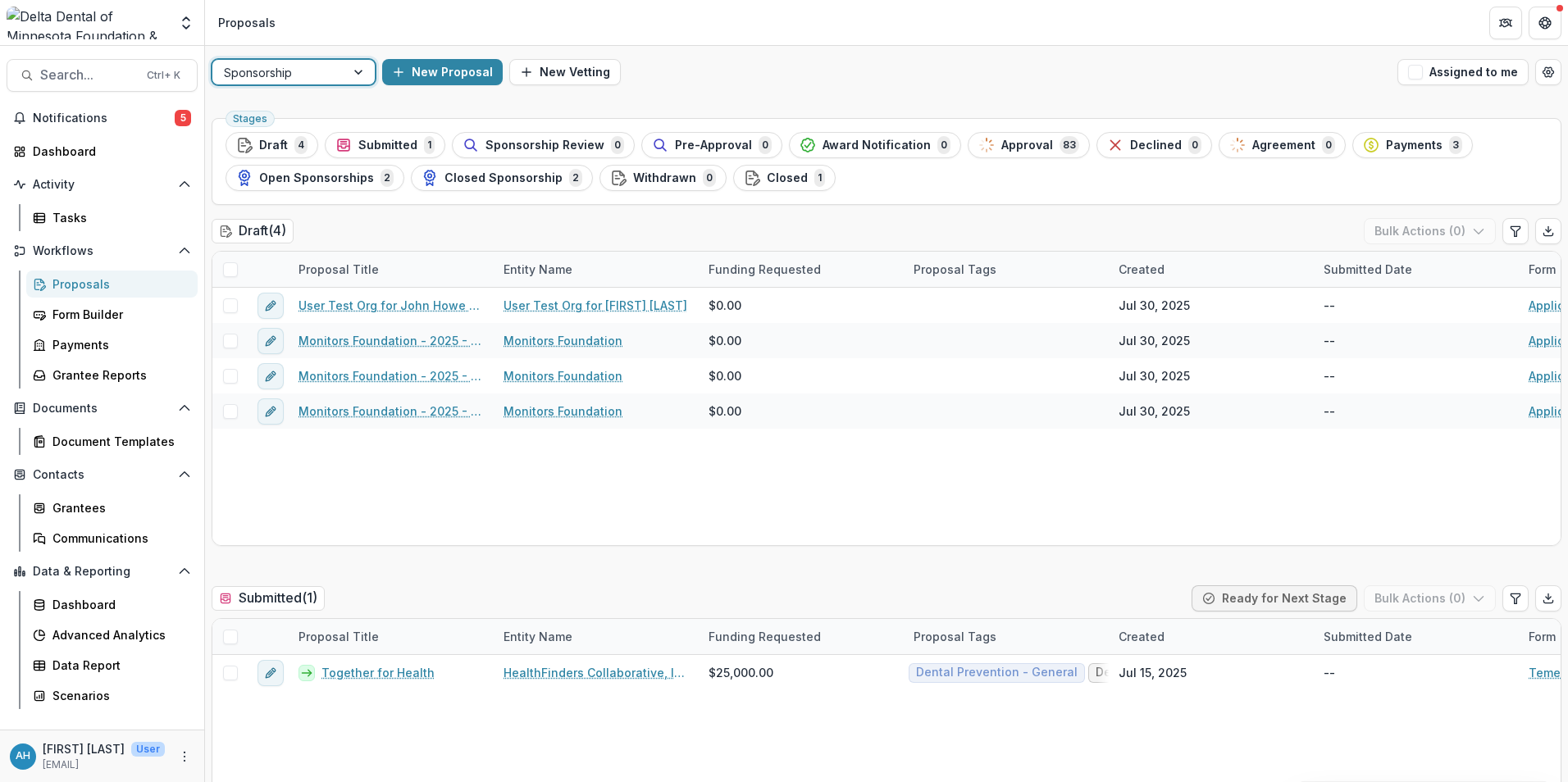 click at bounding box center [279, 72] 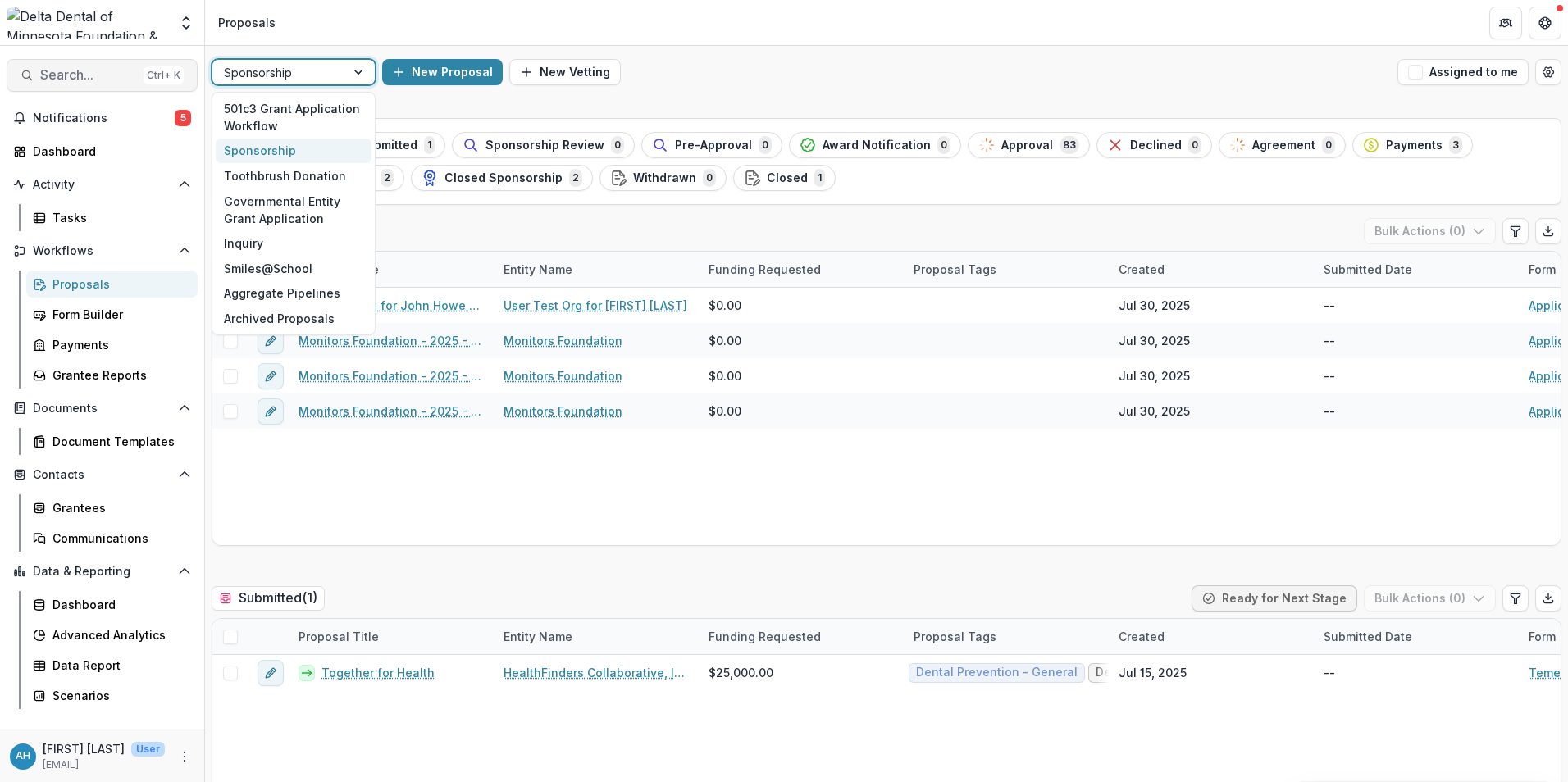 click on "Search..." at bounding box center [89, 75] 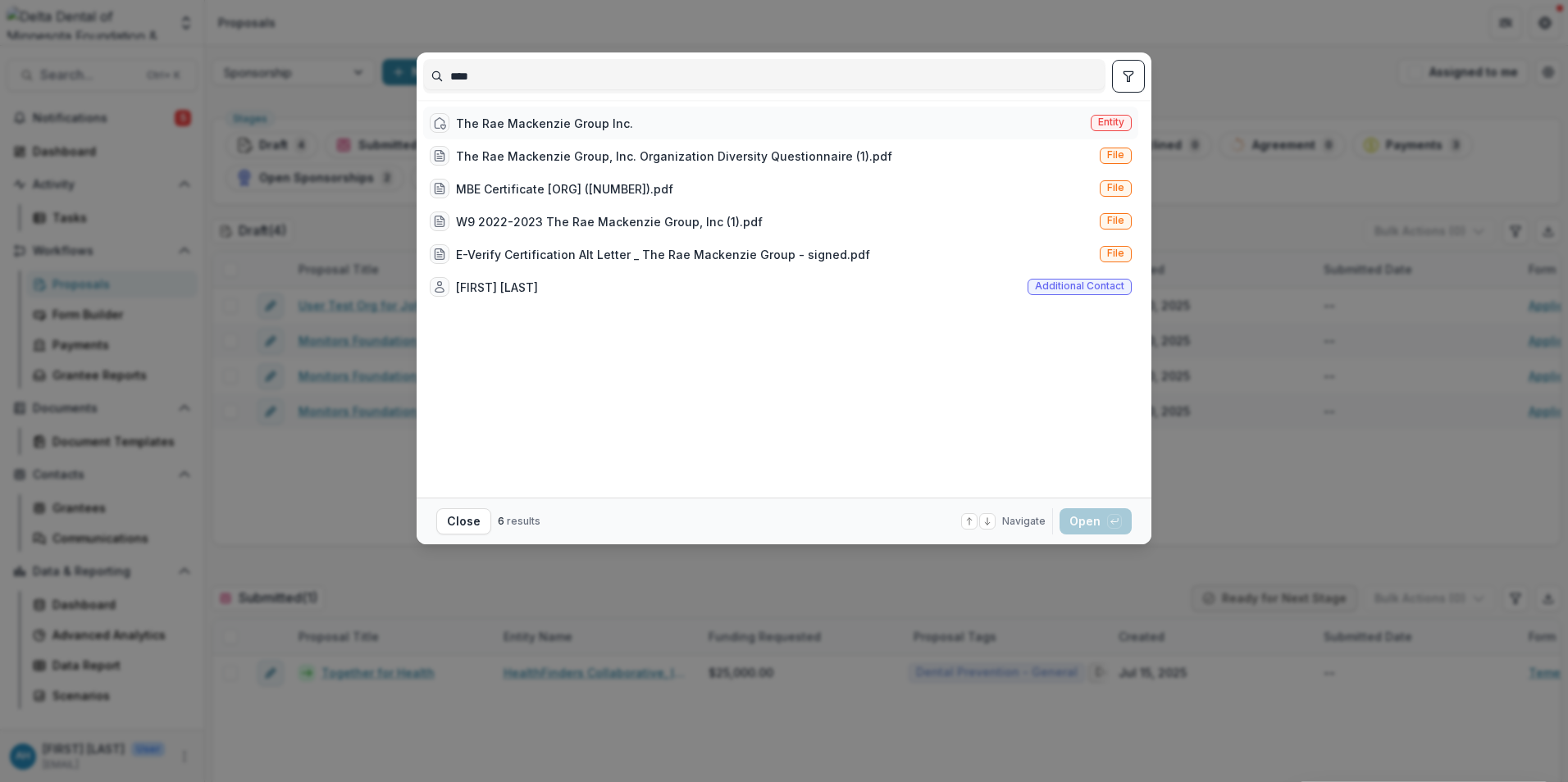 type on "***" 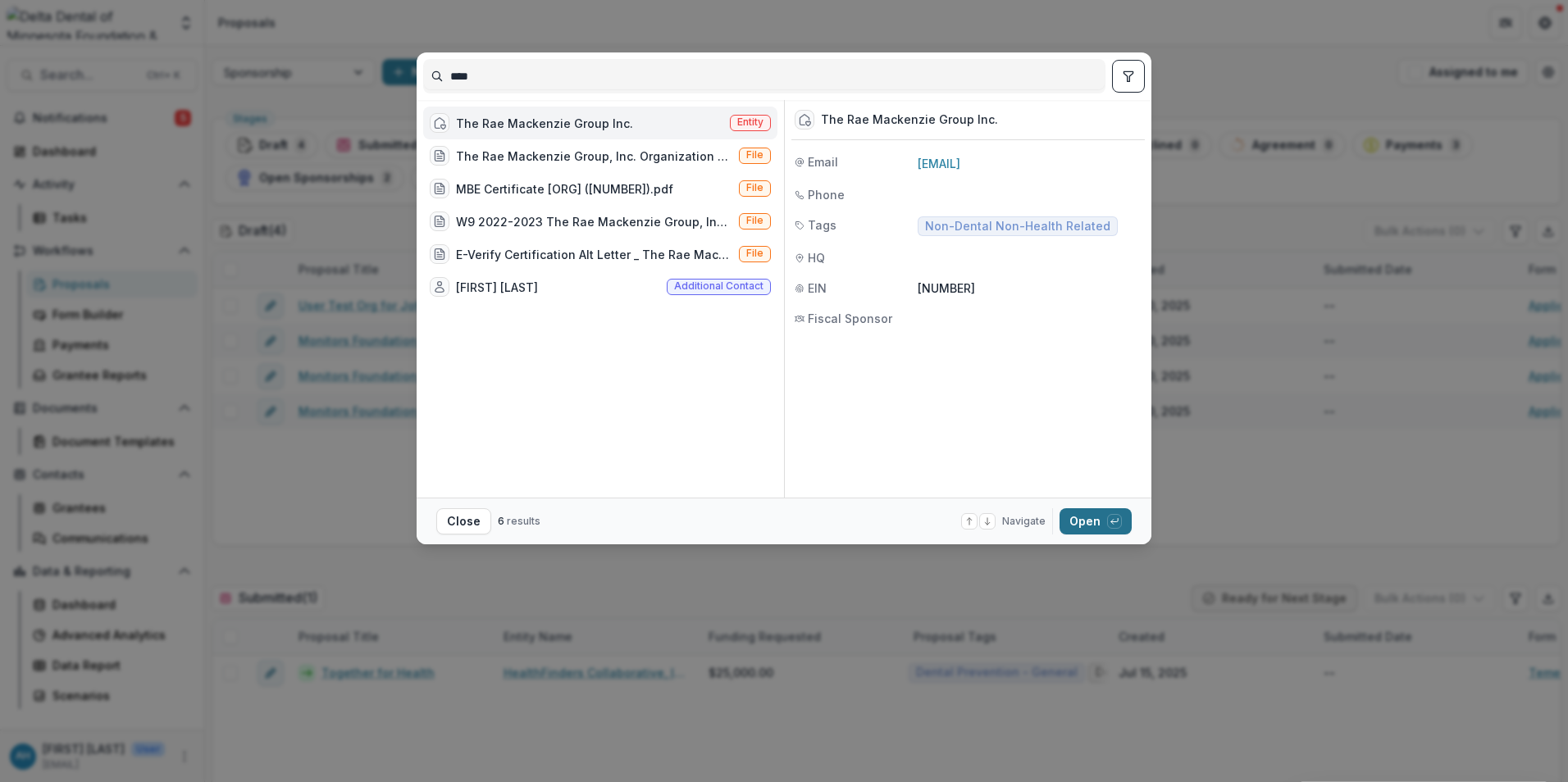 click on "Open with enter key" at bounding box center (1096, 521) 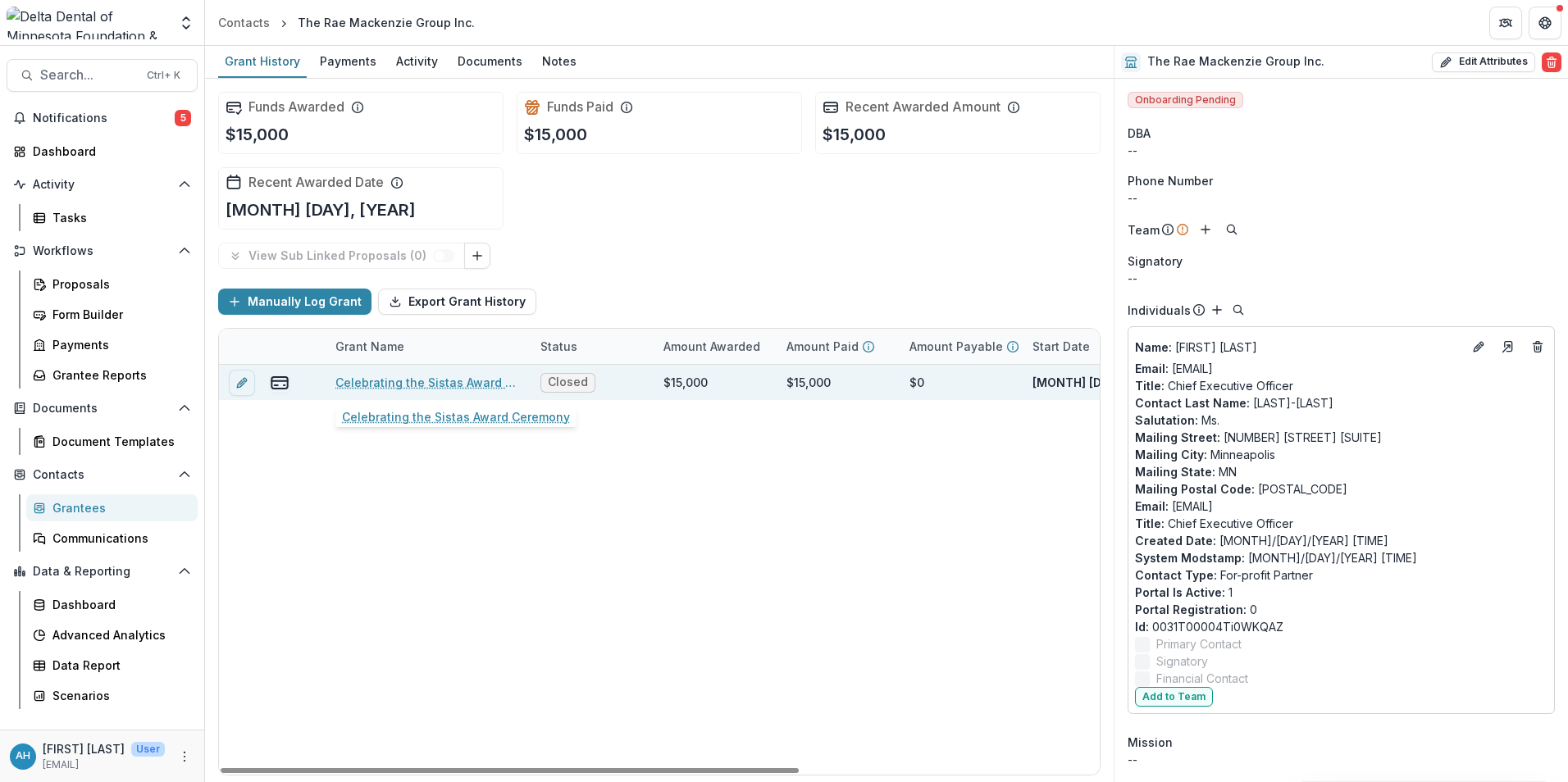 click on "Celebrating the Sistas Award Ceremony" at bounding box center (428, 382) 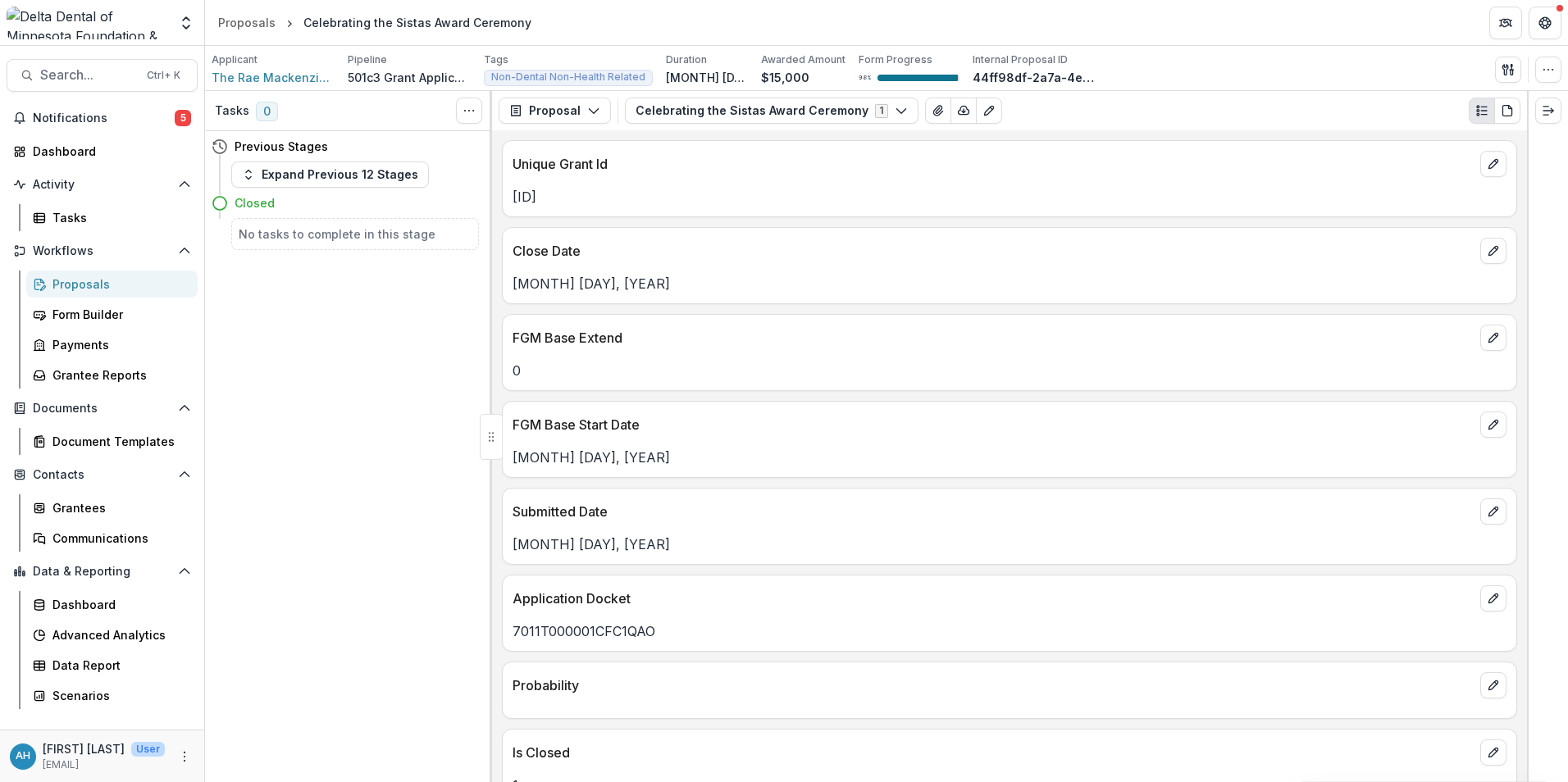 click on "501c3 Grant Application Workflow" at bounding box center (409, 77) 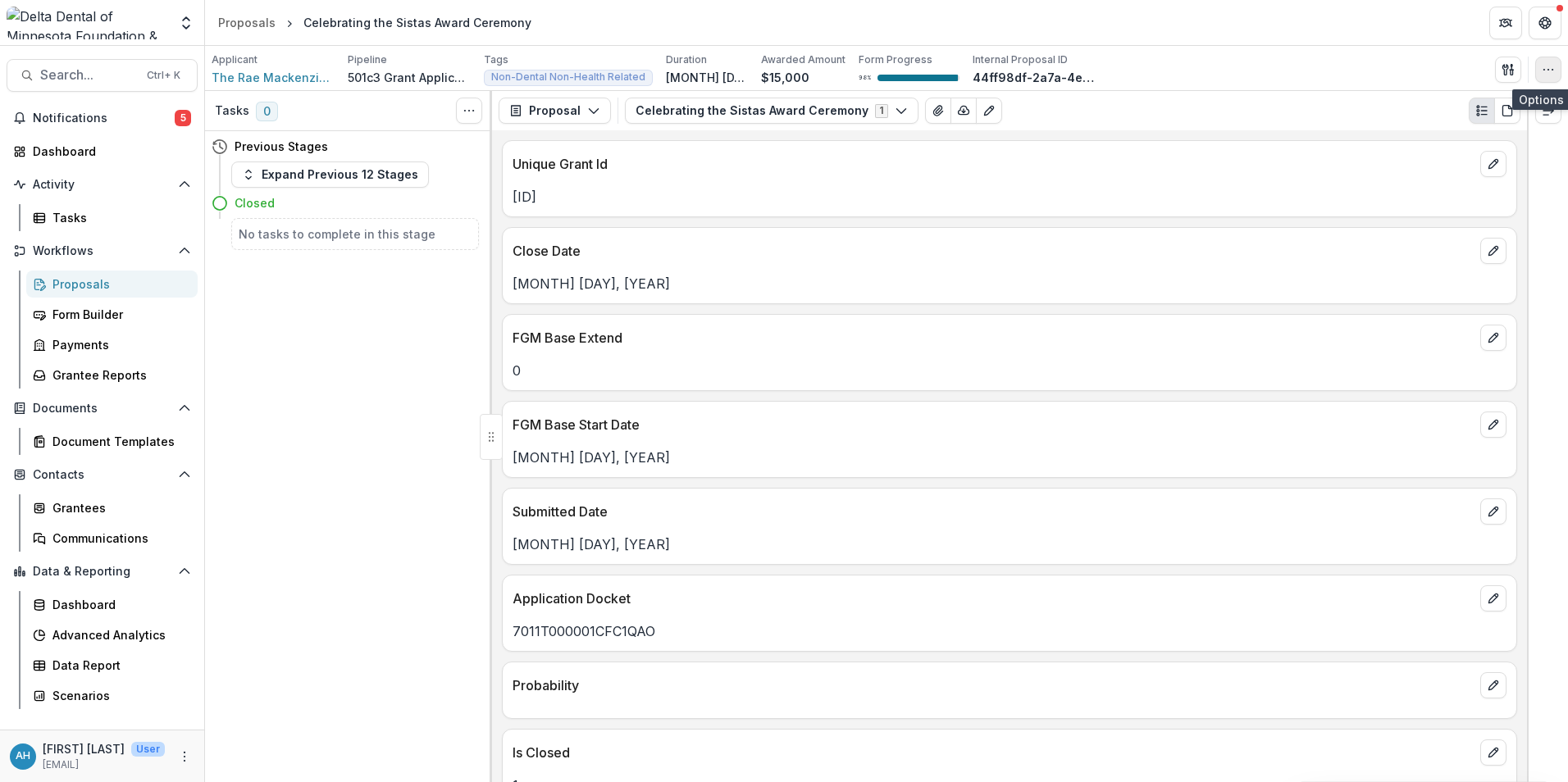 click 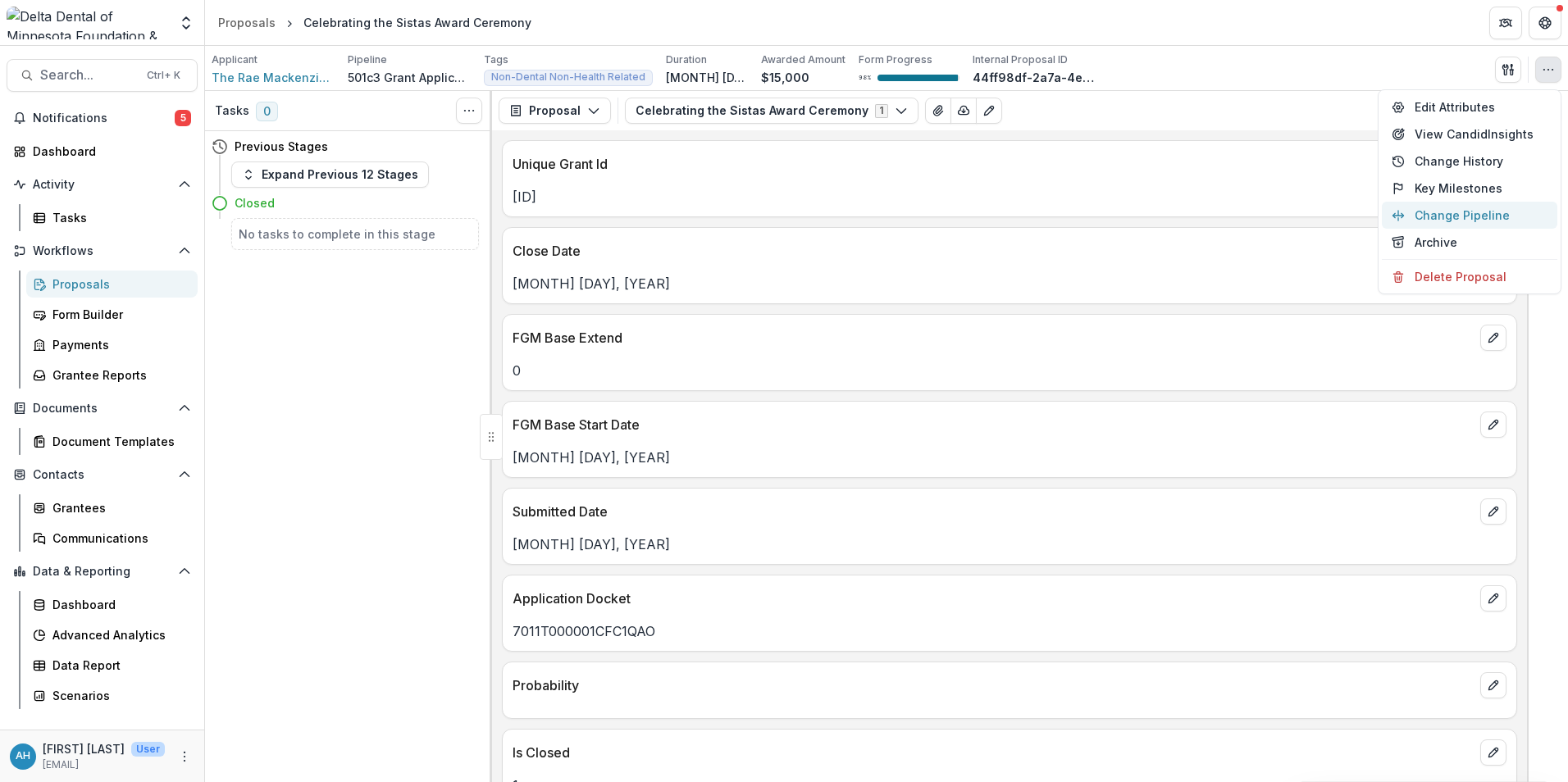 click on "Change Pipeline" at bounding box center [1470, 215] 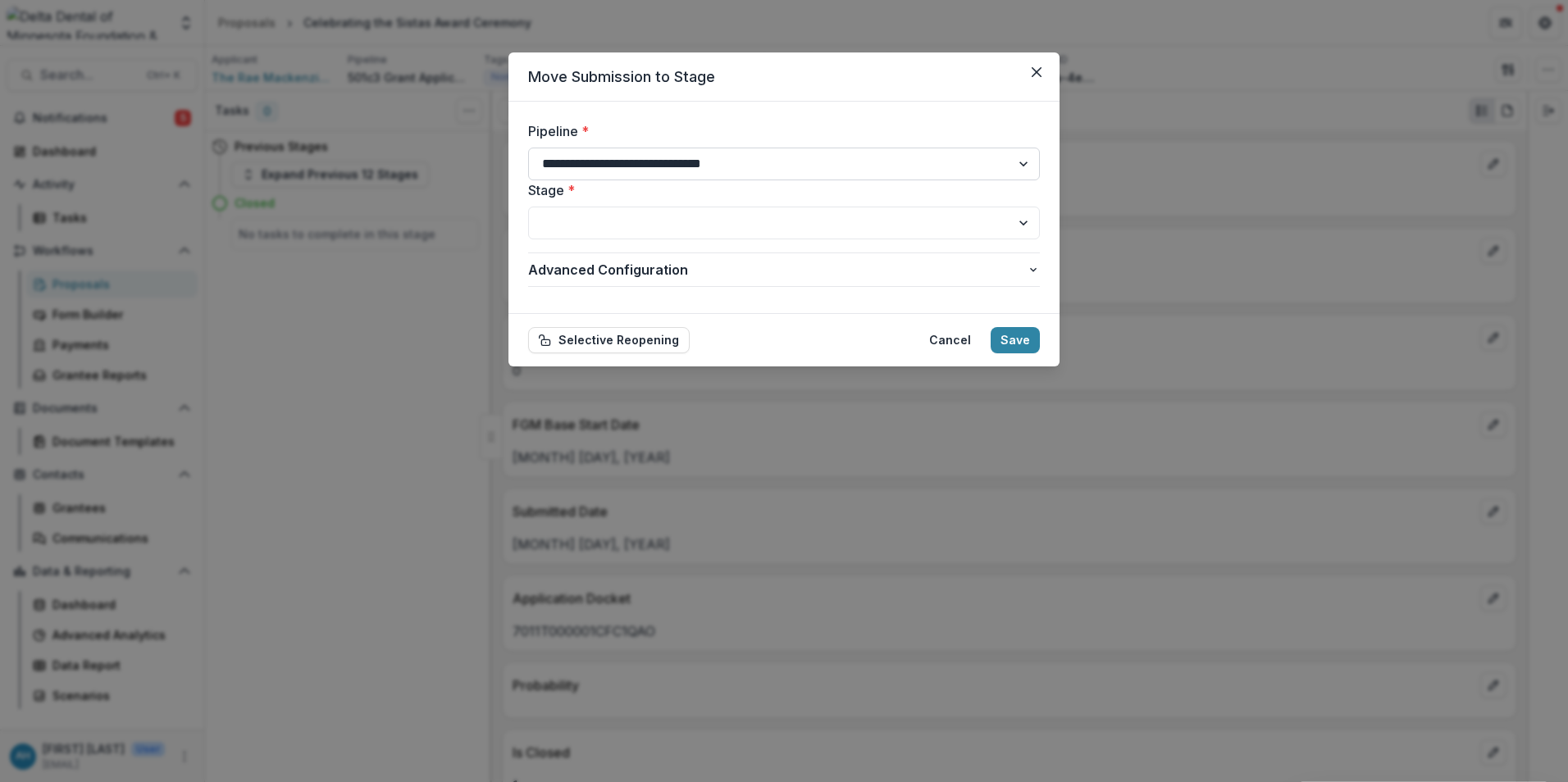 click on "**********" at bounding box center [784, 164] 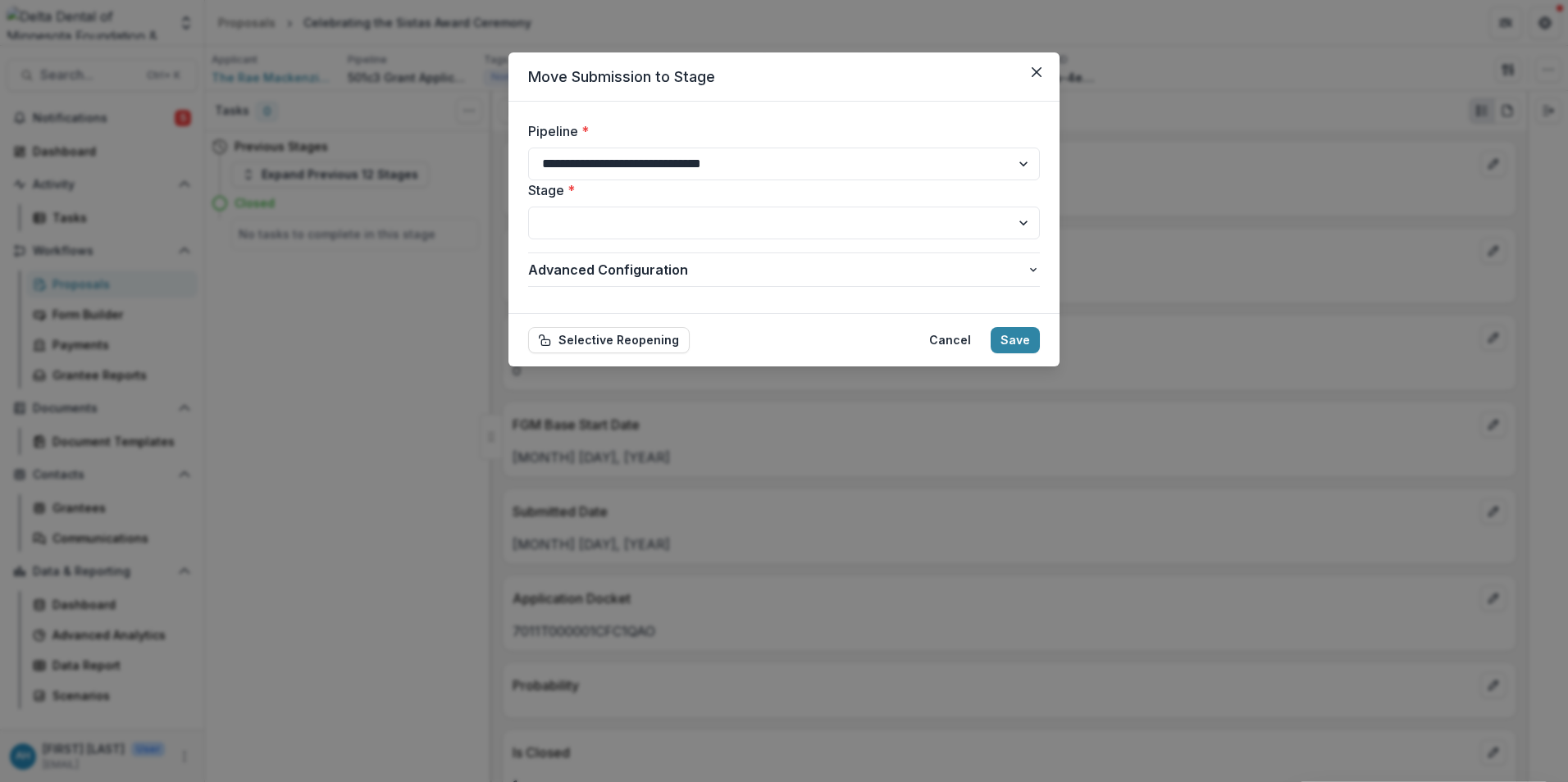 select on "**********" 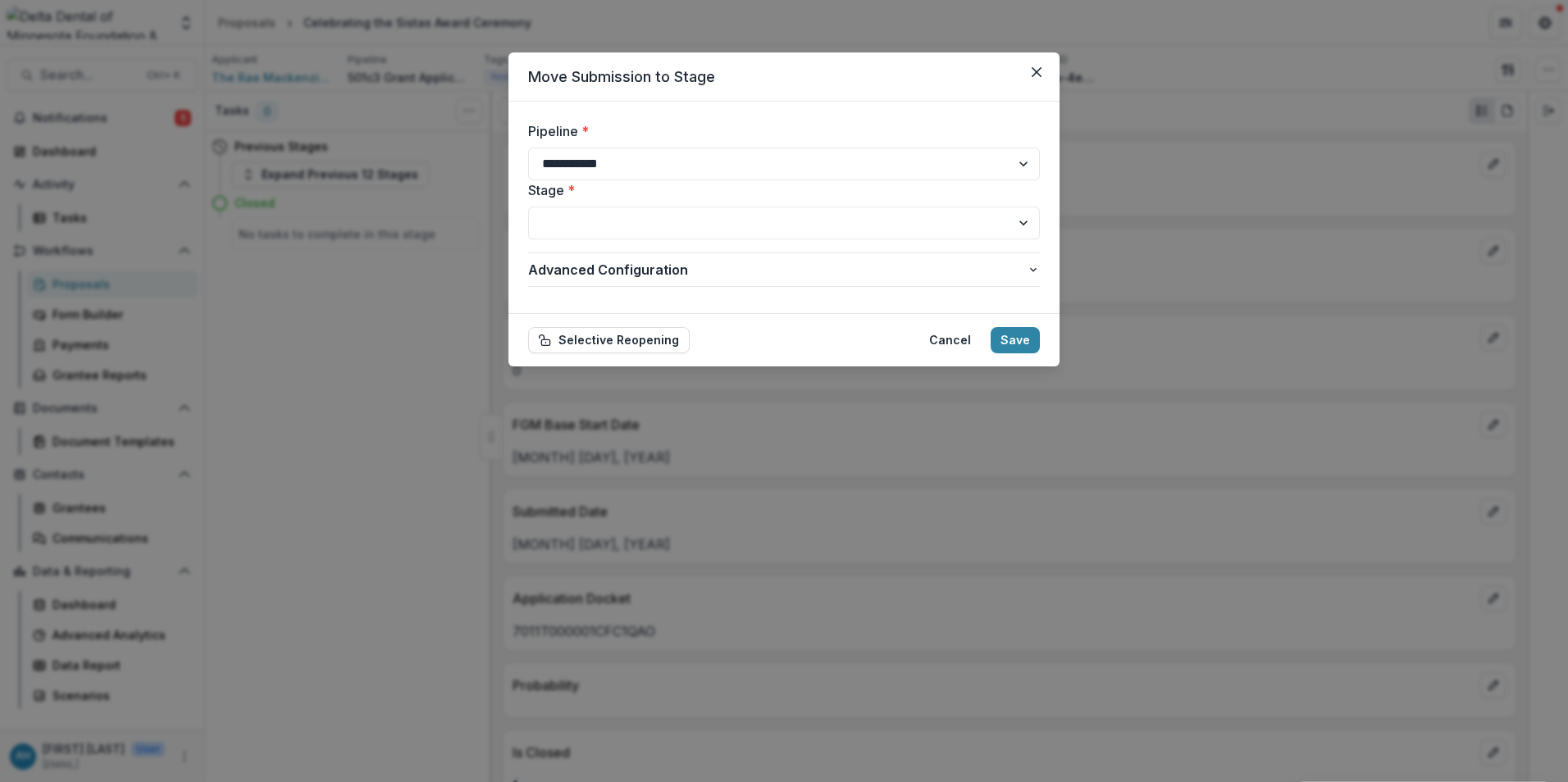 click on "**********" at bounding box center [784, 164] 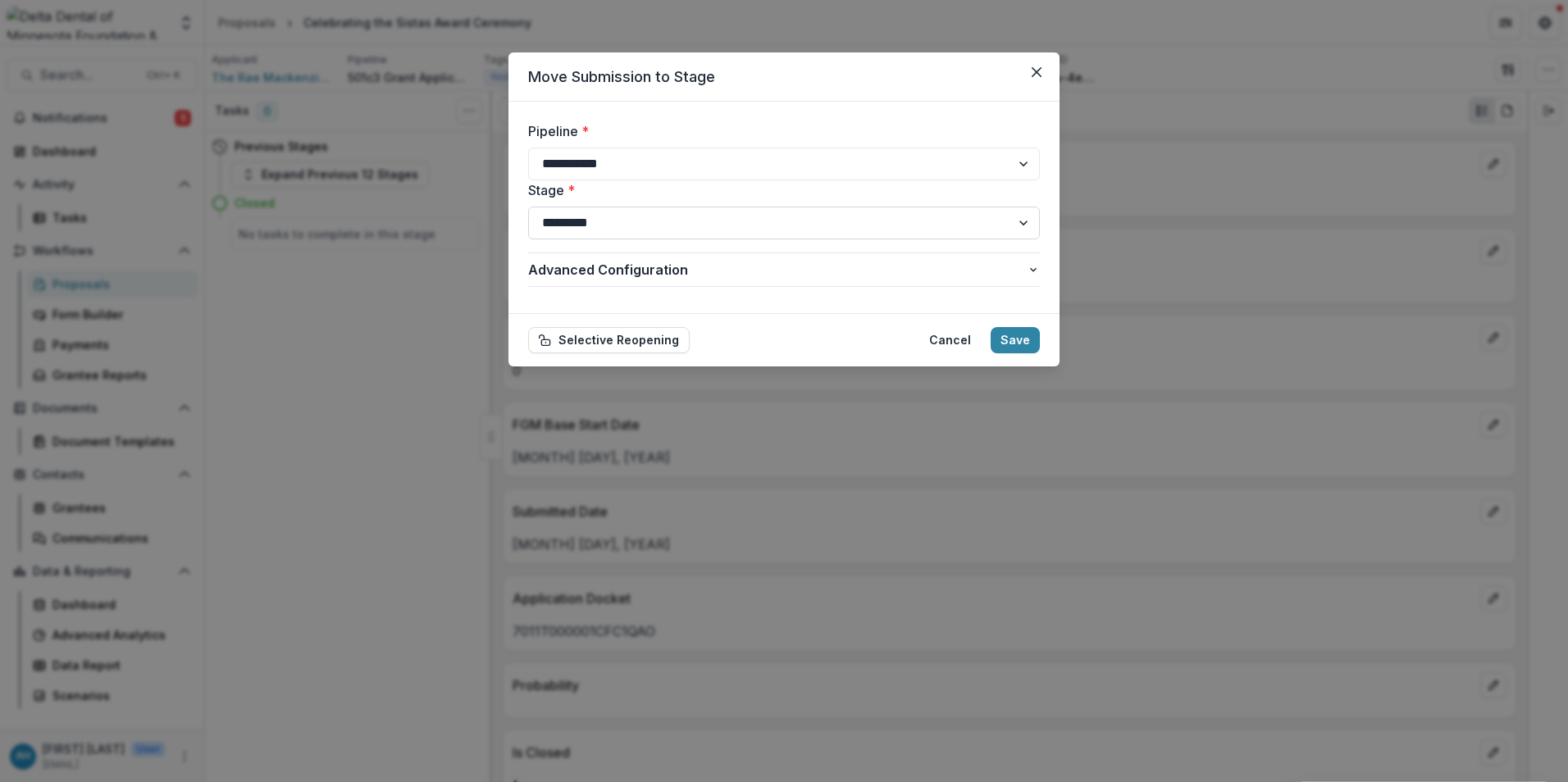 click on "**********" at bounding box center [784, 223] 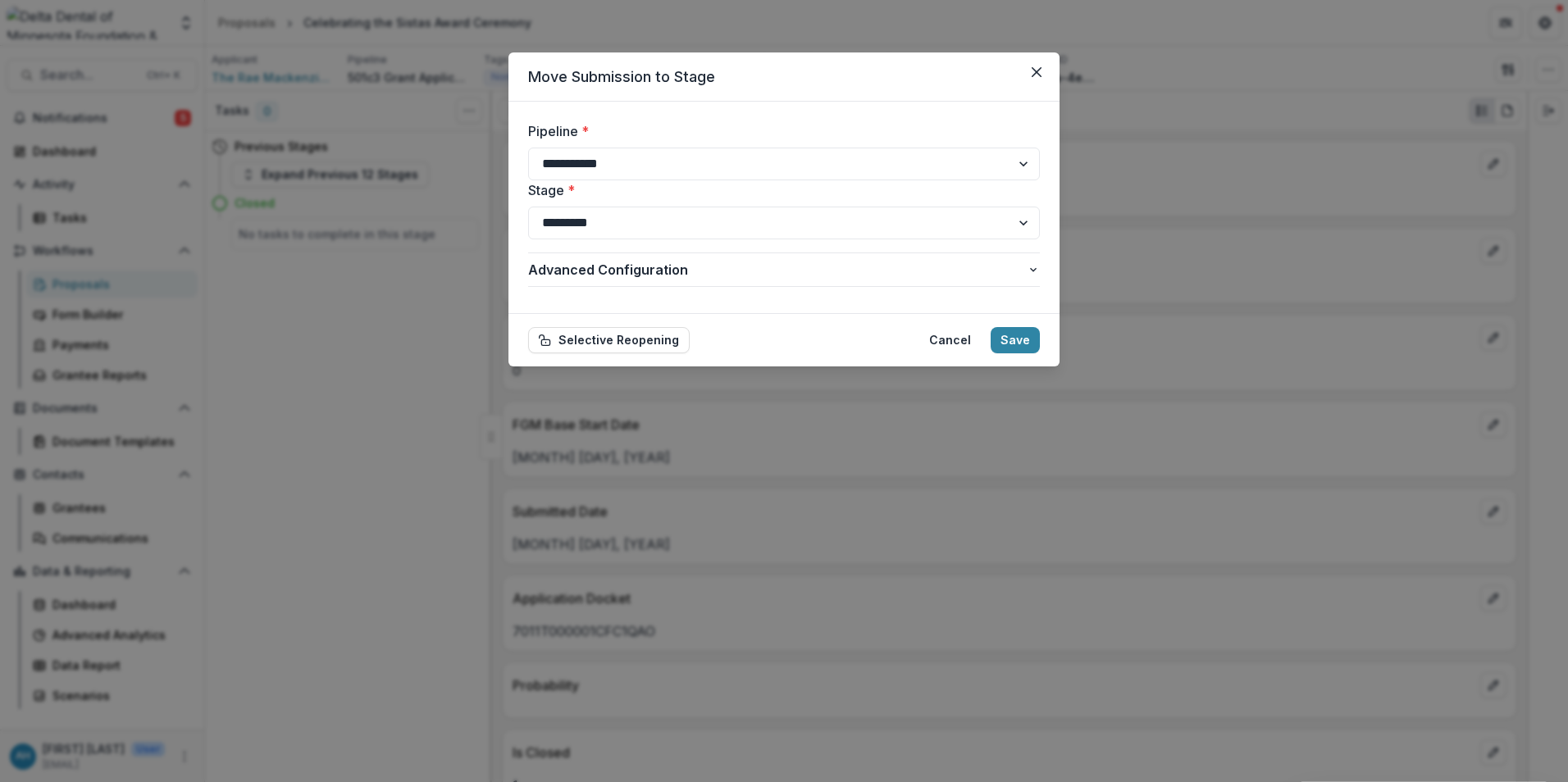 select on "******" 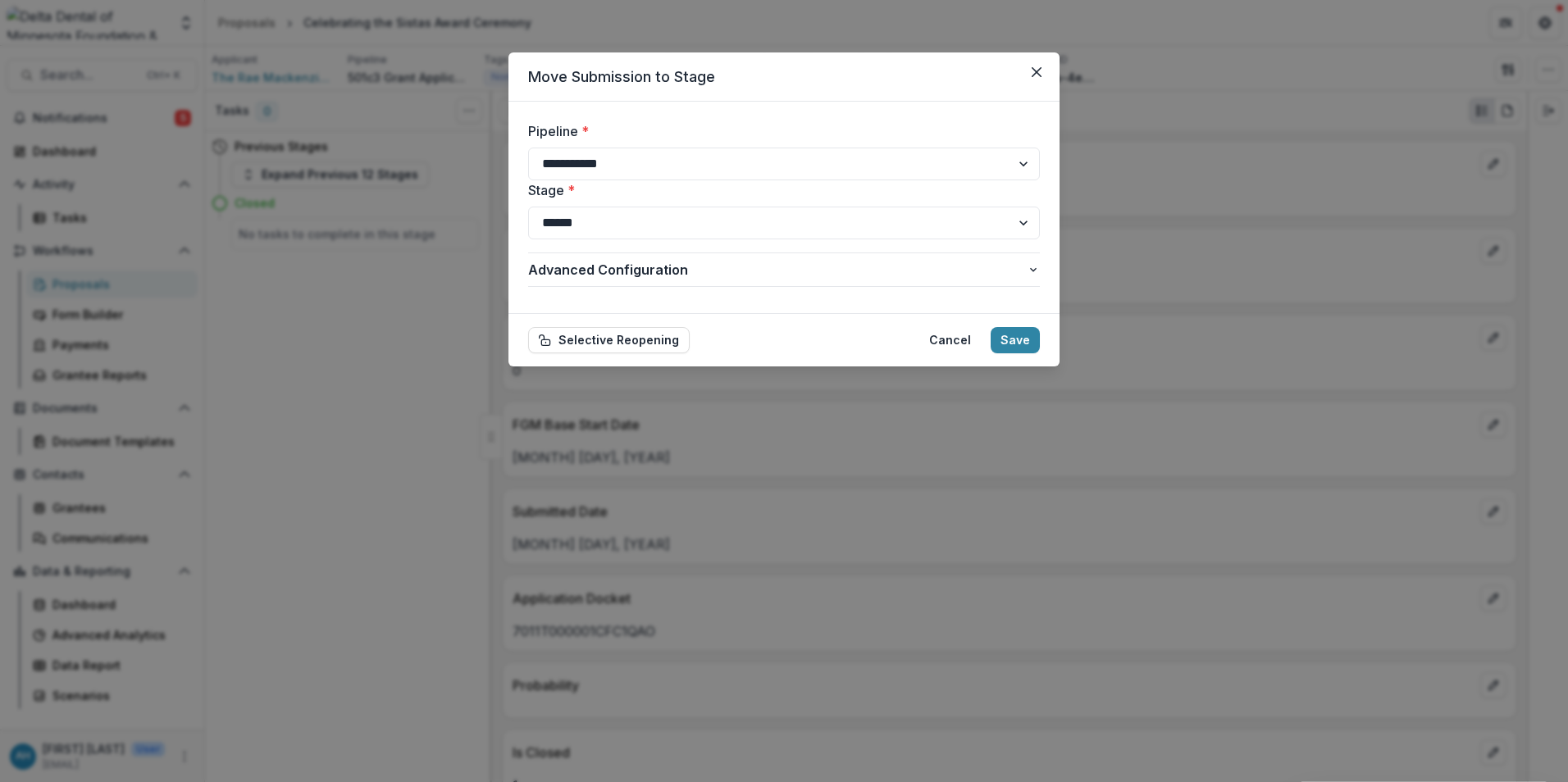 click on "**********" at bounding box center (784, 223) 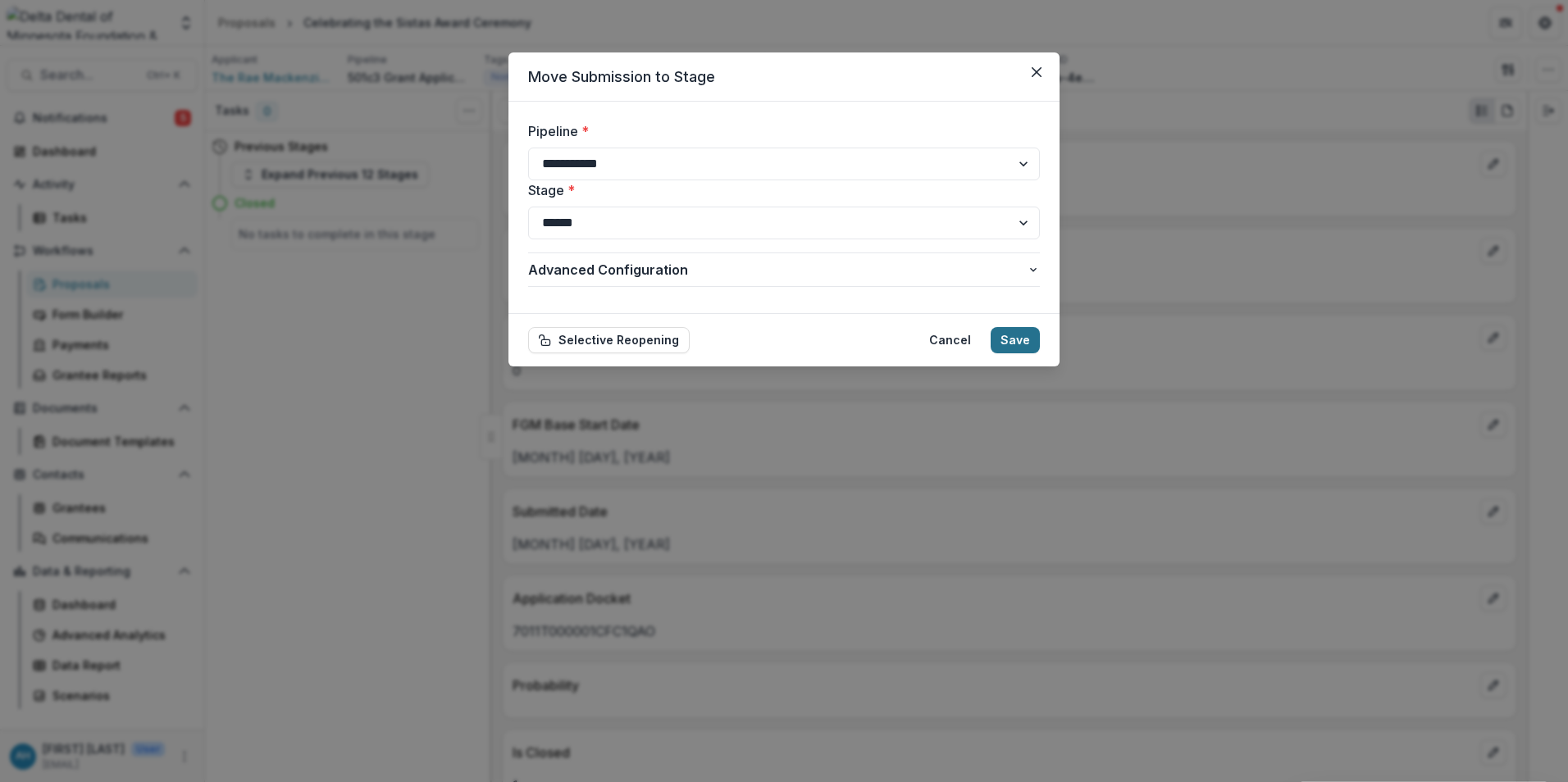 click on "Save" at bounding box center (1015, 340) 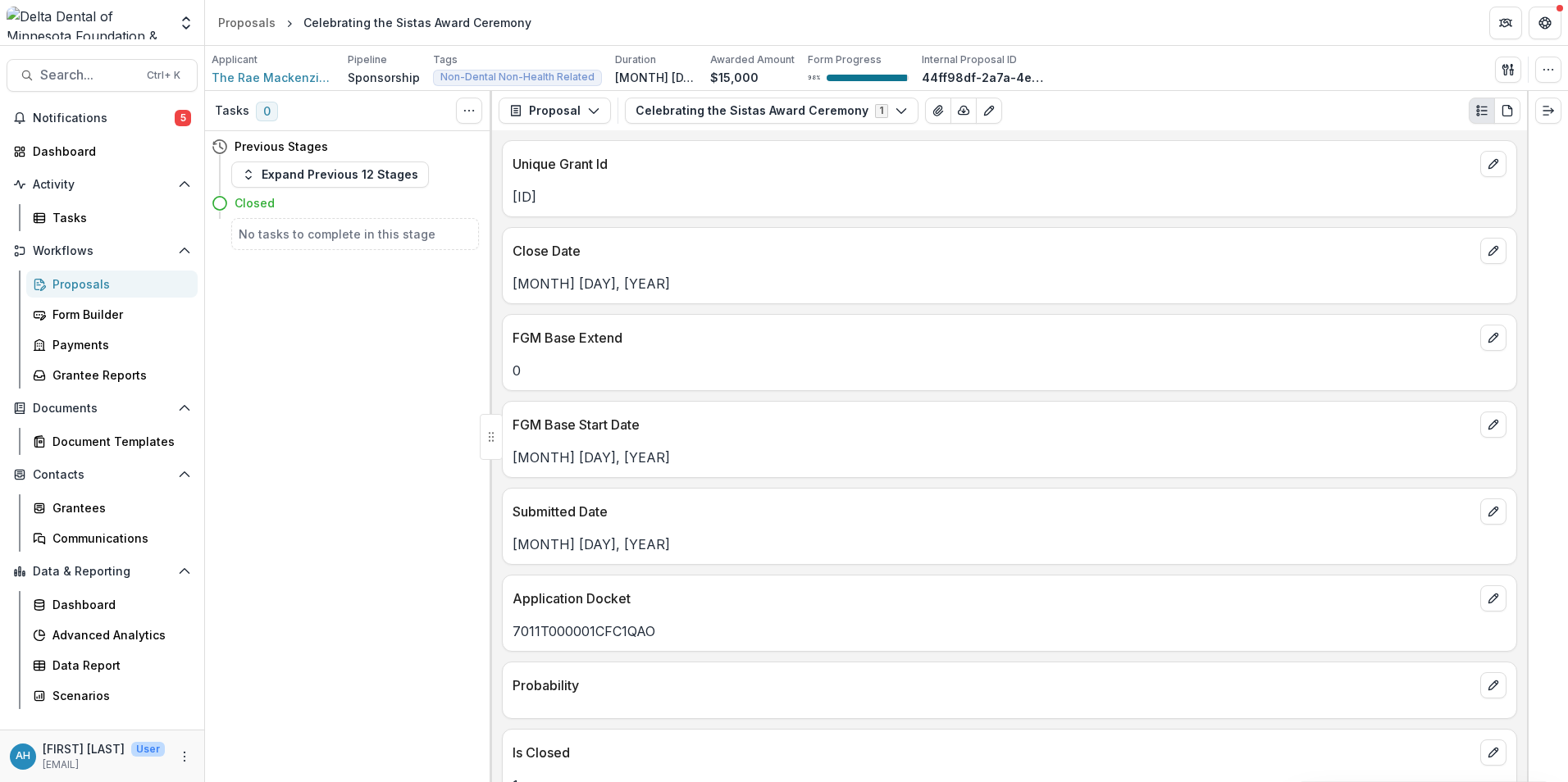click on "Proposals" at bounding box center [118, 284] 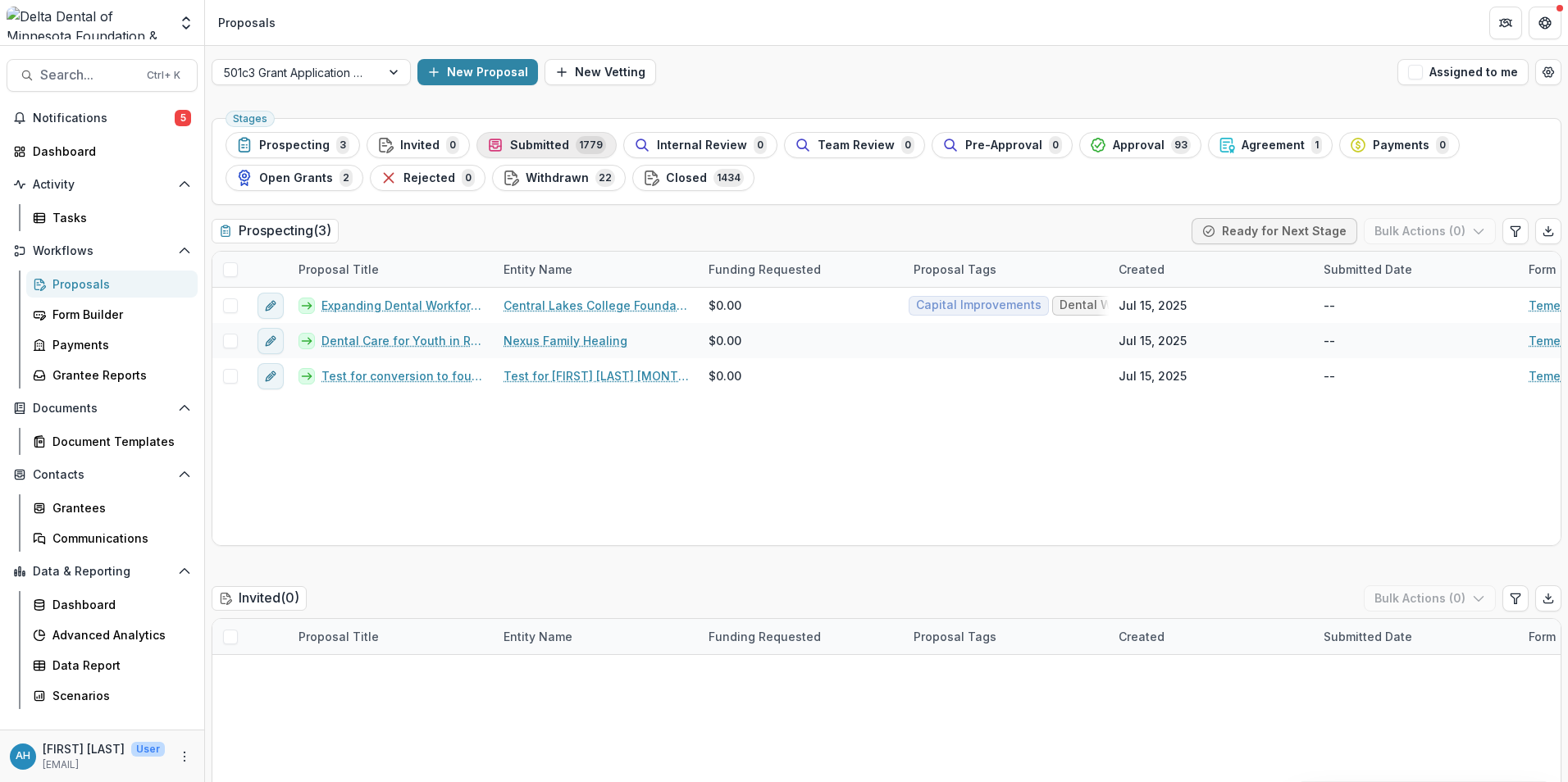 click on "Submitted" at bounding box center (540, 145) 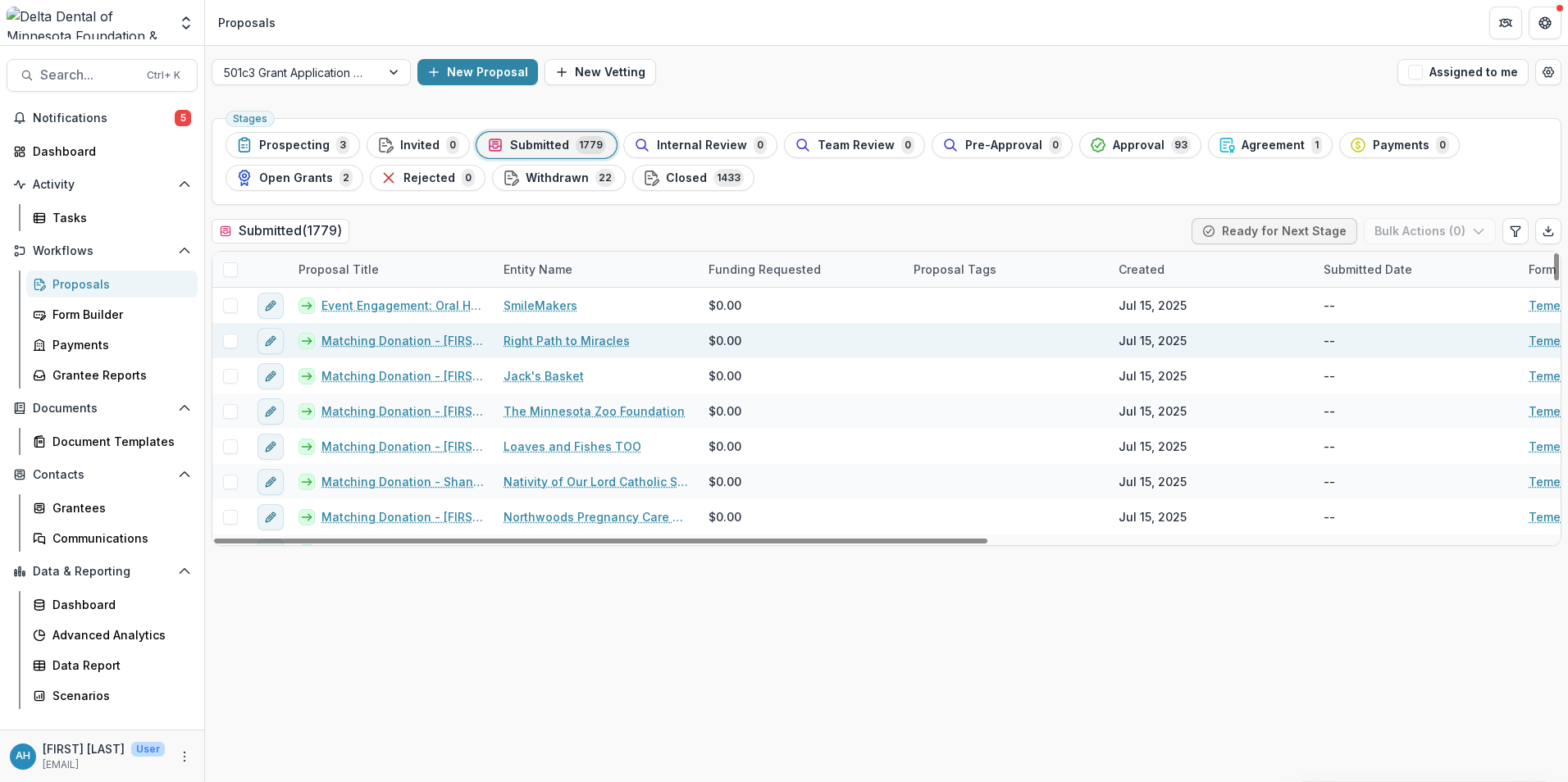 click on "Matching Donation - [FIRST] [LAST]" at bounding box center [403, 340] 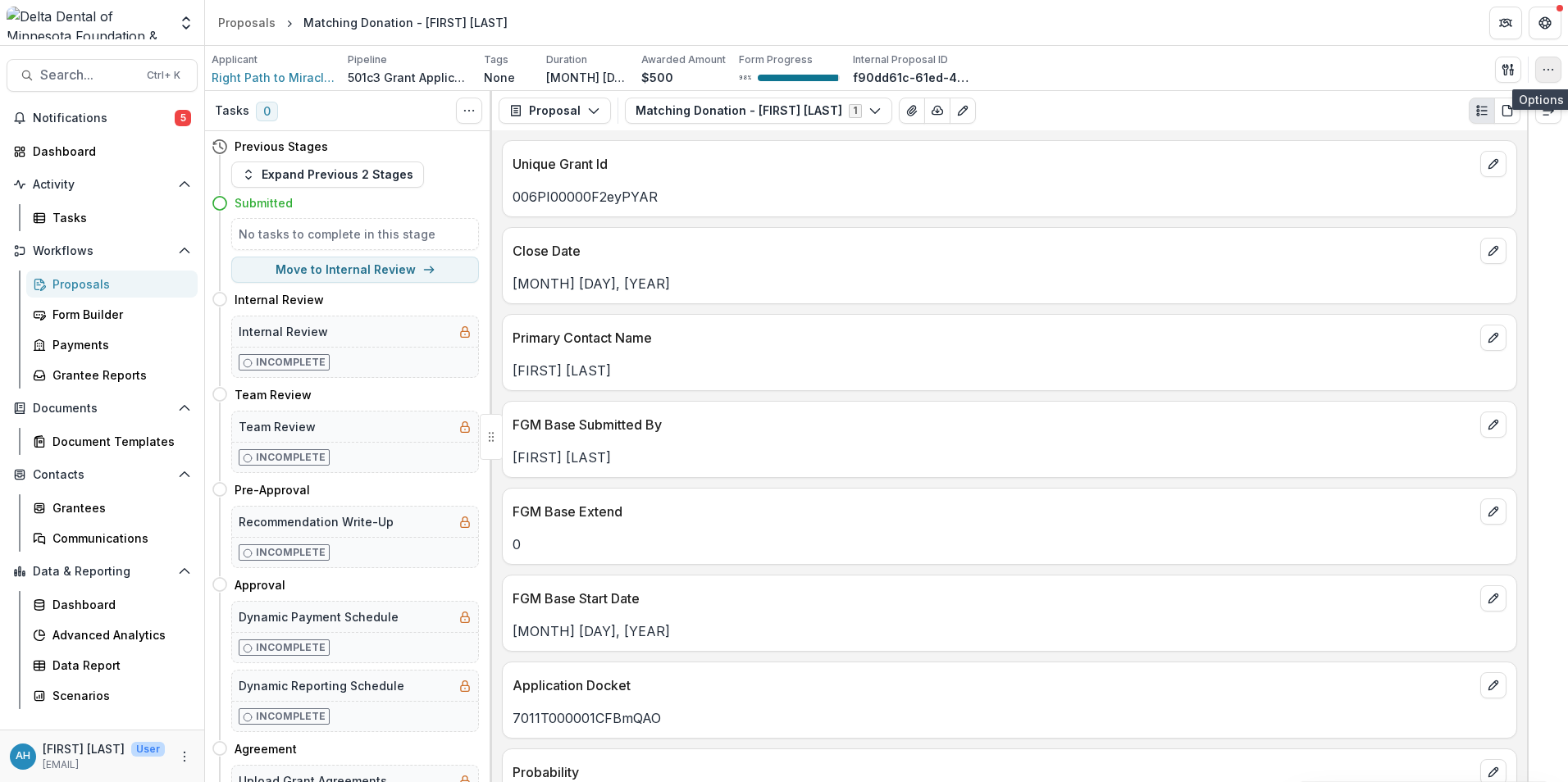 click at bounding box center [1548, 70] 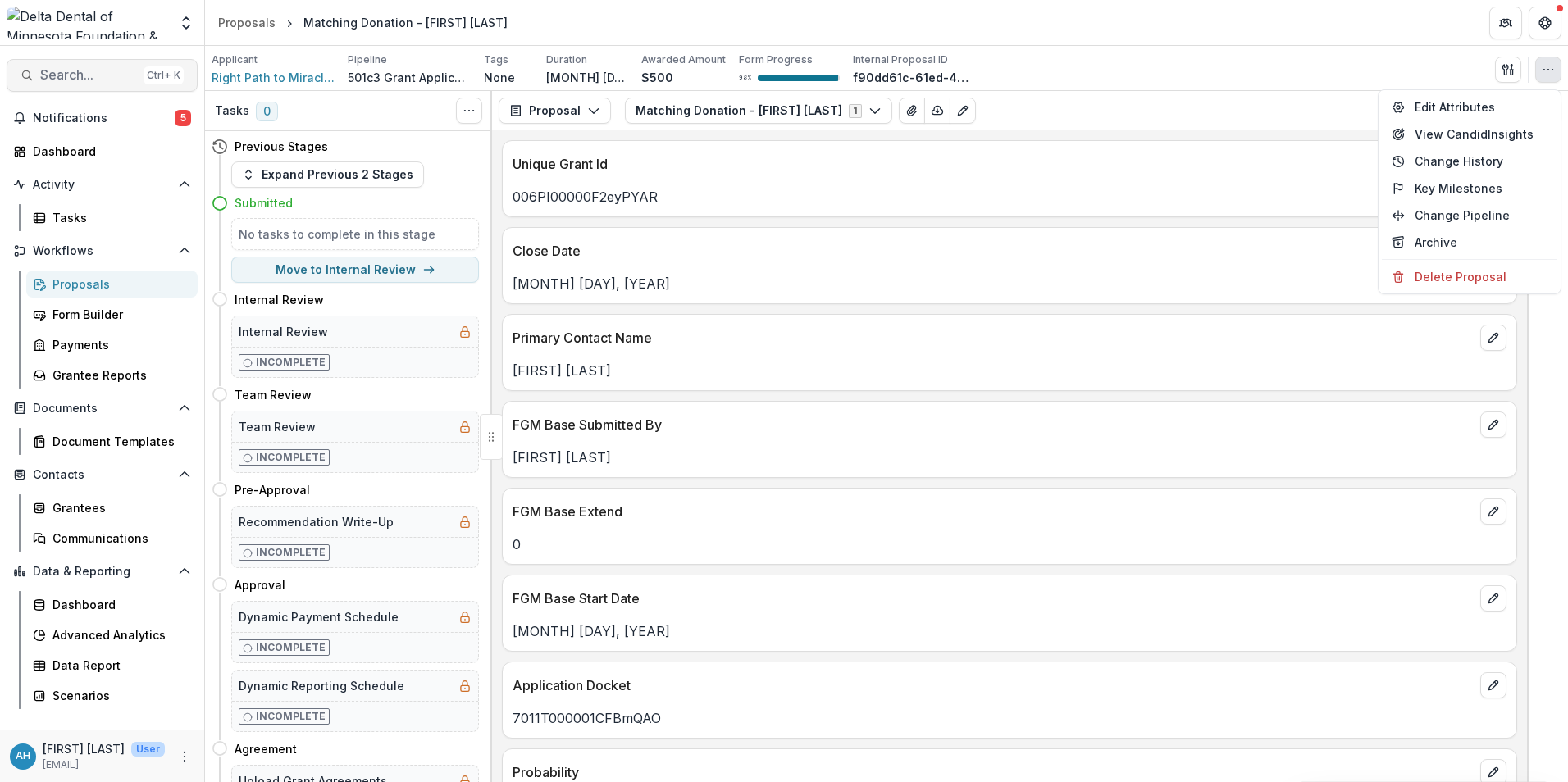 click on "Search... Ctrl  + K" at bounding box center [102, 75] 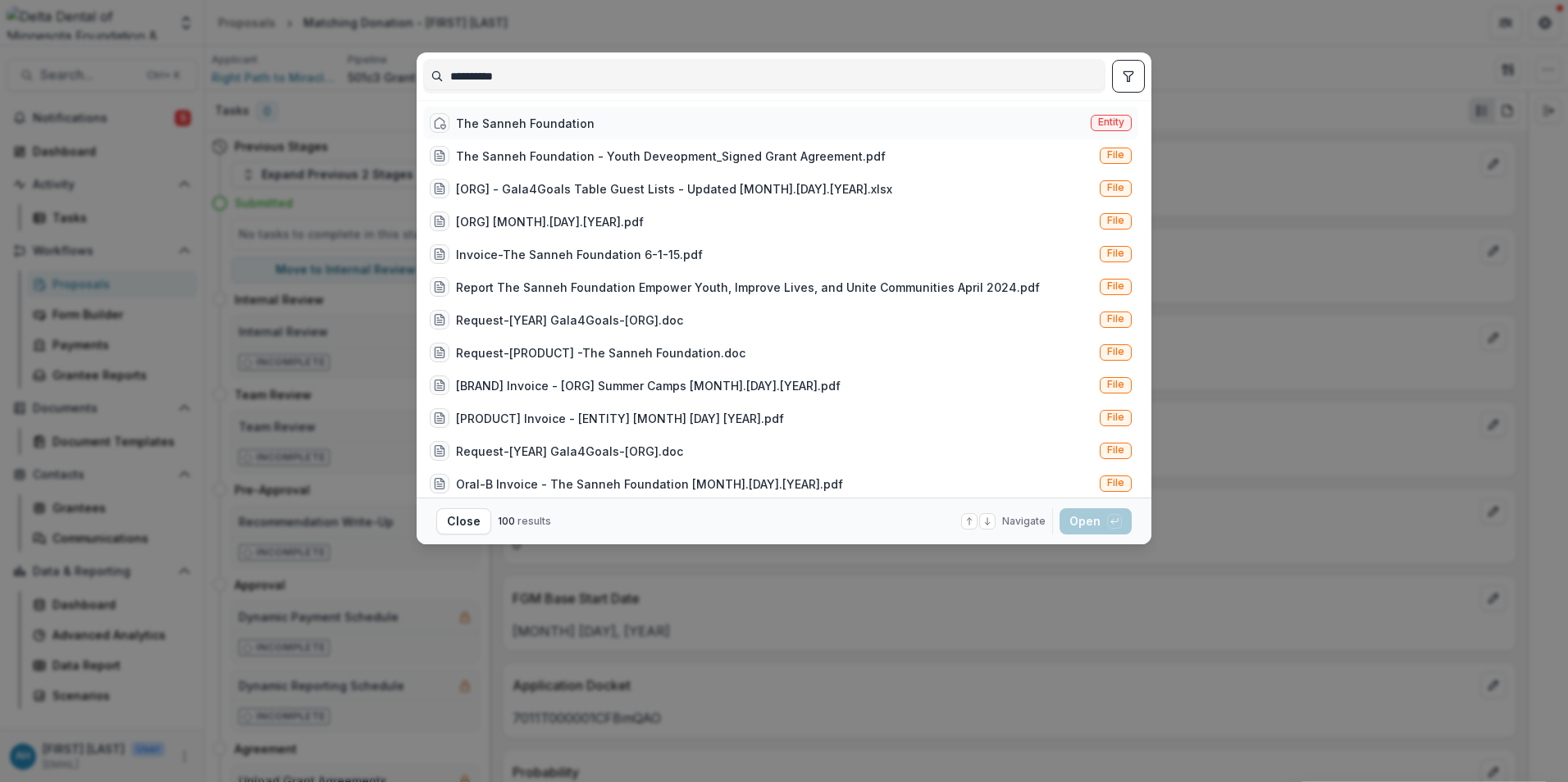 type on "**********" 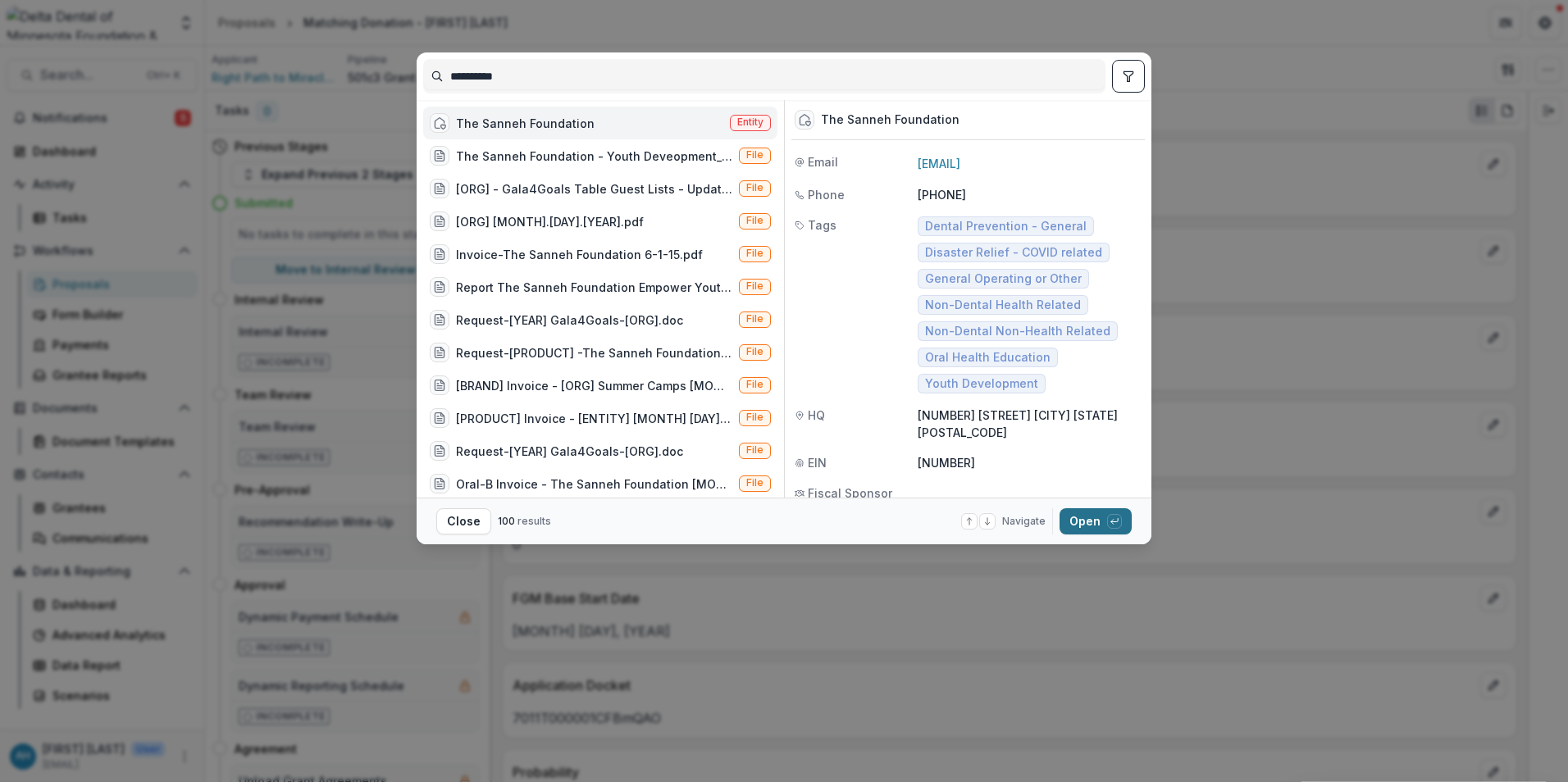 click on "Open with enter key" at bounding box center (1096, 521) 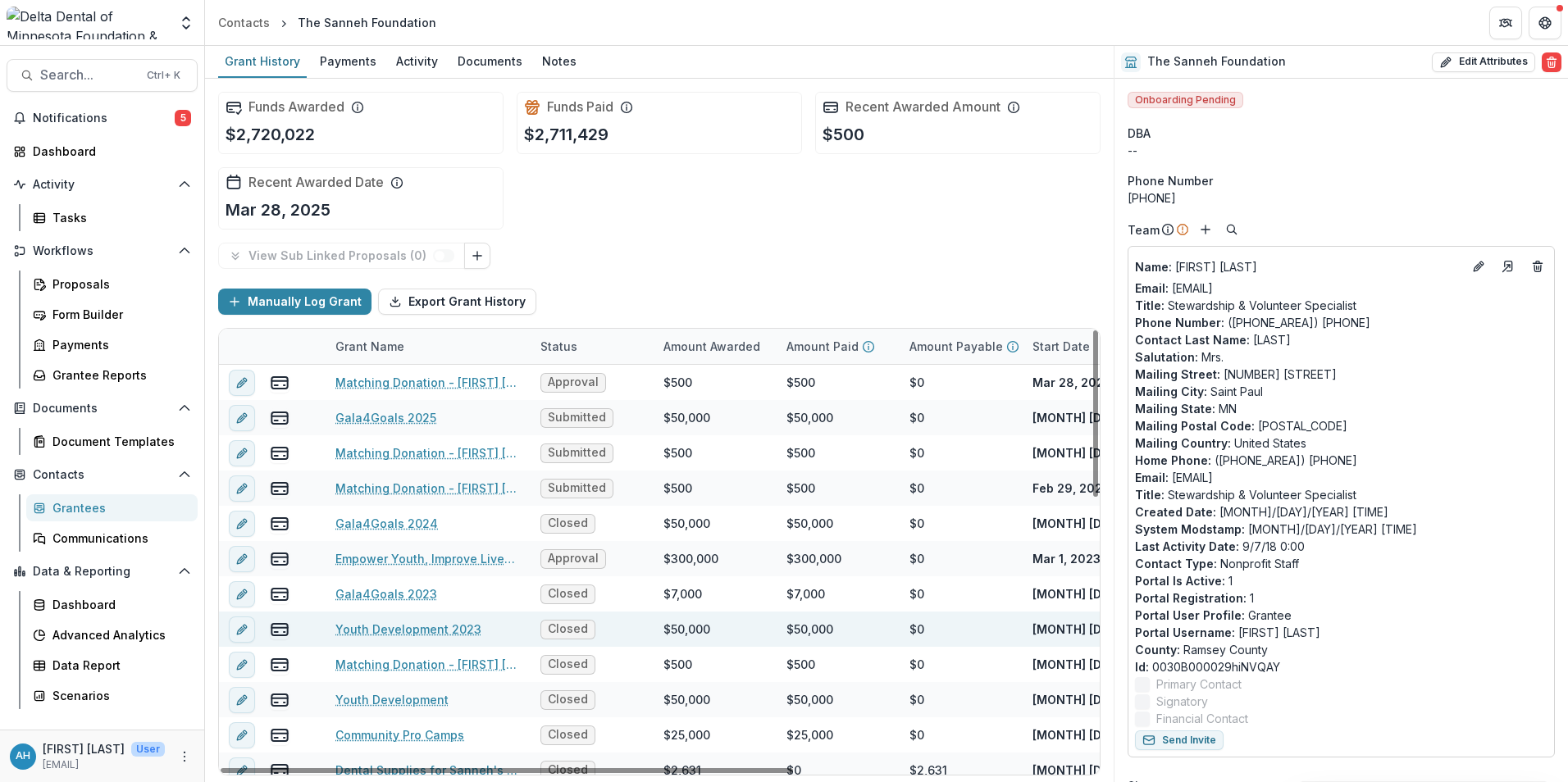 scroll, scrollTop: 82, scrollLeft: 0, axis: vertical 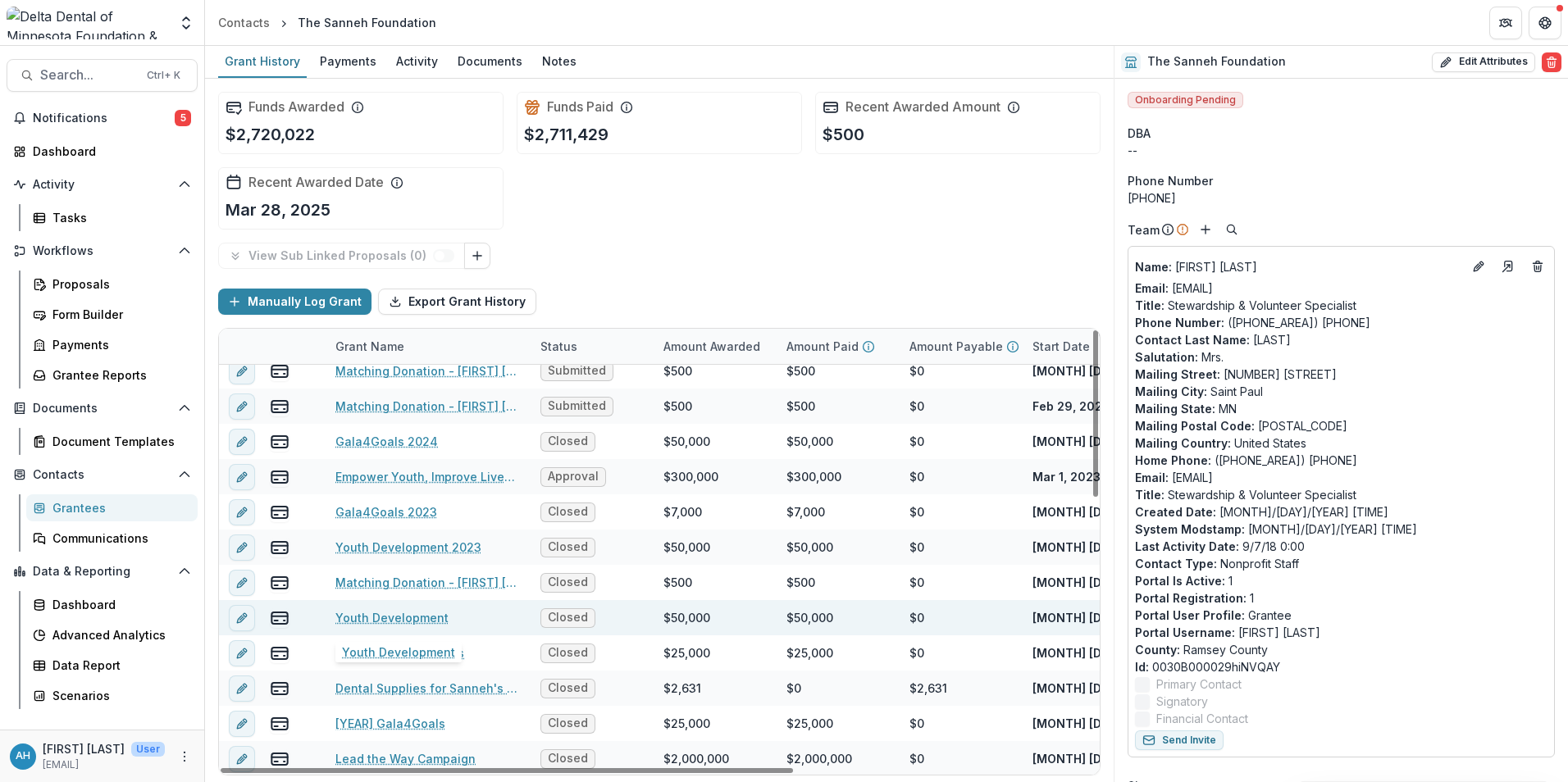 click on "Youth Development" at bounding box center (392, 617) 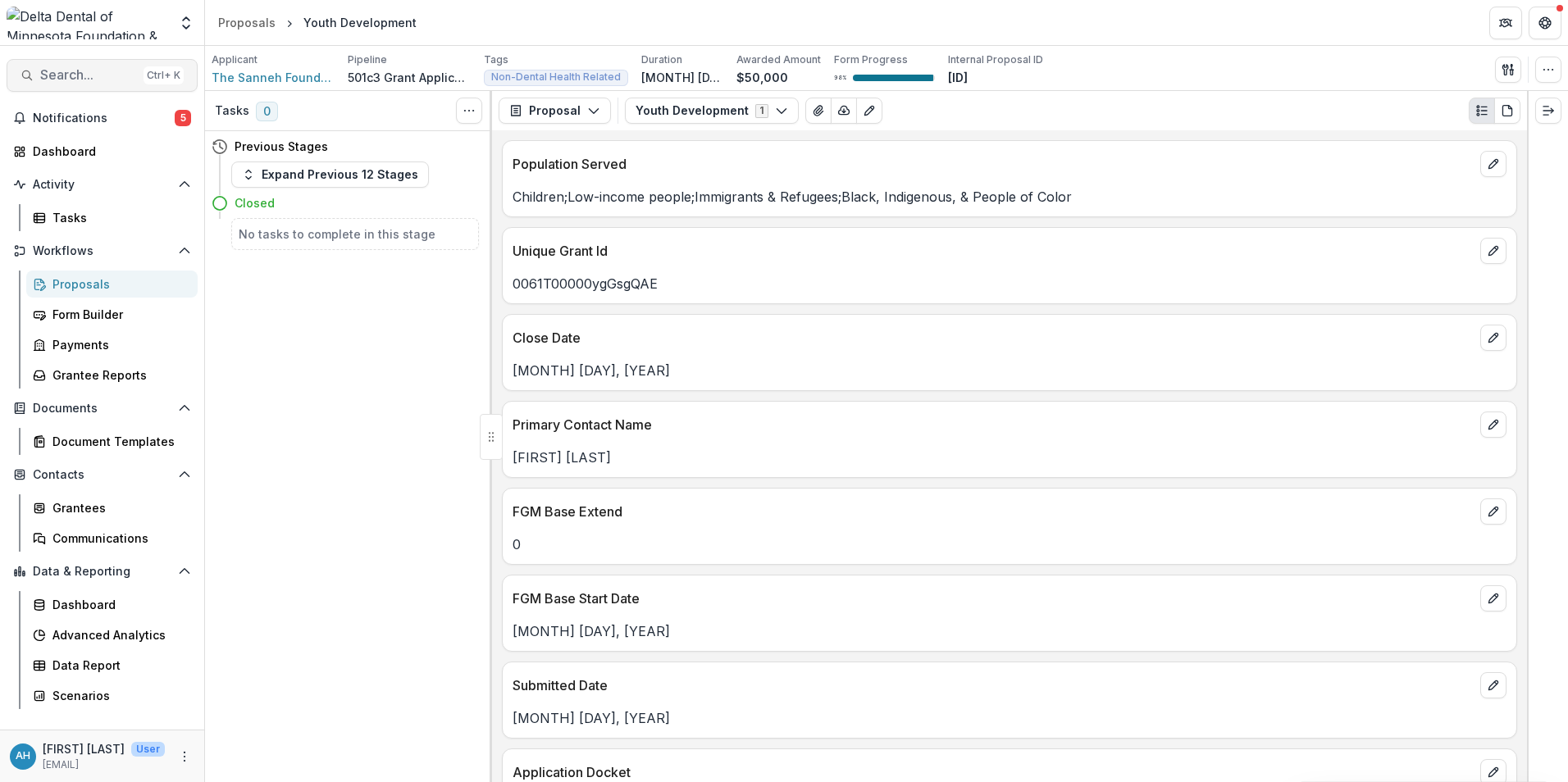 click on "Search..." at bounding box center [89, 75] 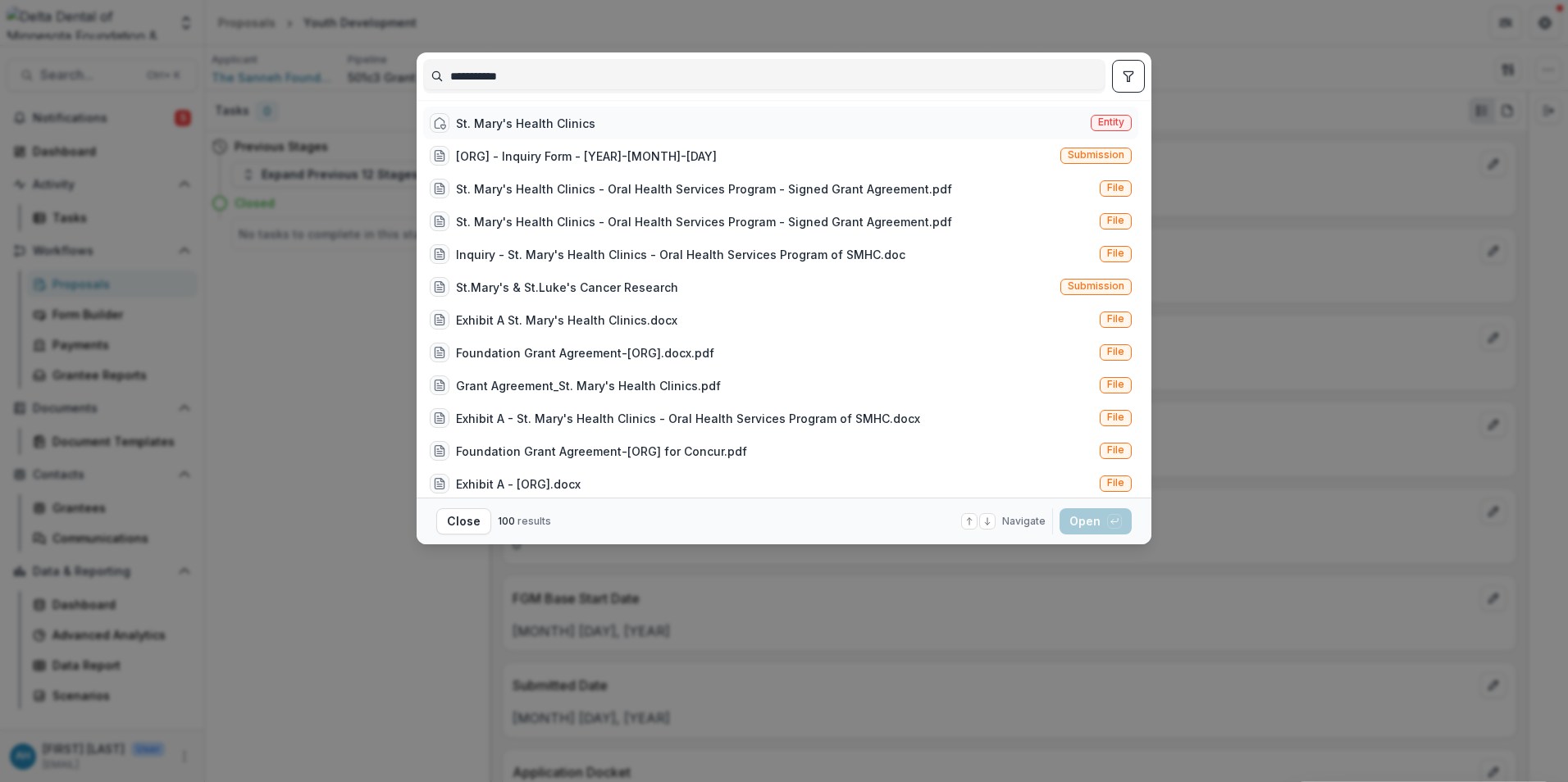 type on "**********" 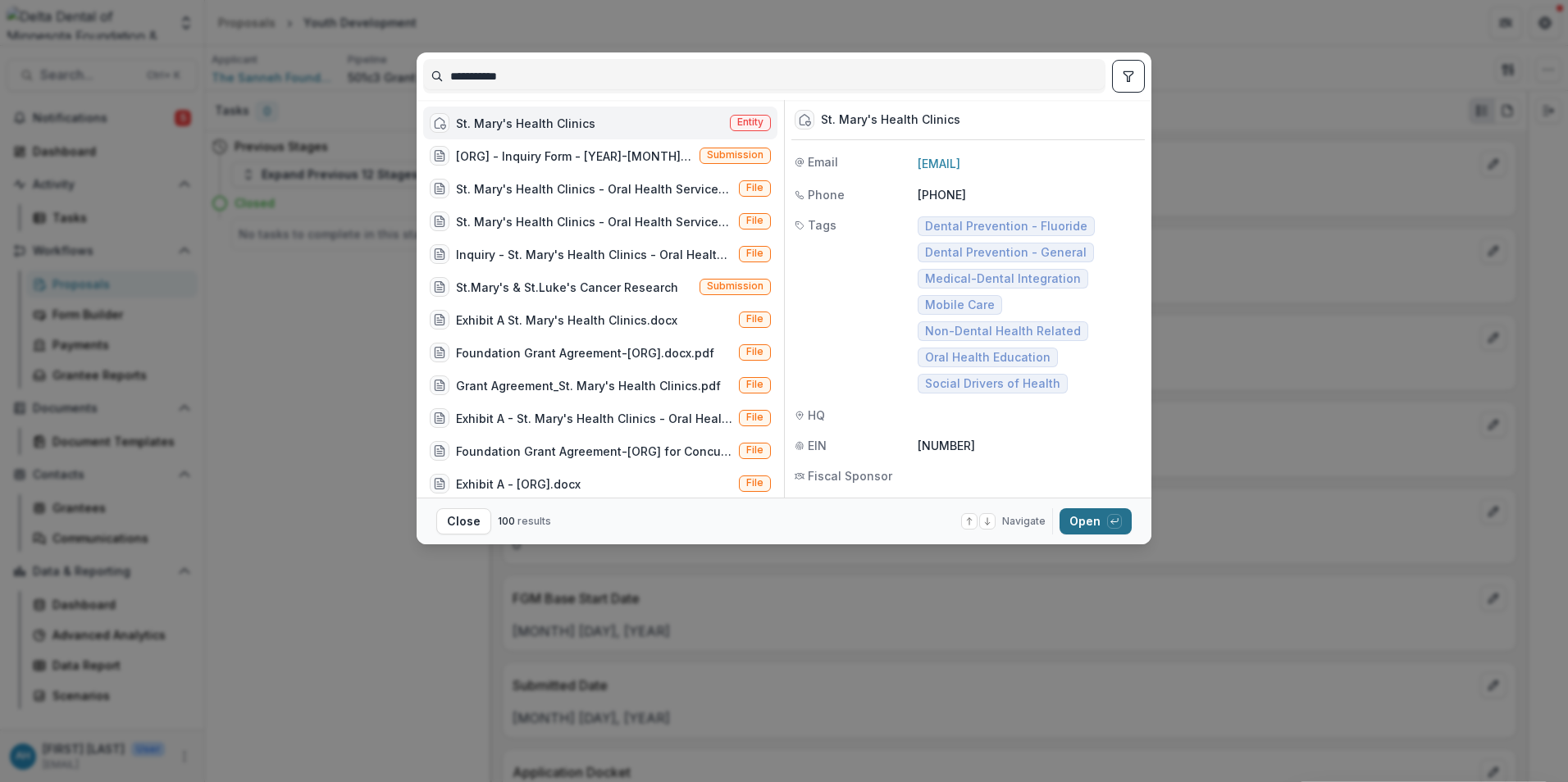 click on "Open with enter key" at bounding box center (1096, 521) 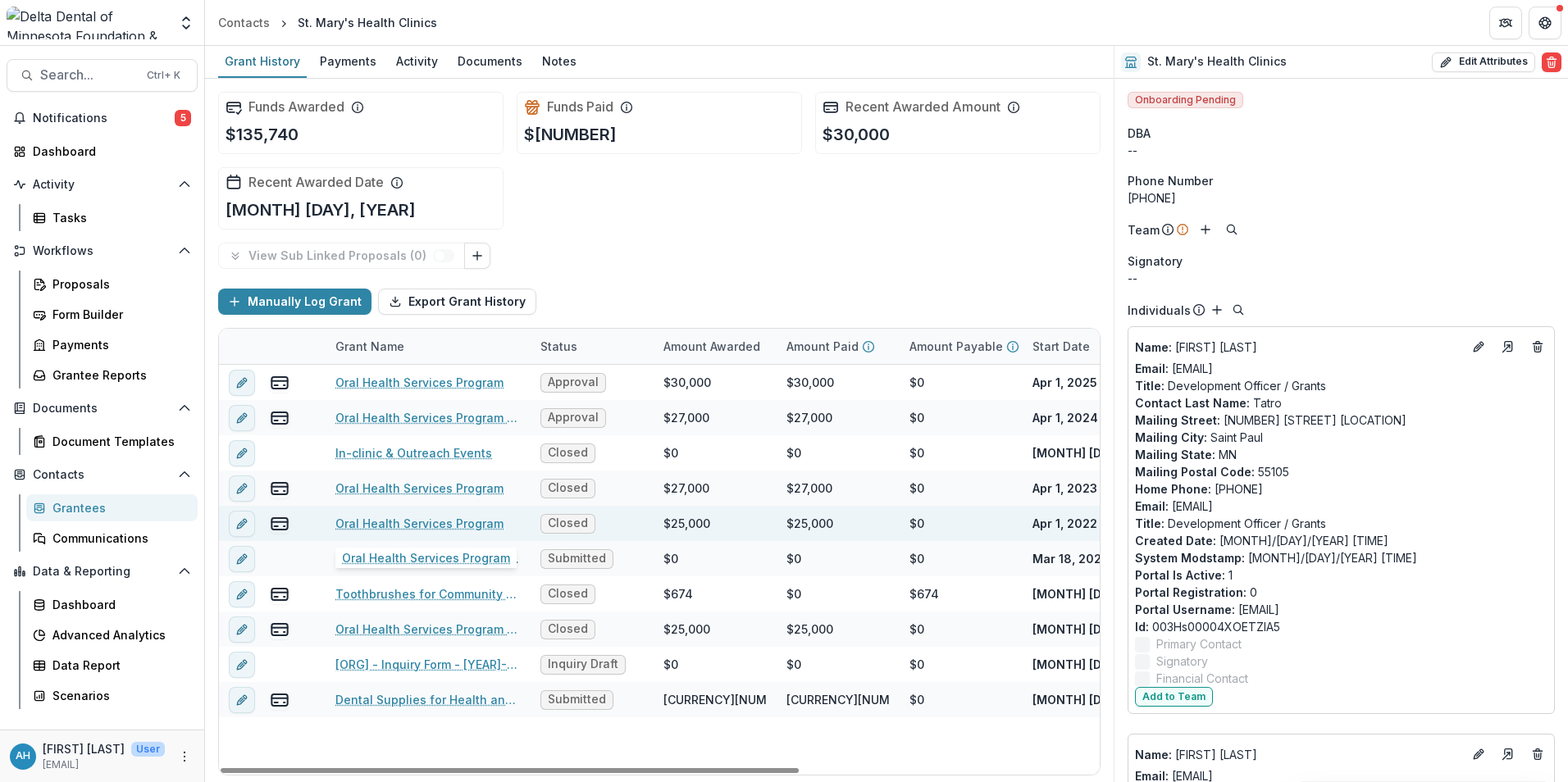 click on "Oral Health Services Program" at bounding box center [419, 523] 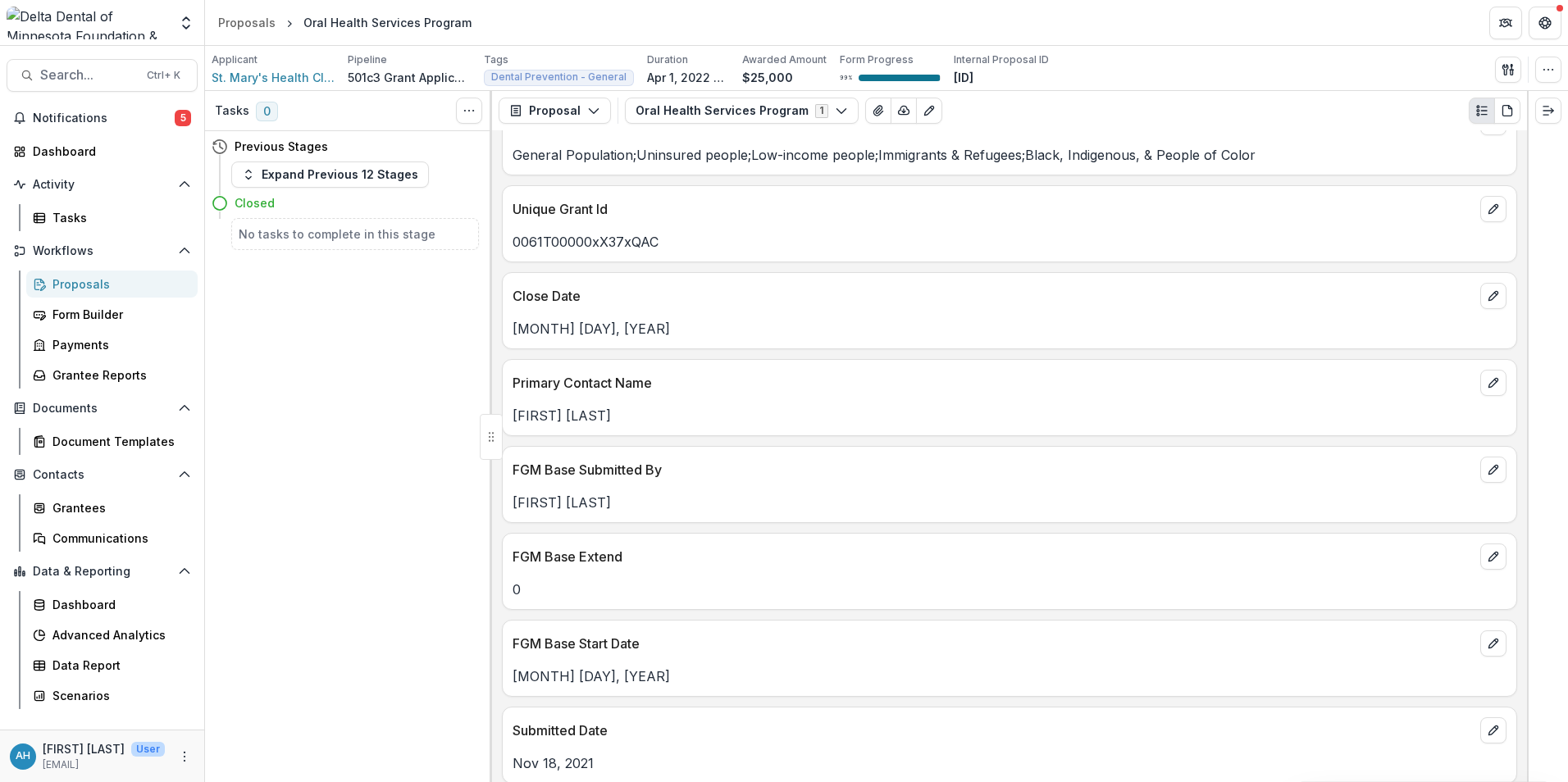 scroll, scrollTop: 82, scrollLeft: 0, axis: vertical 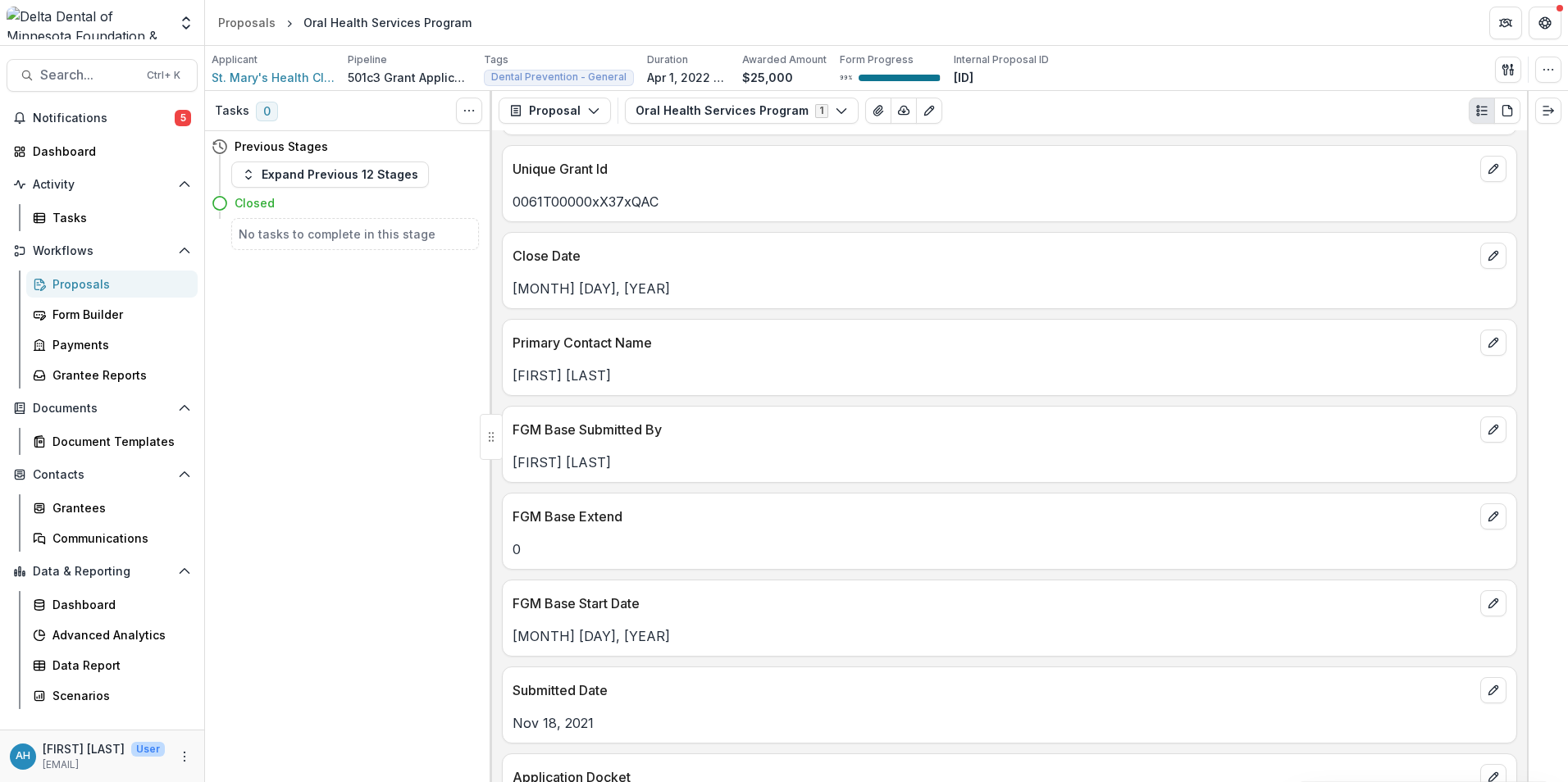 click on "Proposals" at bounding box center [118, 284] 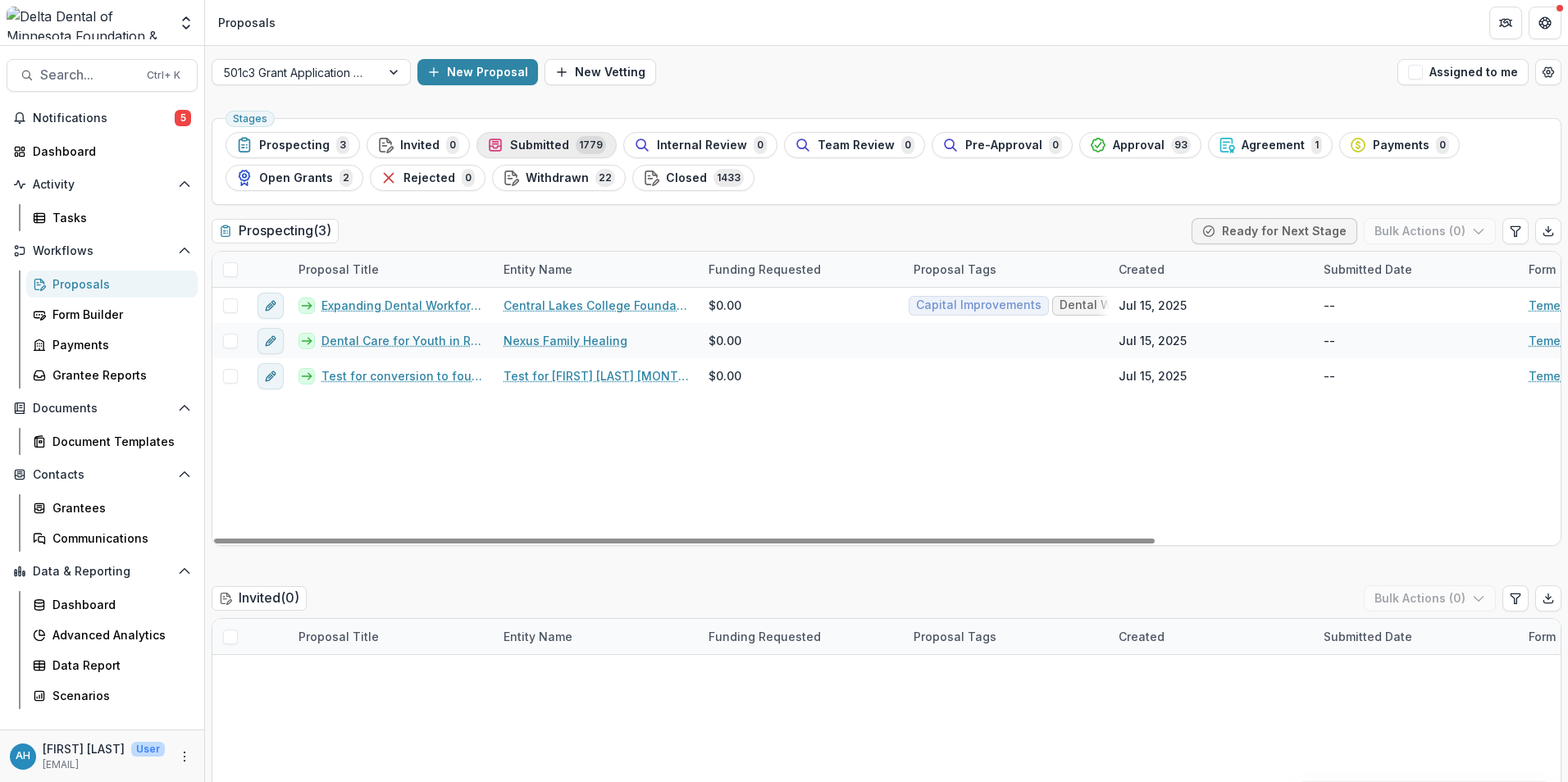 click on "Submitted" at bounding box center (540, 145) 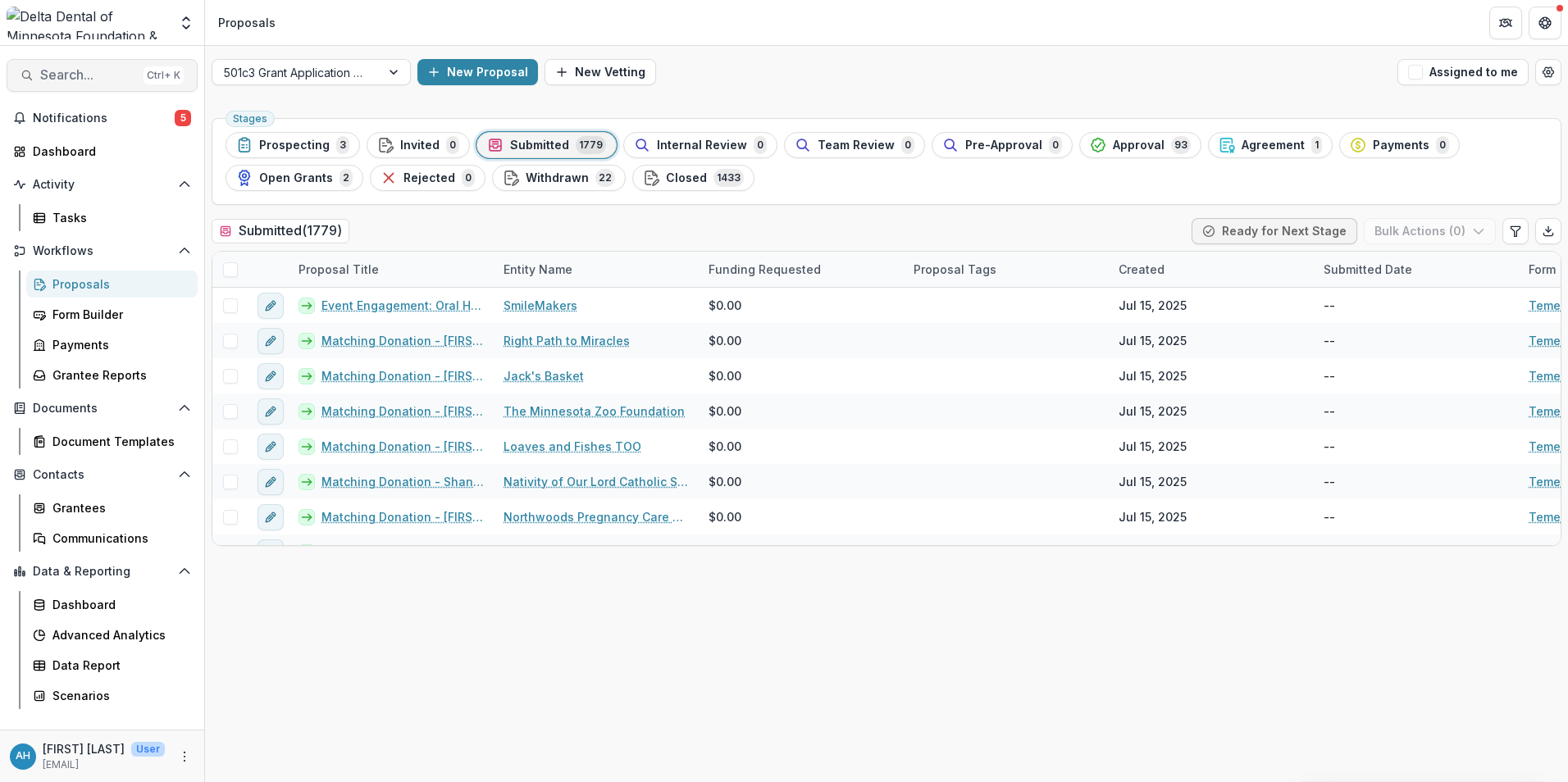 click on "Search..." at bounding box center (89, 75) 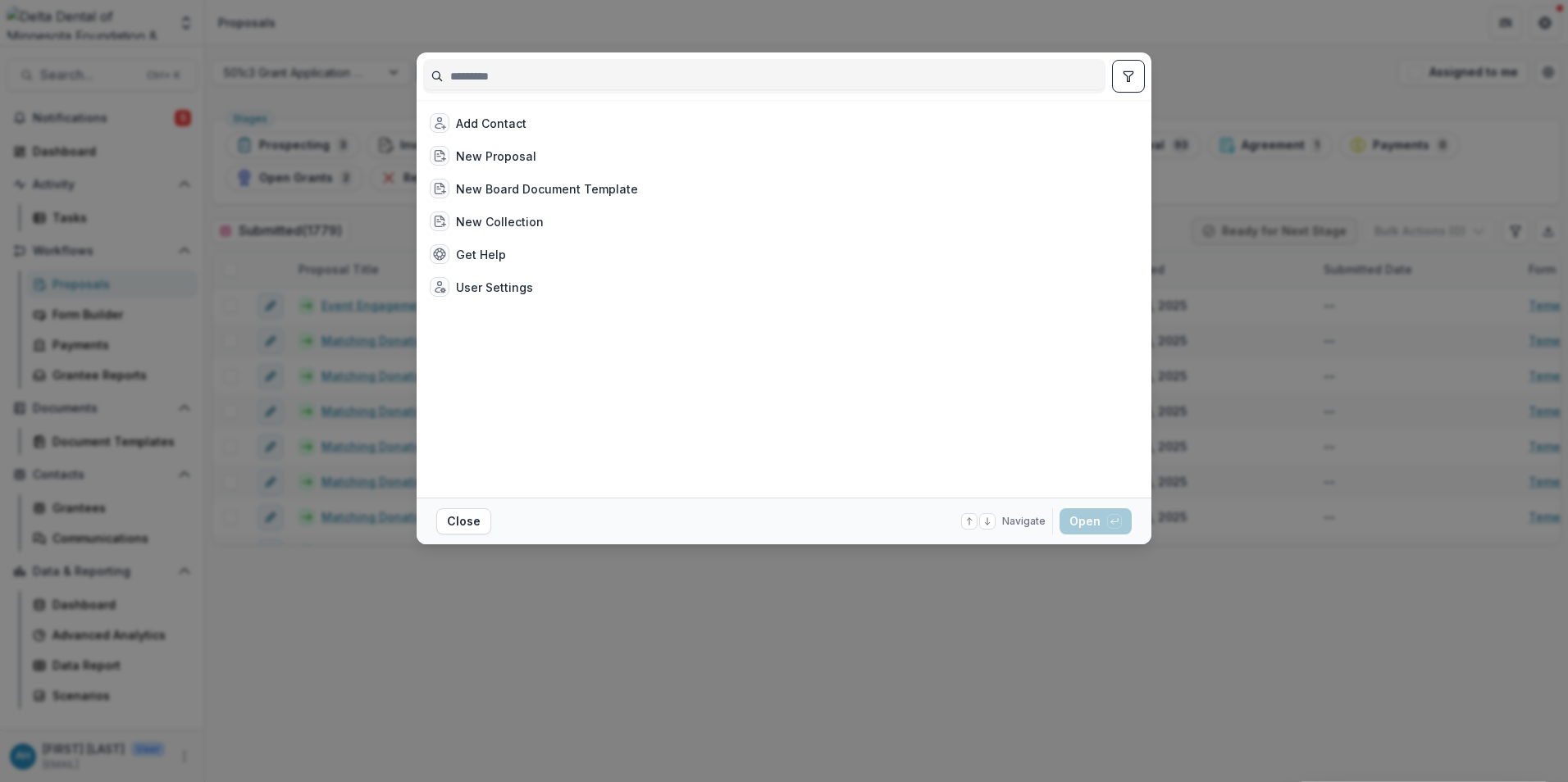 click at bounding box center (764, 76) 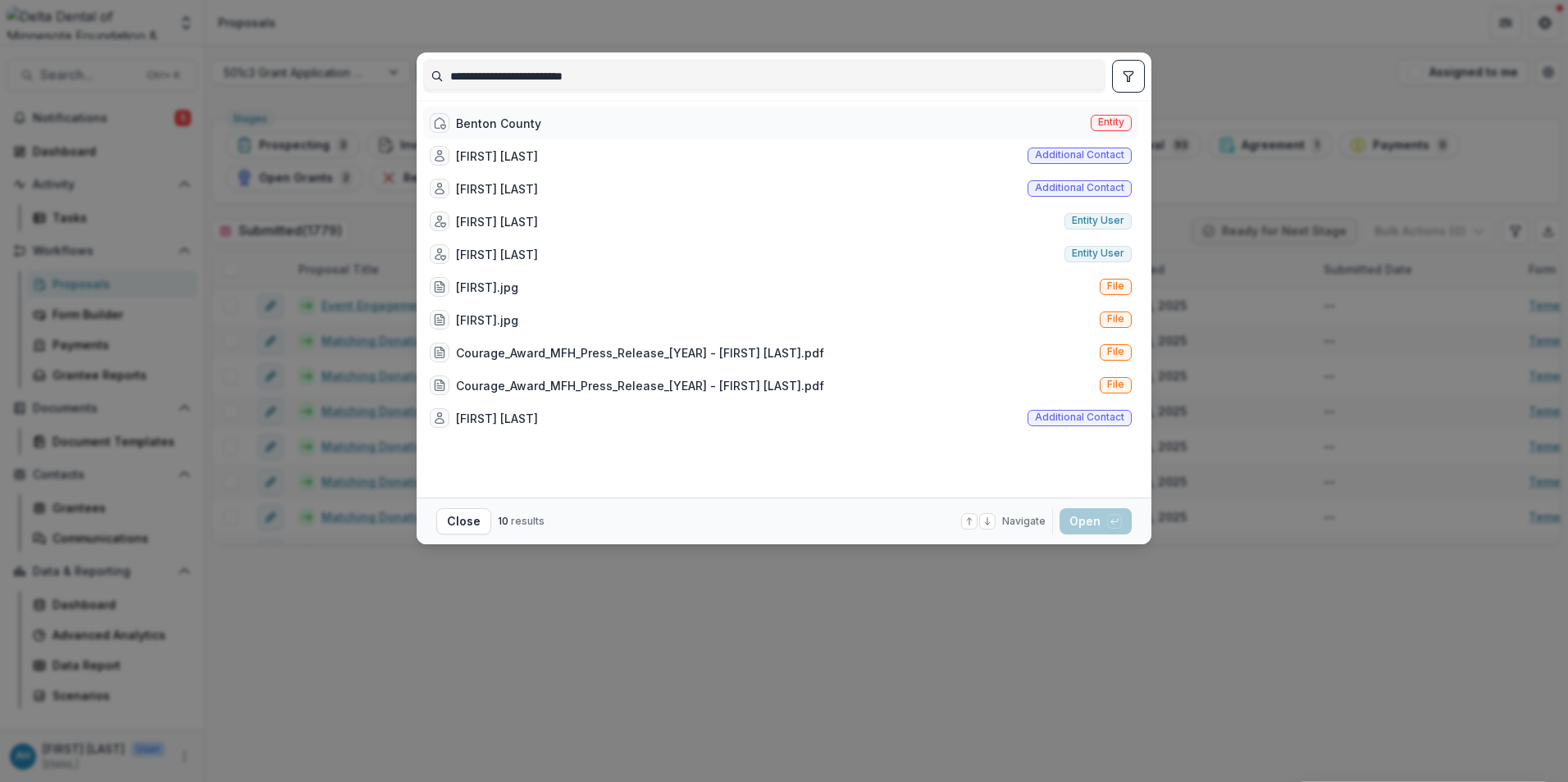 type on "**********" 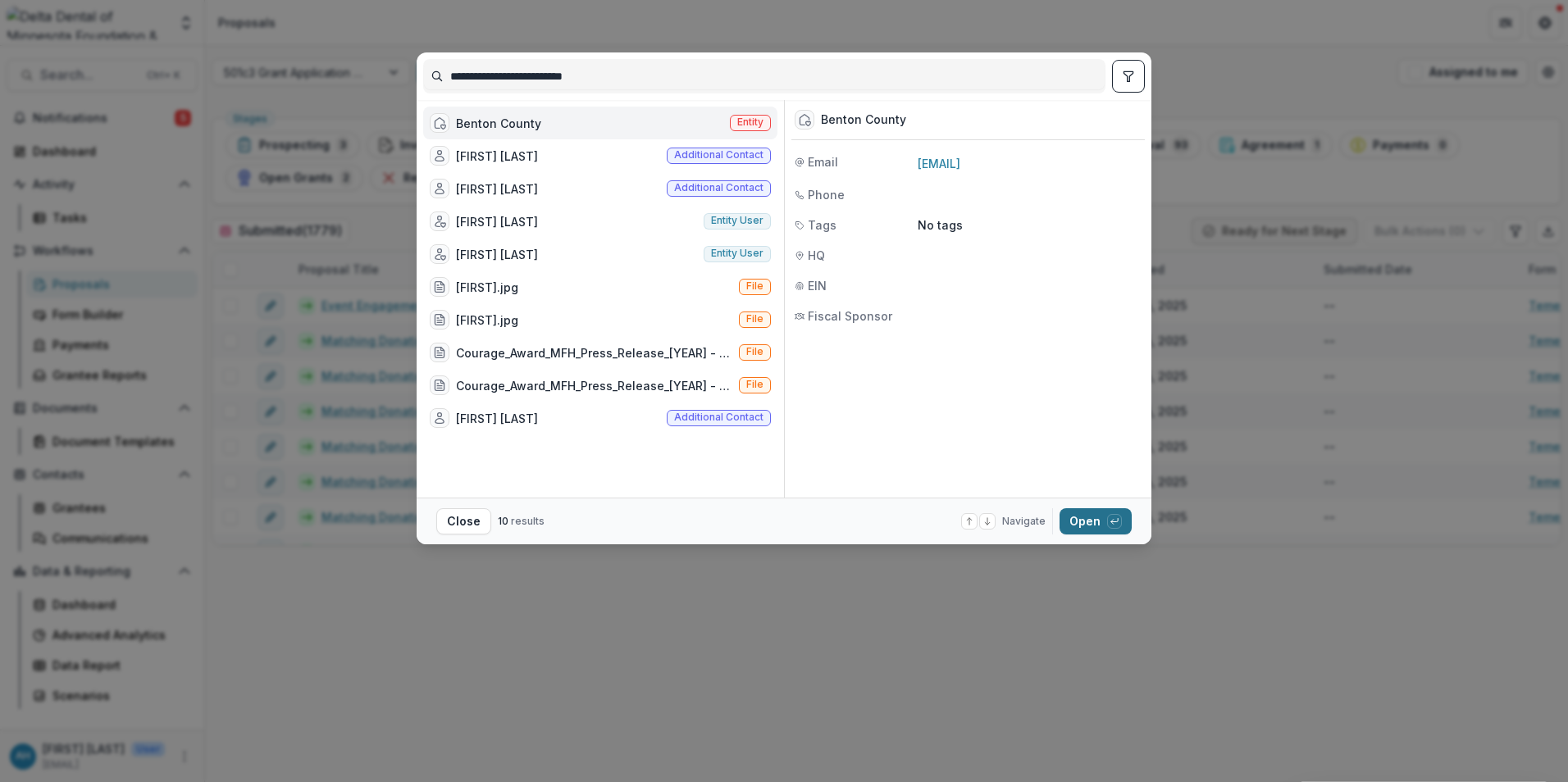 click on "Open with enter key" at bounding box center (1096, 521) 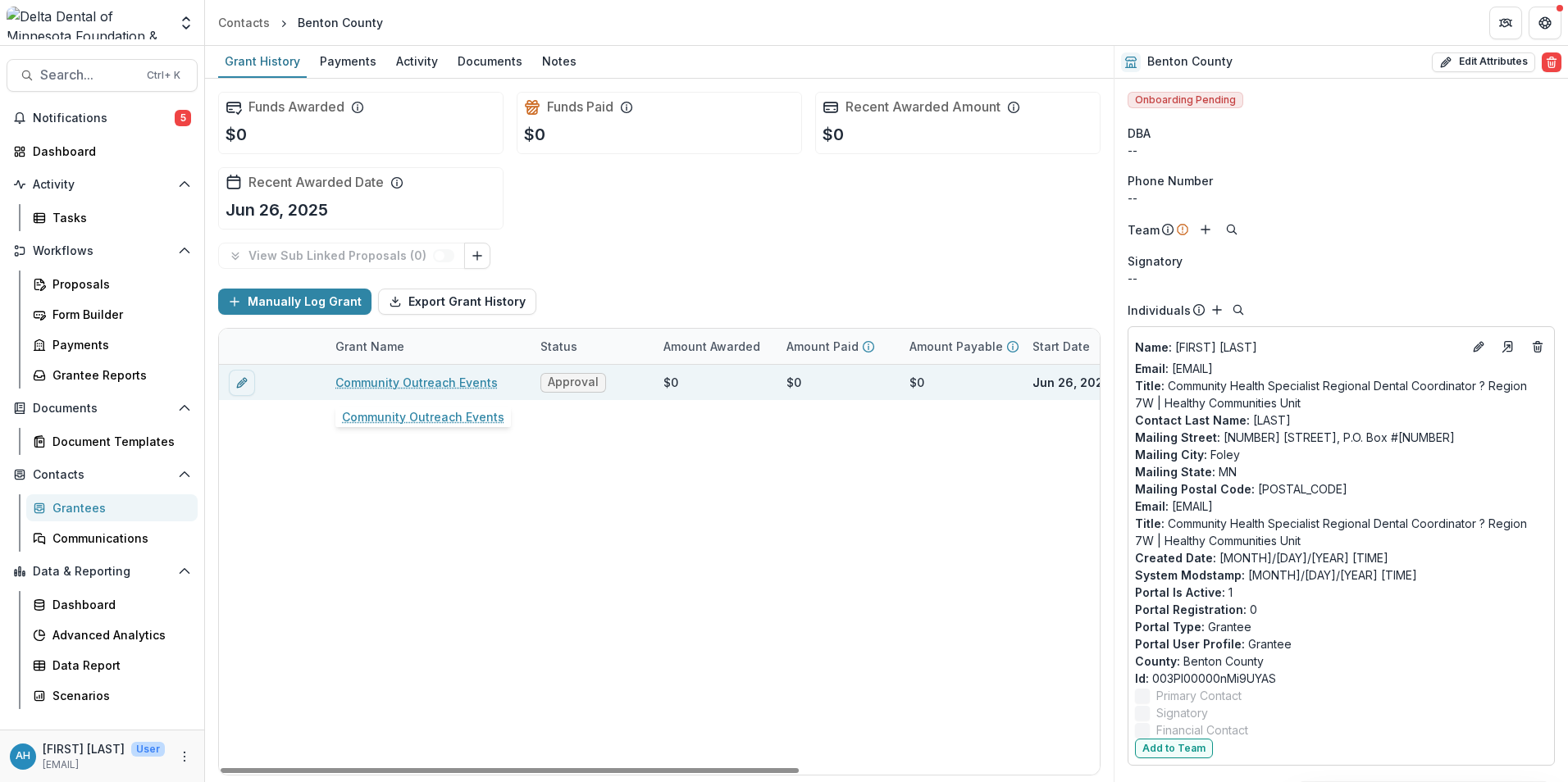 click on "Community Outreach Events" at bounding box center (417, 382) 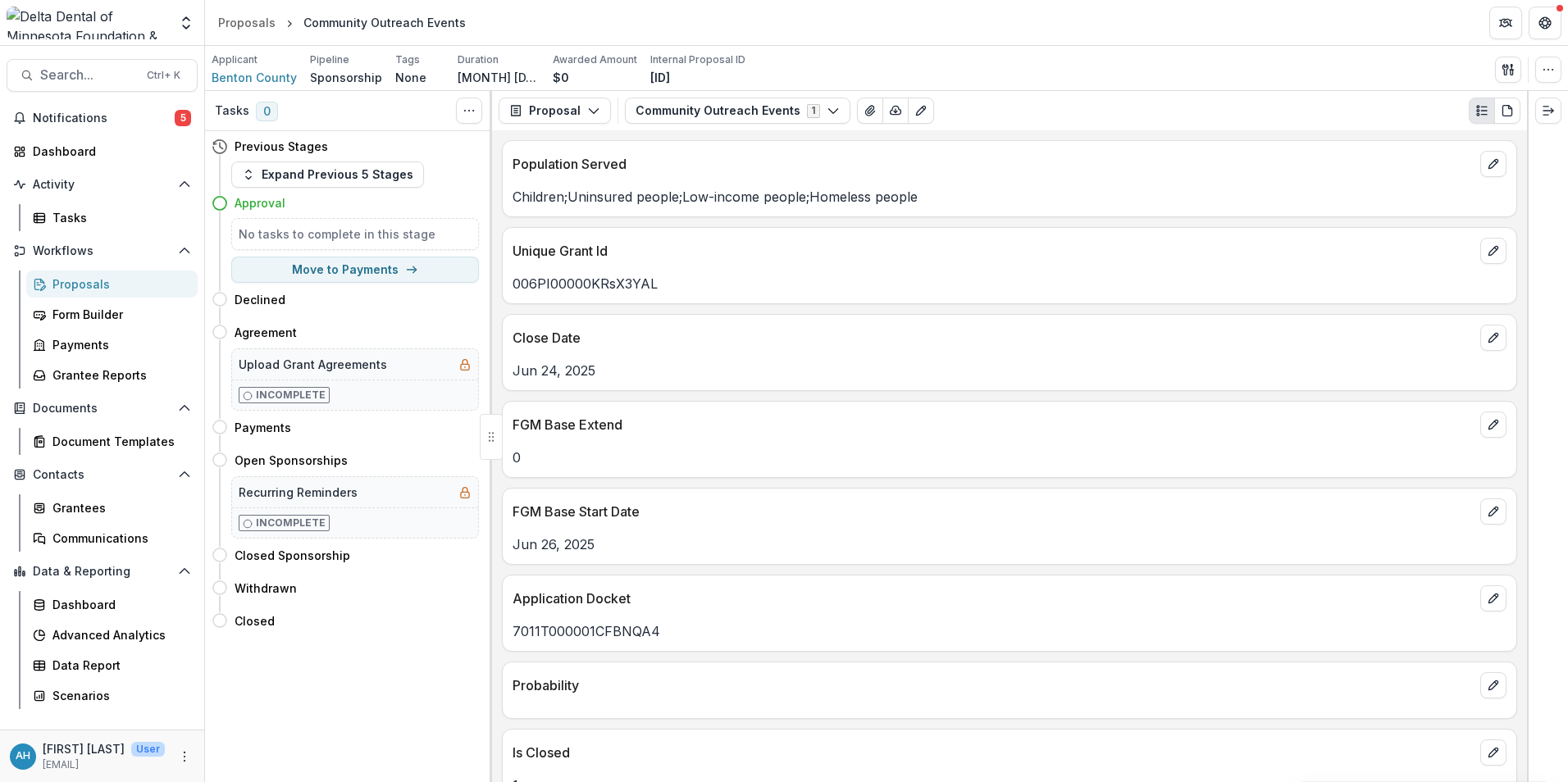 click on "Proposals" at bounding box center (118, 284) 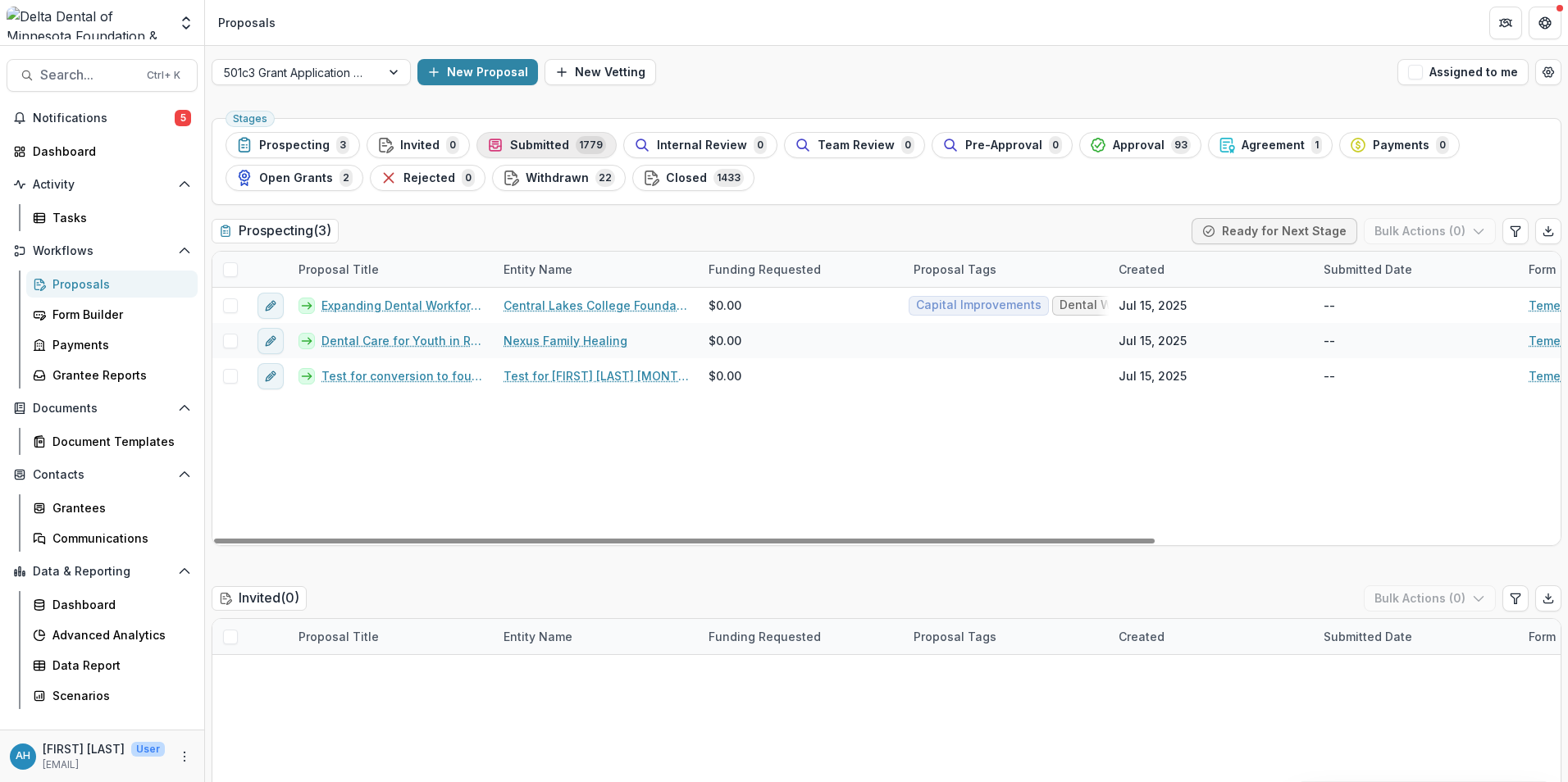 click on "Submitted" at bounding box center [540, 145] 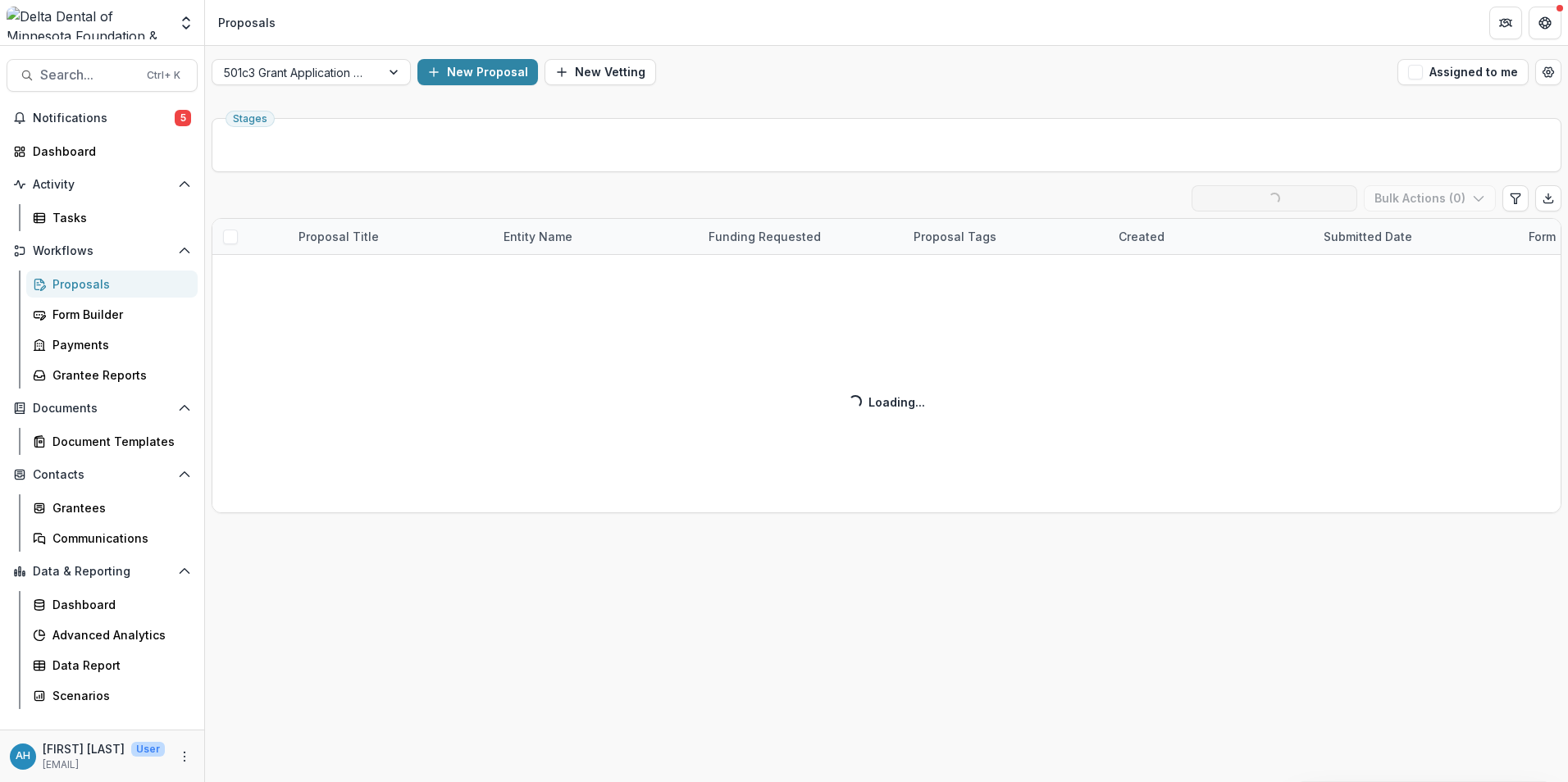 scroll, scrollTop: 0, scrollLeft: 0, axis: both 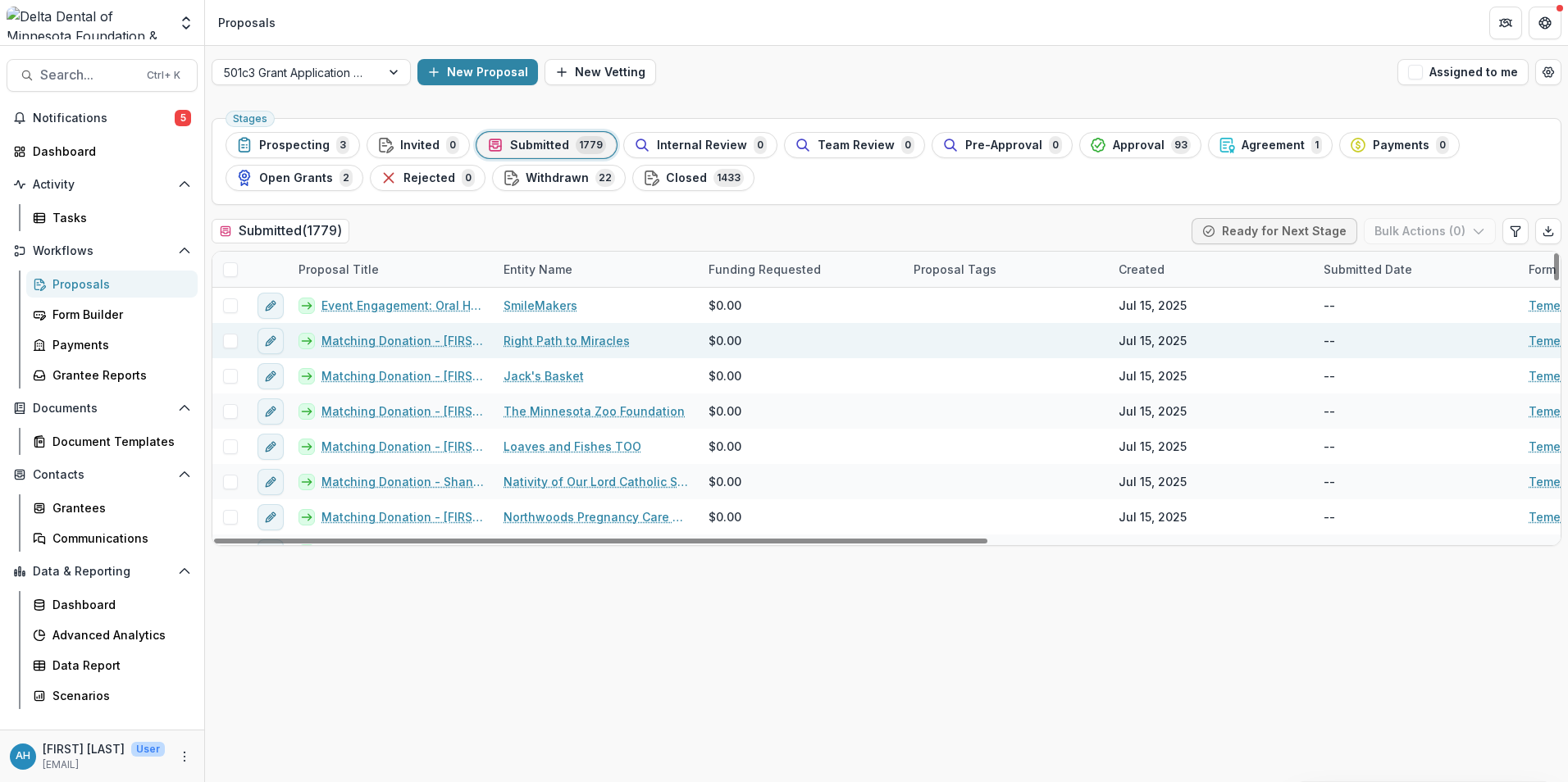 click on "Matching Donation - [FIRST] [LAST]" at bounding box center (403, 340) 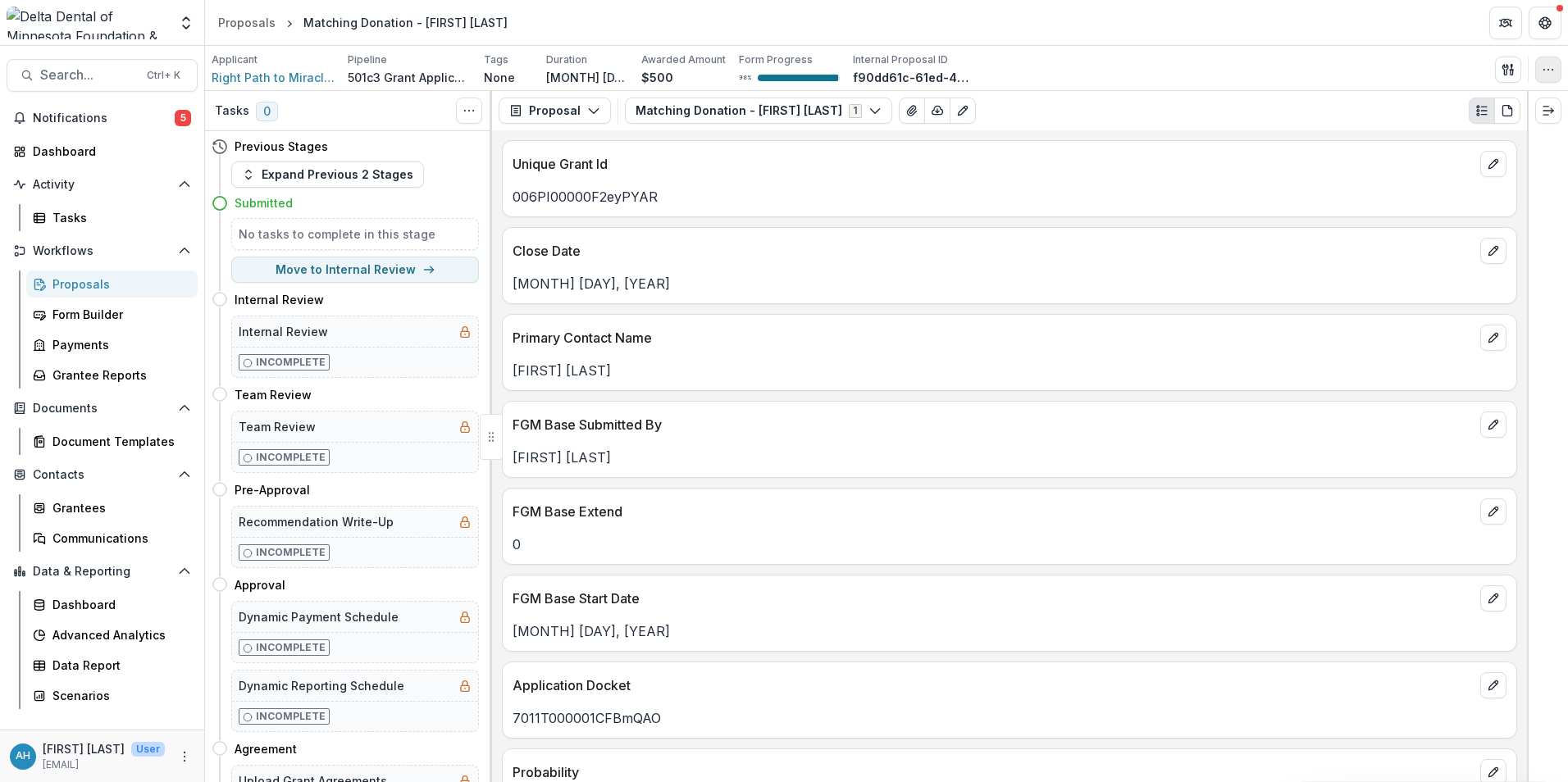 click at bounding box center (1548, 70) 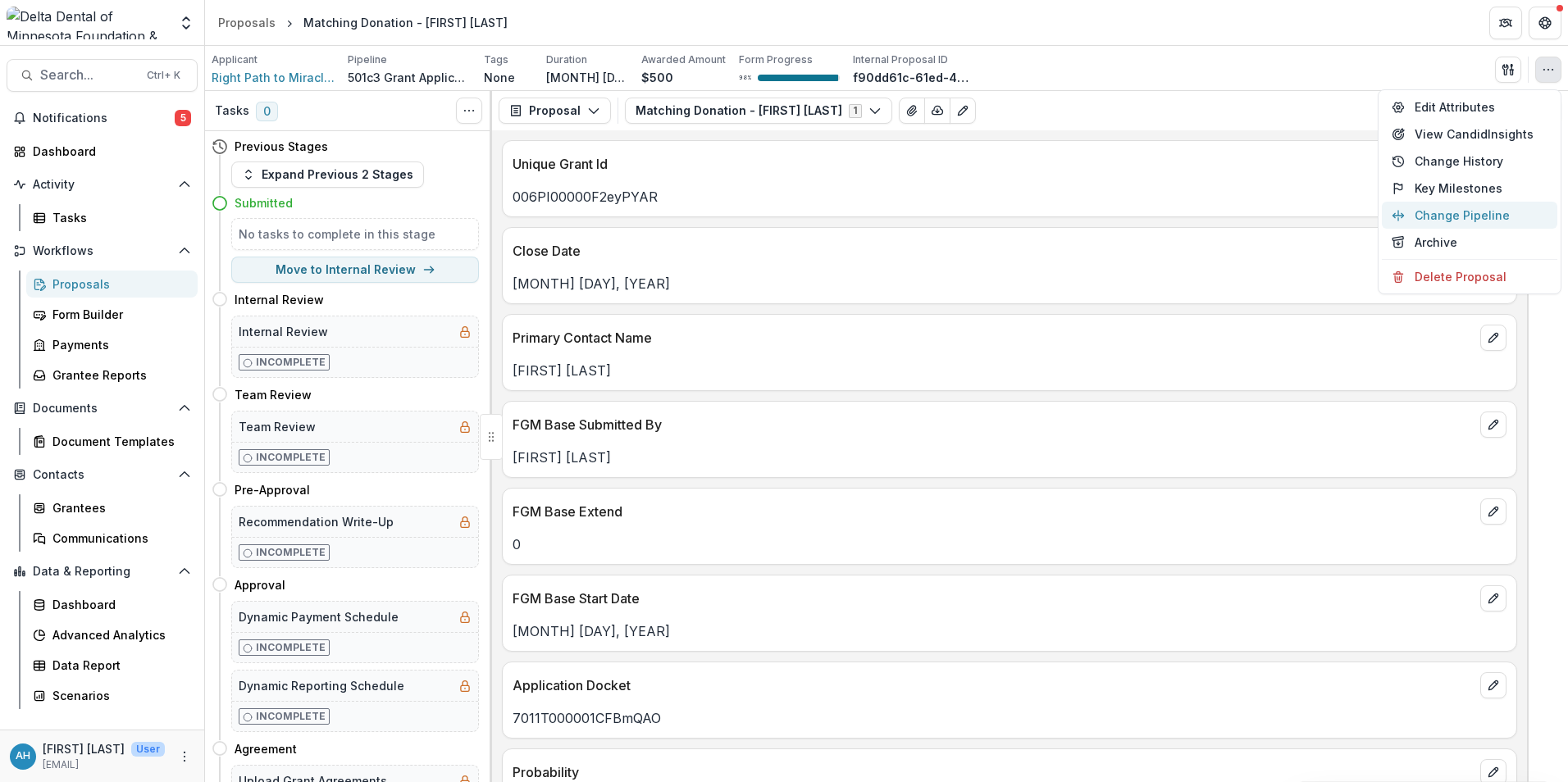 click on "Change Pipeline" at bounding box center [1470, 215] 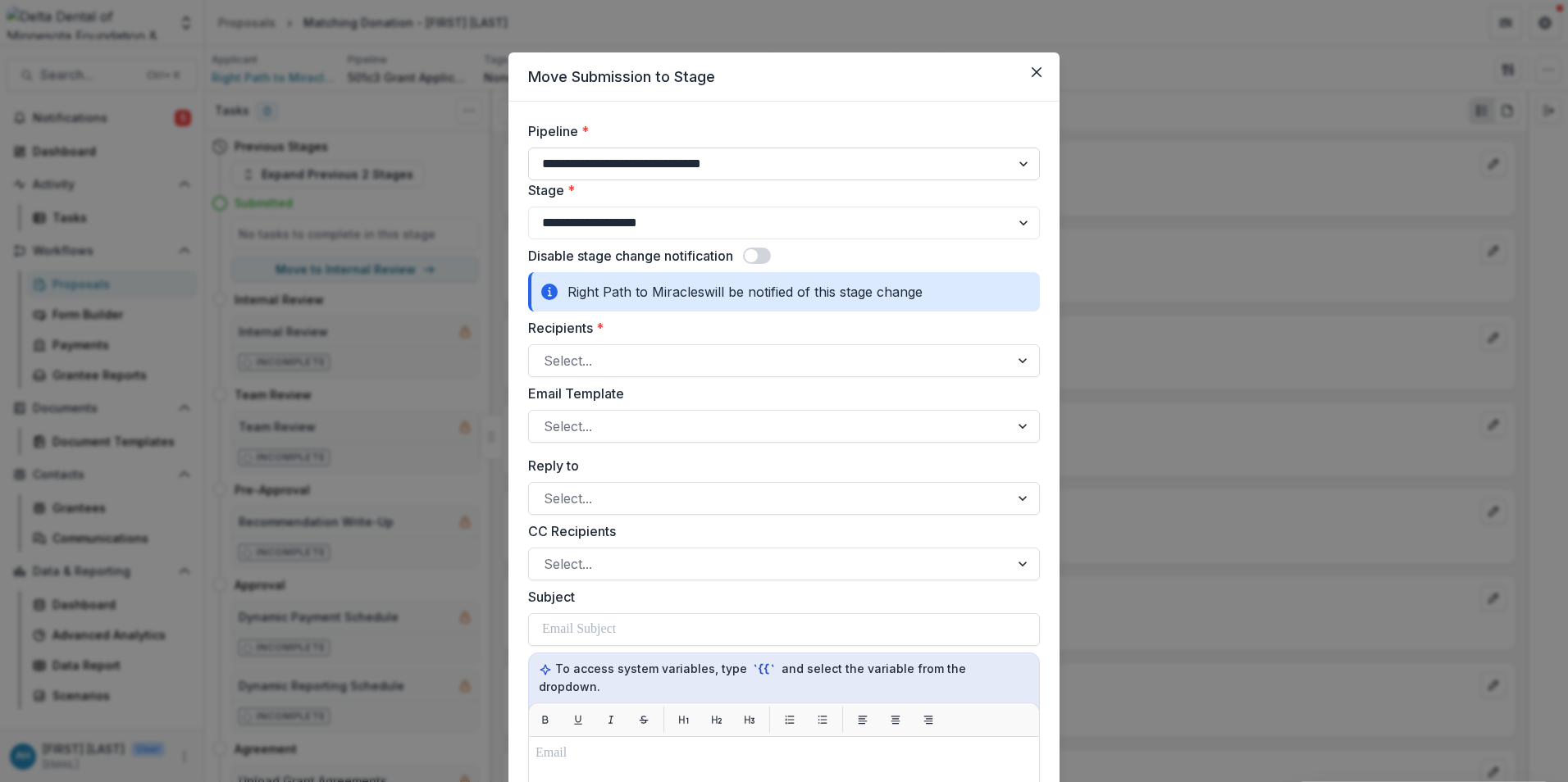 click on "**********" at bounding box center (784, 164) 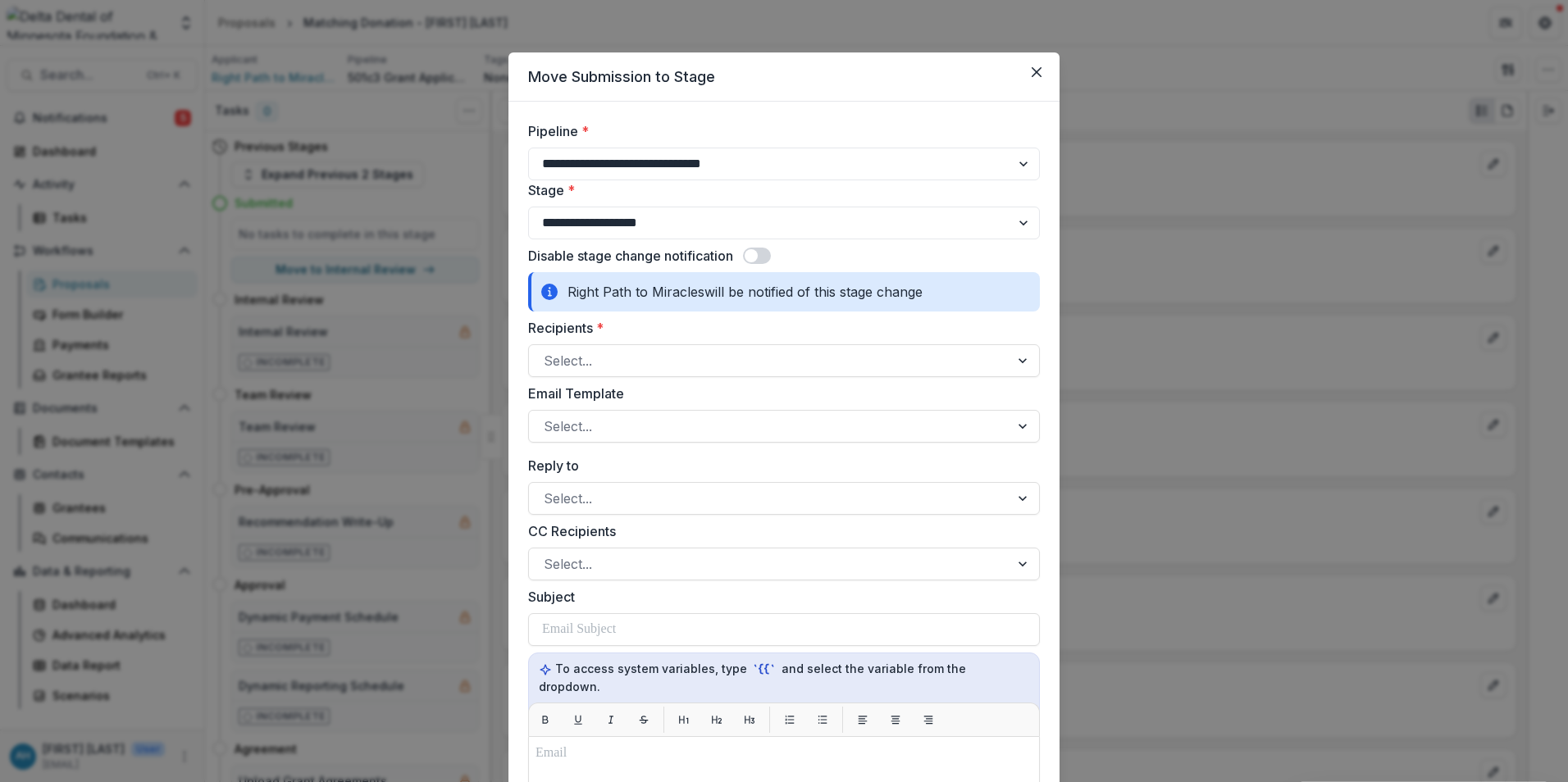 select on "**********" 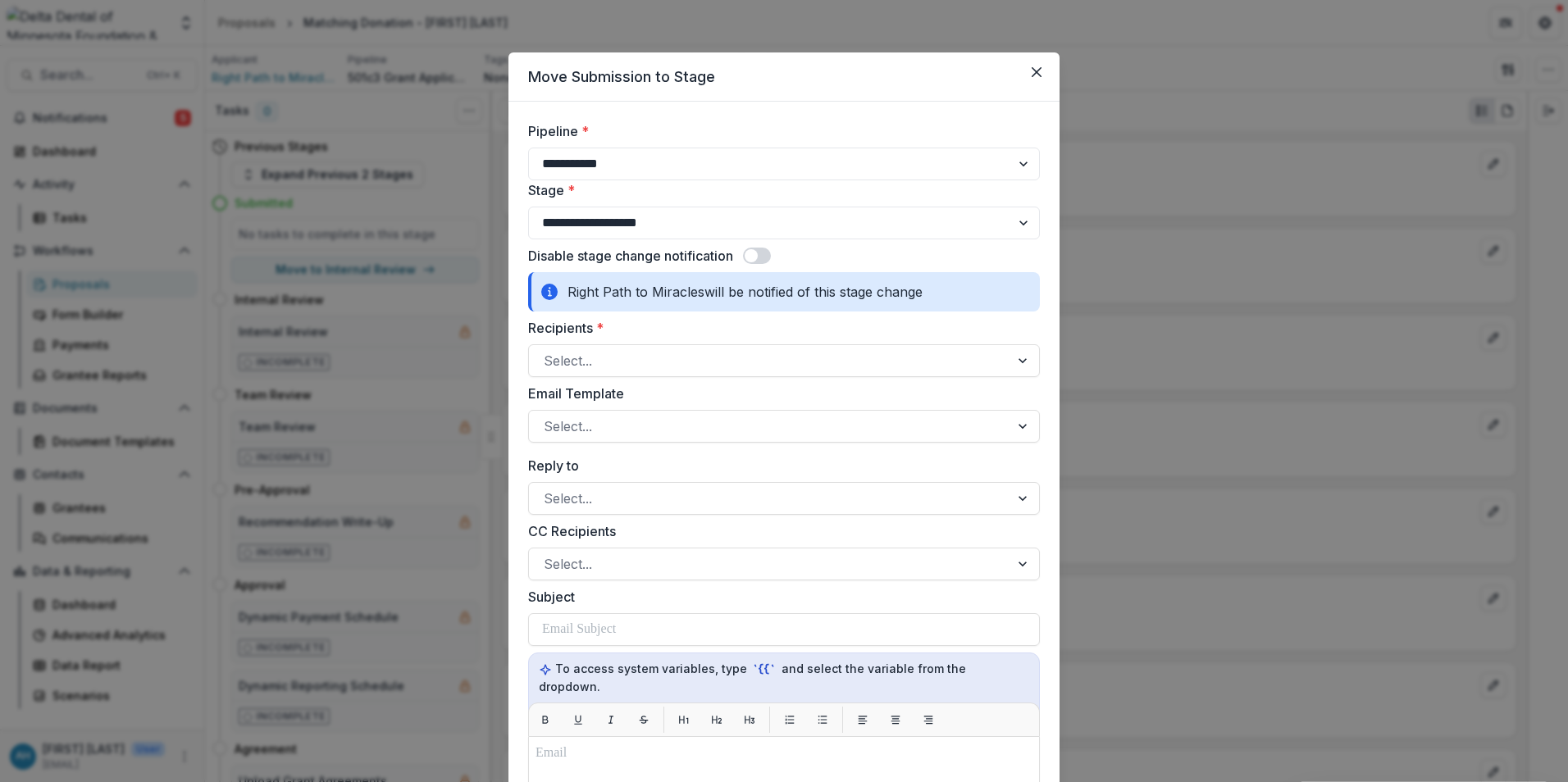 click on "**********" at bounding box center (784, 164) 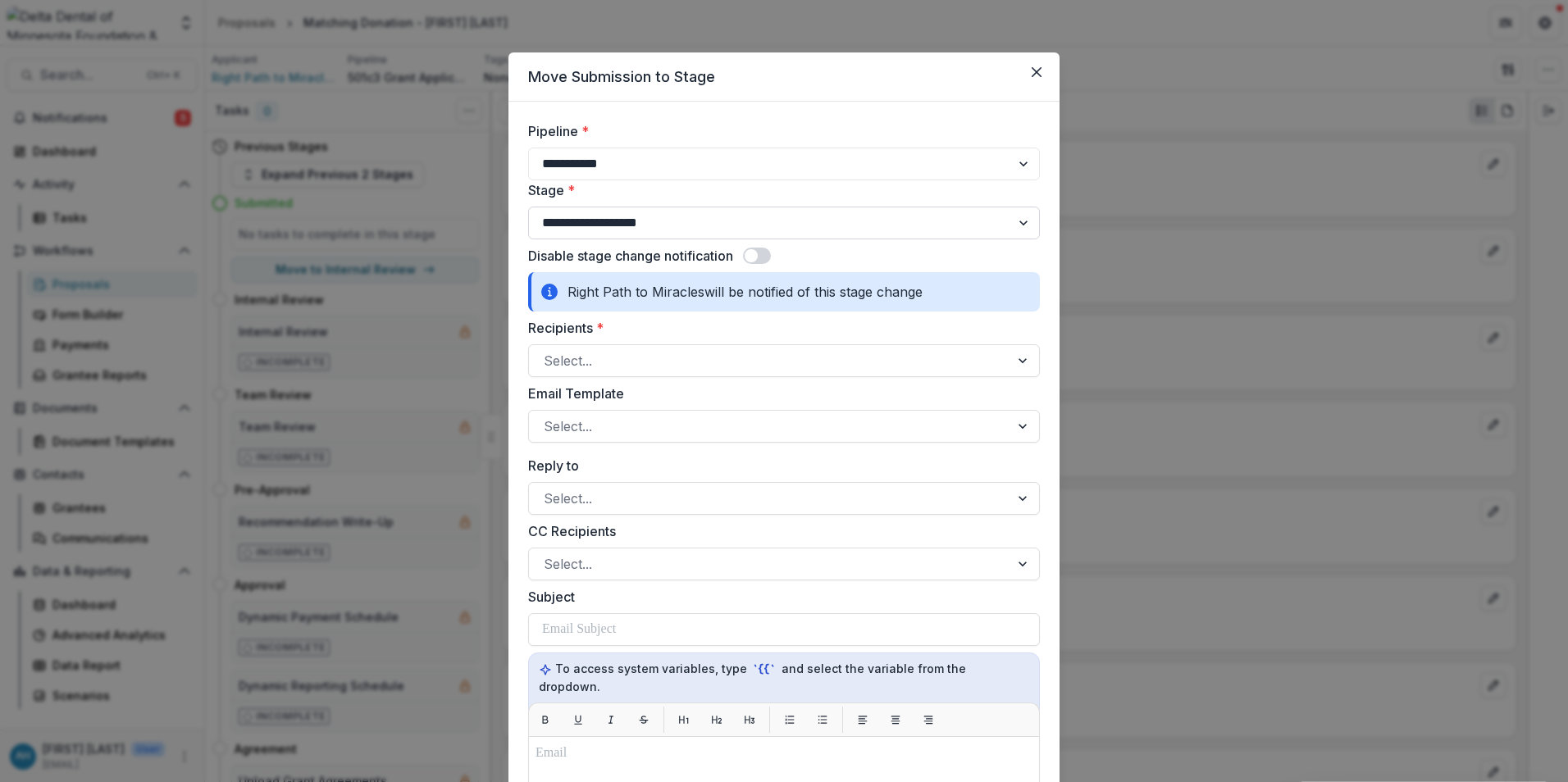 click on "**********" at bounding box center (784, 223) 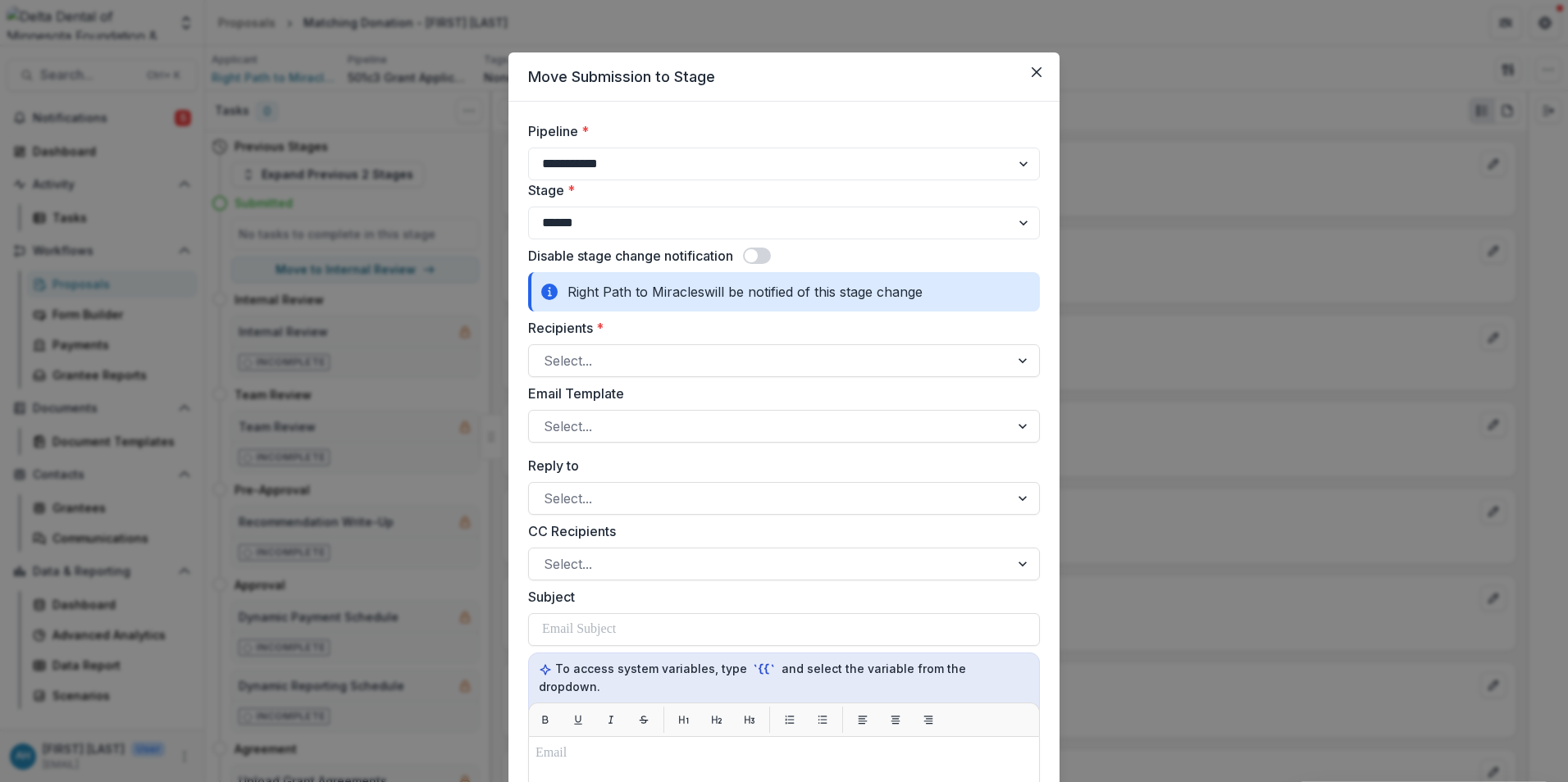 click on "**********" at bounding box center [784, 223] 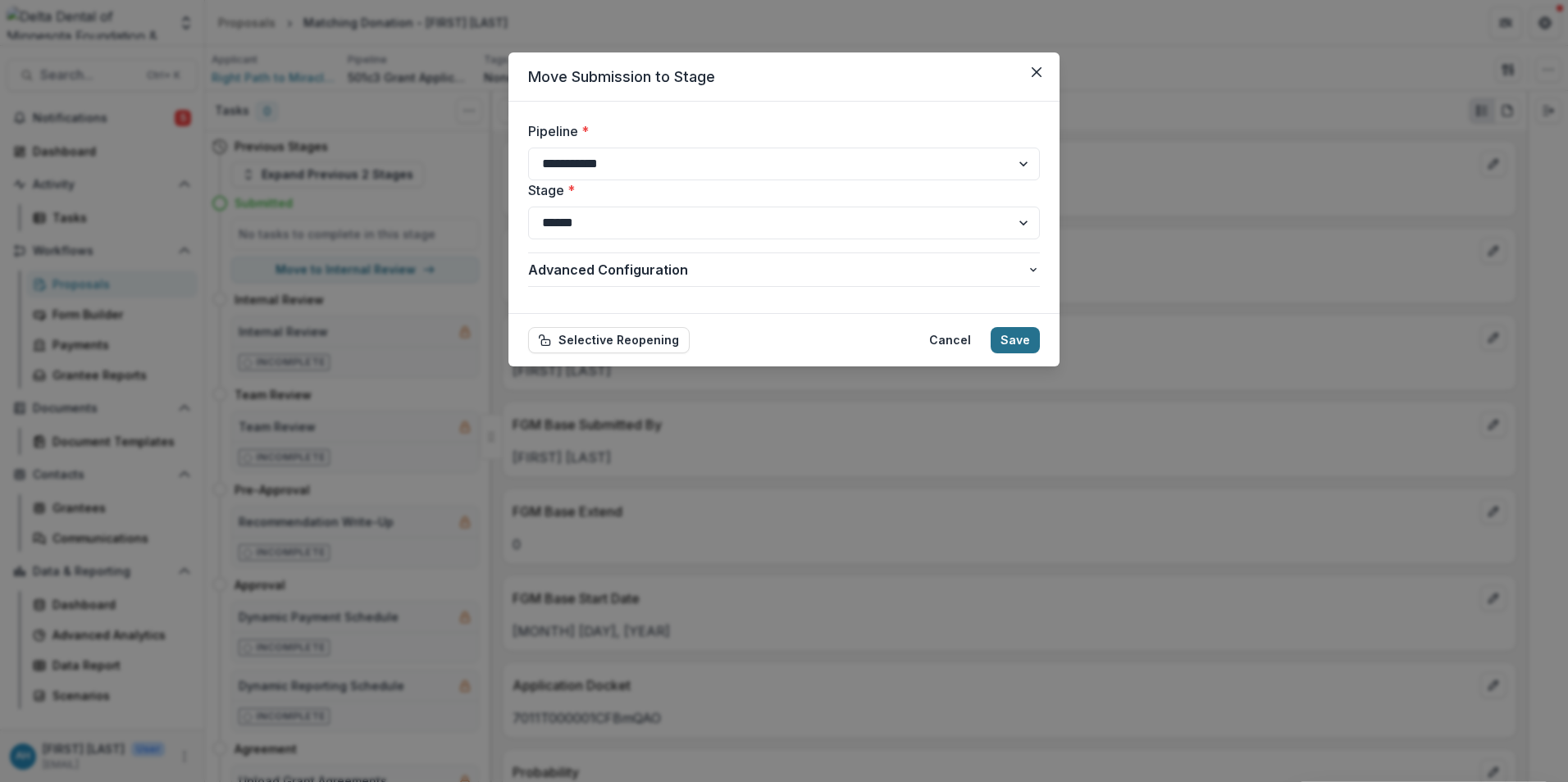 click on "Save" at bounding box center (1015, 340) 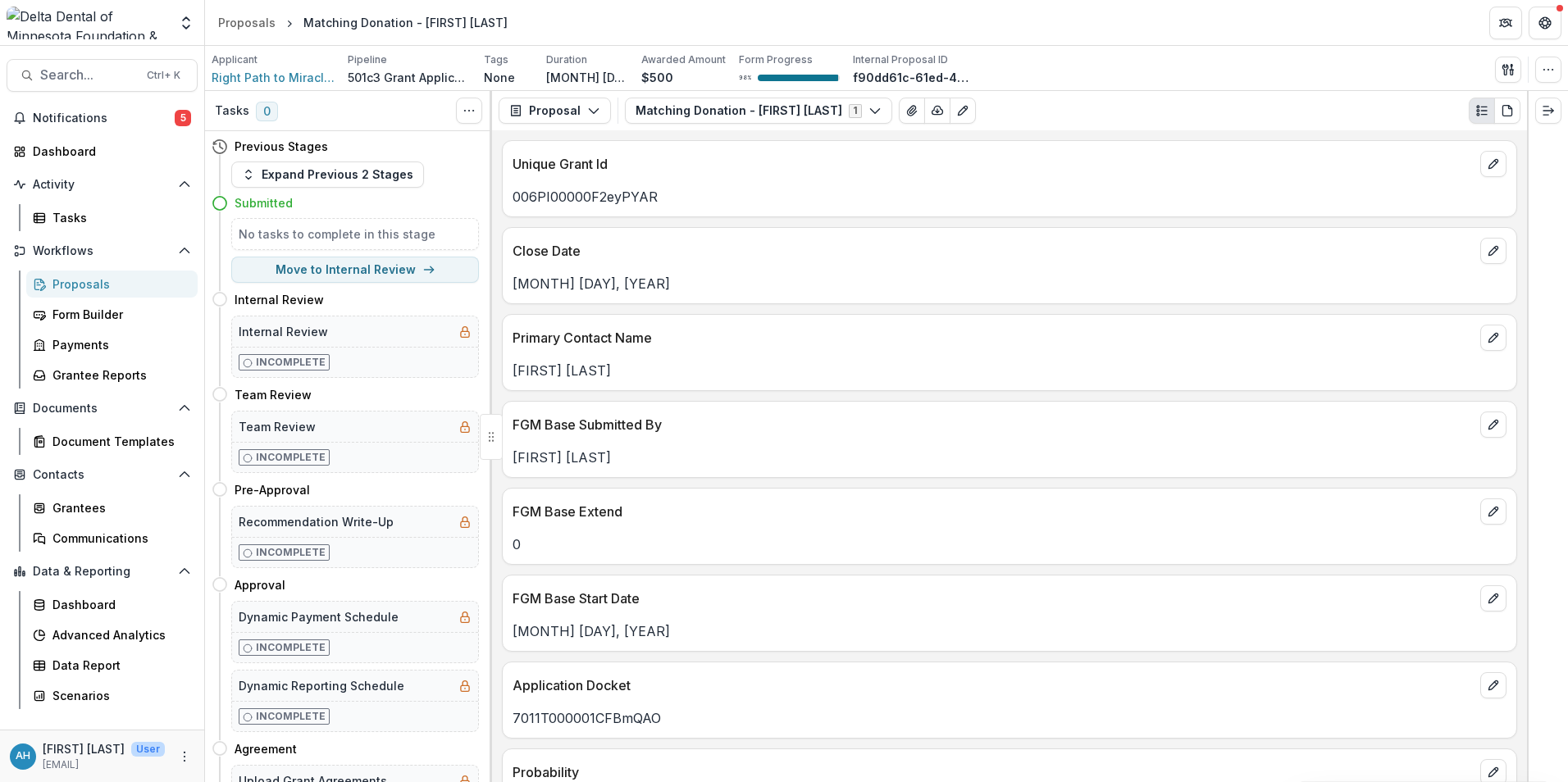 select on "*********" 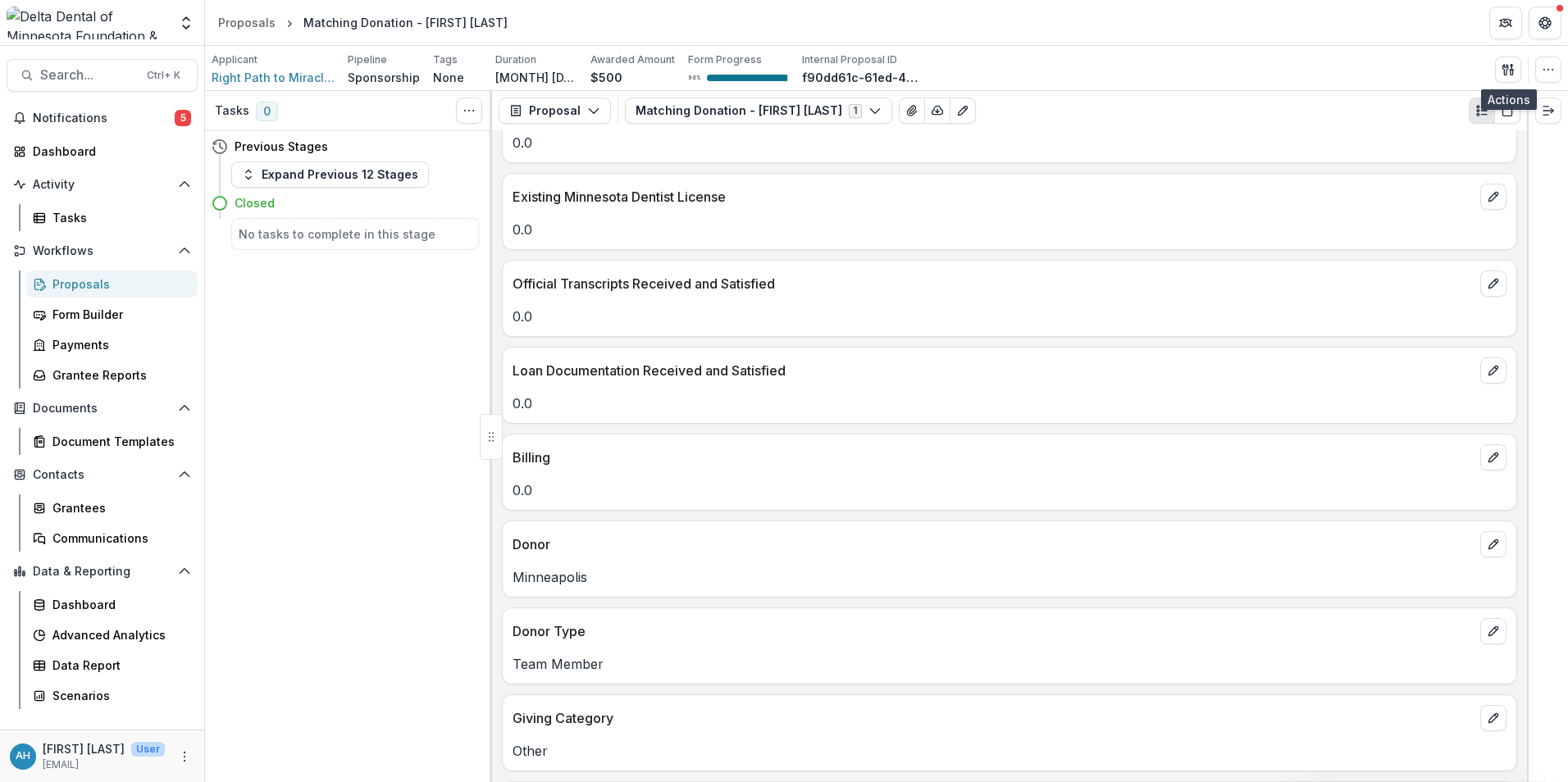 scroll, scrollTop: 3162, scrollLeft: 0, axis: vertical 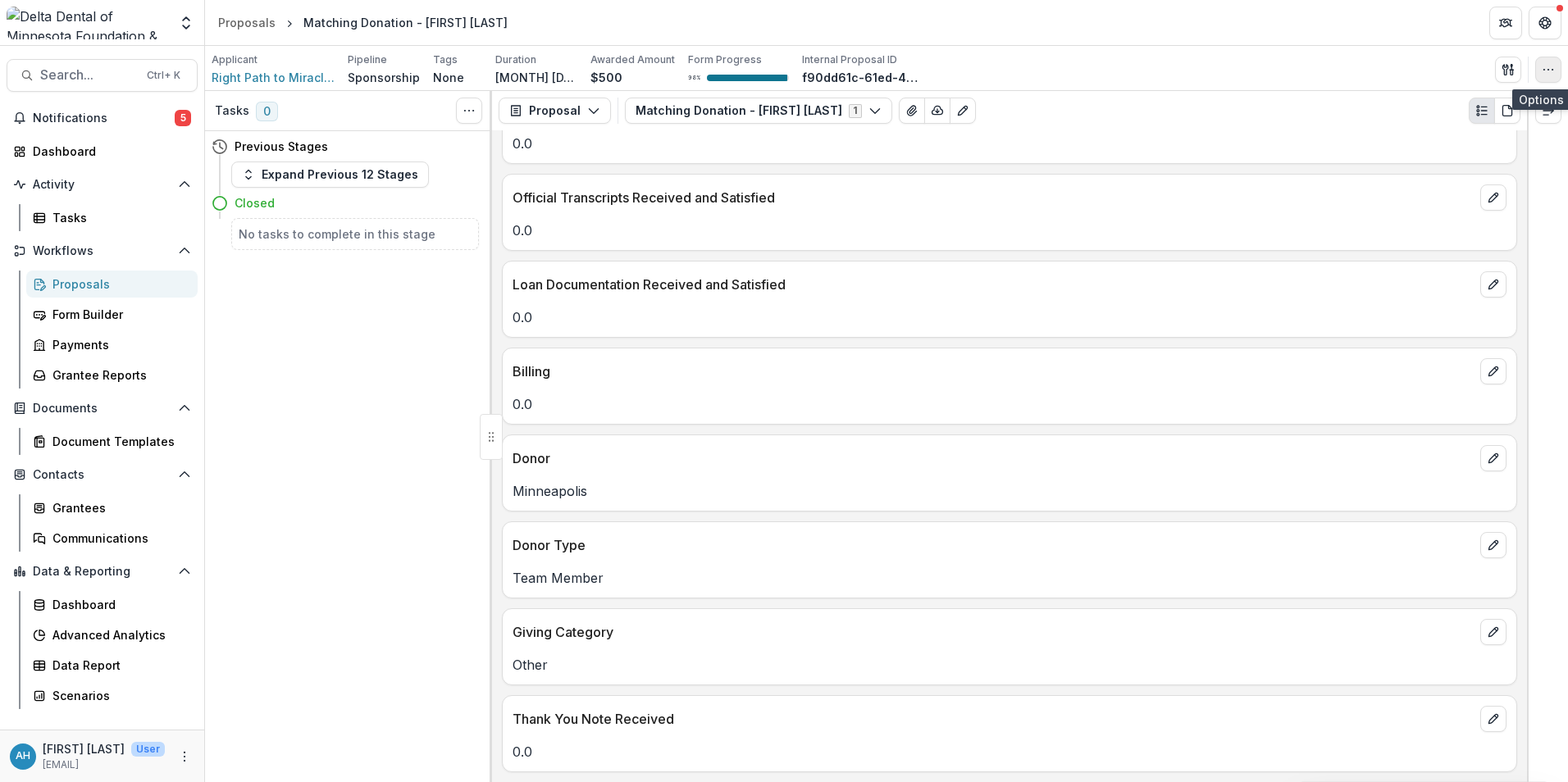 click 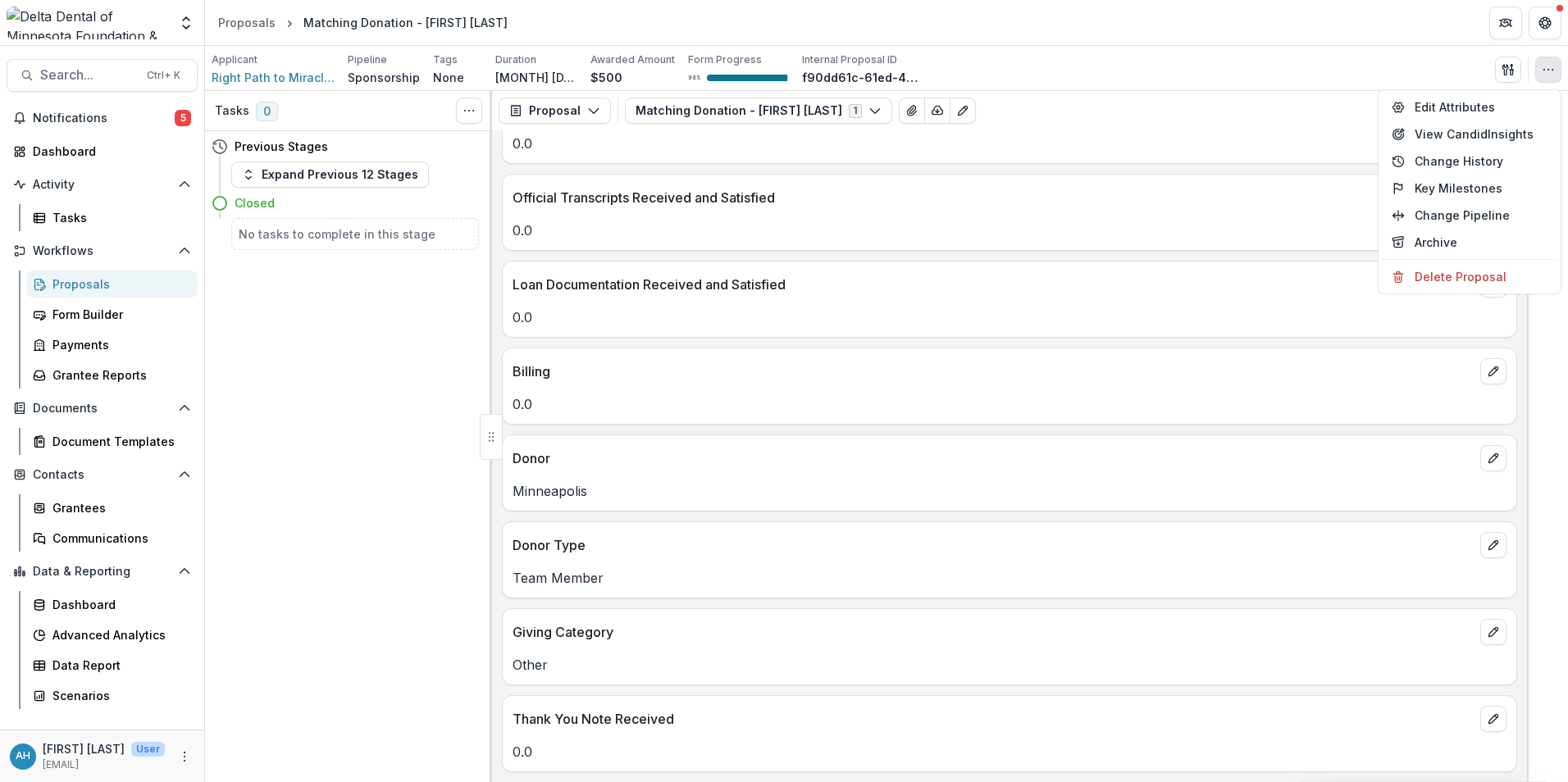 click on "Applicant Right Path to Miracles Pipeline Sponsorship Tags None All tags Duration Dec 30, 2024 - Dec 31, 2024 Awarded Amount $500 Form Progress 98 % Internal Proposal ID f90dd61c-61ed-44e1-985d-17fdffabf1b3 Send Email Proposal Files Edit Viewers View All Reviews View Related Entities Edit Attributes View Candid  Insights Change History Key Milestones Change Pipeline Archive Delete Proposal" at bounding box center [887, 69] 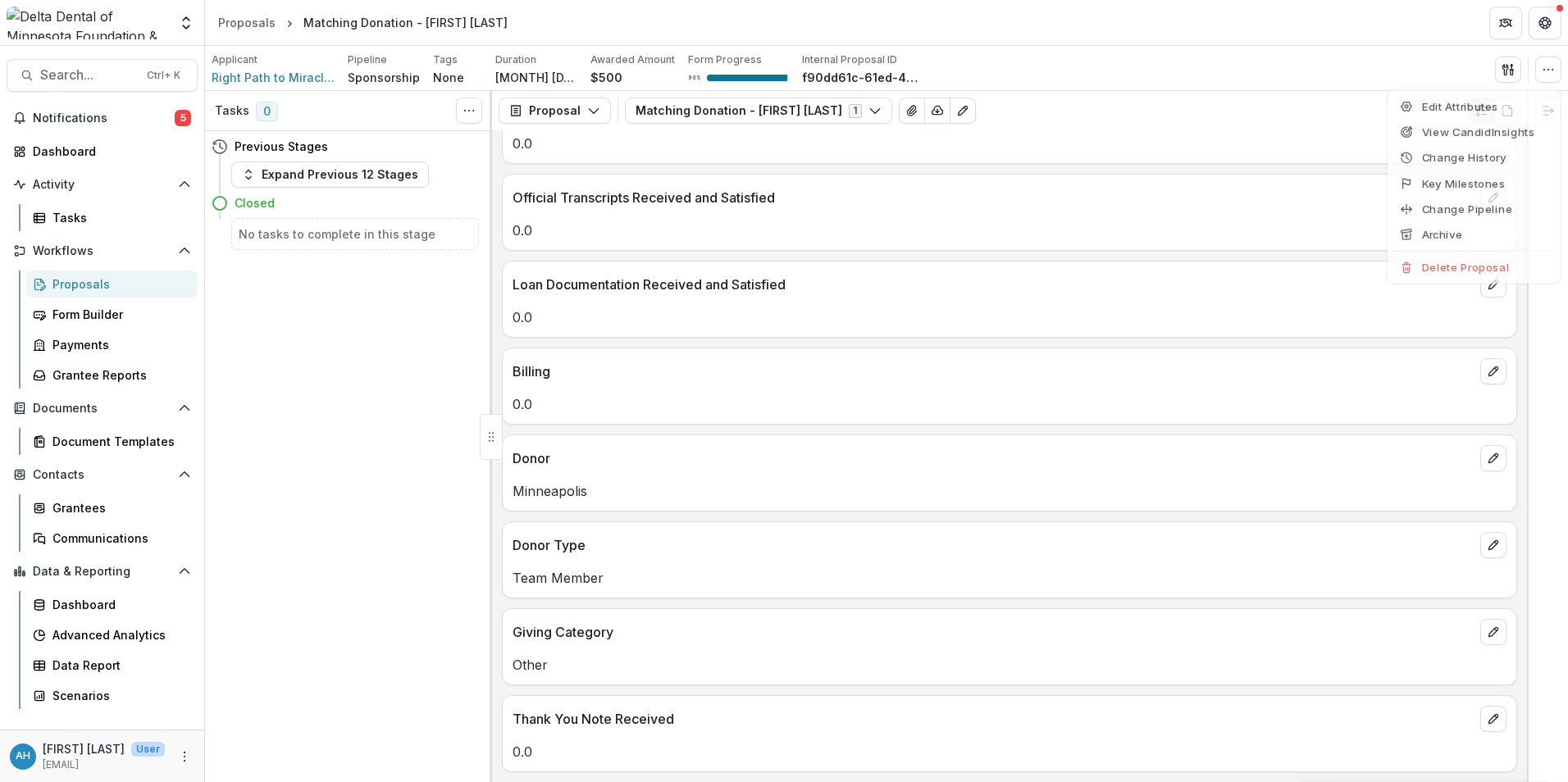 click on "Applicant Right Path to Miracles Pipeline Sponsorship Tags None All tags Duration Dec 30, 2024 - Dec 31, 2024 Awarded Amount $500 Form Progress 98 % Internal Proposal ID f90dd61c-61ed-44e1-985d-17fdffabf1b3 Send Email Proposal Files Edit Viewers View All Reviews View Related Entities Edit Attributes View Candid  Insights Change History Key Milestones Change Pipeline Archive Delete Proposal" at bounding box center (887, 69) 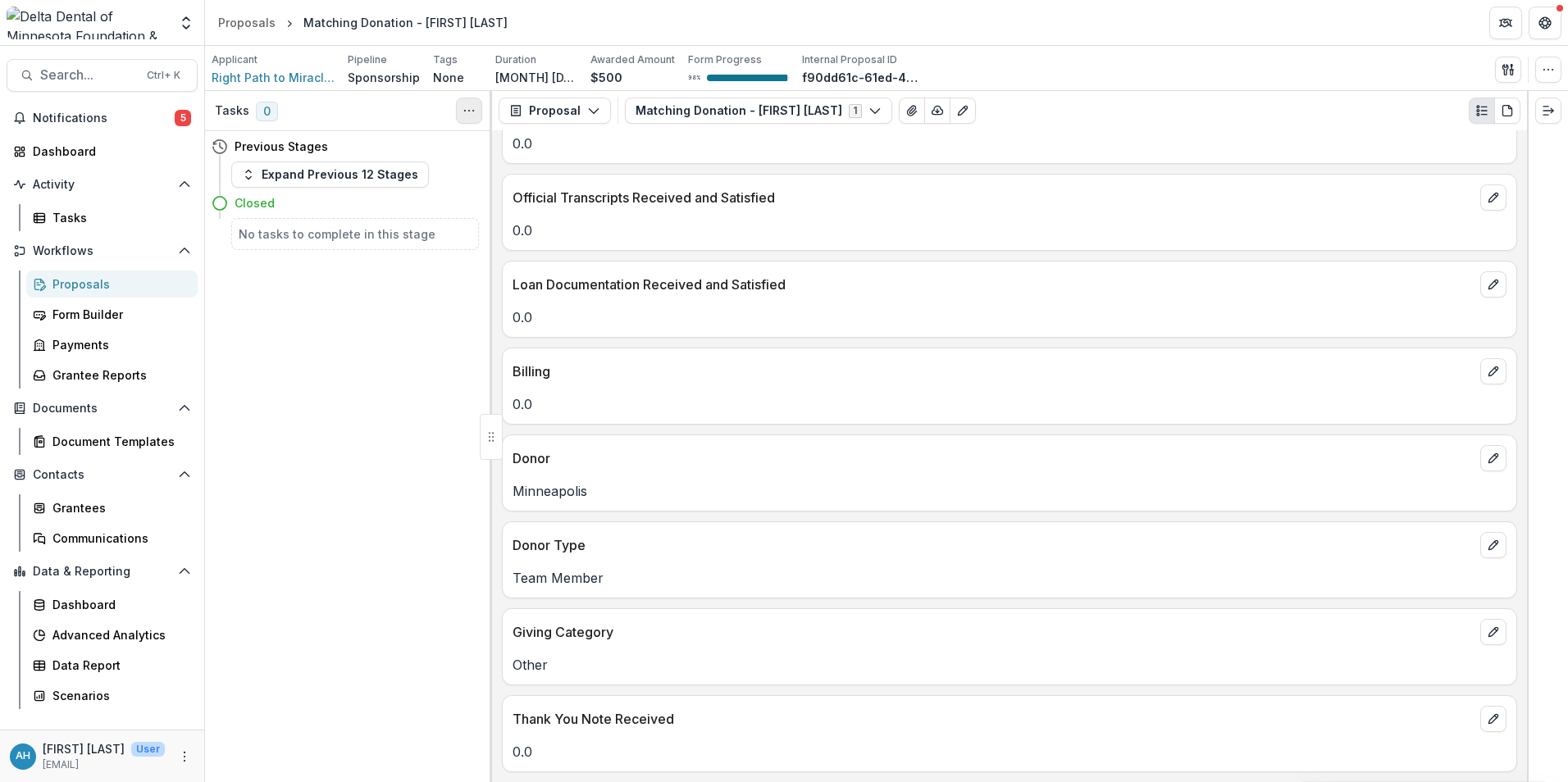 click 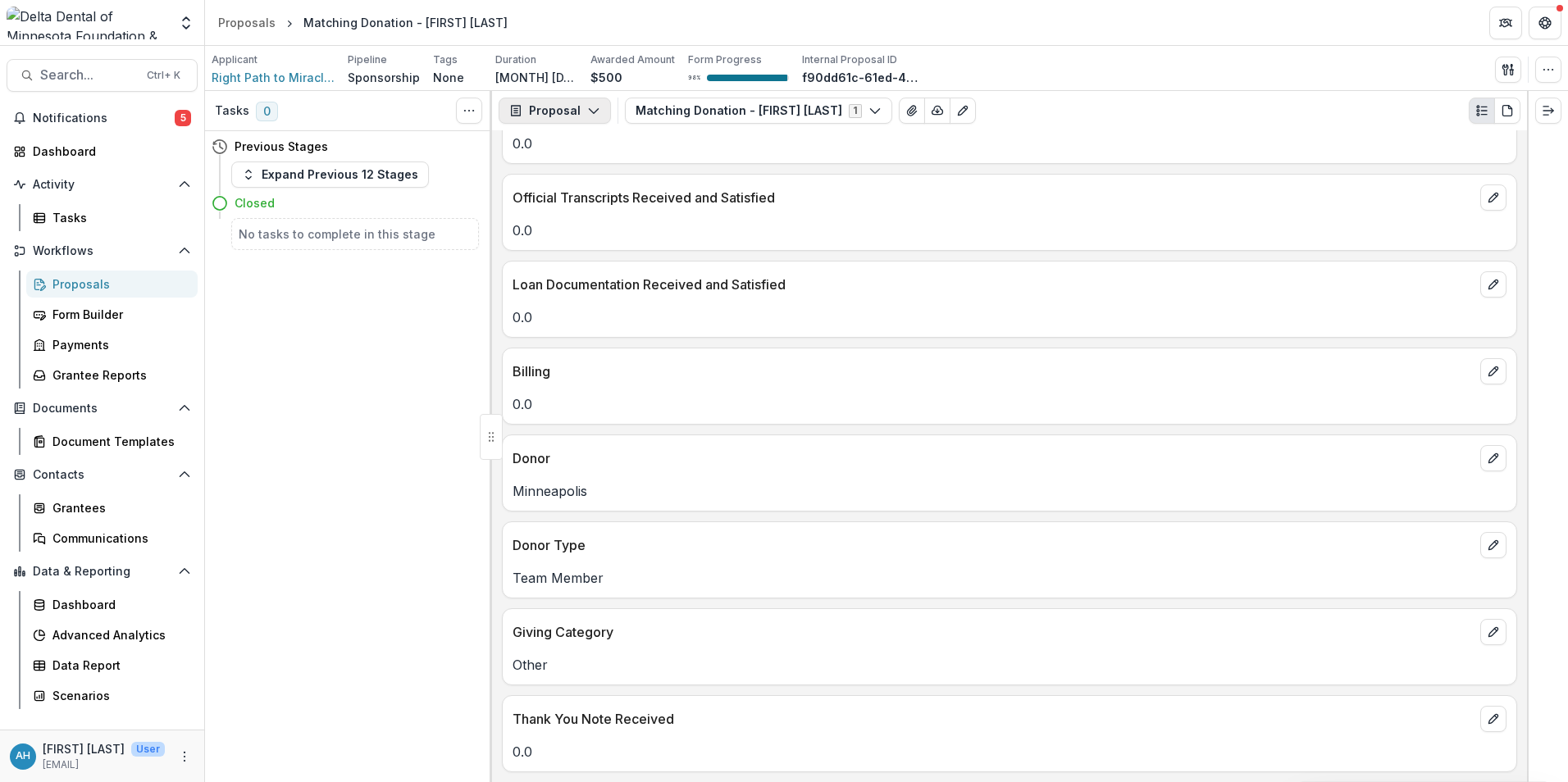 click on "Proposal" at bounding box center (554, 111) 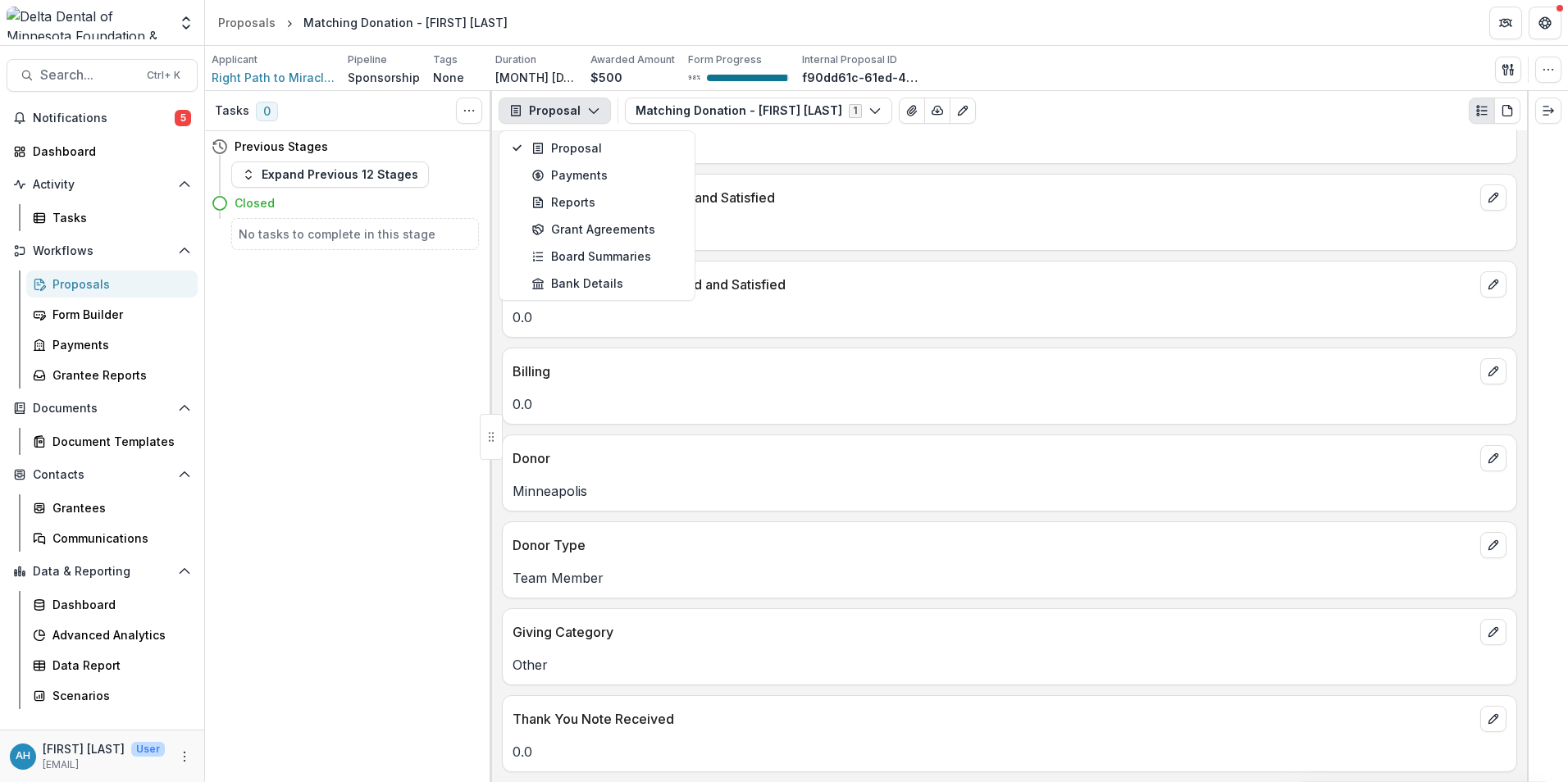 click on "Tasks 0 Show Cancelled Tasks" at bounding box center [349, 111] 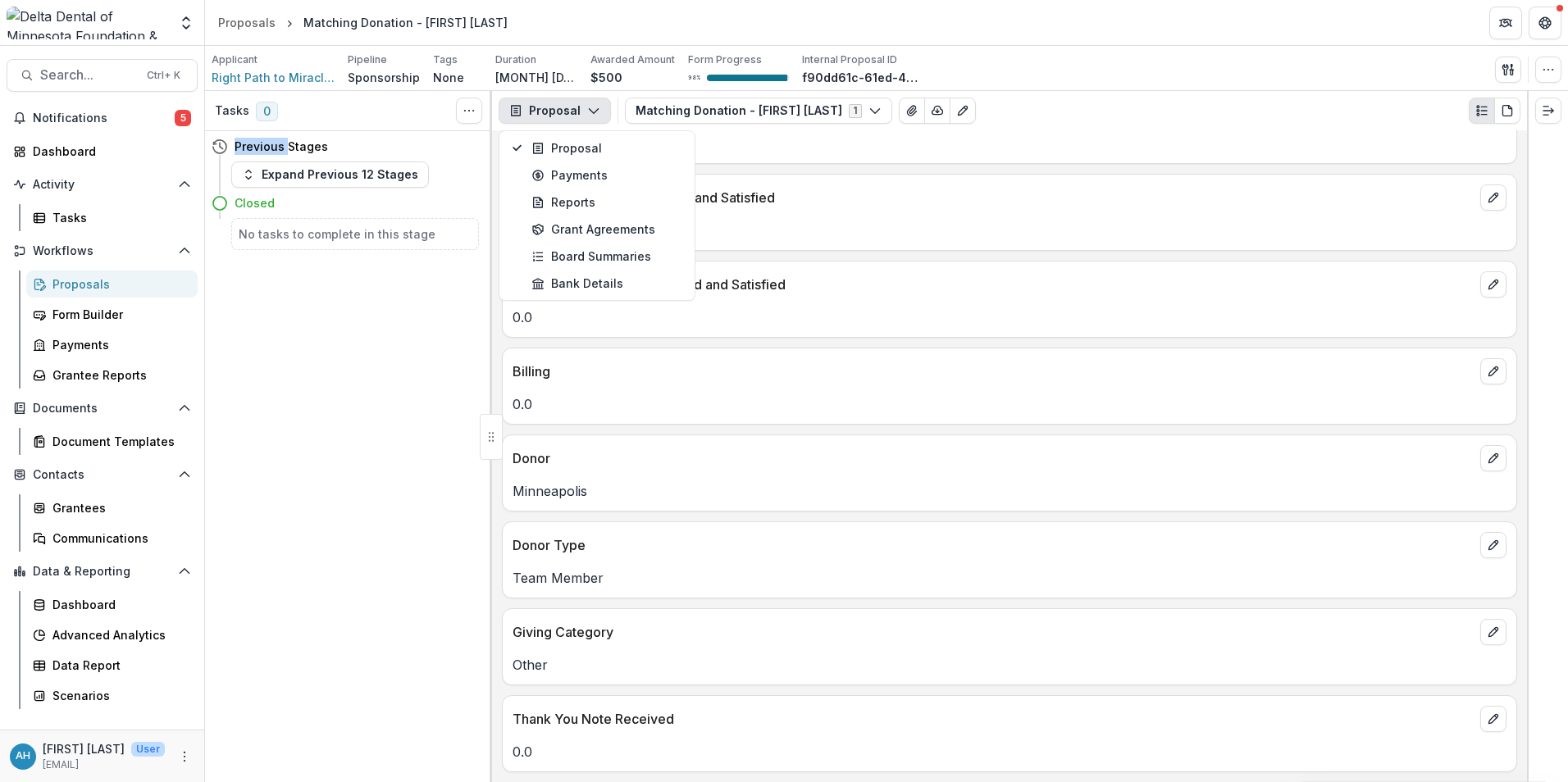 click on "Tasks 0 Show Cancelled Tasks" at bounding box center (349, 111) 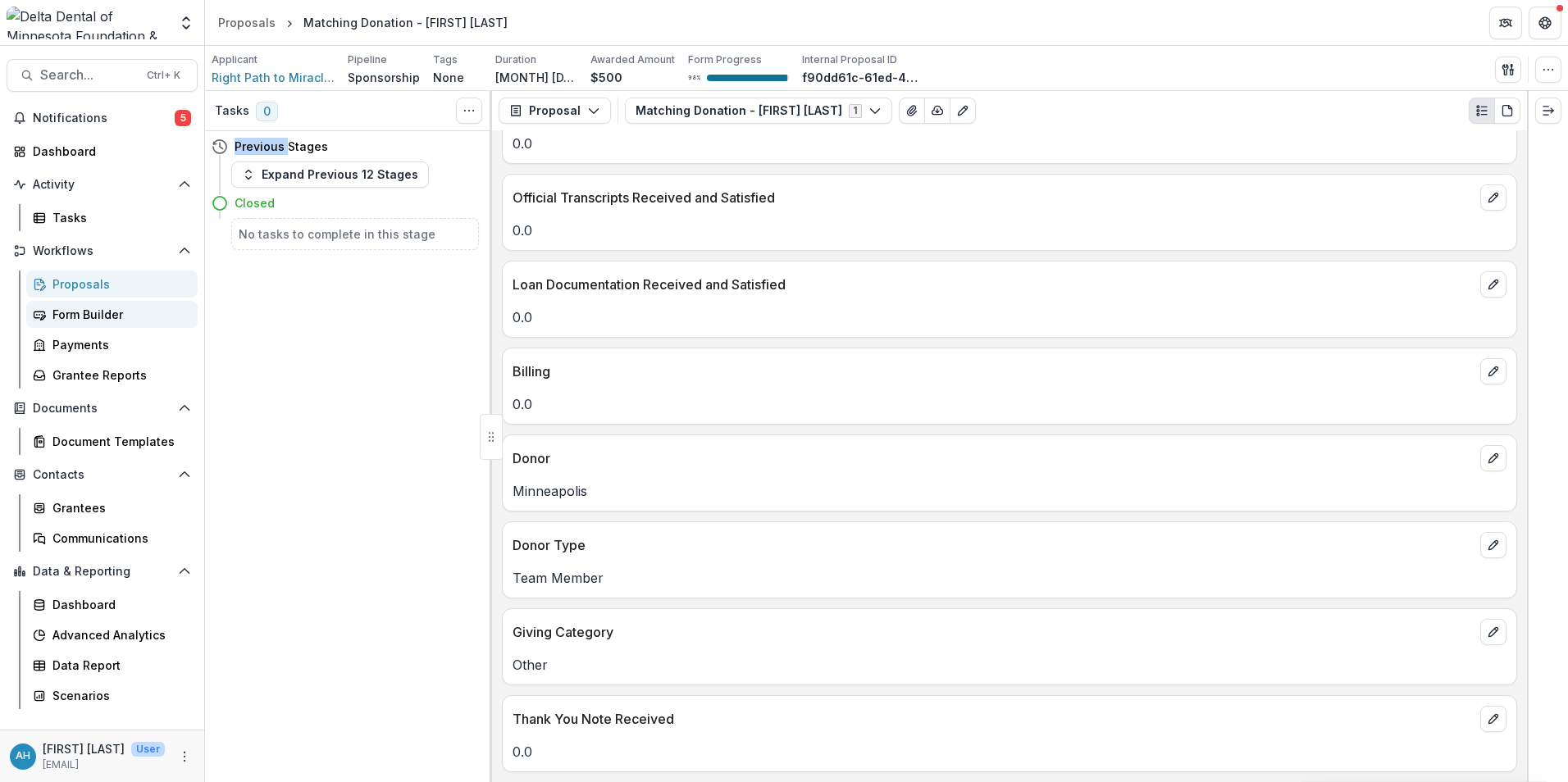 click on "Form Builder" at bounding box center (118, 314) 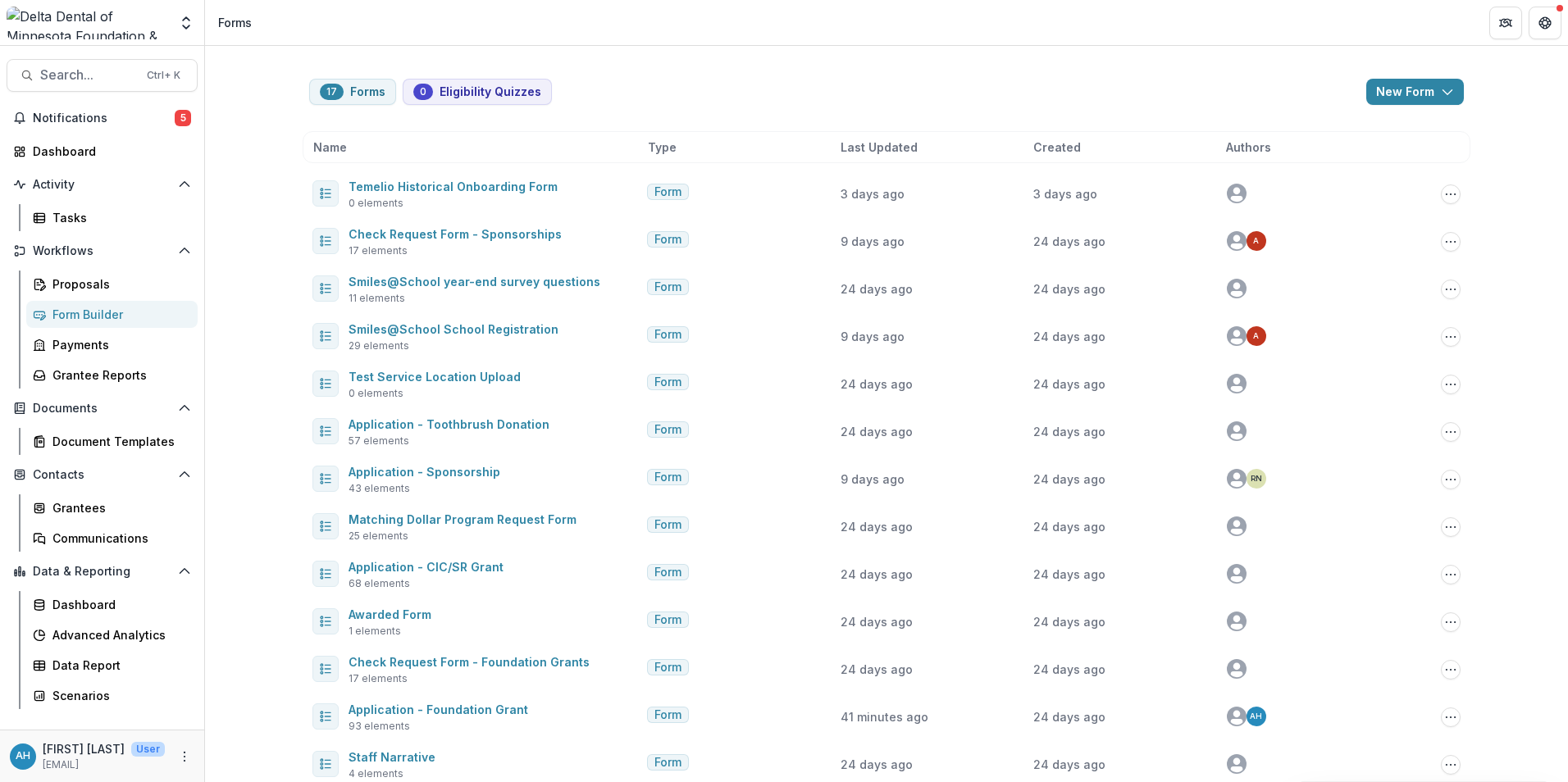 click on "Name" at bounding box center (477, 147) 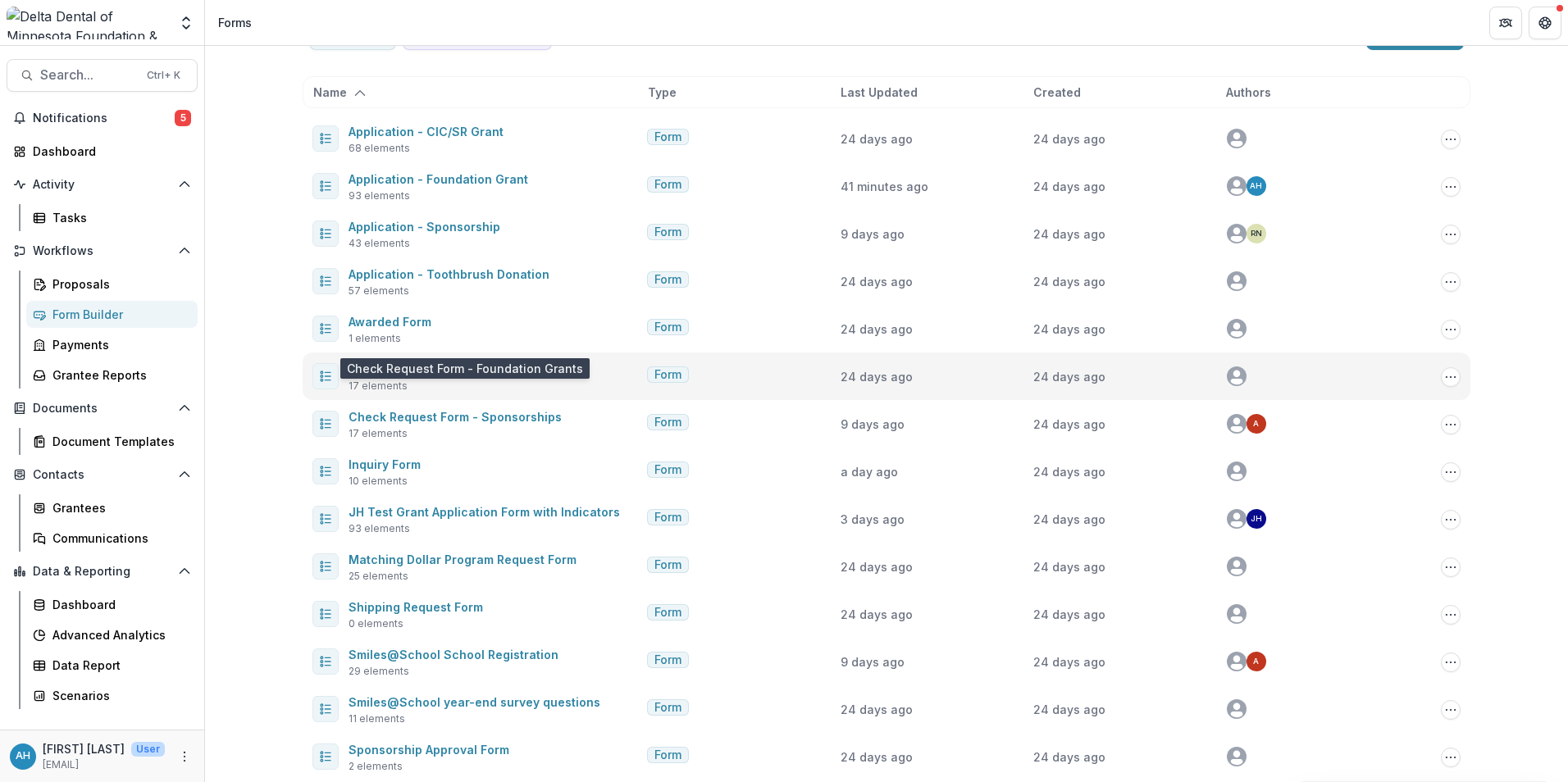 scroll, scrollTop: 82, scrollLeft: 0, axis: vertical 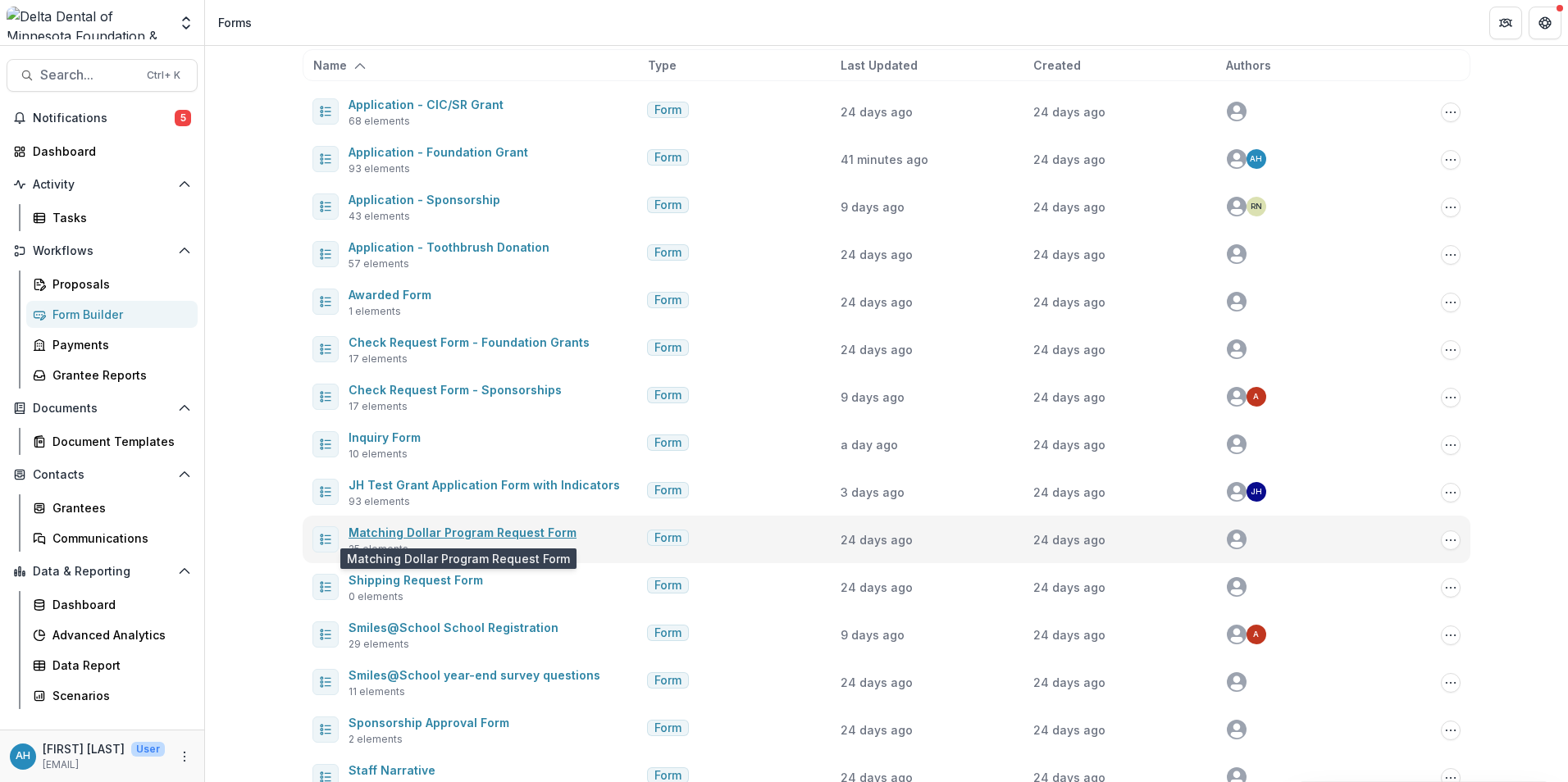 click on "Matching Dollar Program Request Form" at bounding box center [463, 532] 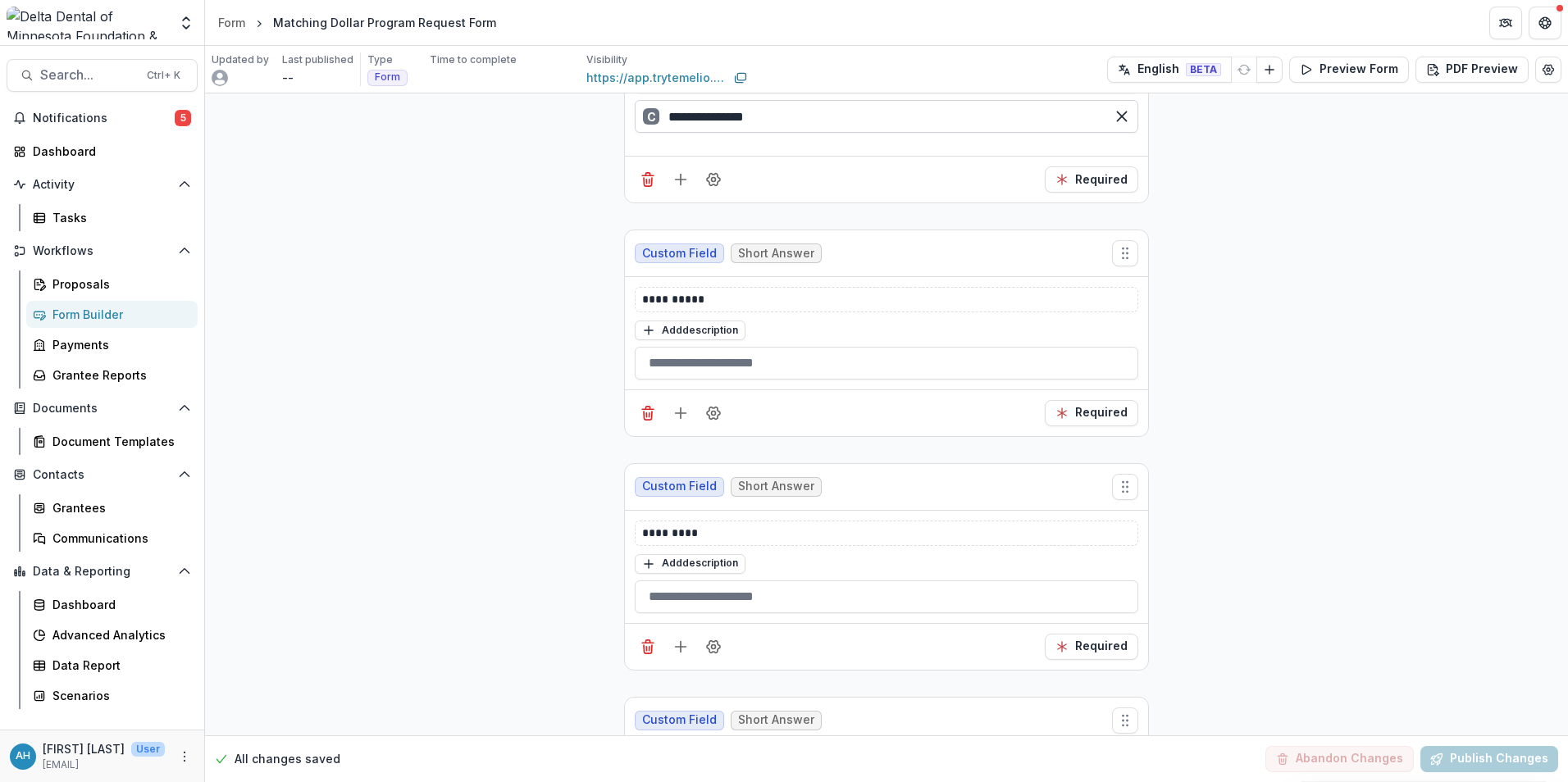 scroll, scrollTop: 1557, scrollLeft: 0, axis: vertical 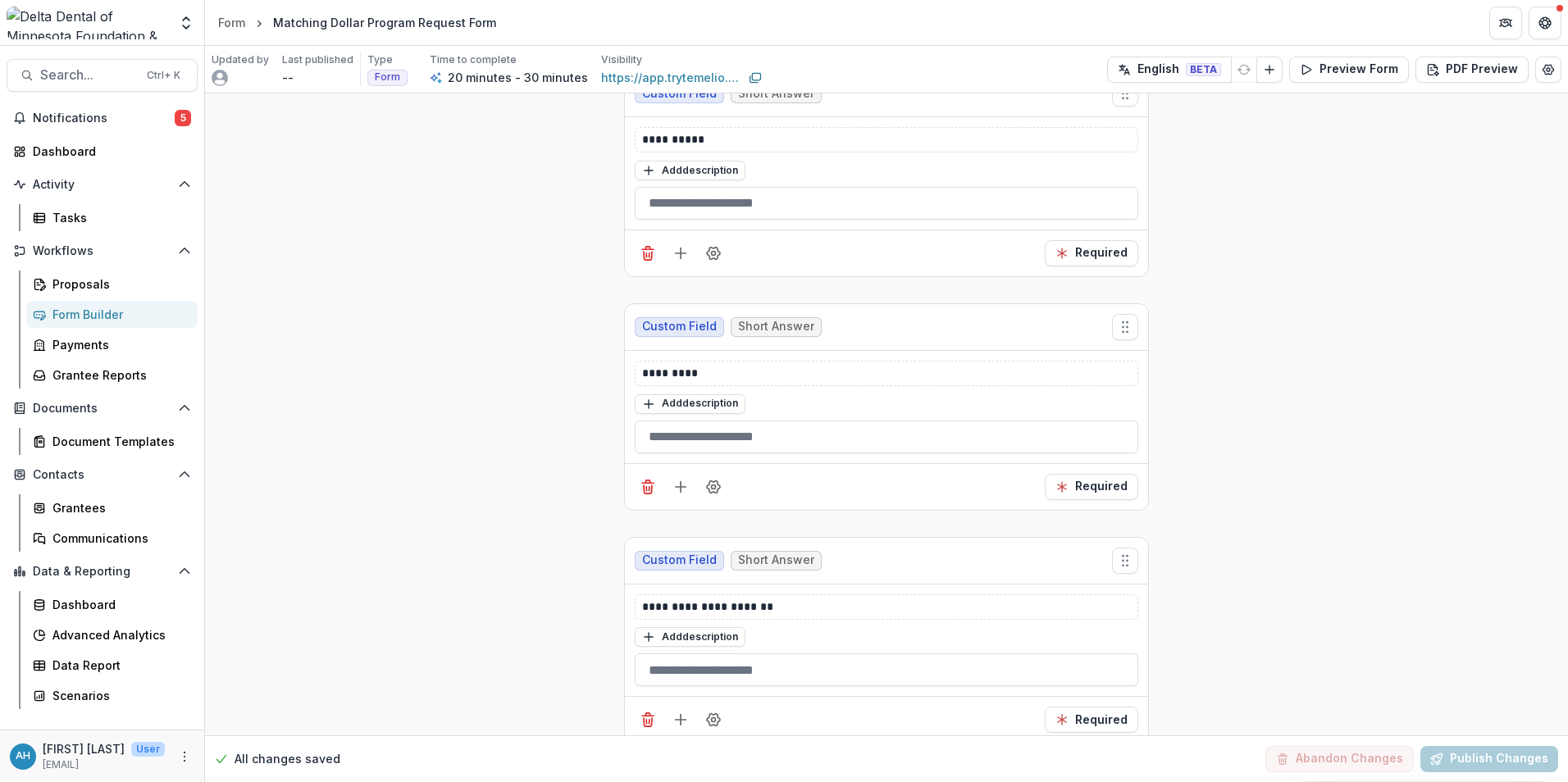click on "Form Builder" at bounding box center (118, 314) 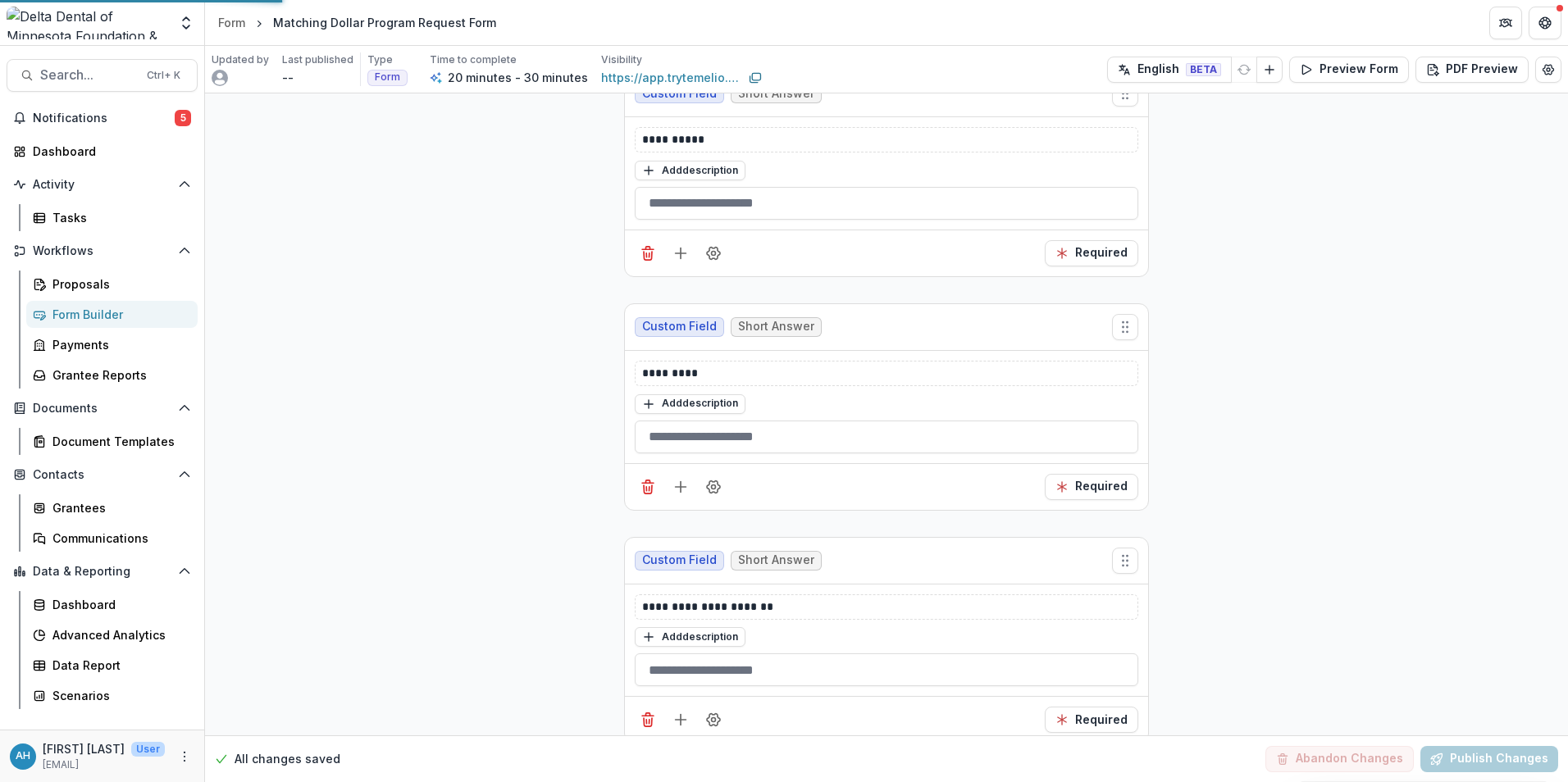 scroll, scrollTop: 209, scrollLeft: 0, axis: vertical 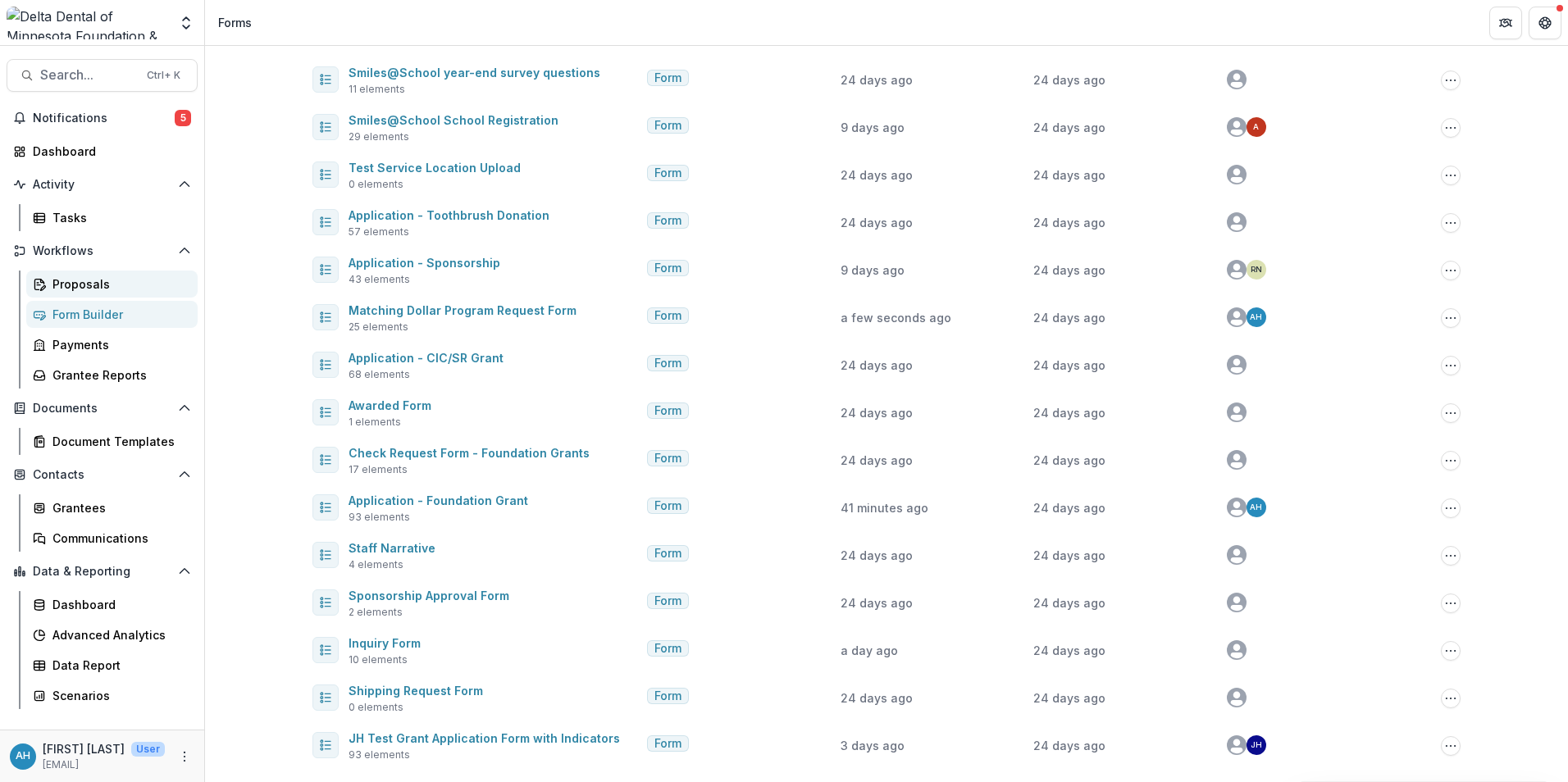 click on "Proposals" at bounding box center [118, 284] 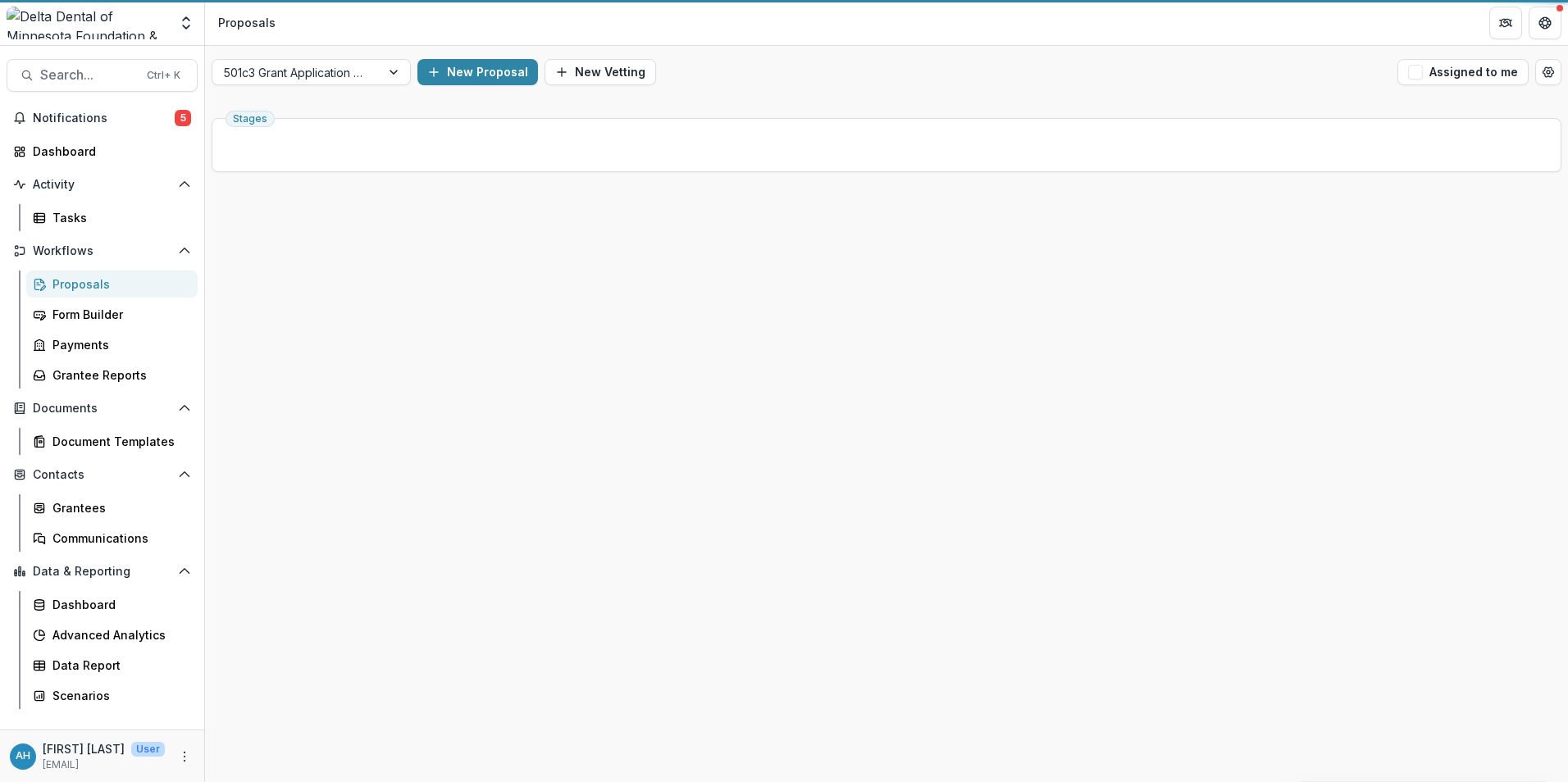 scroll, scrollTop: 0, scrollLeft: 0, axis: both 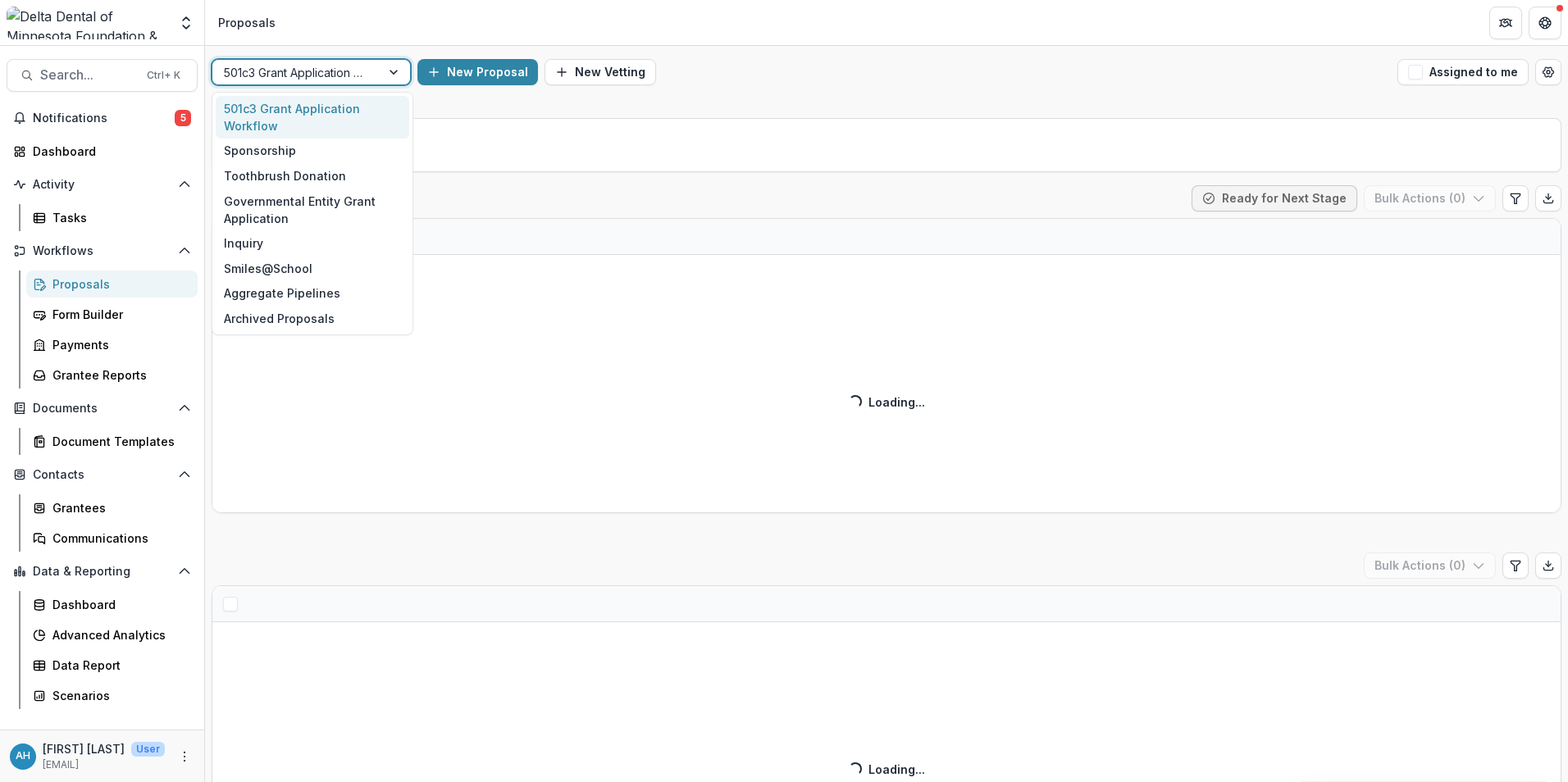 click at bounding box center [296, 72] 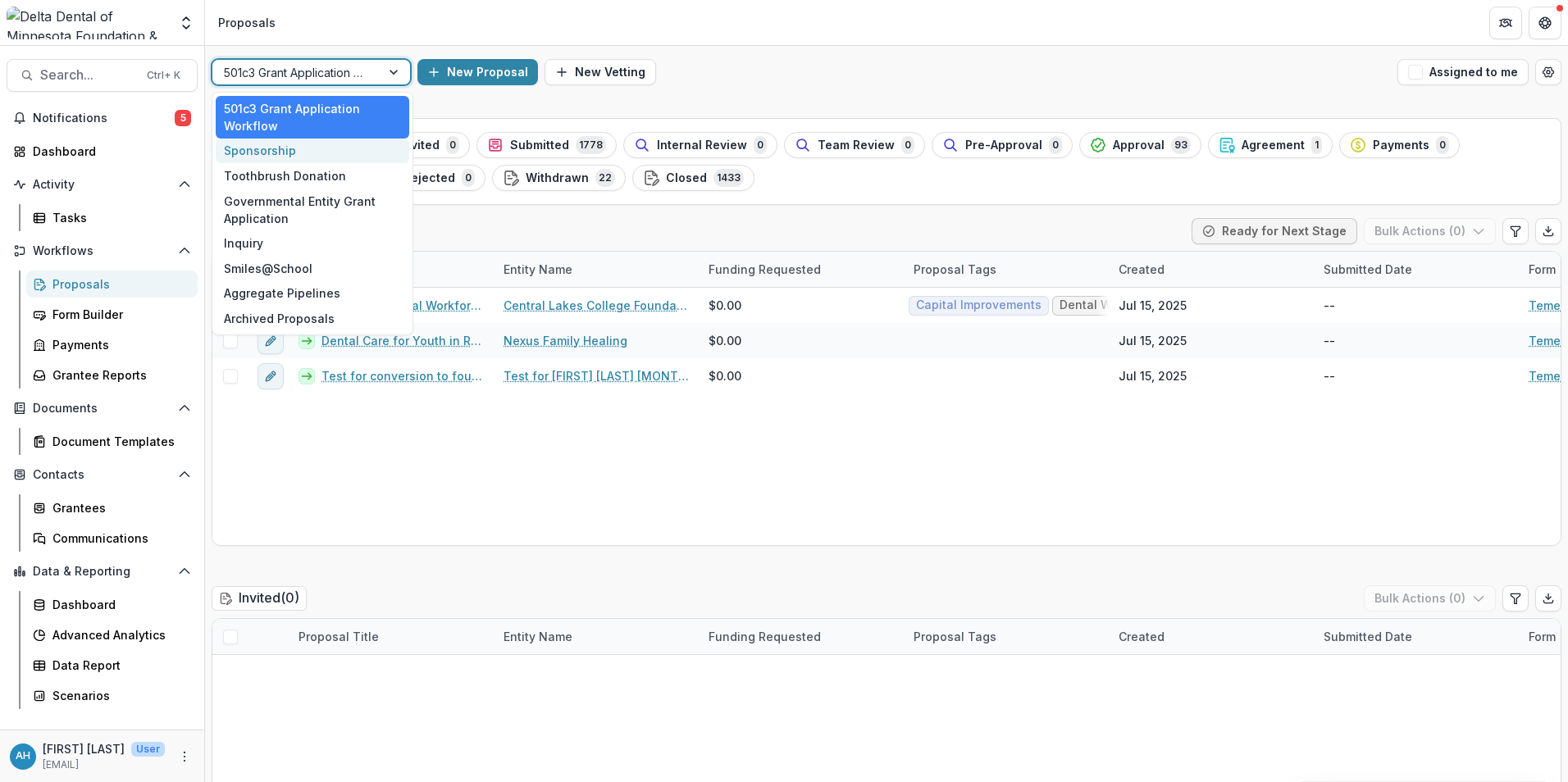 click on "Sponsorship" at bounding box center (312, 151) 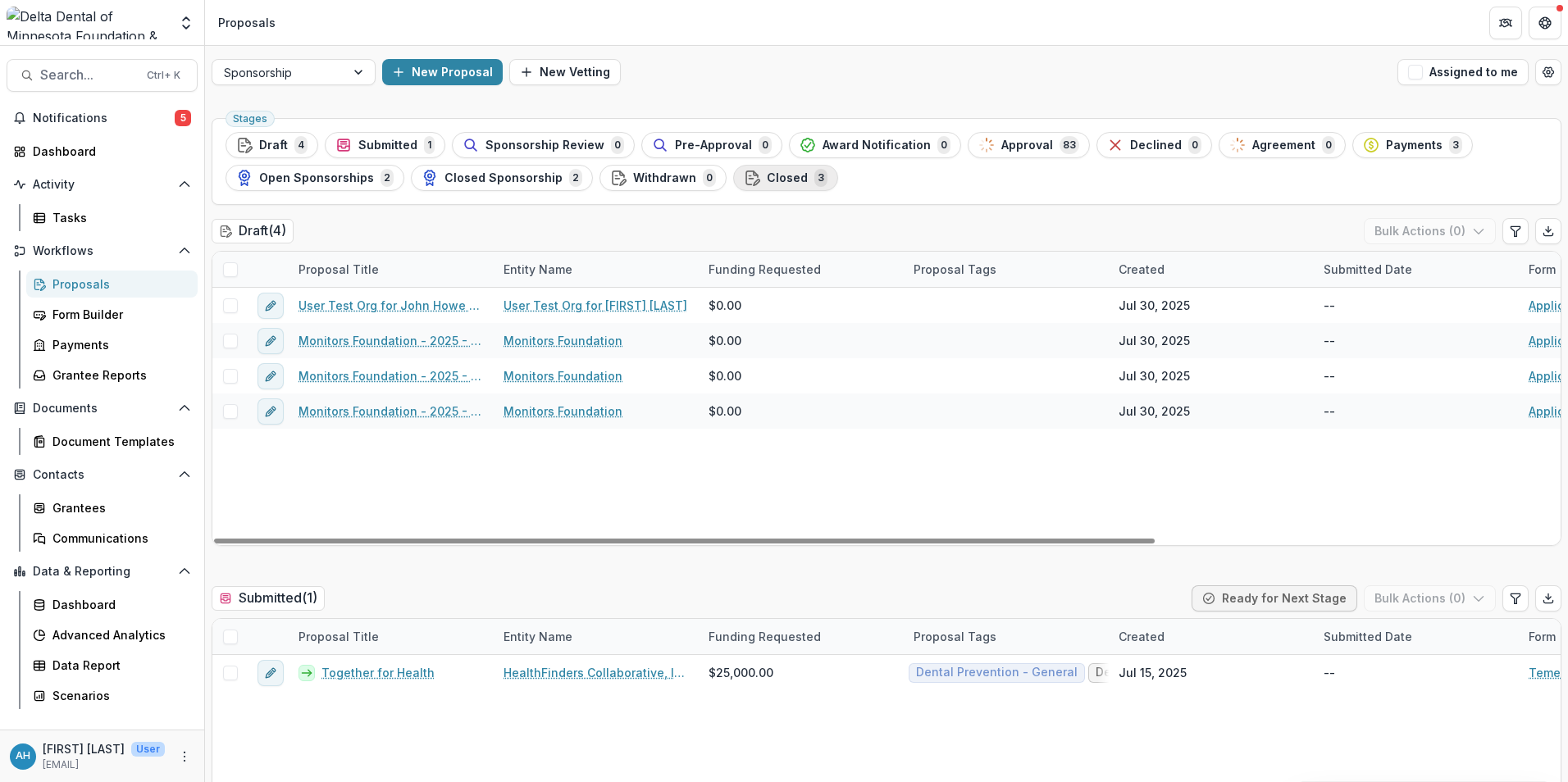 click on "Closed" at bounding box center [787, 178] 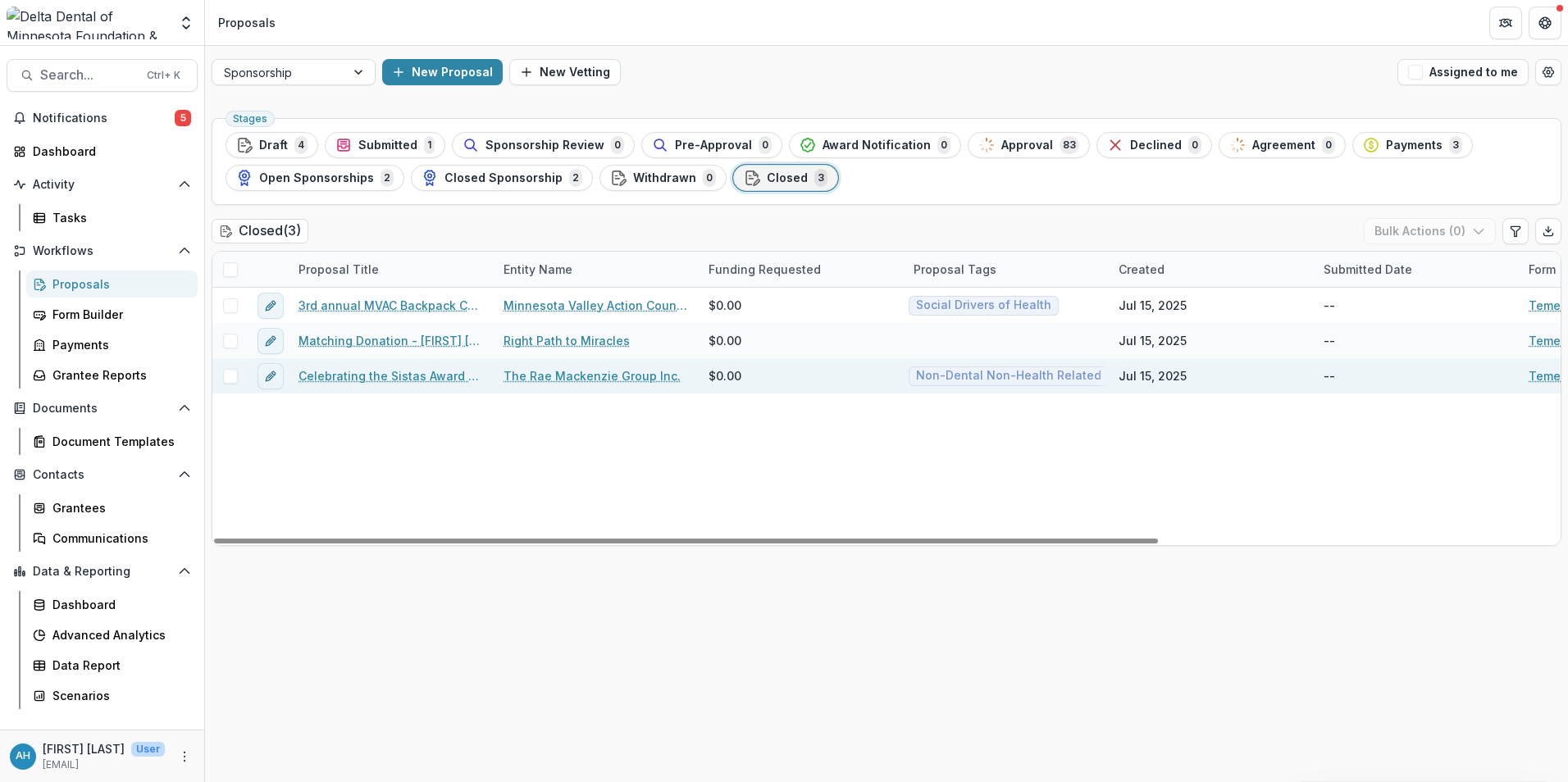 click on "Celebrating the Sistas Award Ceremony" at bounding box center [391, 375] 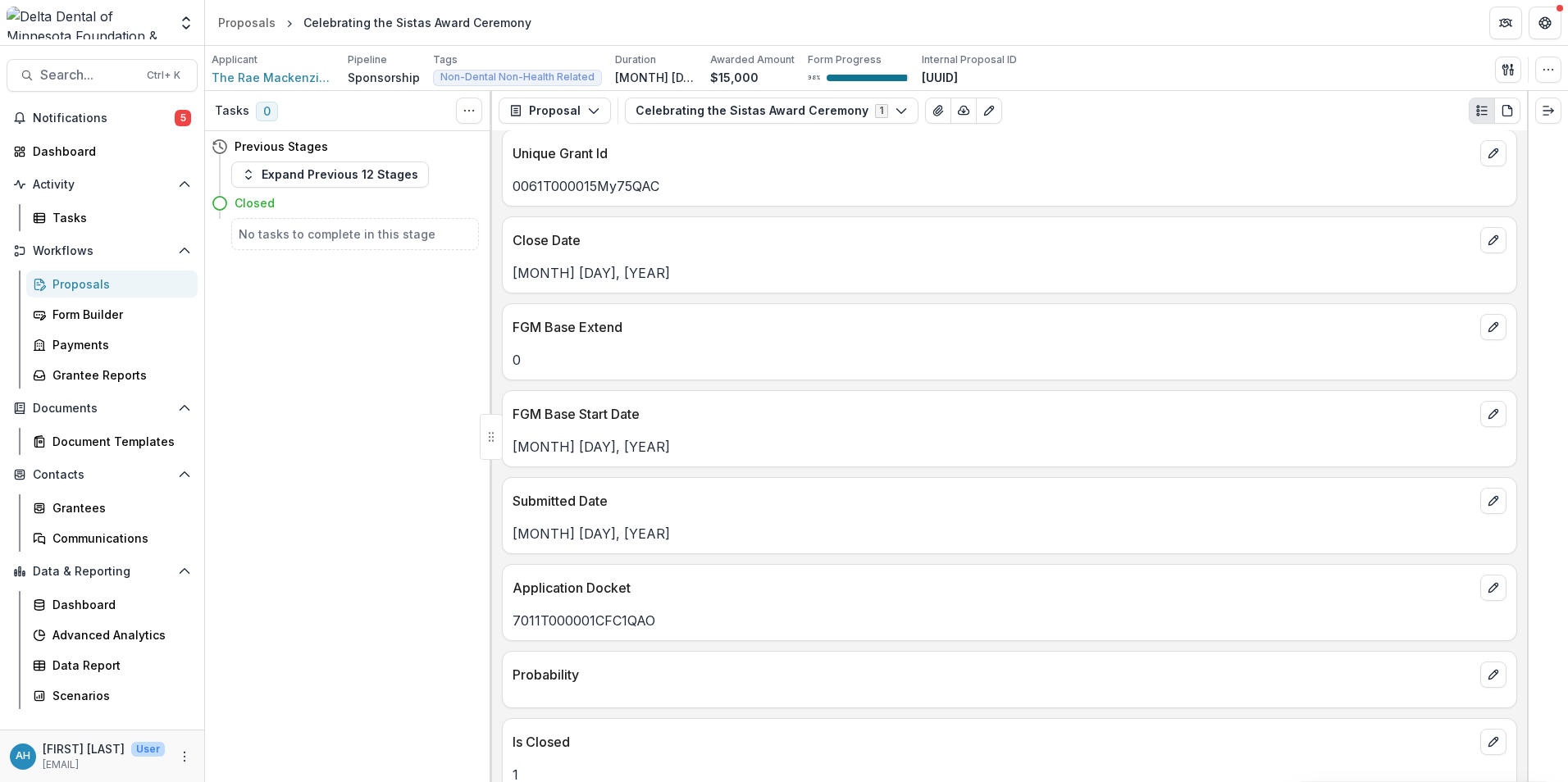 scroll, scrollTop: 0, scrollLeft: 0, axis: both 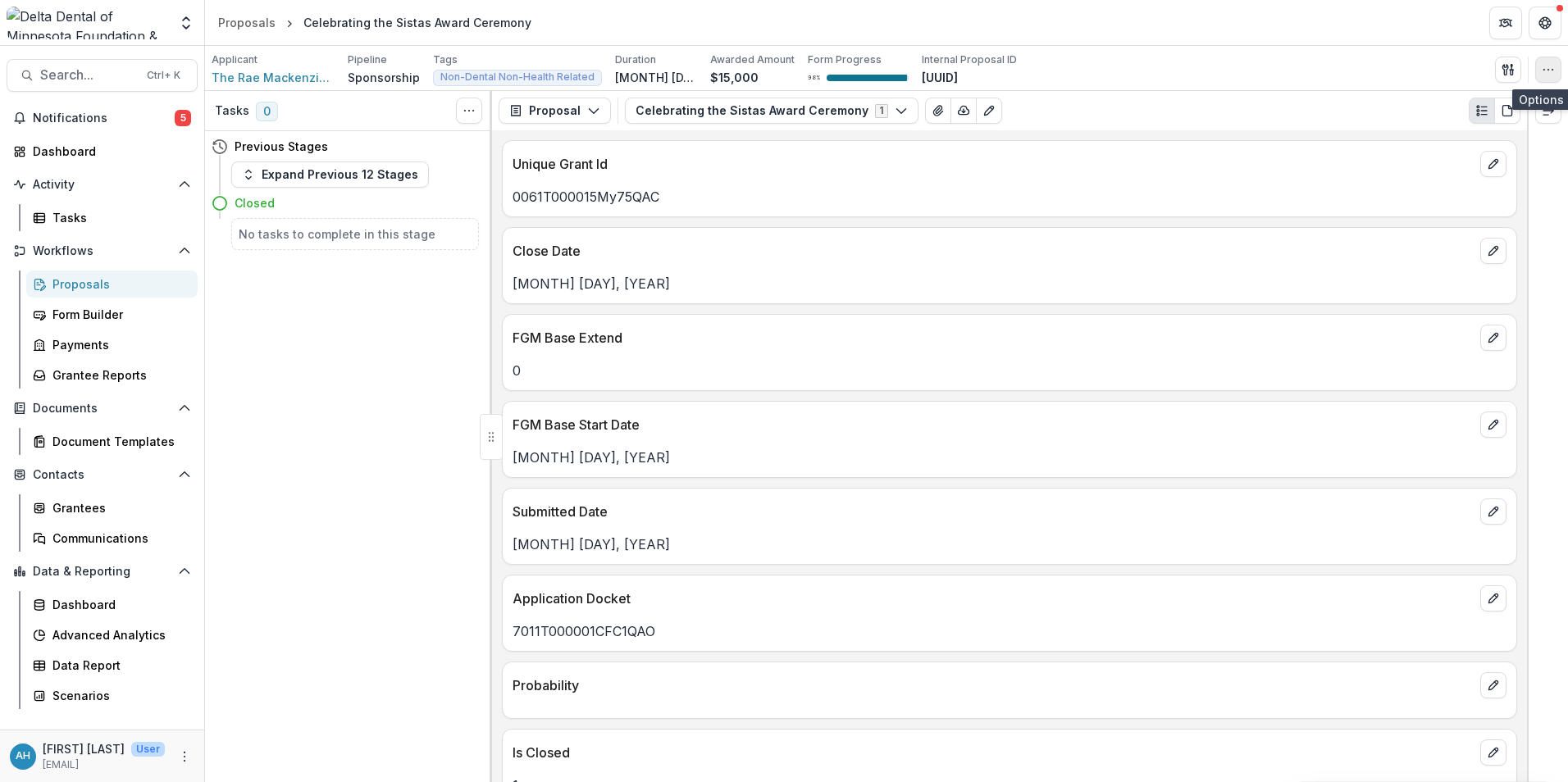 click 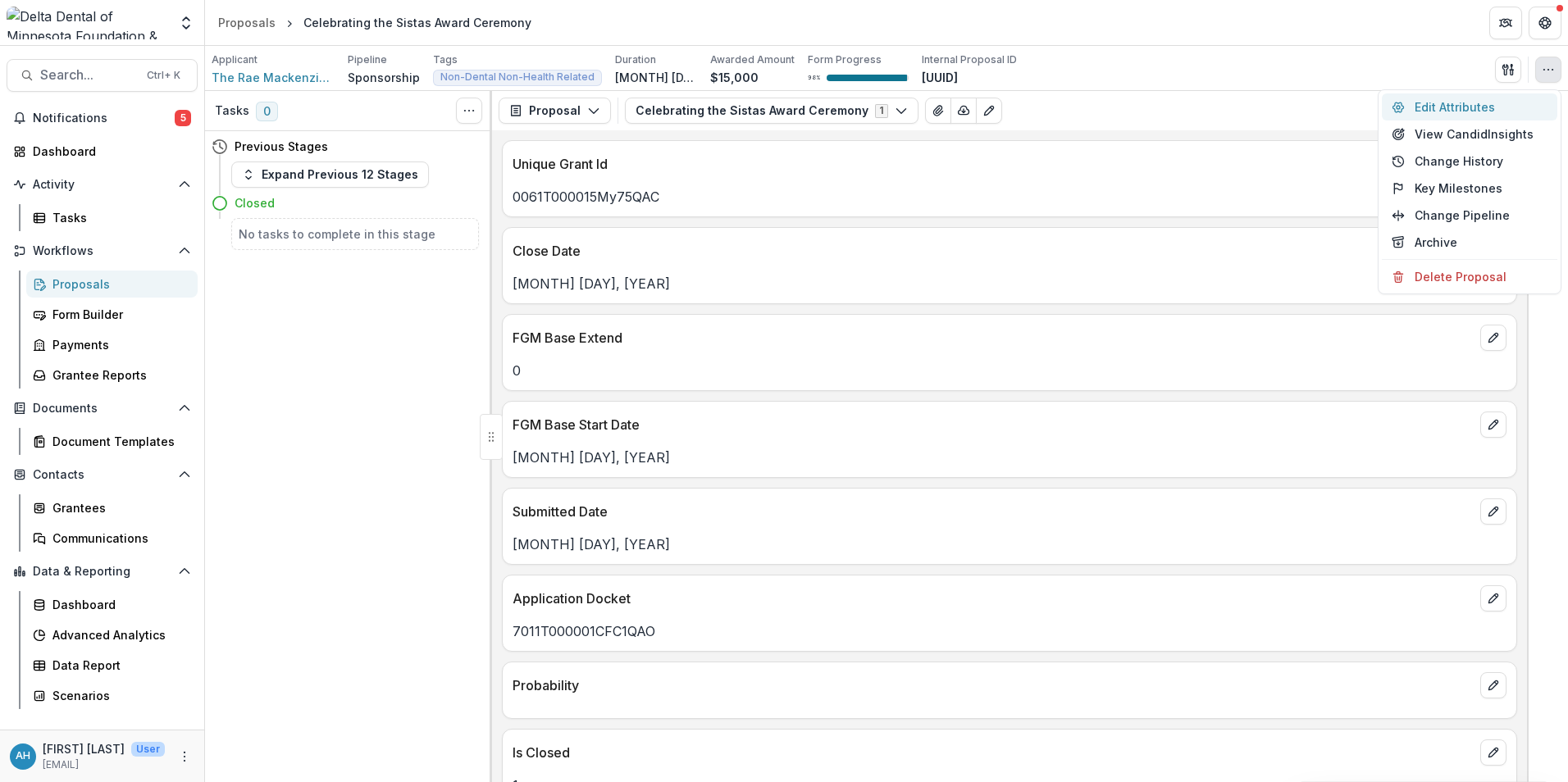 click on "Edit Attributes" at bounding box center [1470, 107] 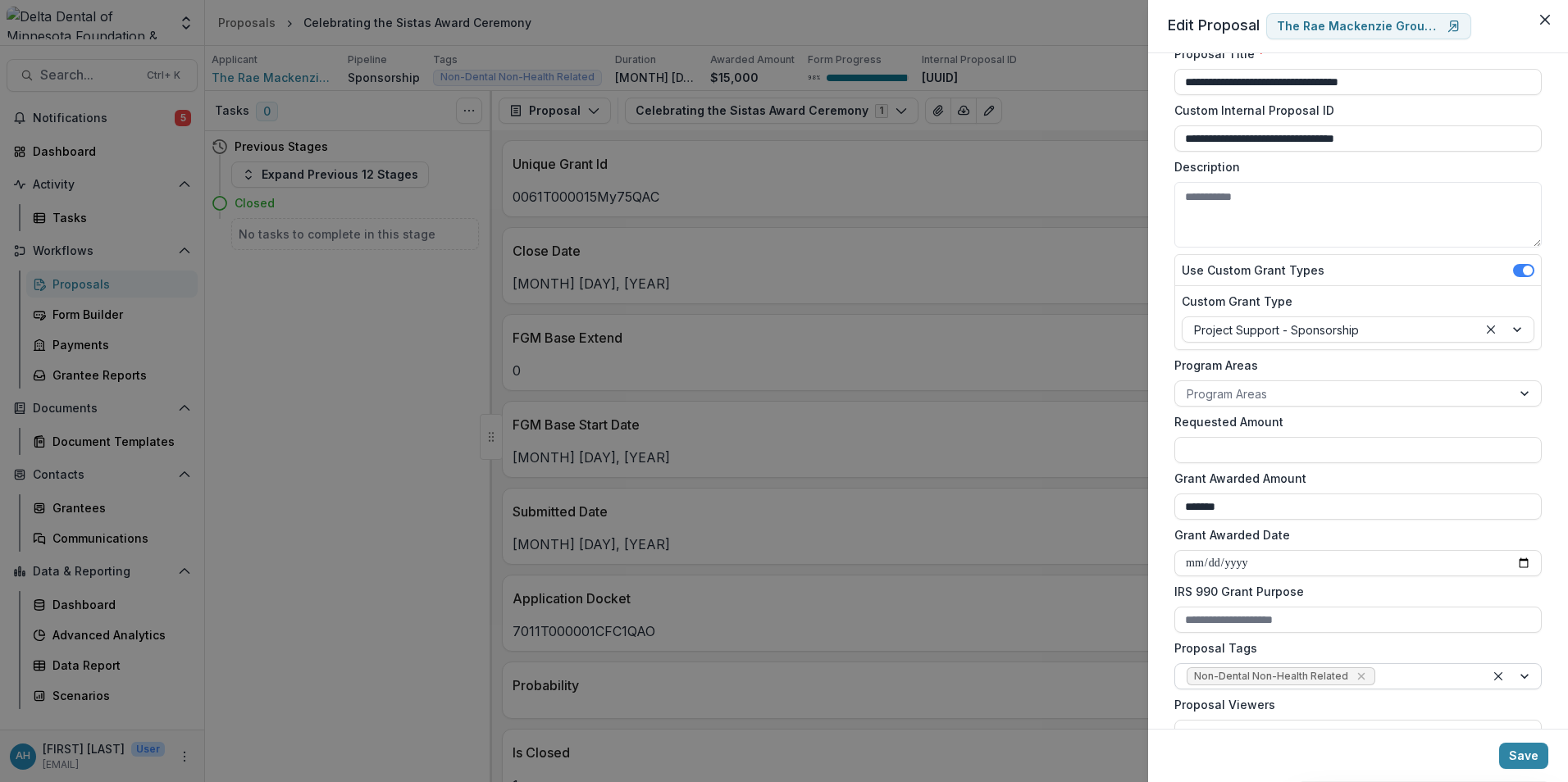 scroll, scrollTop: 0, scrollLeft: 0, axis: both 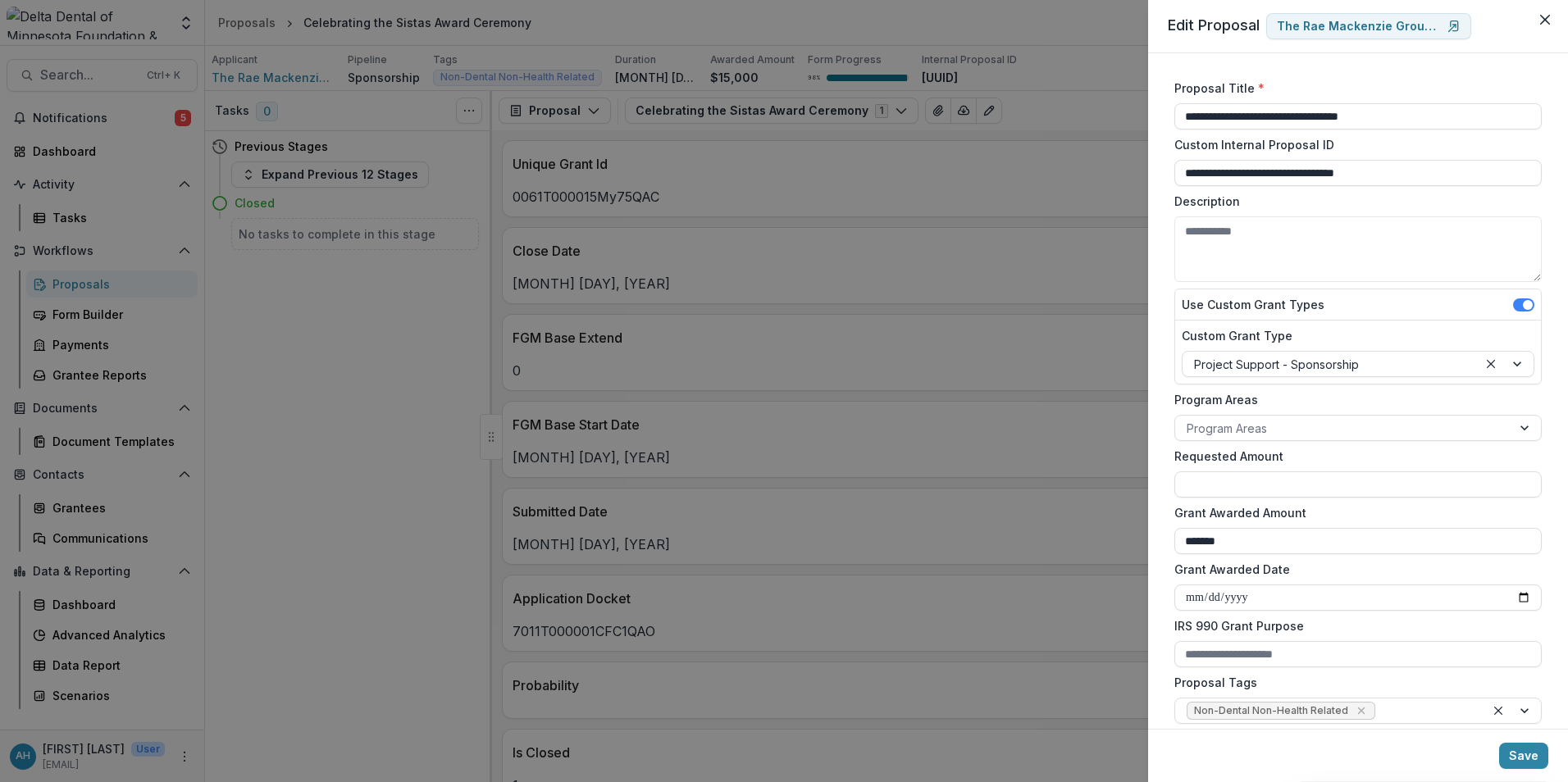 drag, startPoint x: 1474, startPoint y: 68, endPoint x: 1486, endPoint y: 68, distance: 12 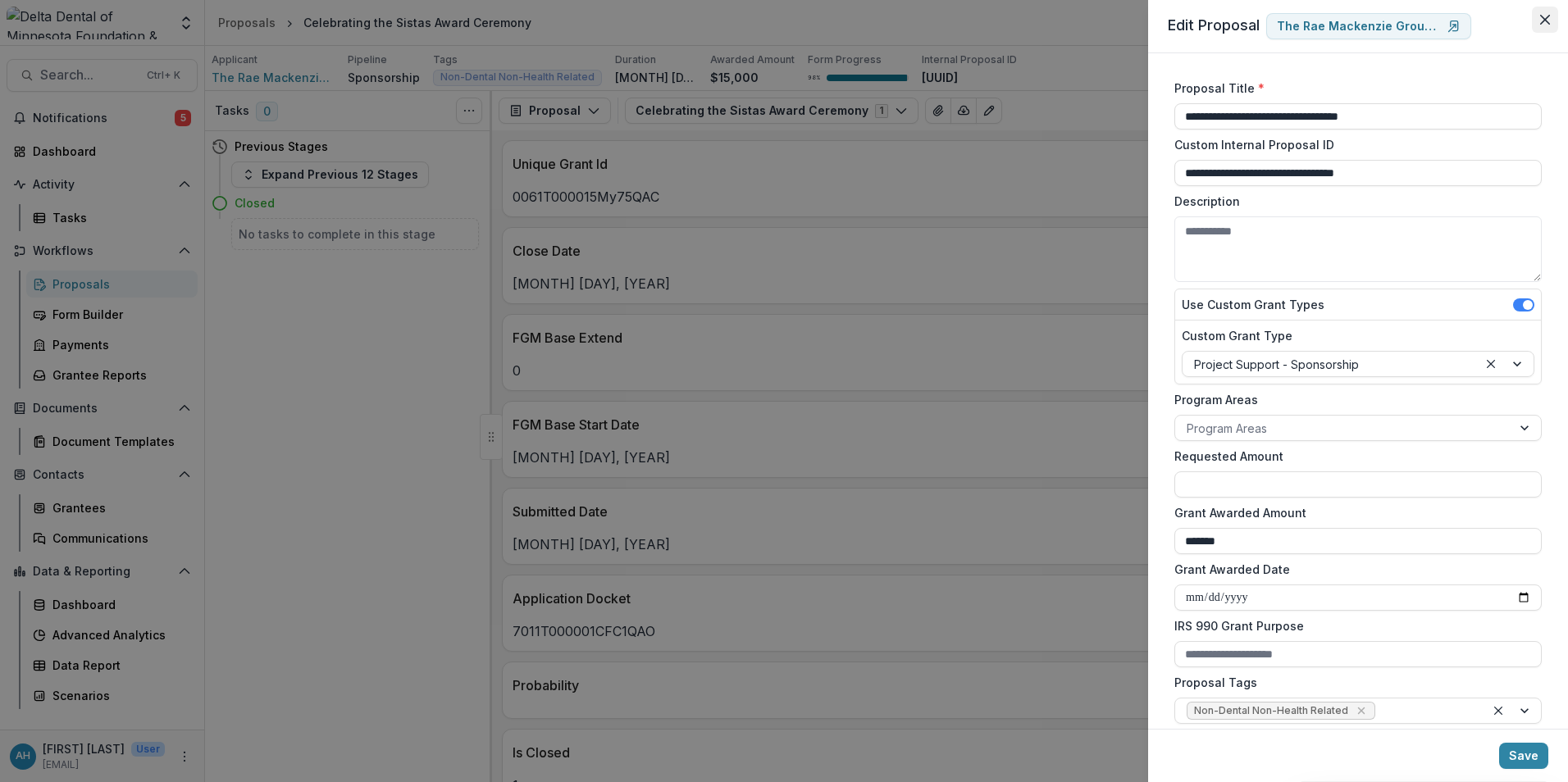 click at bounding box center (1545, 20) 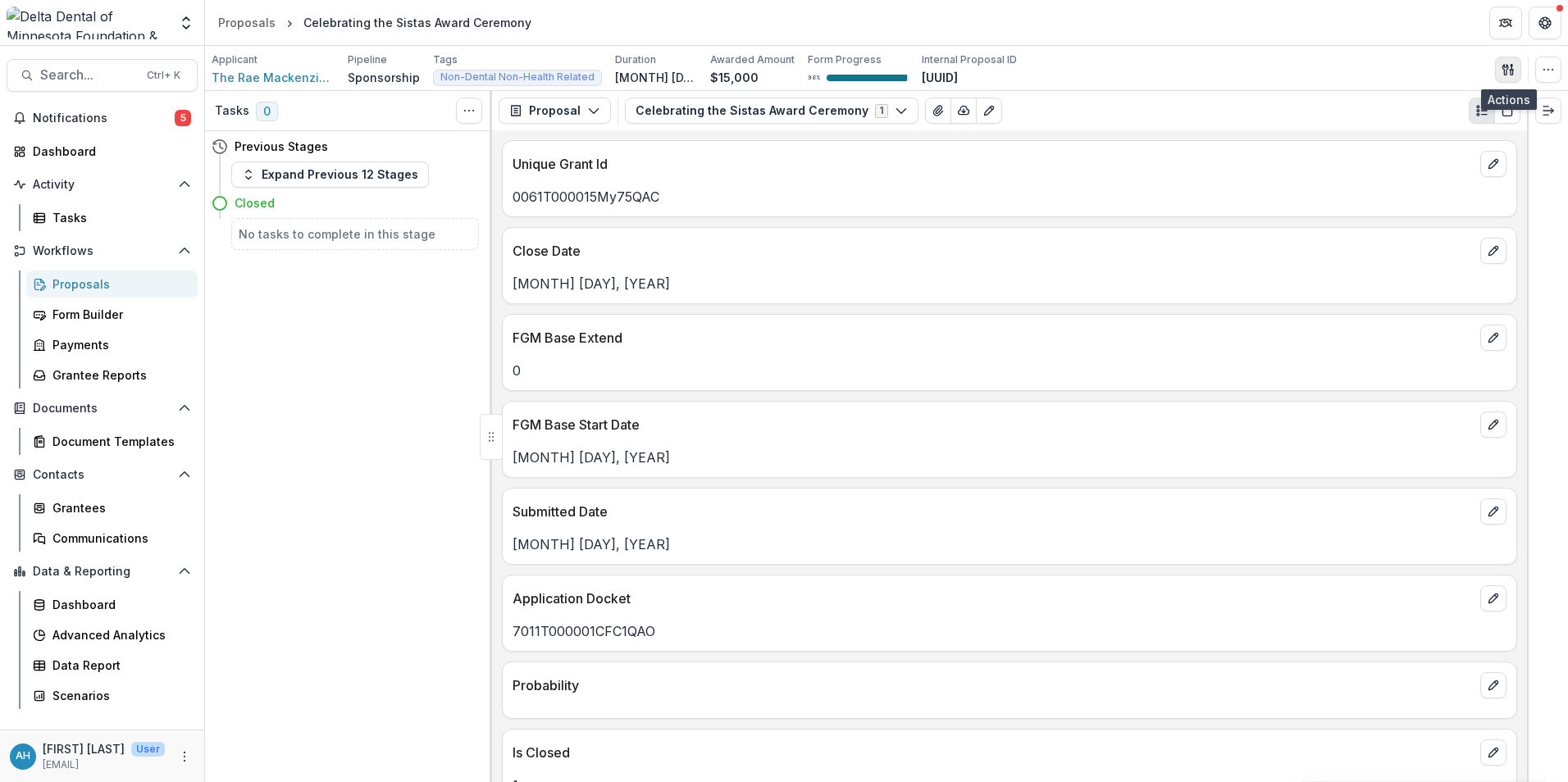 click at bounding box center (1508, 70) 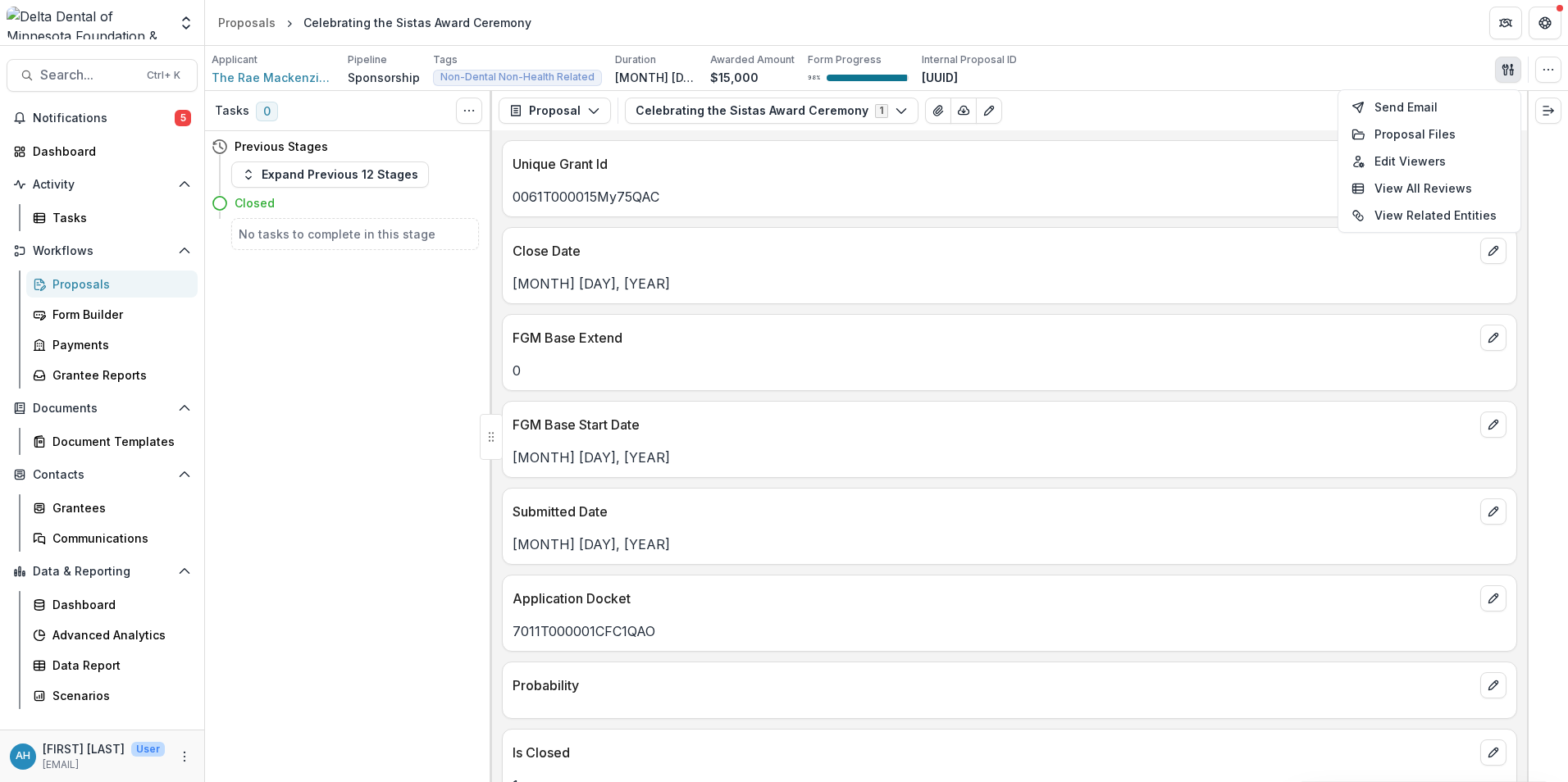click on "Celebrating the Sistas Award Ceremony 1 Forms (1) Celebrating the Sistas Award Ceremony Configure forms Word Download Word Download (with field descriptions) Zip Download Preview Merged PDF Preview Merged PDF (Inline Images & PDFs) Preview Merged PDF (with field descriptions) Custom Download" at bounding box center [1073, 111] 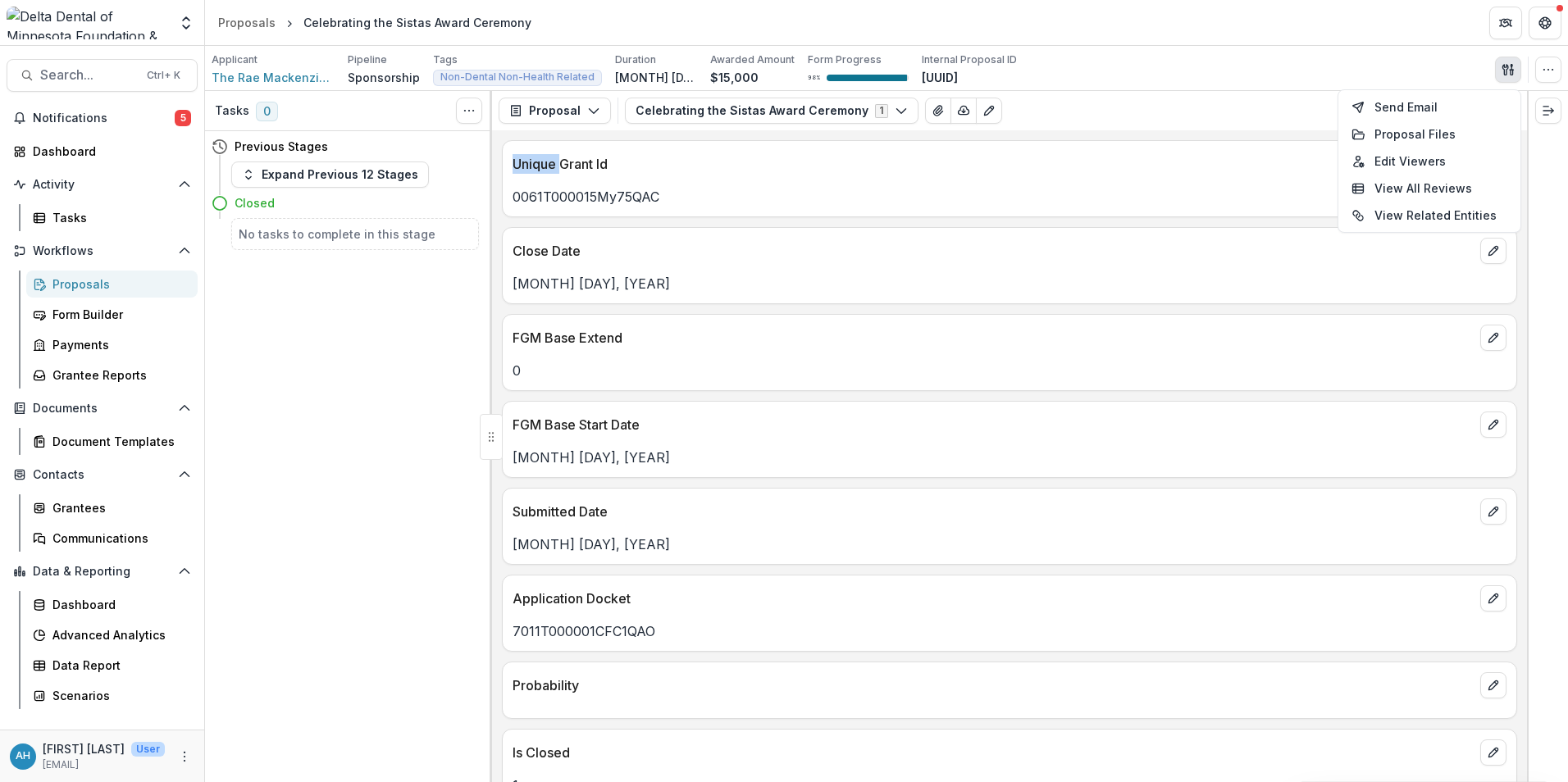 click on "Celebrating the Sistas Award Ceremony 1 Forms (1) Celebrating the Sistas Award Ceremony Configure forms Word Download Word Download (with field descriptions) Zip Download Preview Merged PDF Preview Merged PDF (Inline Images & PDFs) Preview Merged PDF (with field descriptions) Custom Download" at bounding box center [1073, 111] 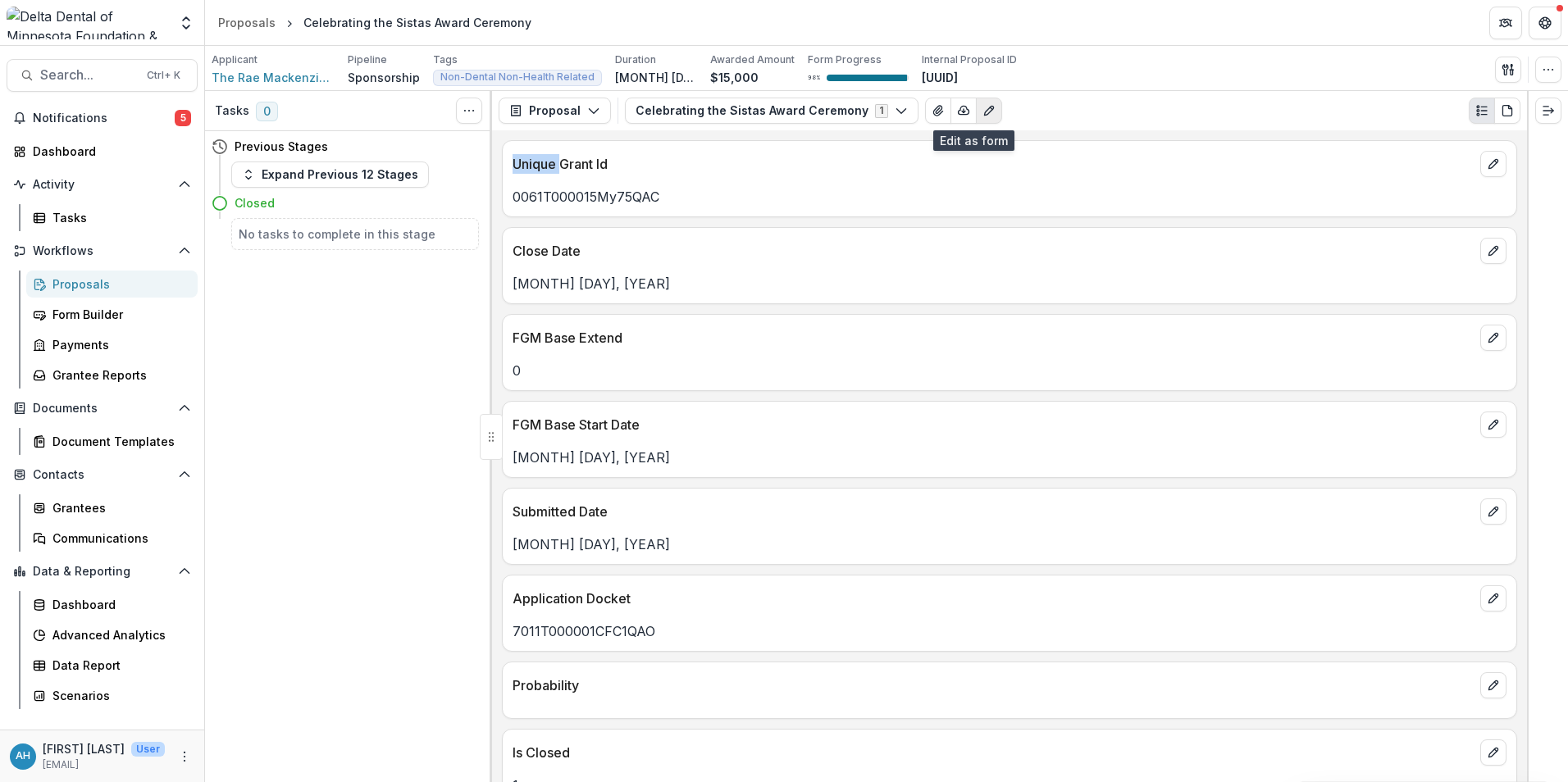 click 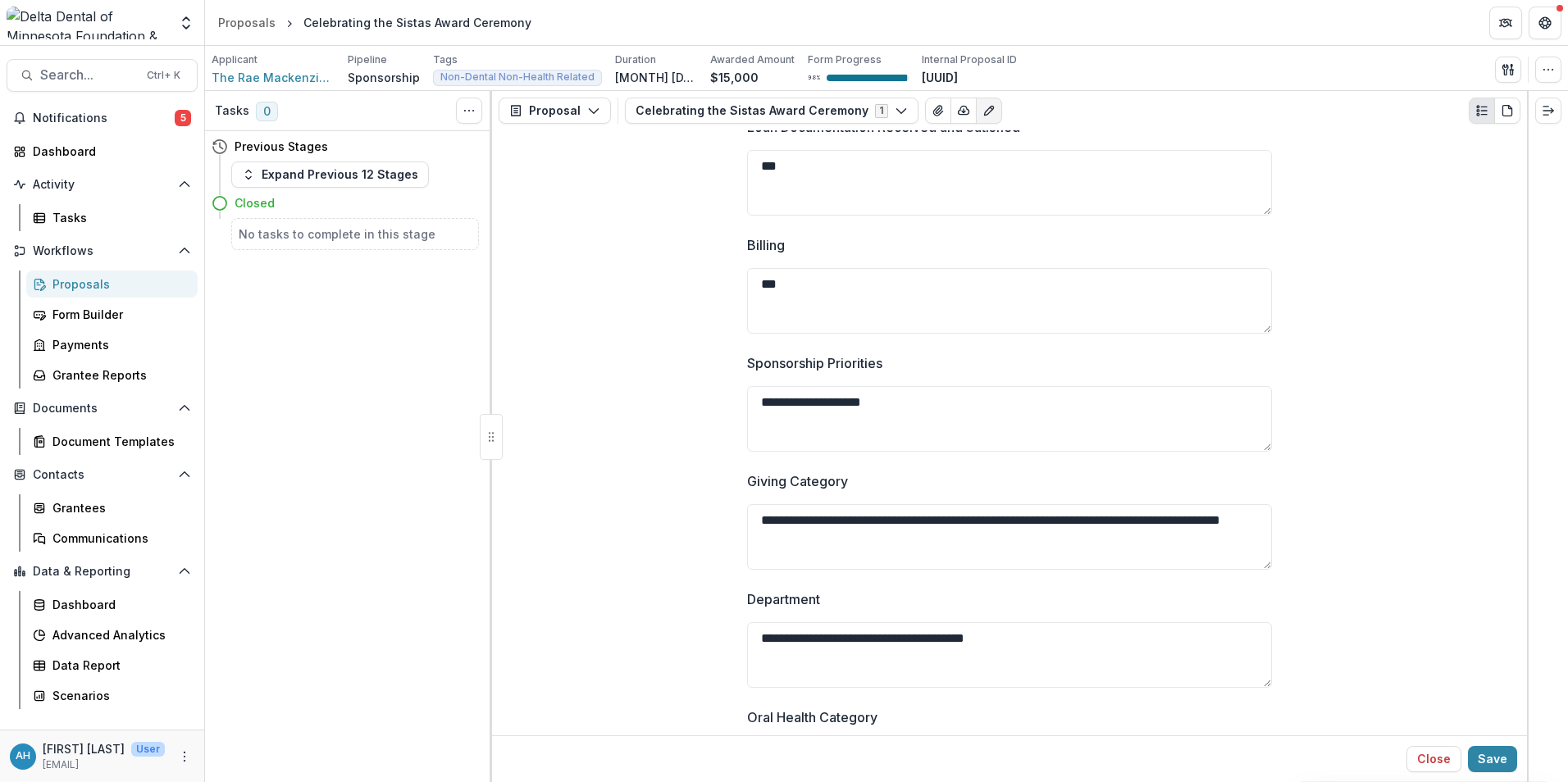 scroll, scrollTop: 3996, scrollLeft: 0, axis: vertical 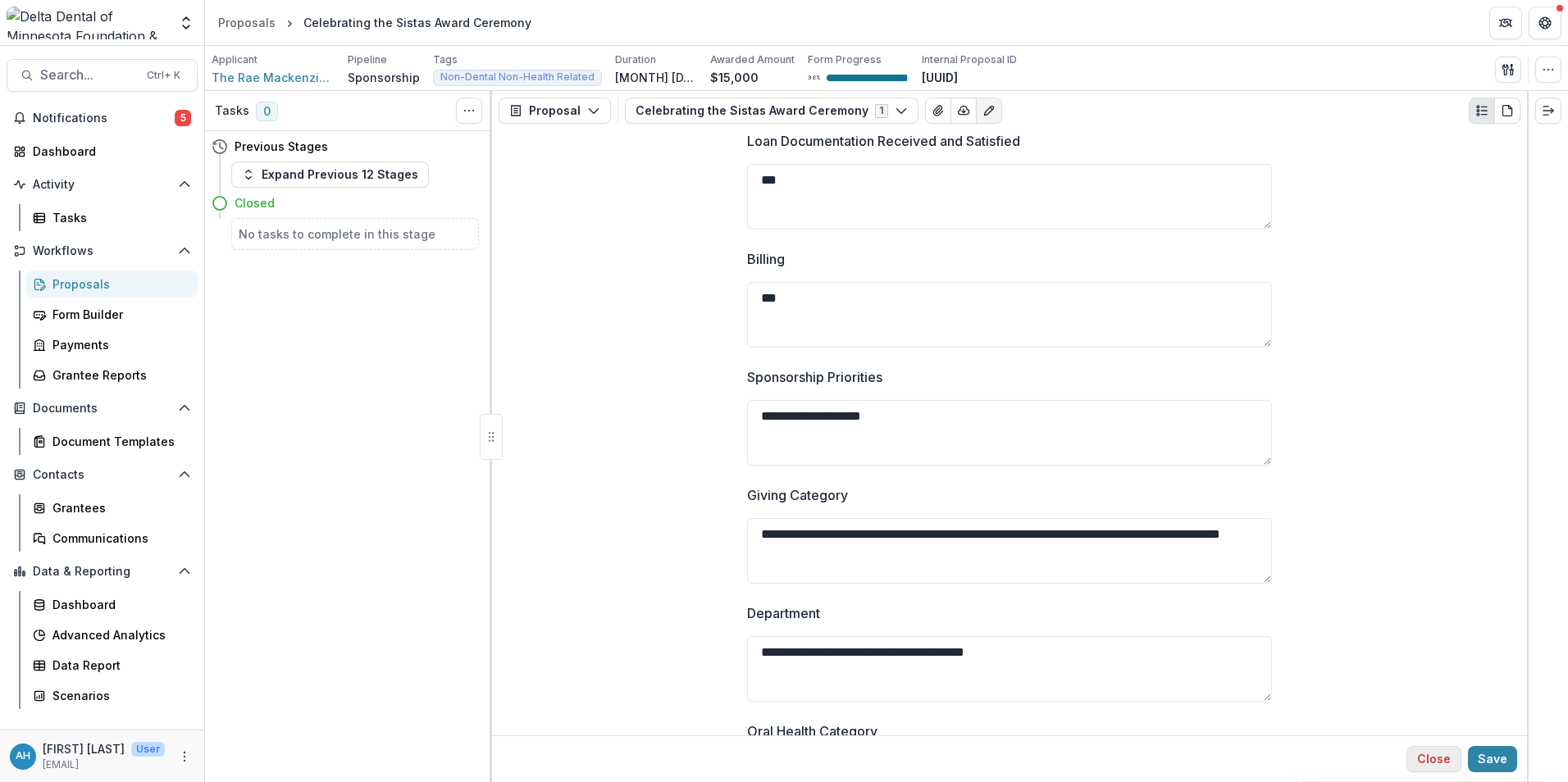 click on "Close" at bounding box center [1434, 759] 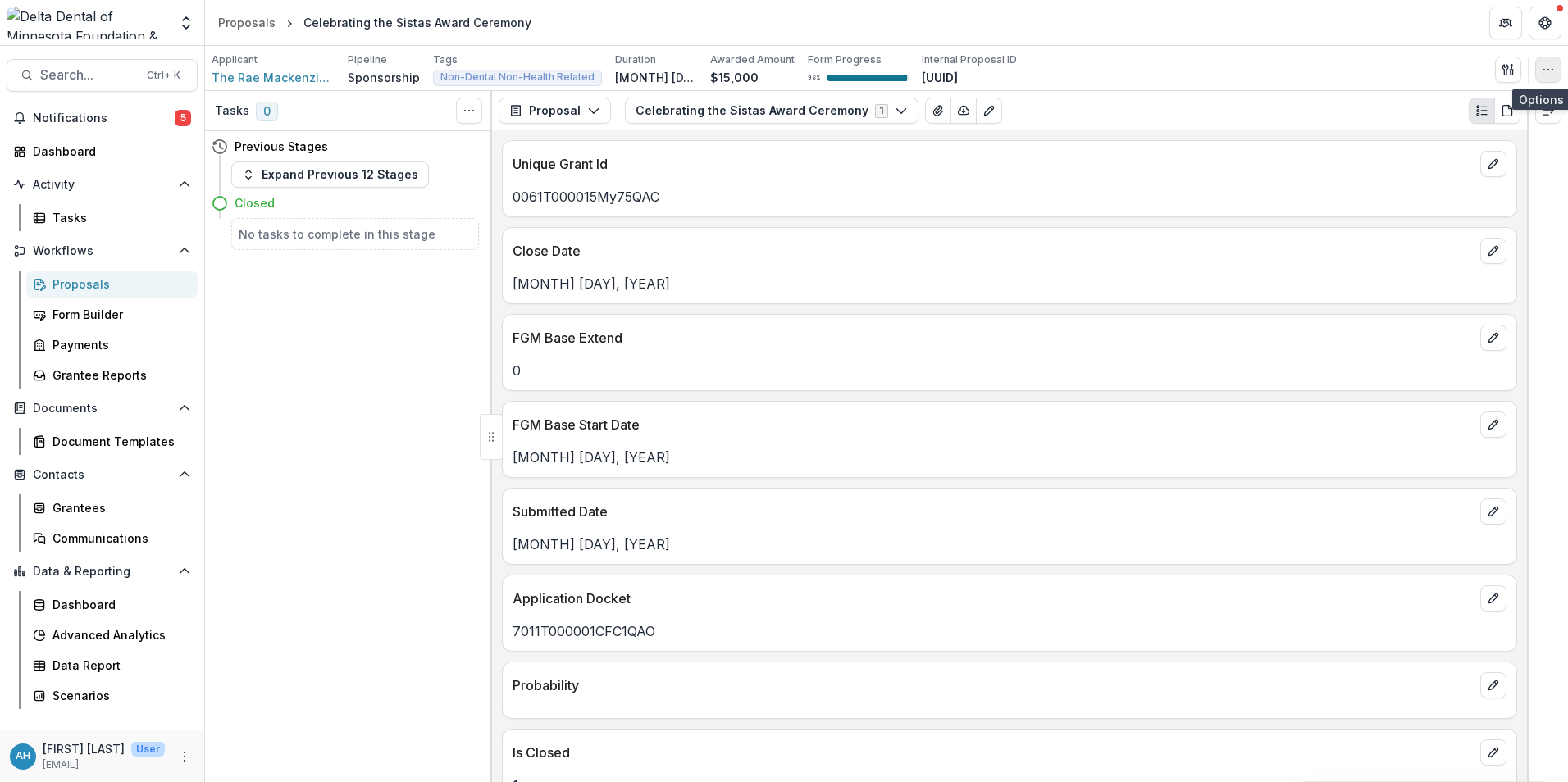click 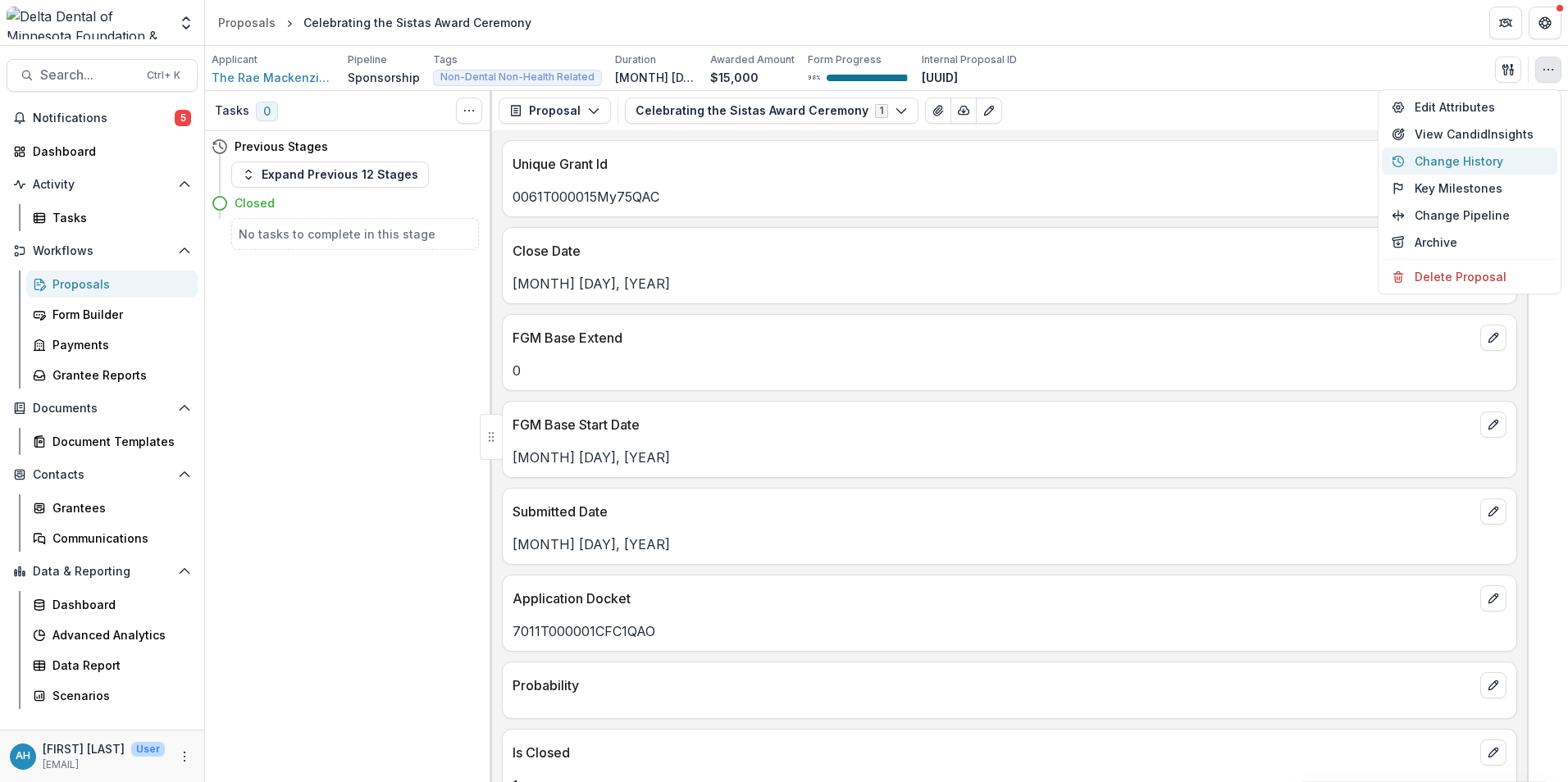 click on "Change History" at bounding box center [1470, 161] 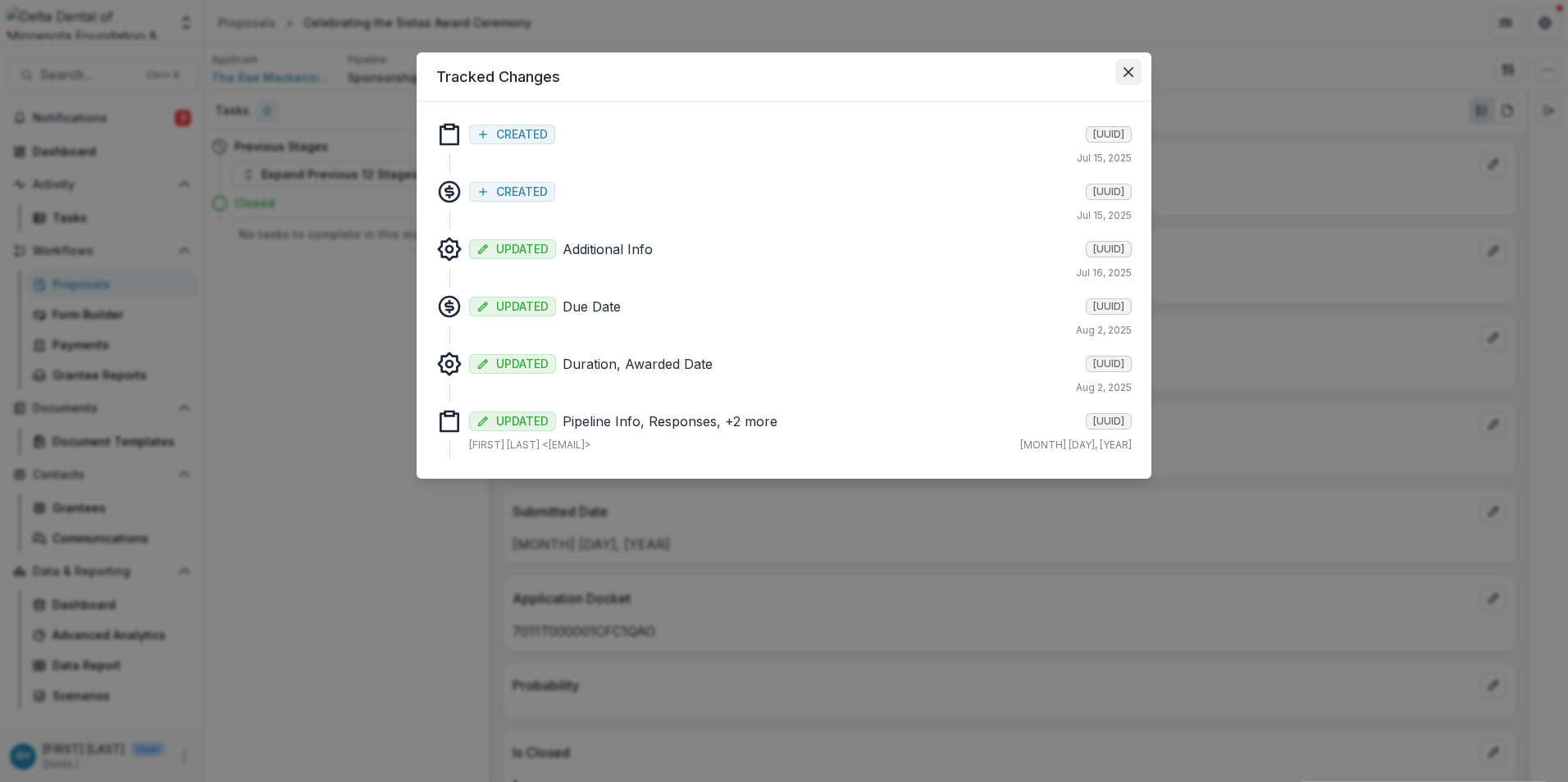 click 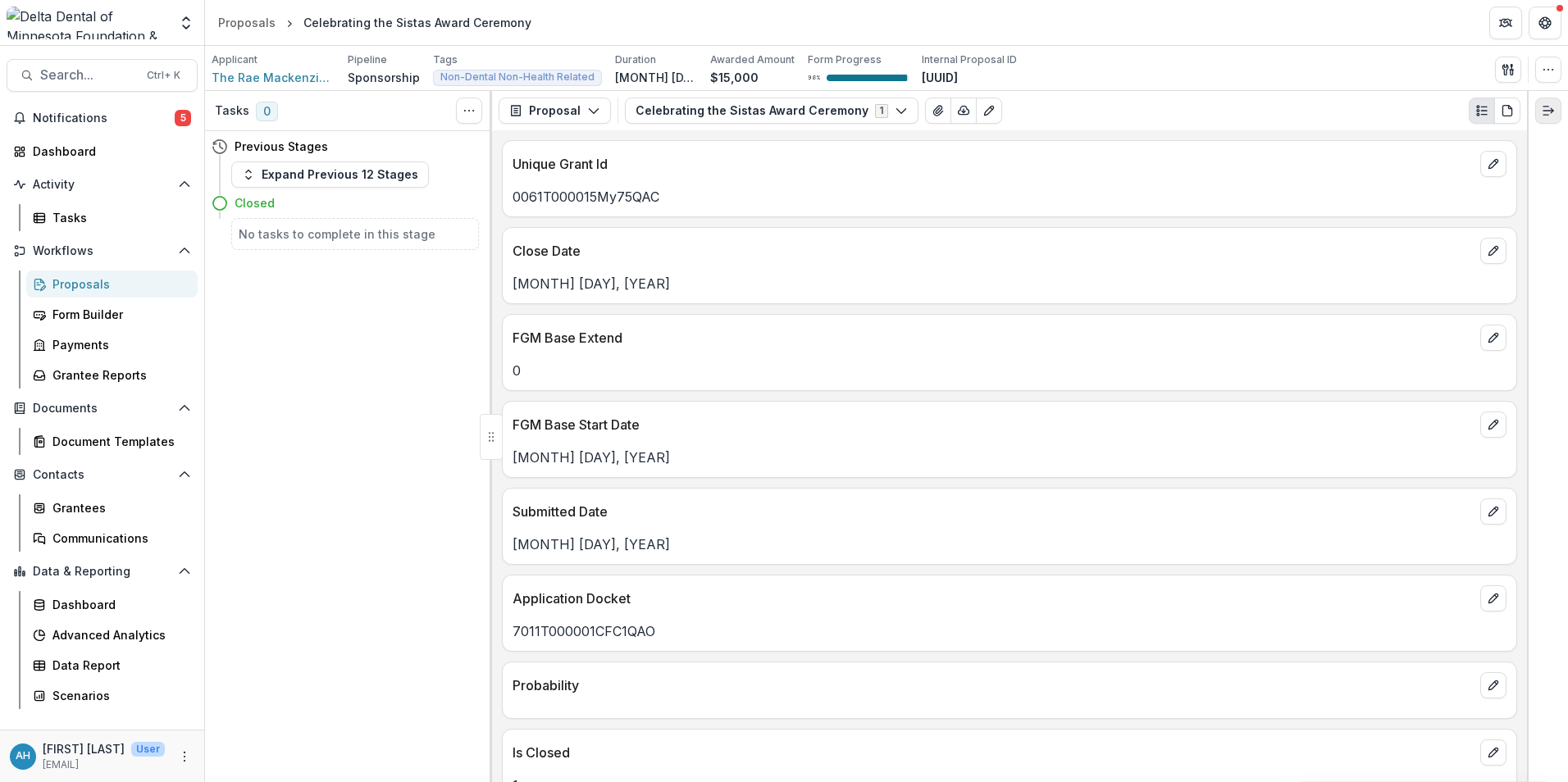 click 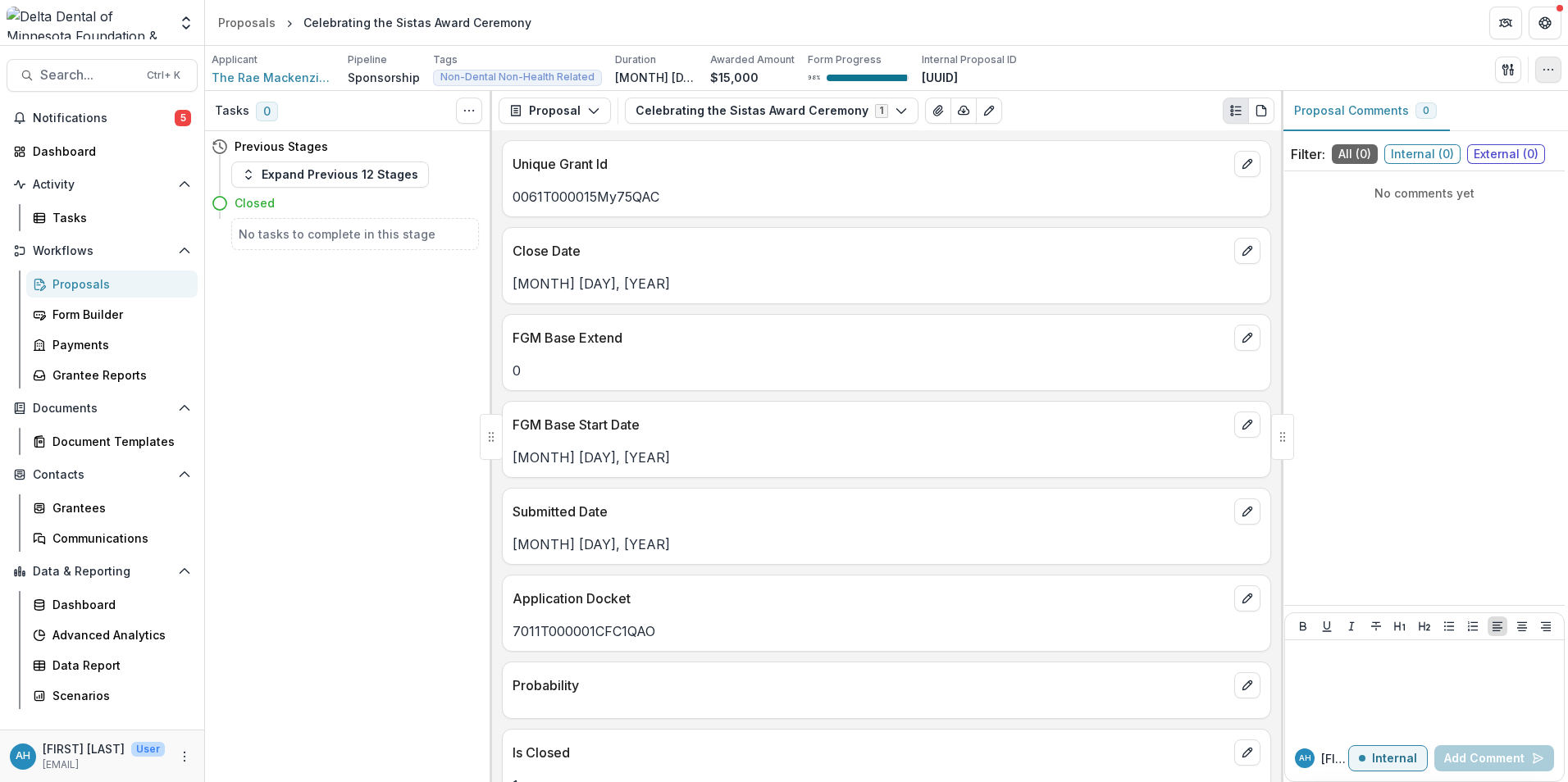 click 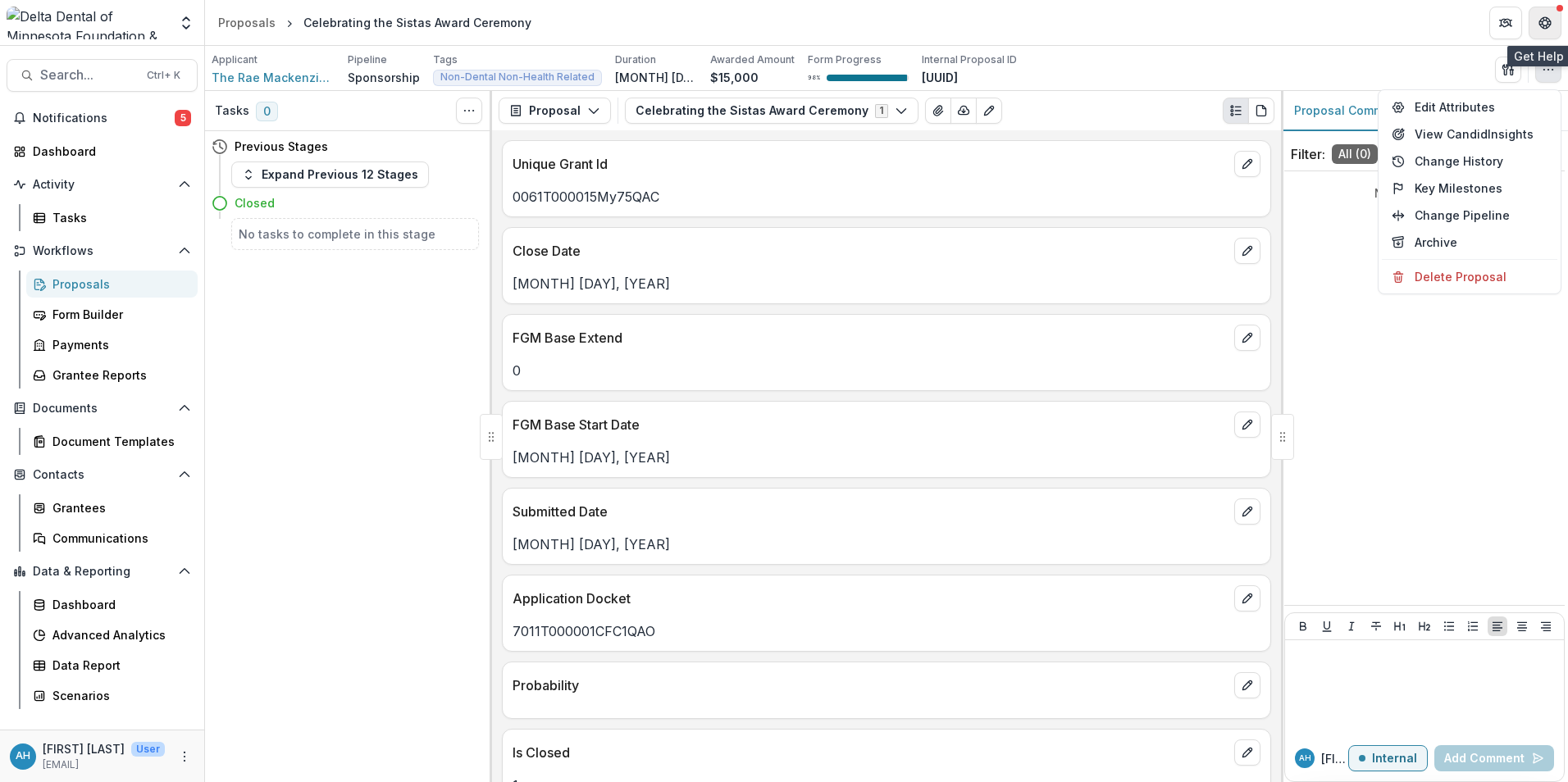 click 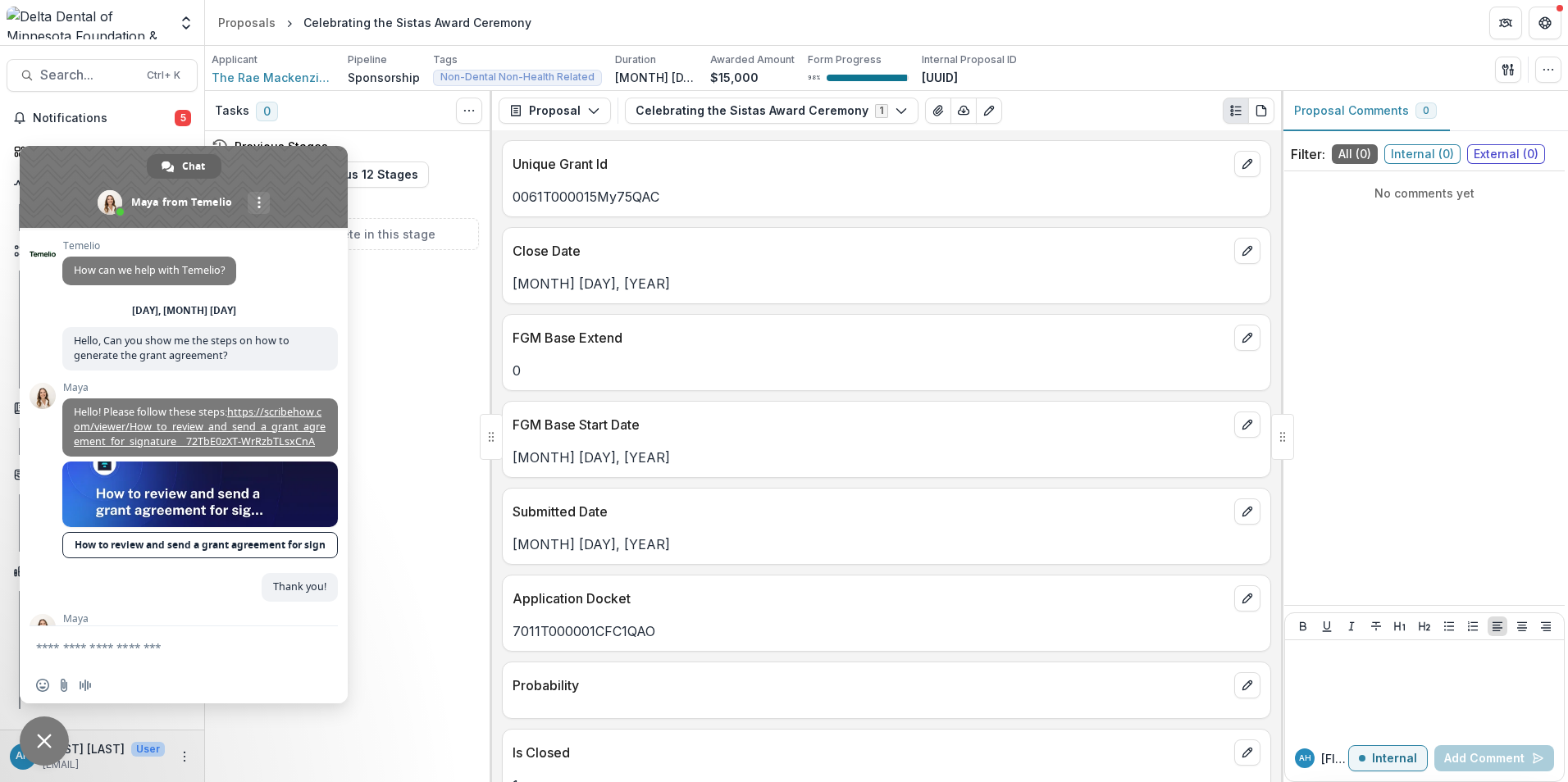 click at bounding box center [44, 741] 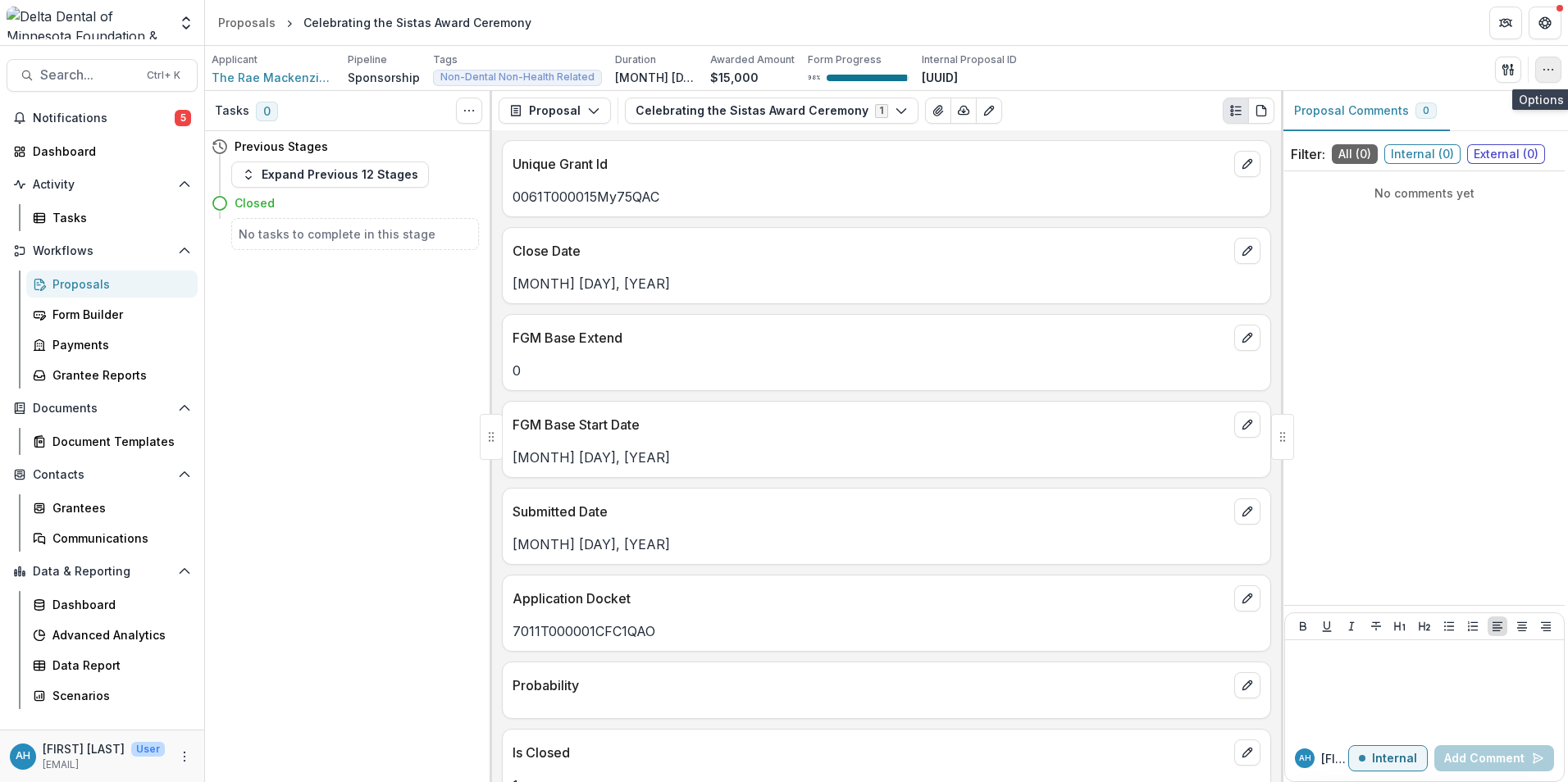 click 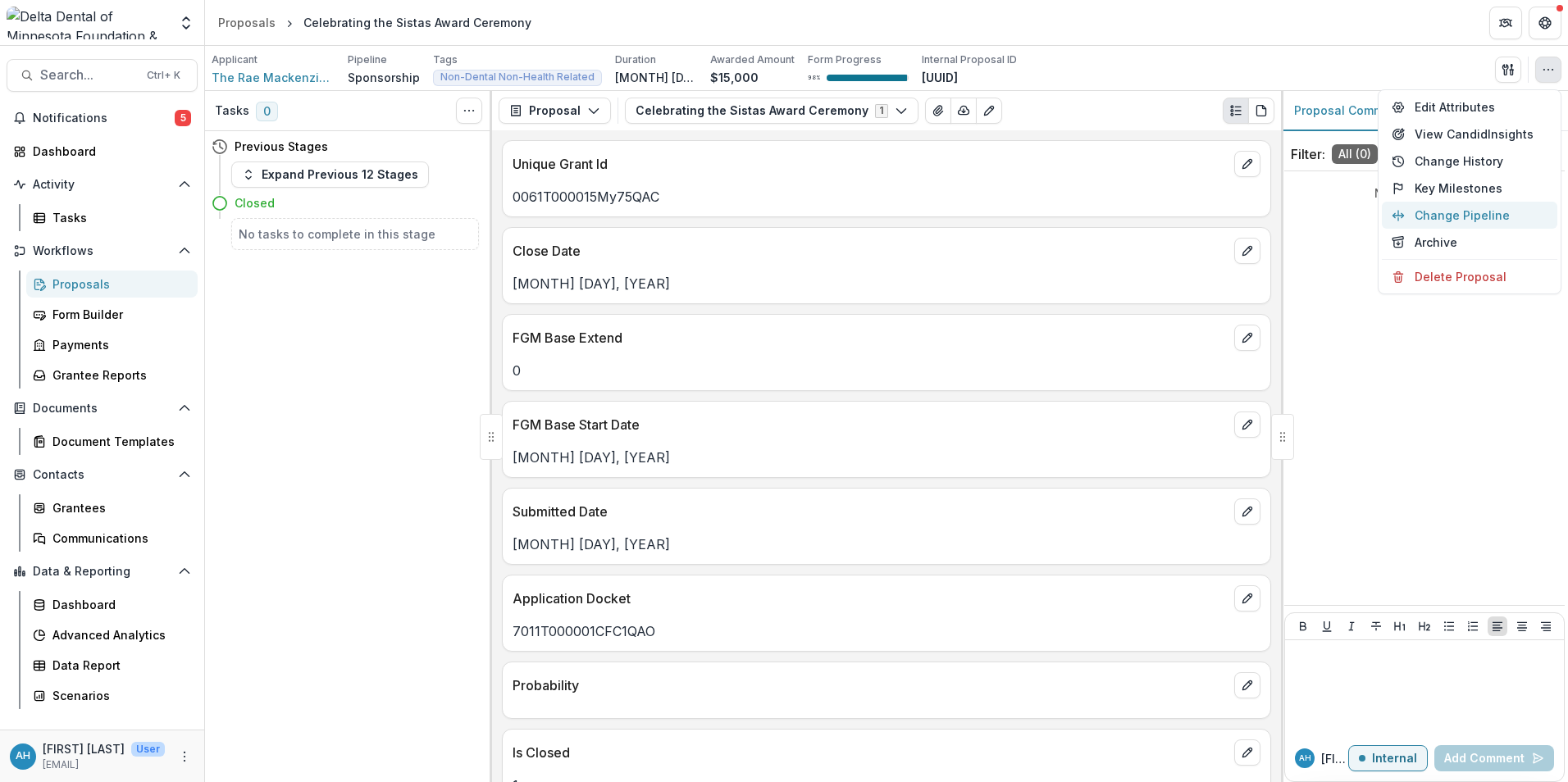 click on "Change Pipeline" at bounding box center [1470, 215] 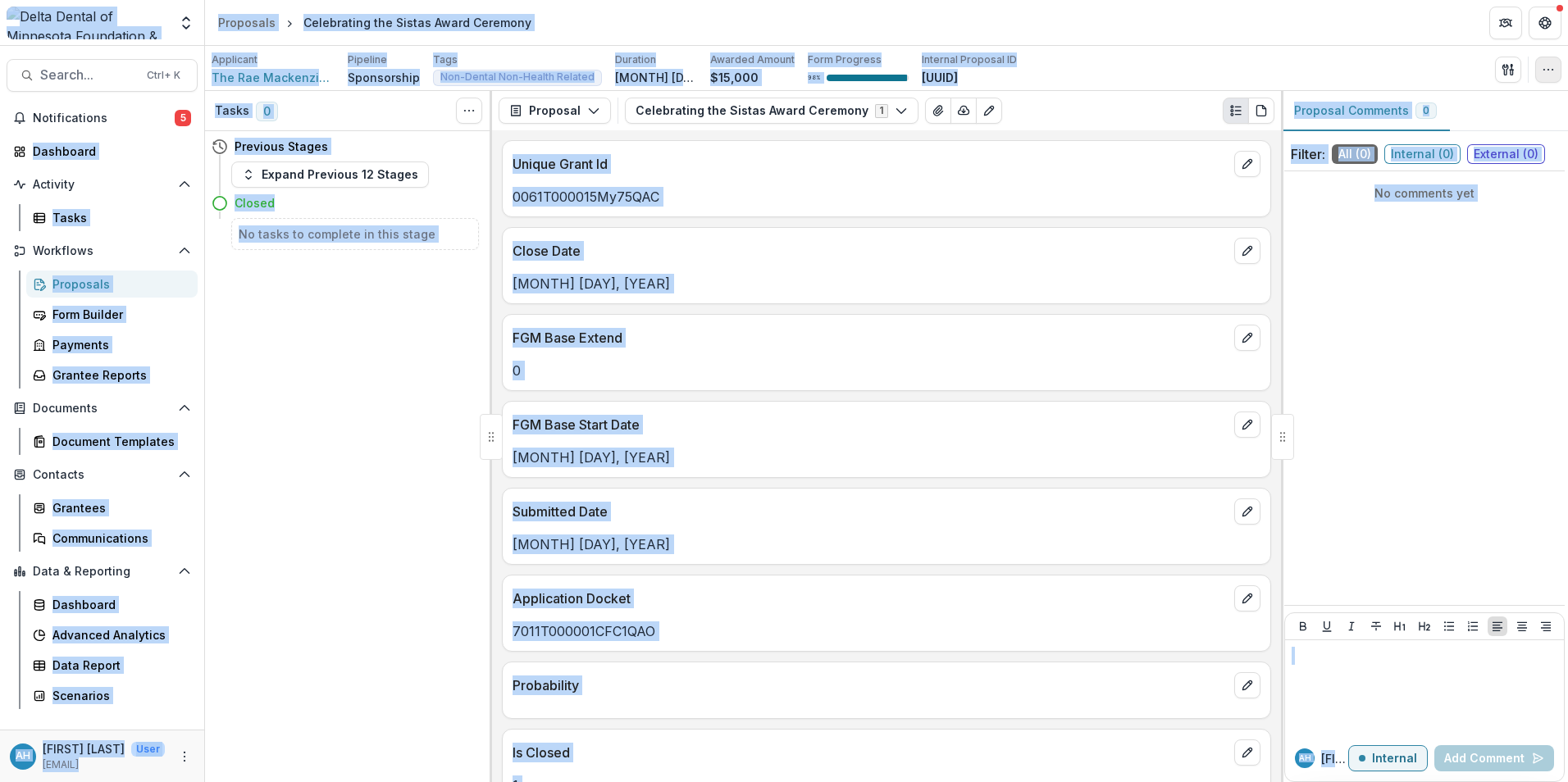 drag, startPoint x: 1489, startPoint y: 213, endPoint x: 1541, endPoint y: 66, distance: 155.92626 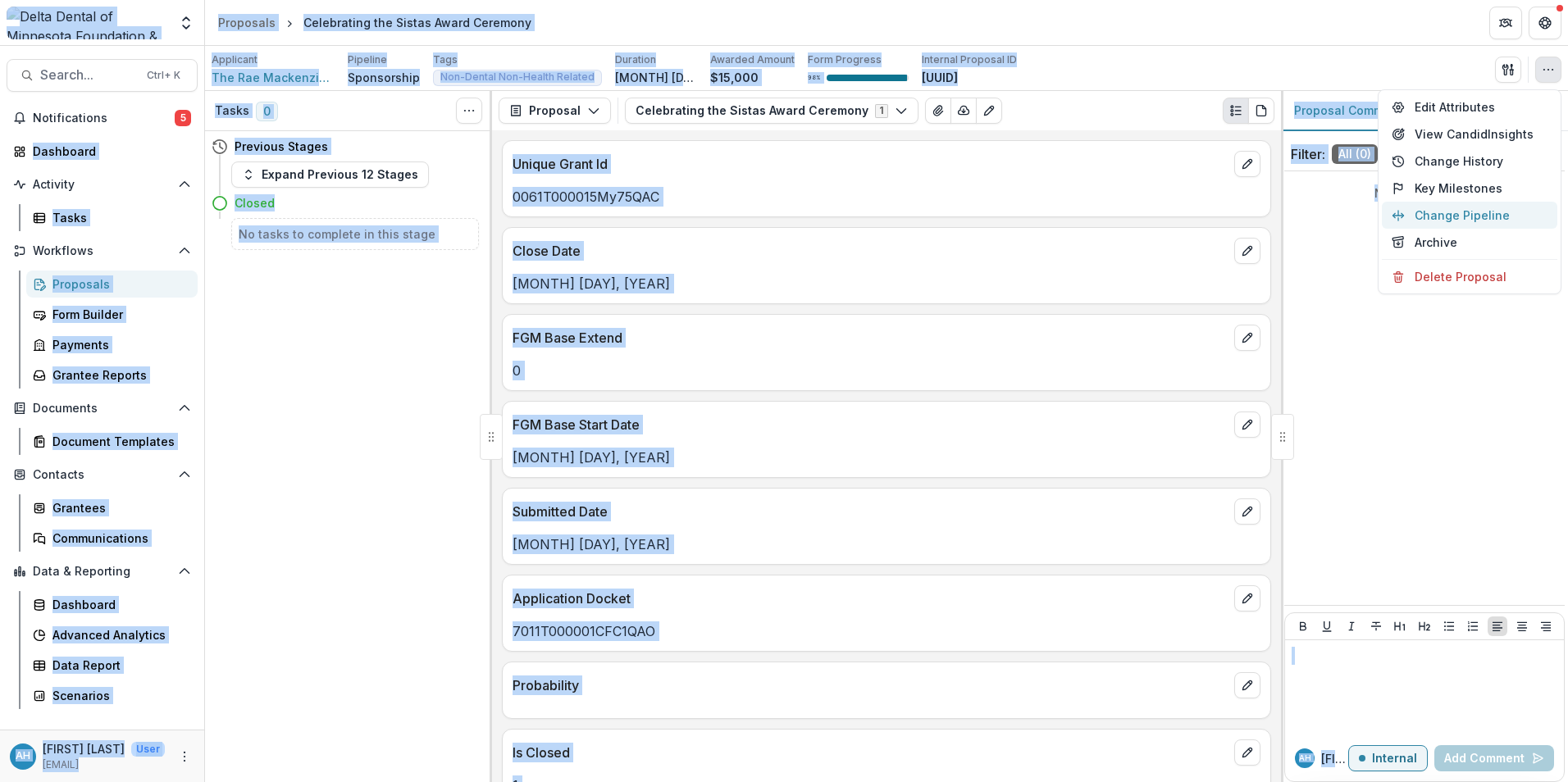 click on "Change Pipeline" at bounding box center [1470, 215] 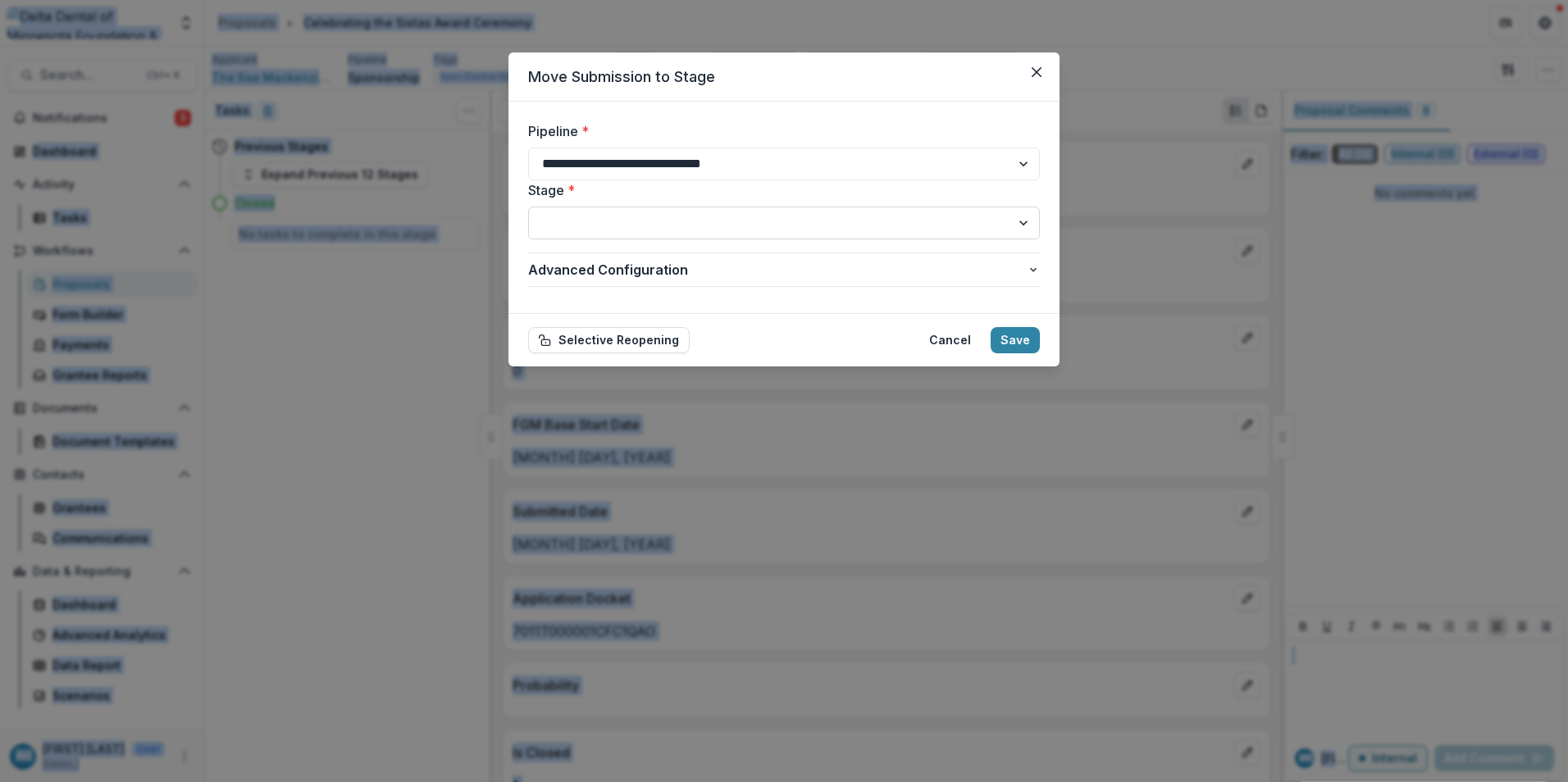 click on "**********" at bounding box center (784, 223) 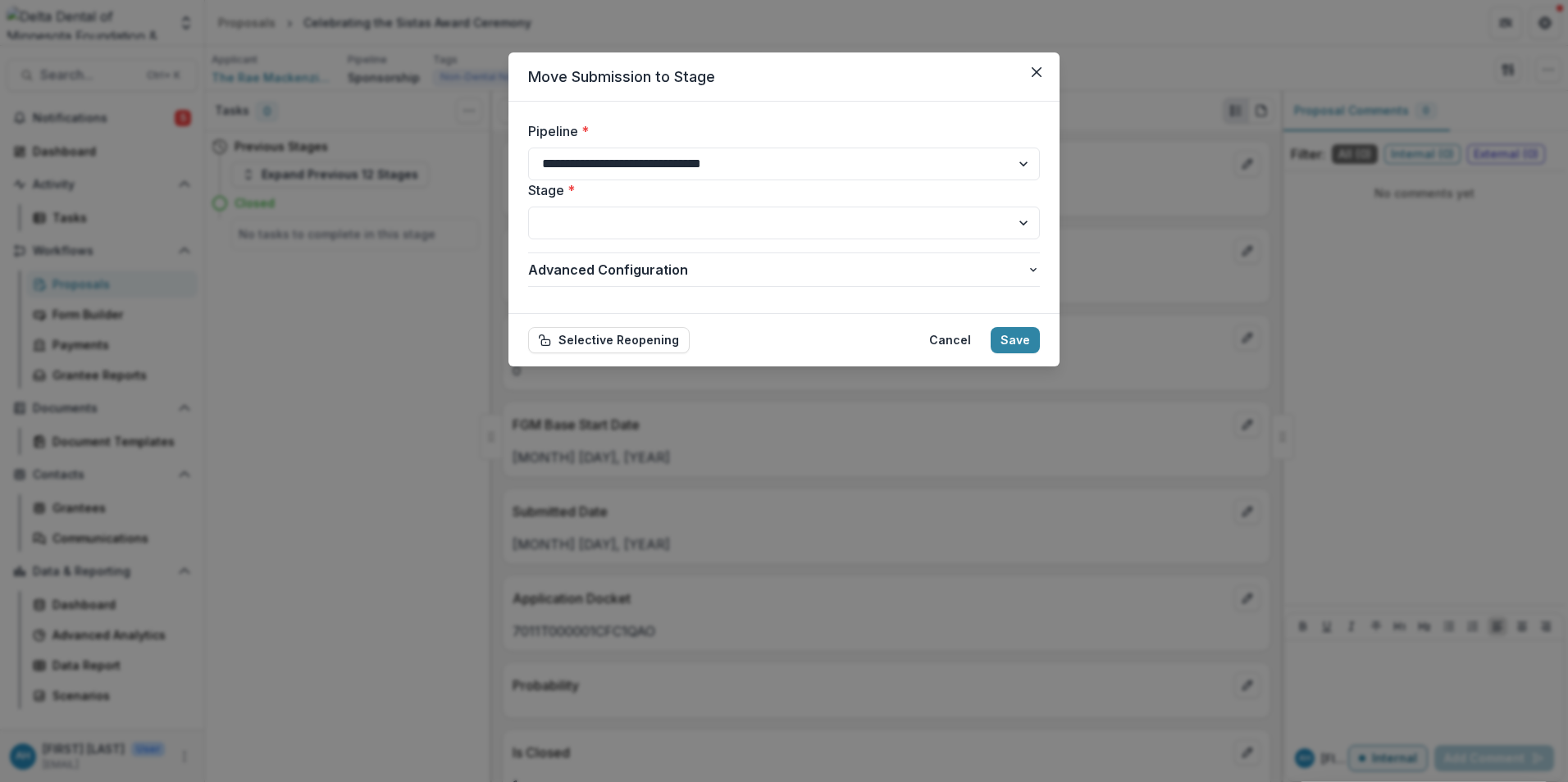 click on "Pipeline *" at bounding box center [779, 131] 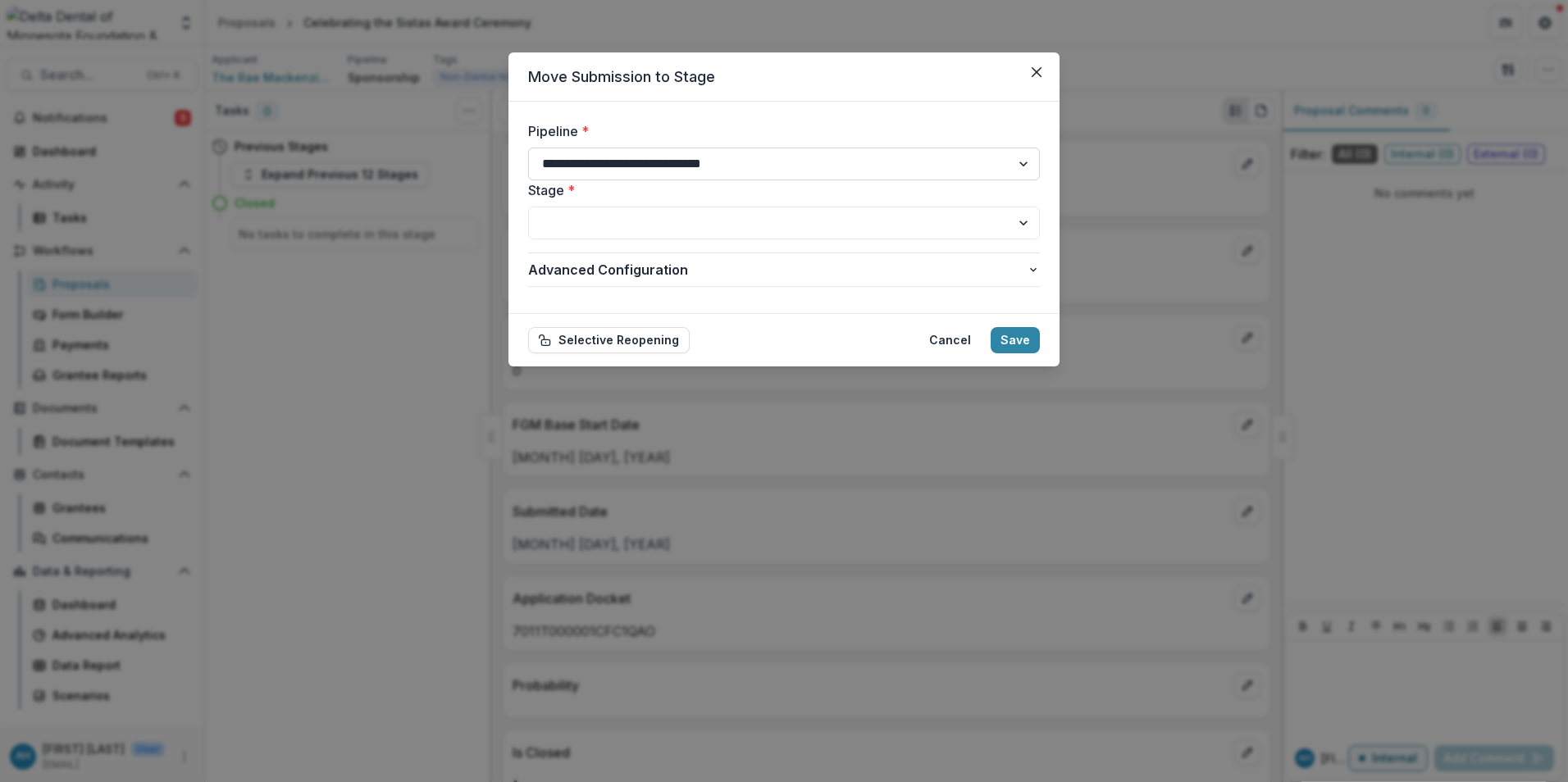 click on "**********" at bounding box center [784, 164] 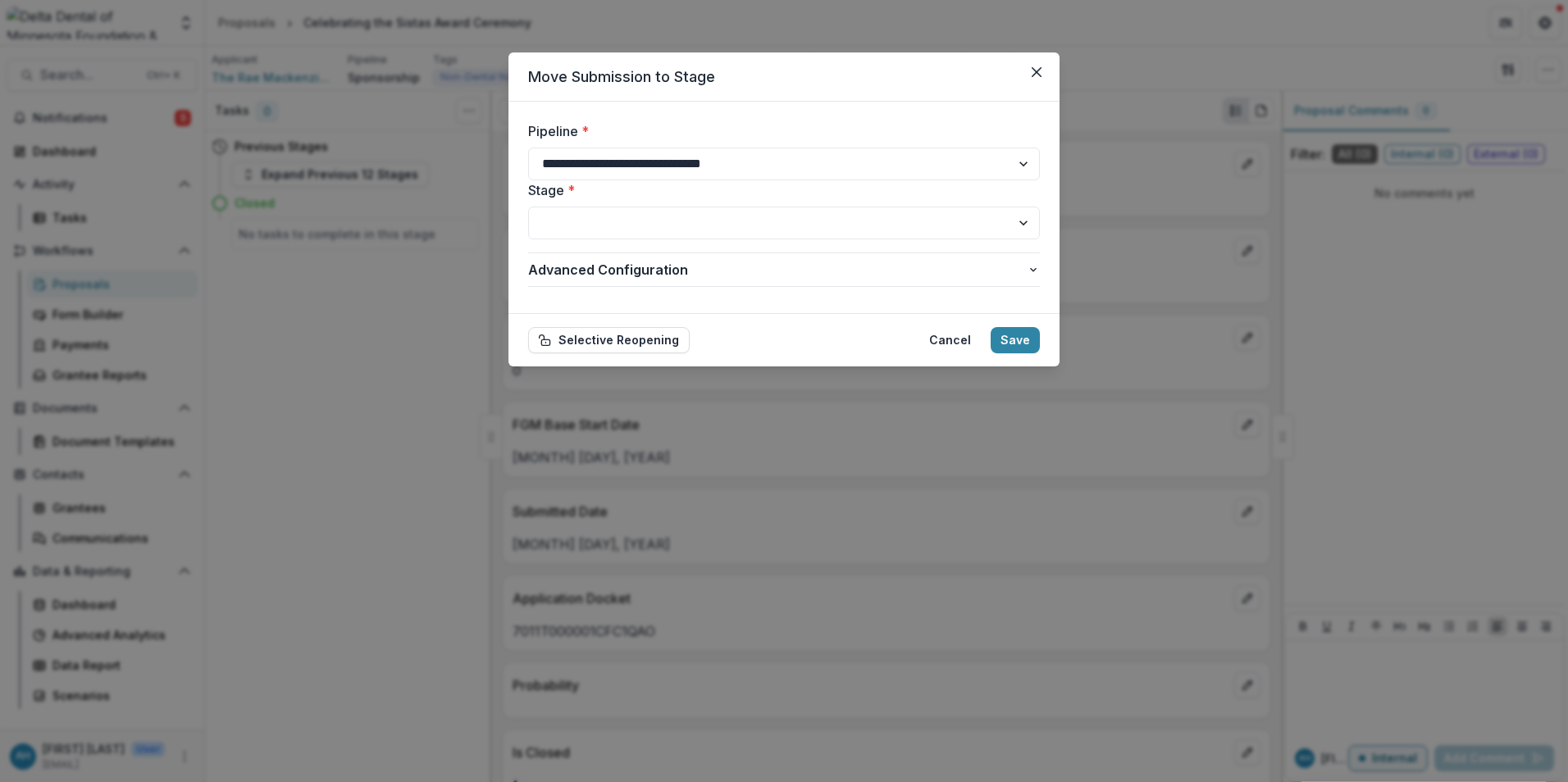 click on "**********" at bounding box center [784, 207] 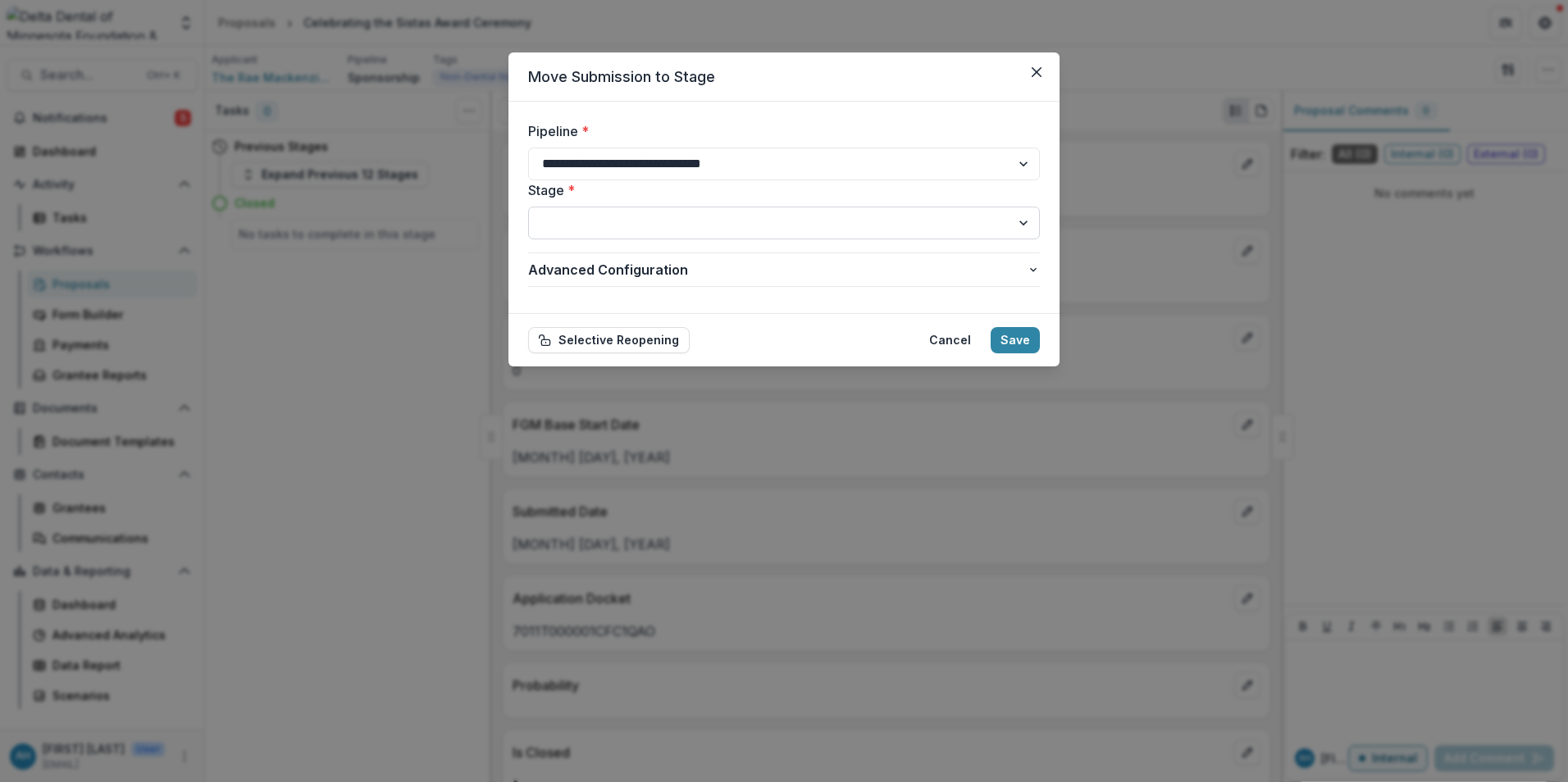 click on "**********" at bounding box center (784, 223) 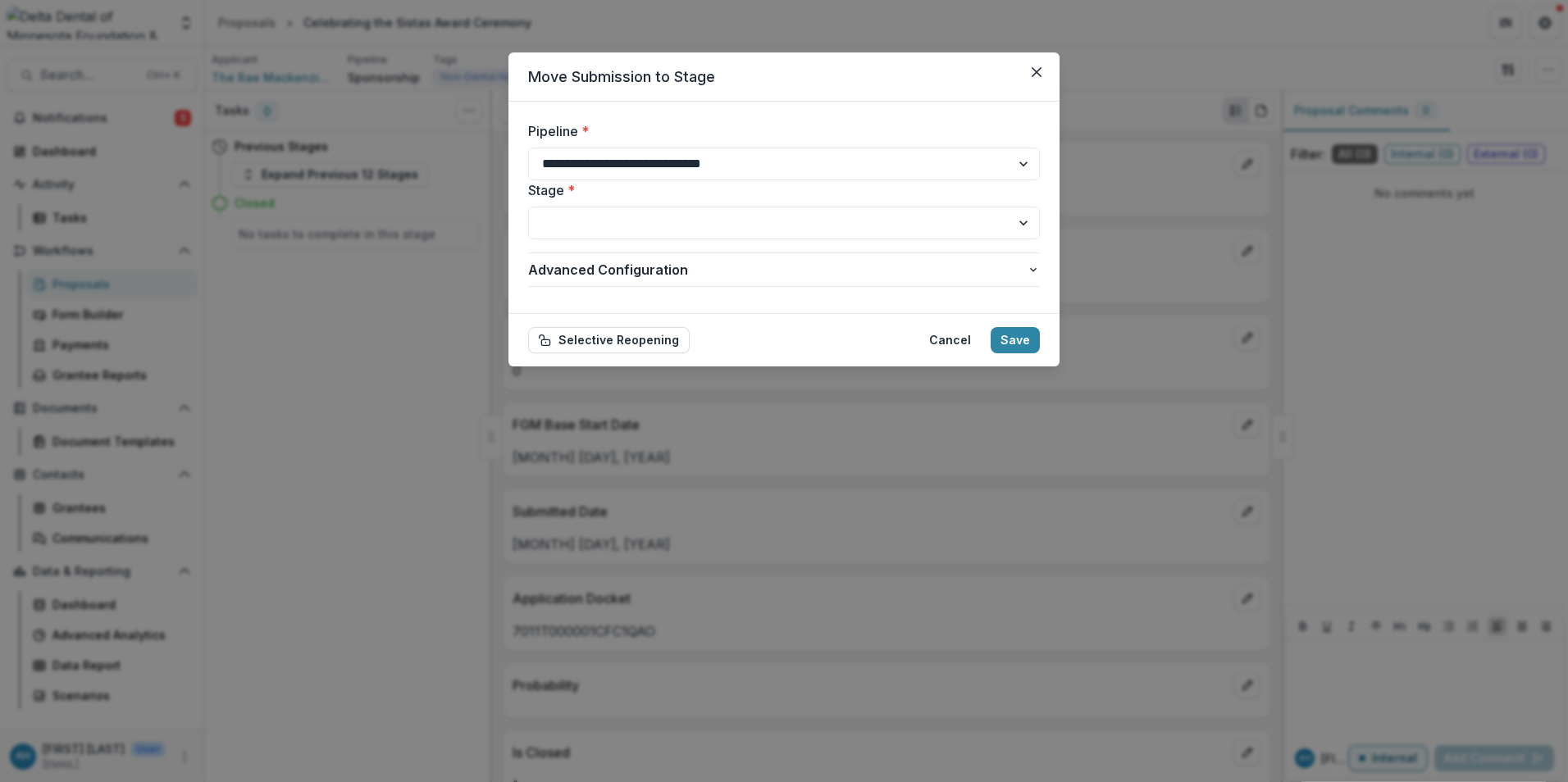 select on "**********" 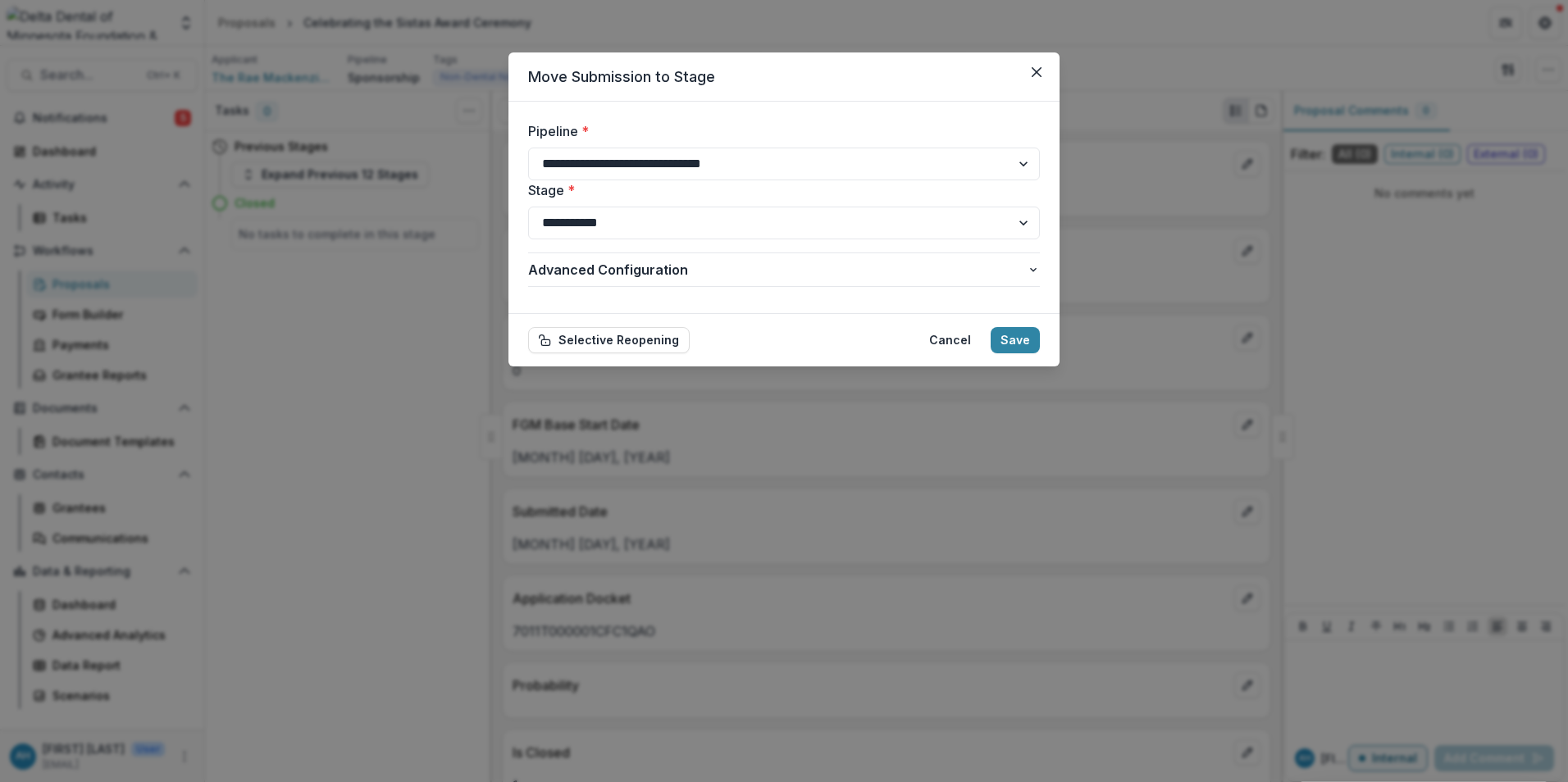 click on "**********" at bounding box center (784, 223) 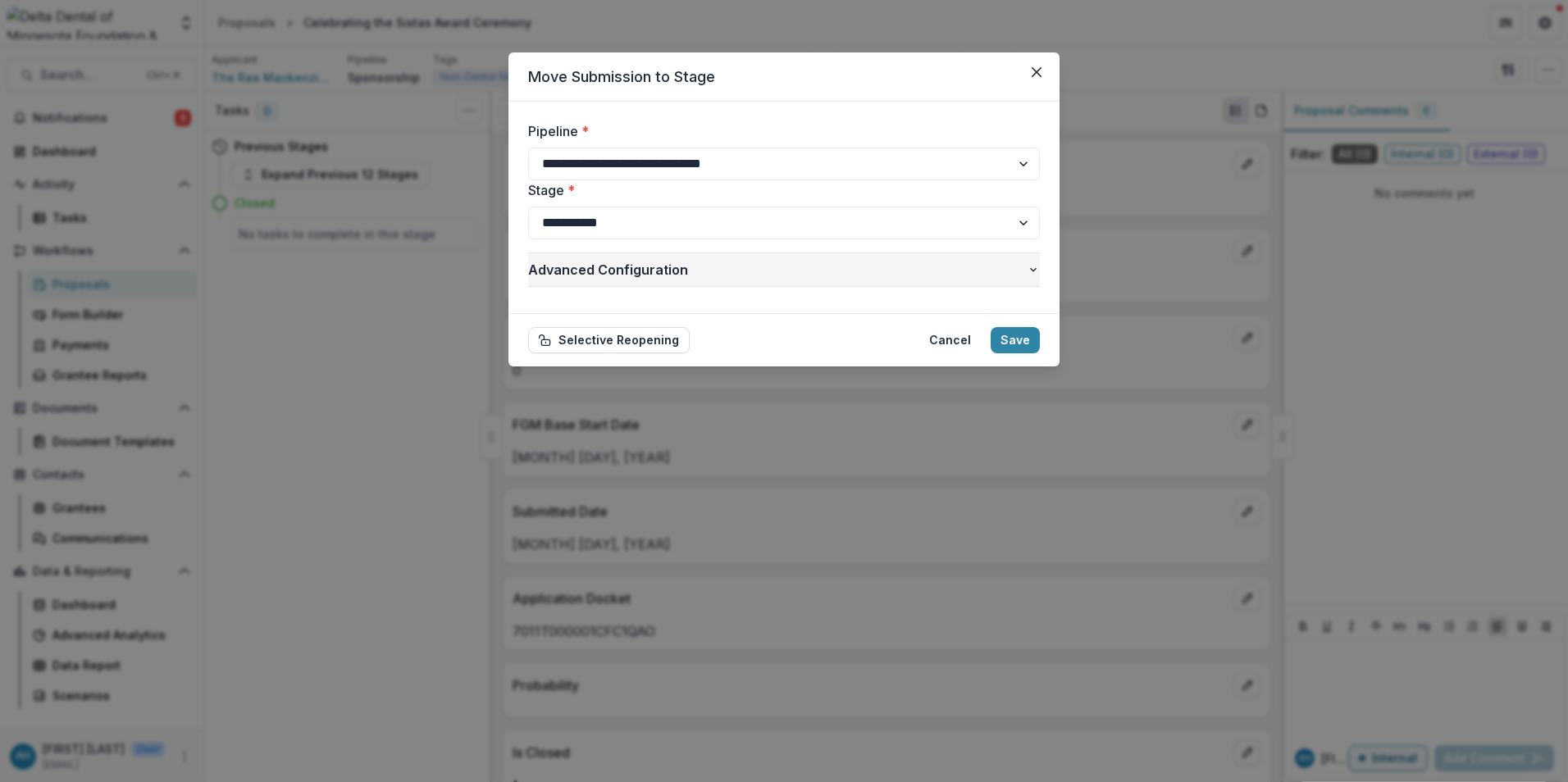 click on "Advanced Configuration" at bounding box center [784, 270] 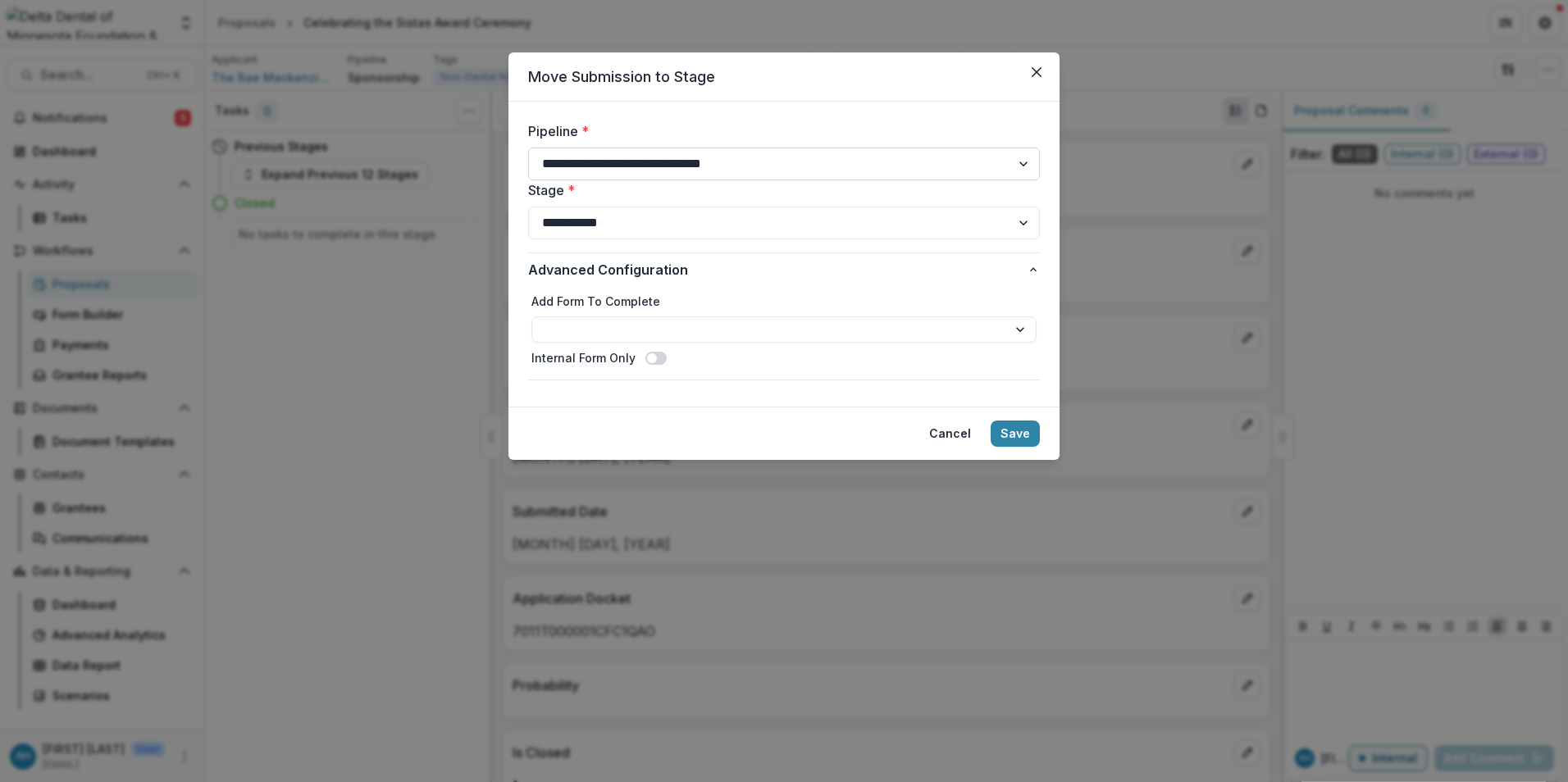 click on "**********" at bounding box center (784, 164) 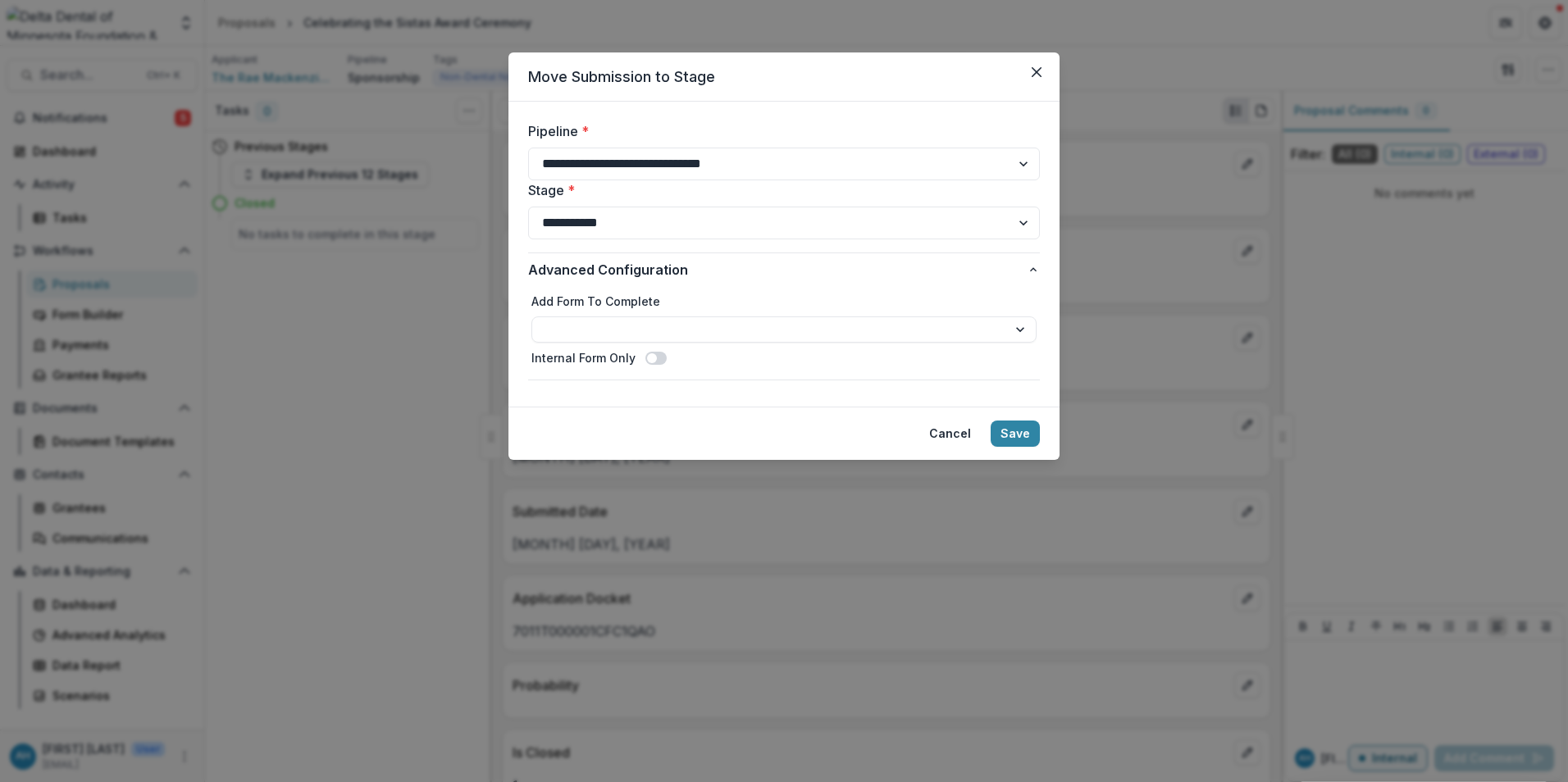select on "**********" 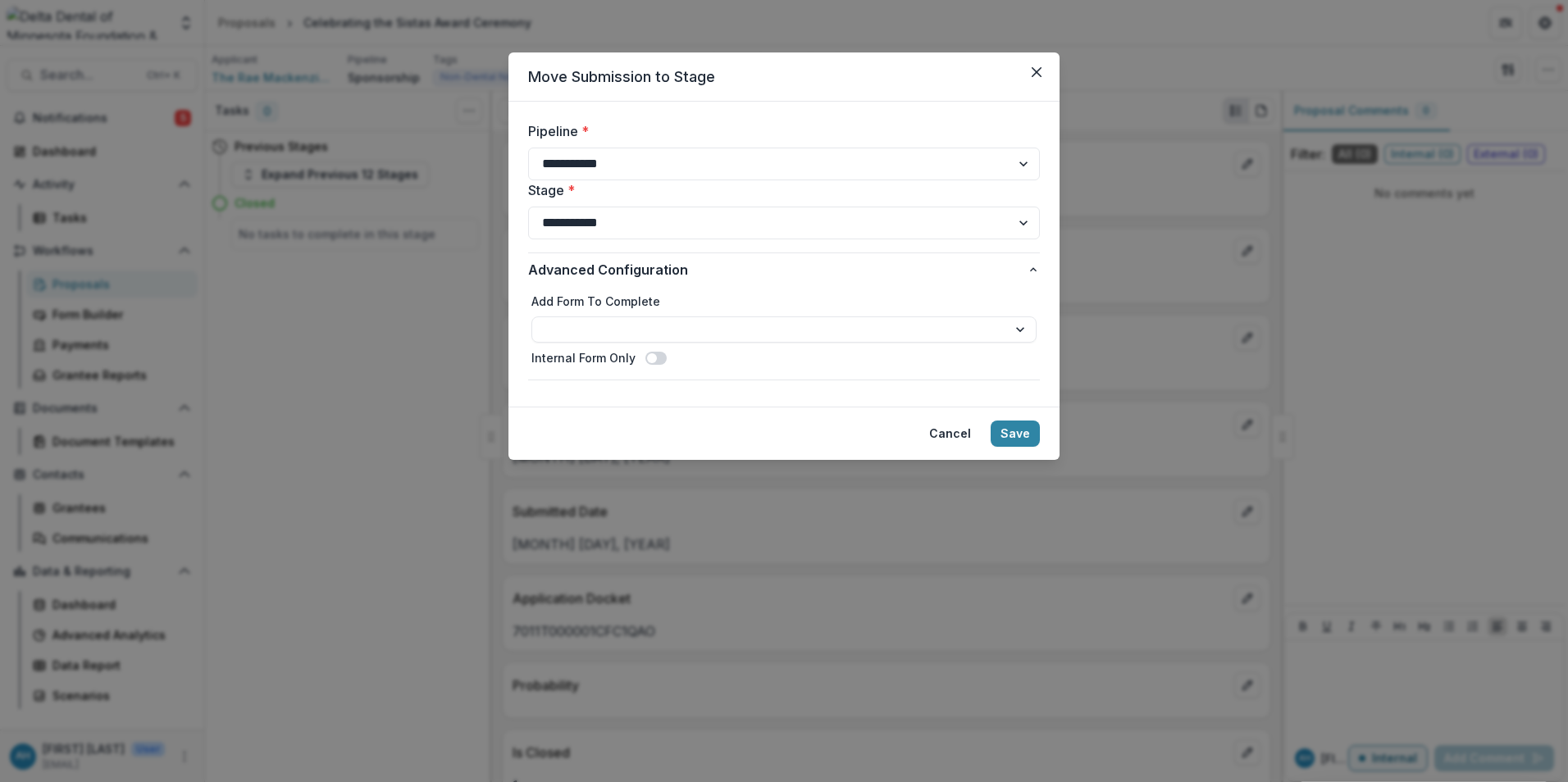 click on "**********" at bounding box center (784, 164) 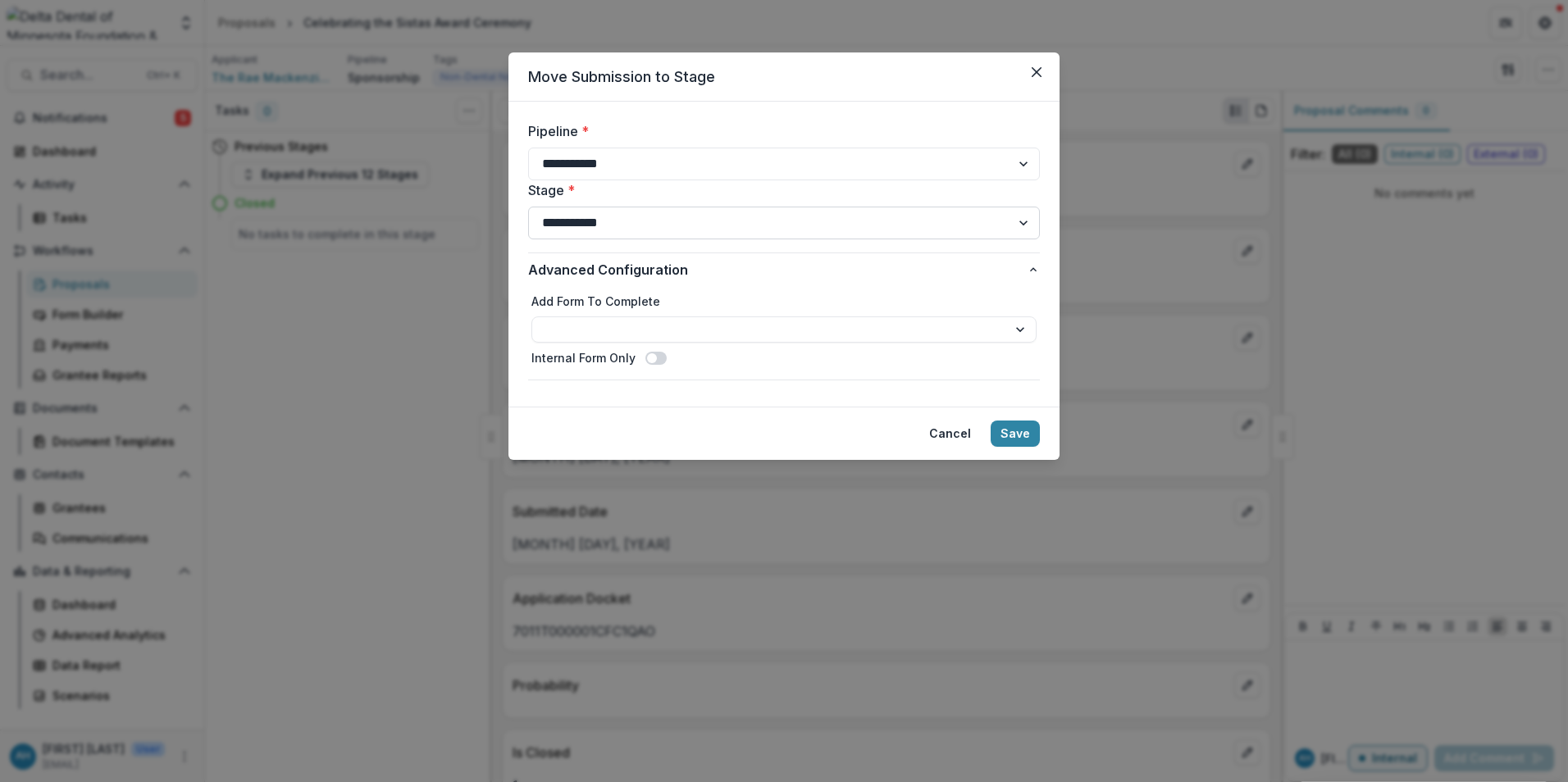 click on "**********" at bounding box center (784, 223) 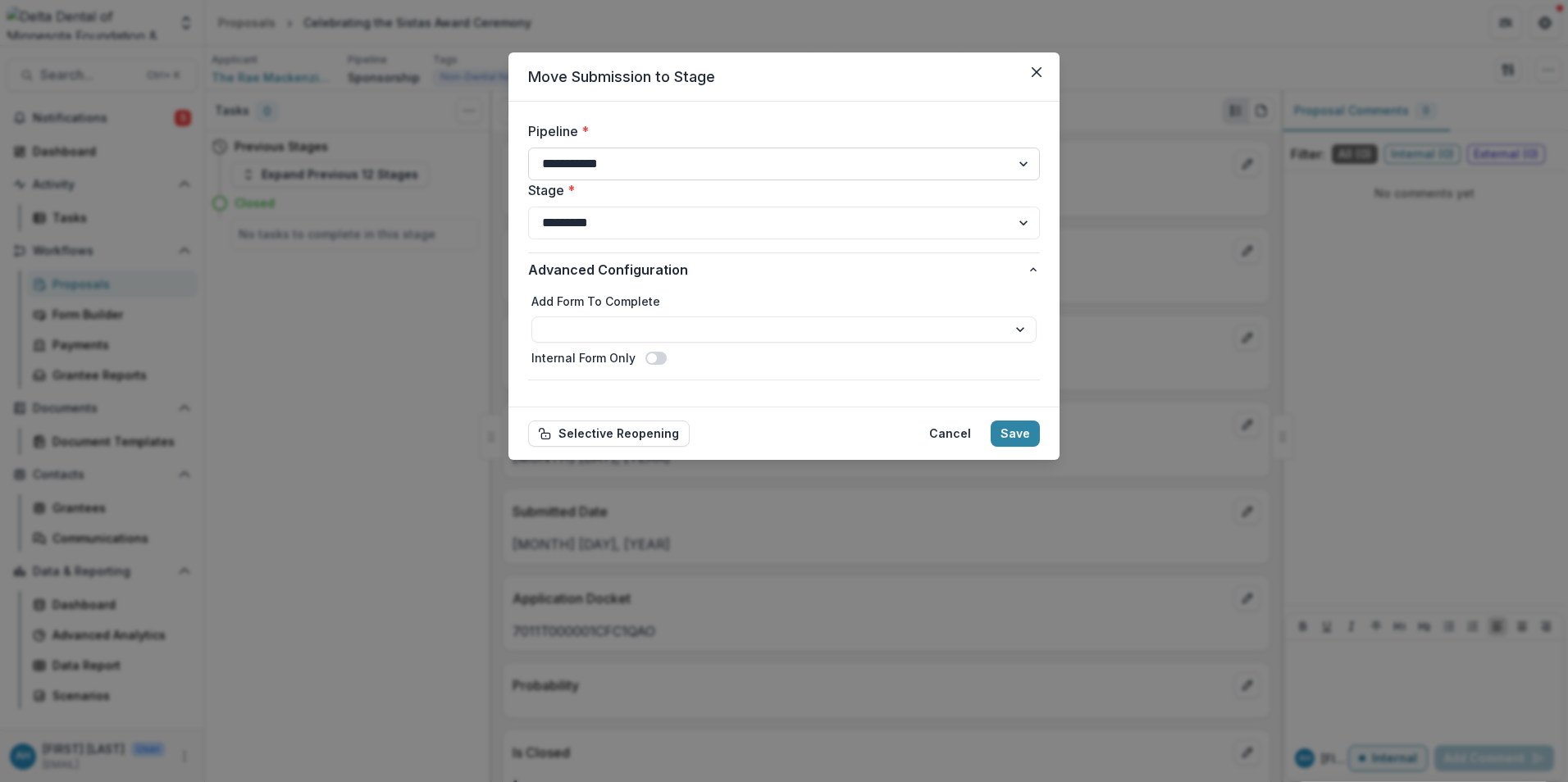 click on "**********" at bounding box center [784, 164] 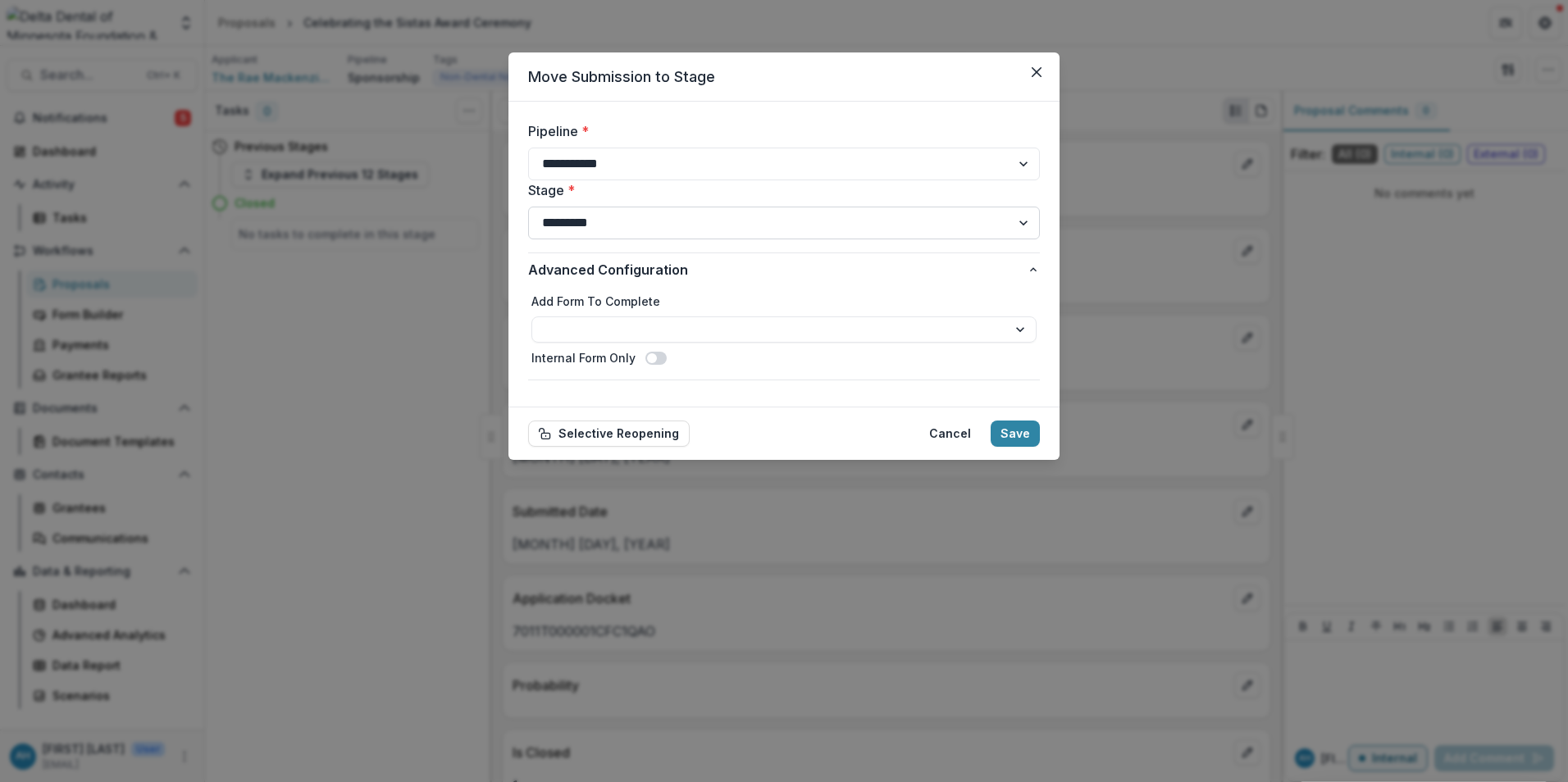click on "**********" at bounding box center (784, 223) 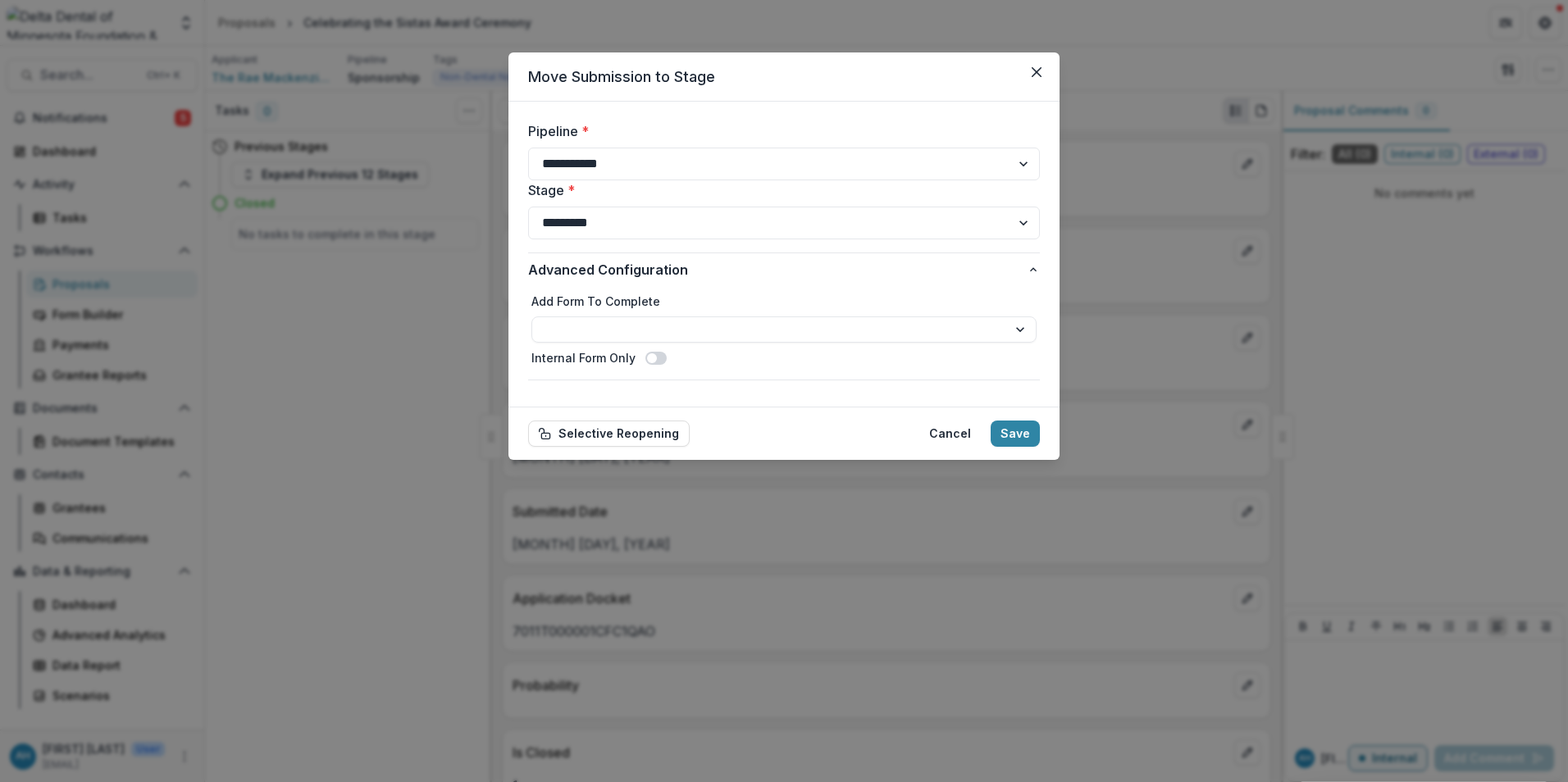 select on "*****" 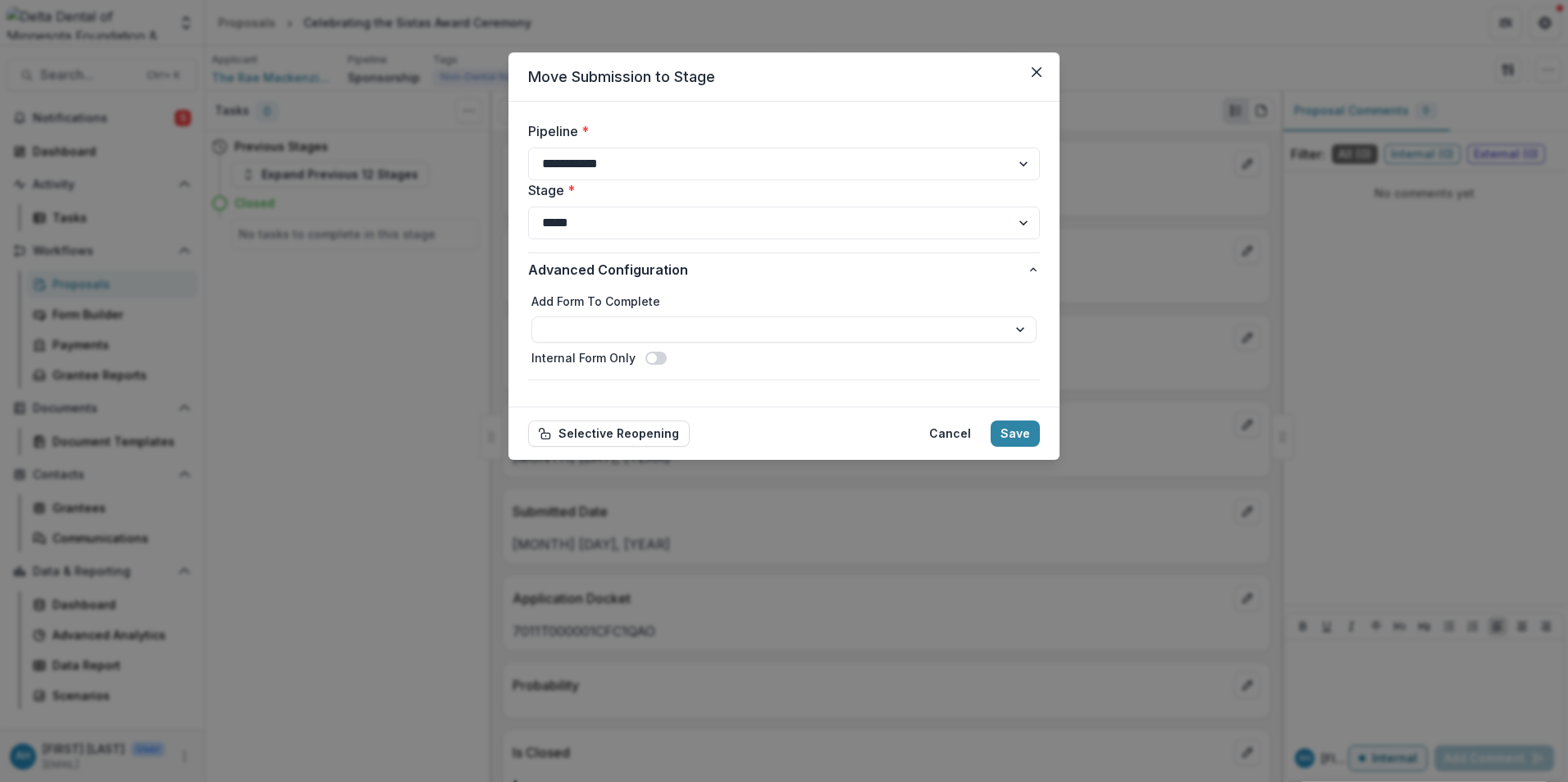 click on "**********" at bounding box center (784, 223) 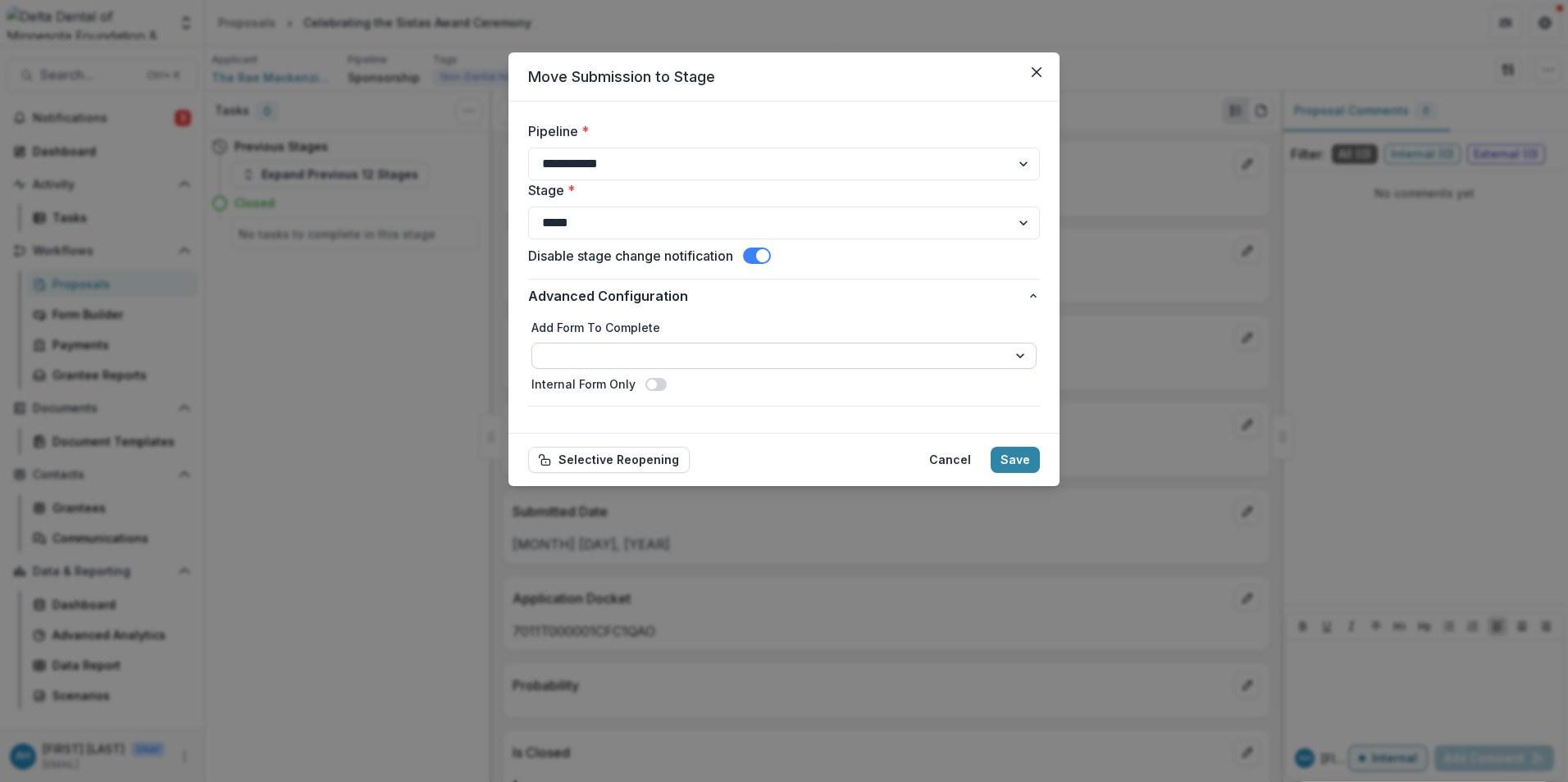 click on "**********" at bounding box center [784, 356] 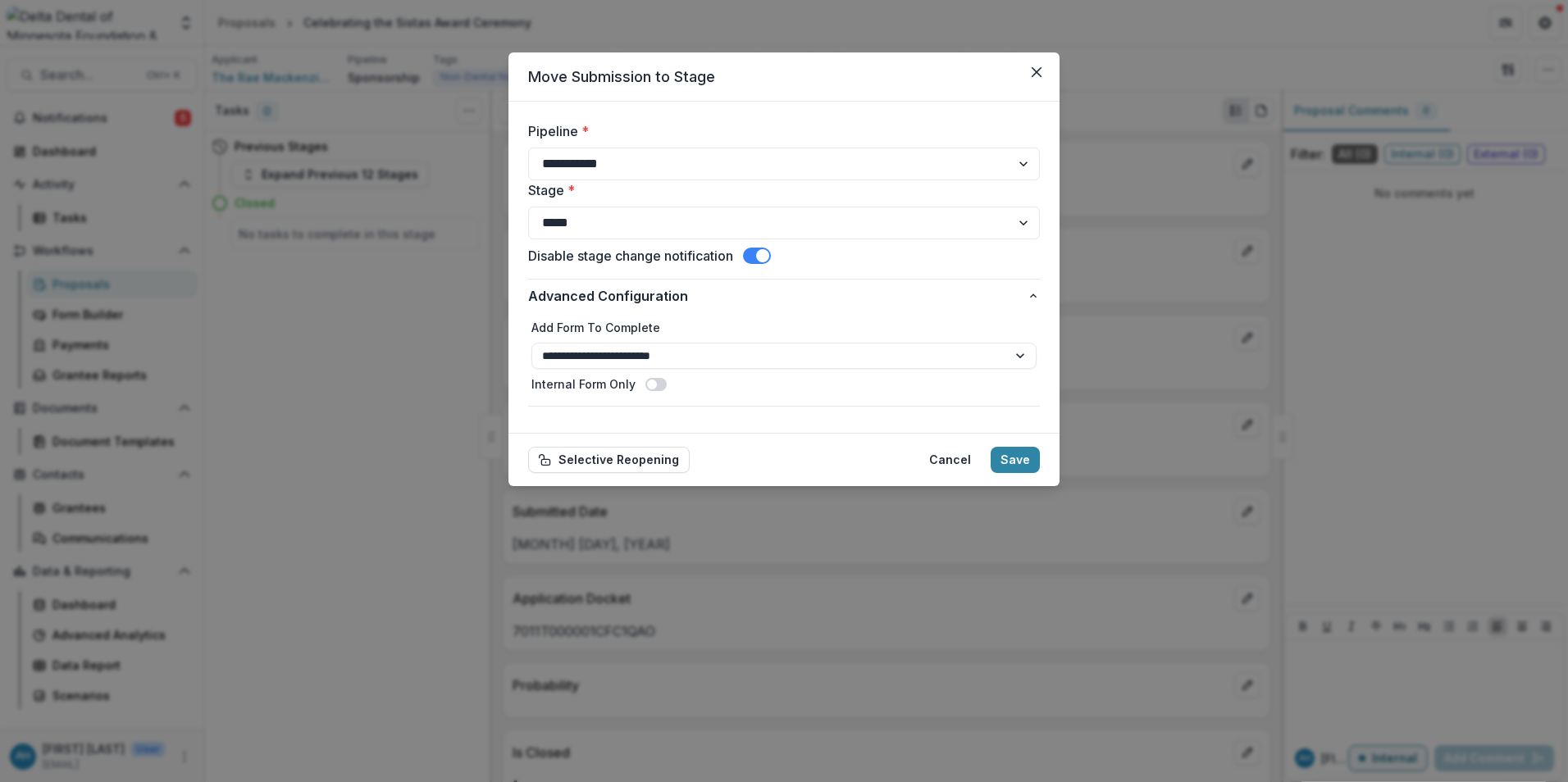 select on "**********" 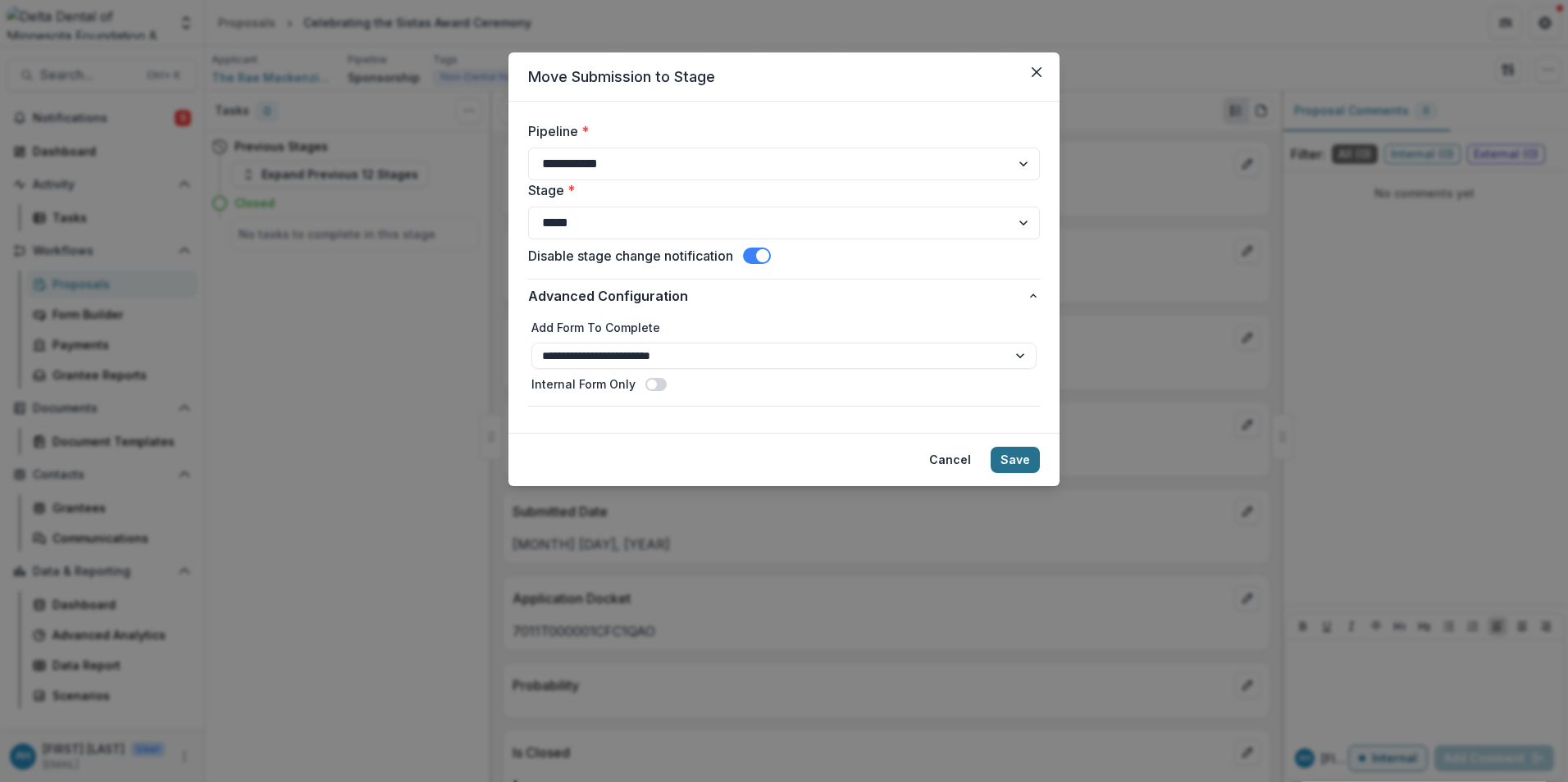 click on "Save" at bounding box center (1015, 460) 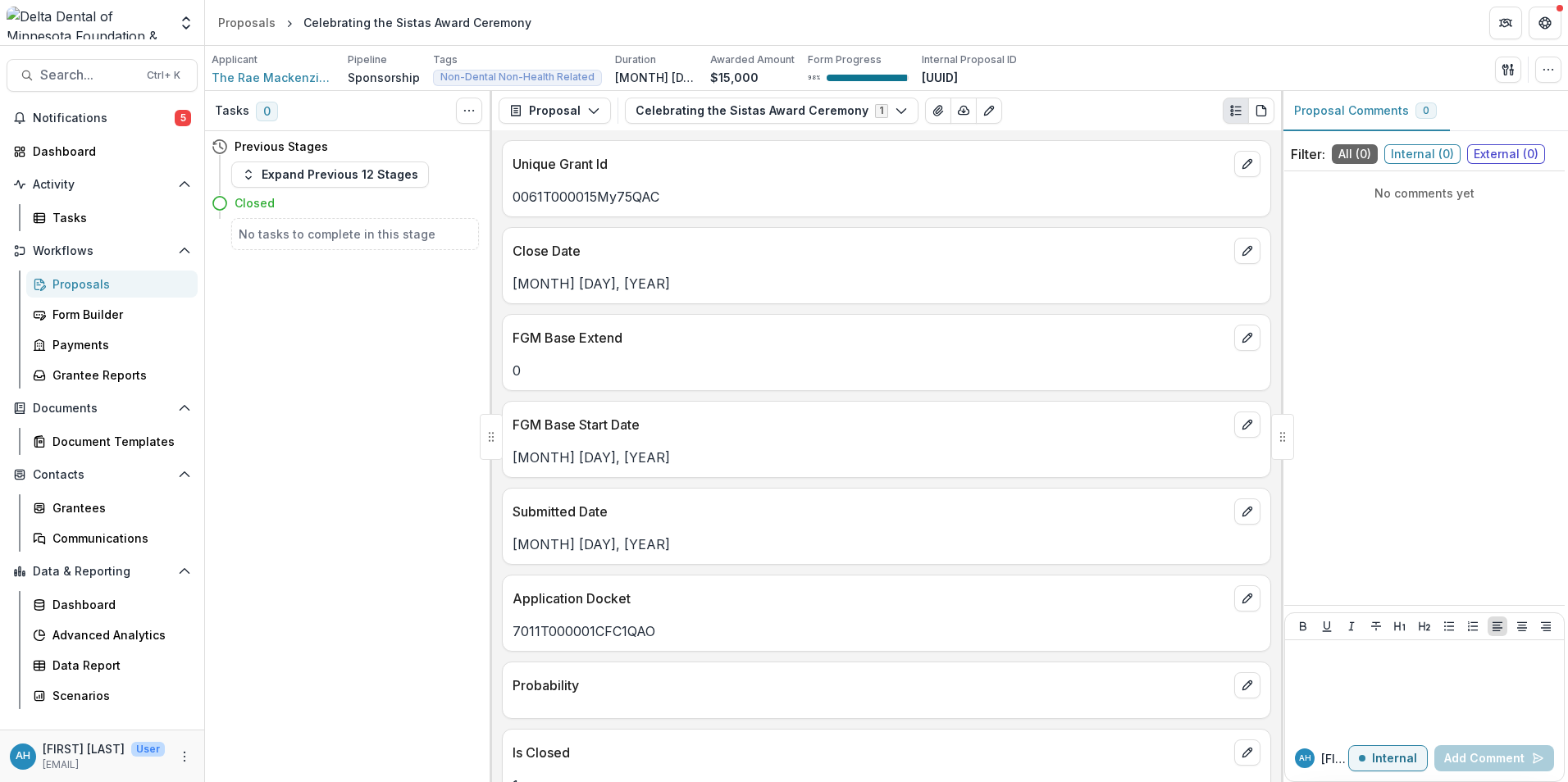 select on "******" 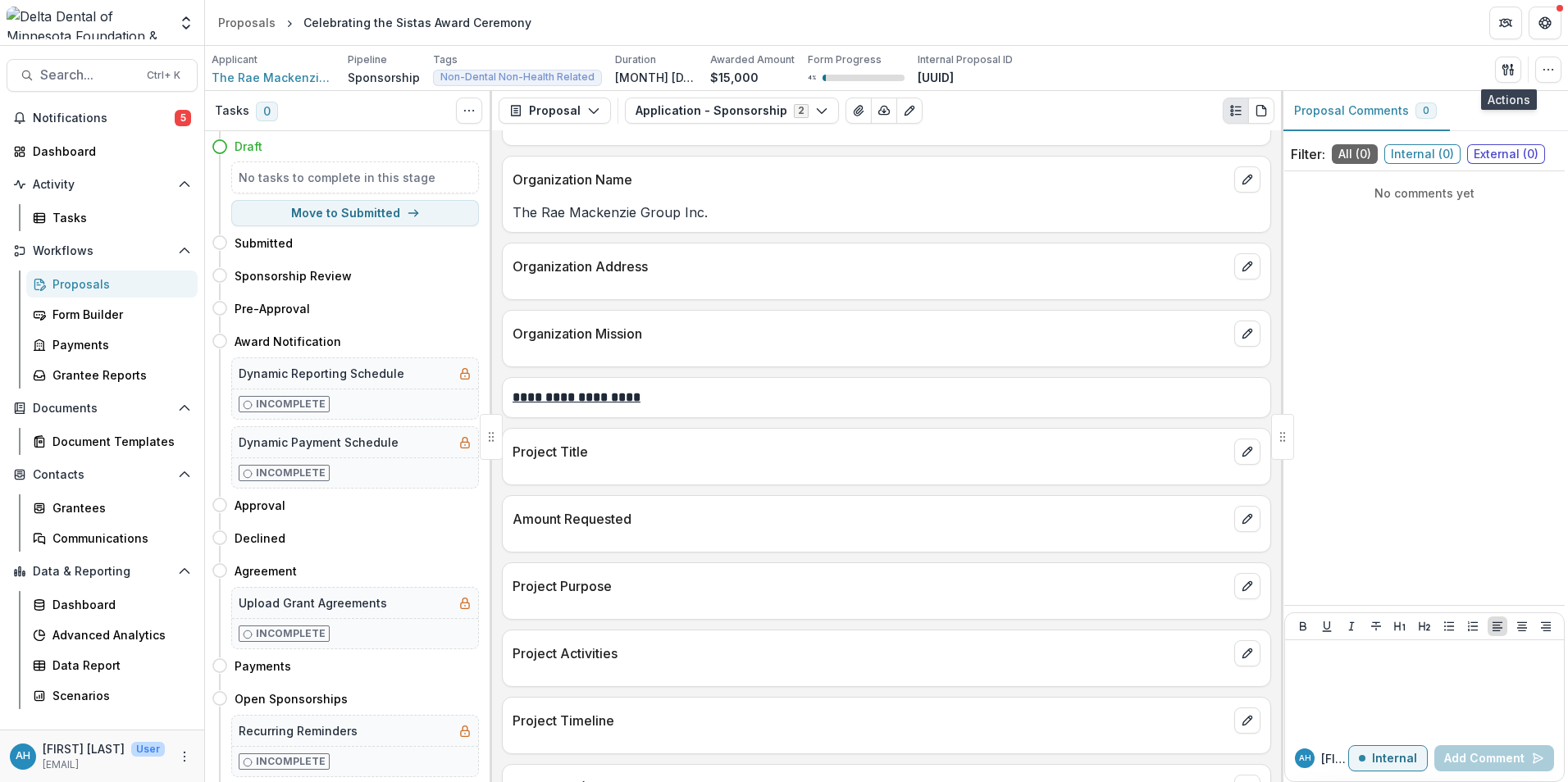 scroll, scrollTop: 0, scrollLeft: 0, axis: both 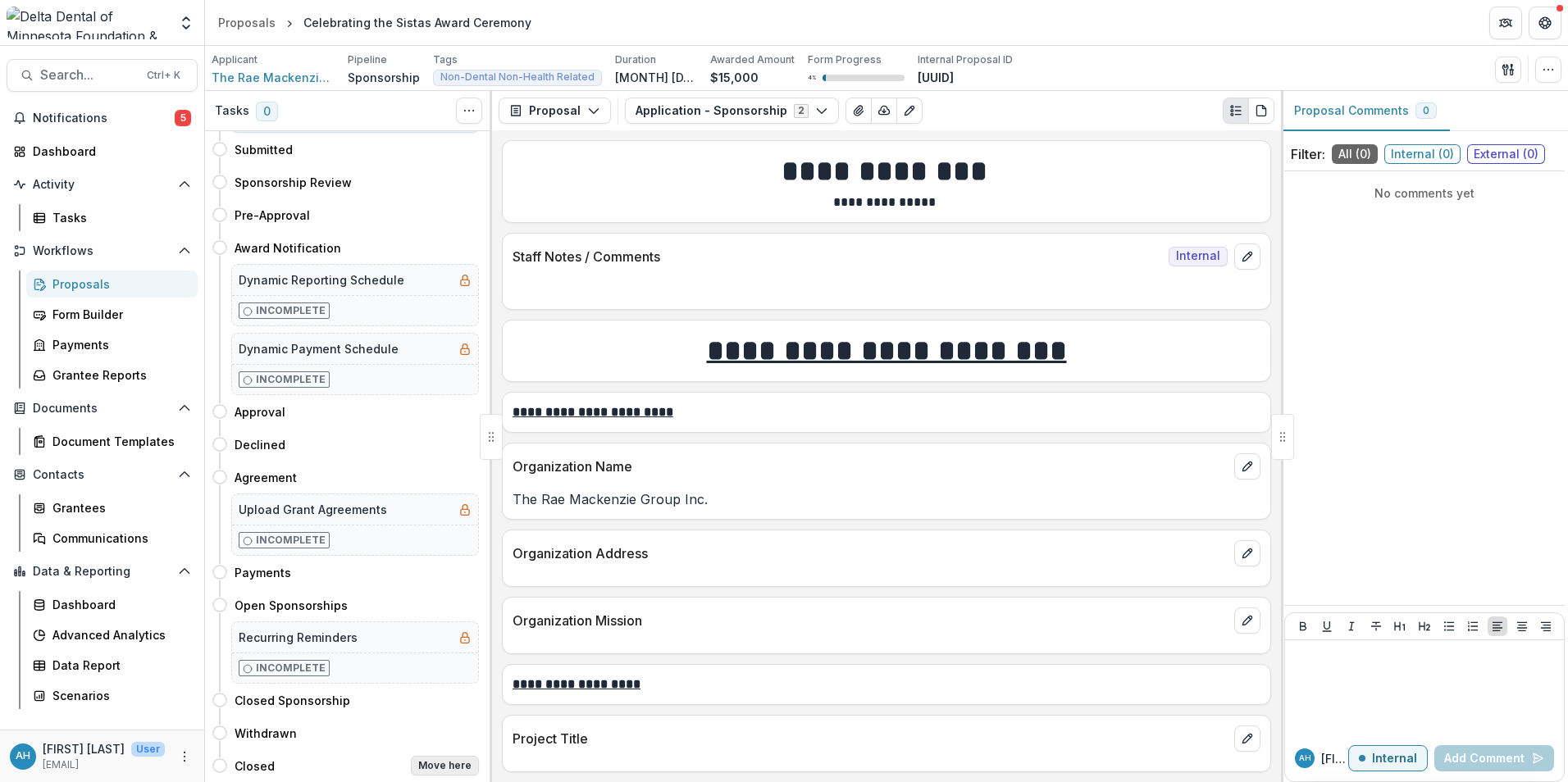 click on "Move here" at bounding box center (444, 766) 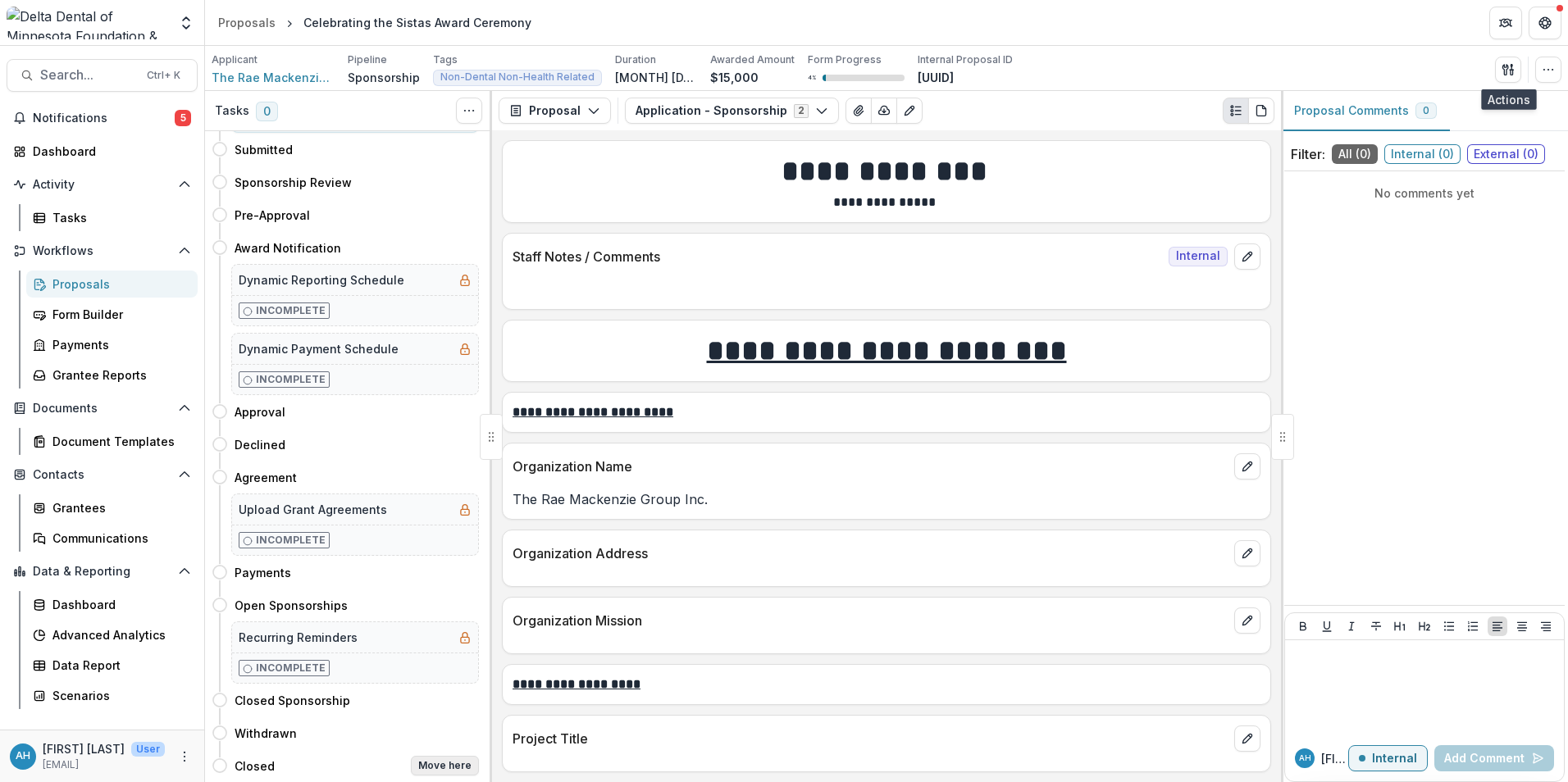 scroll, scrollTop: 69, scrollLeft: 0, axis: vertical 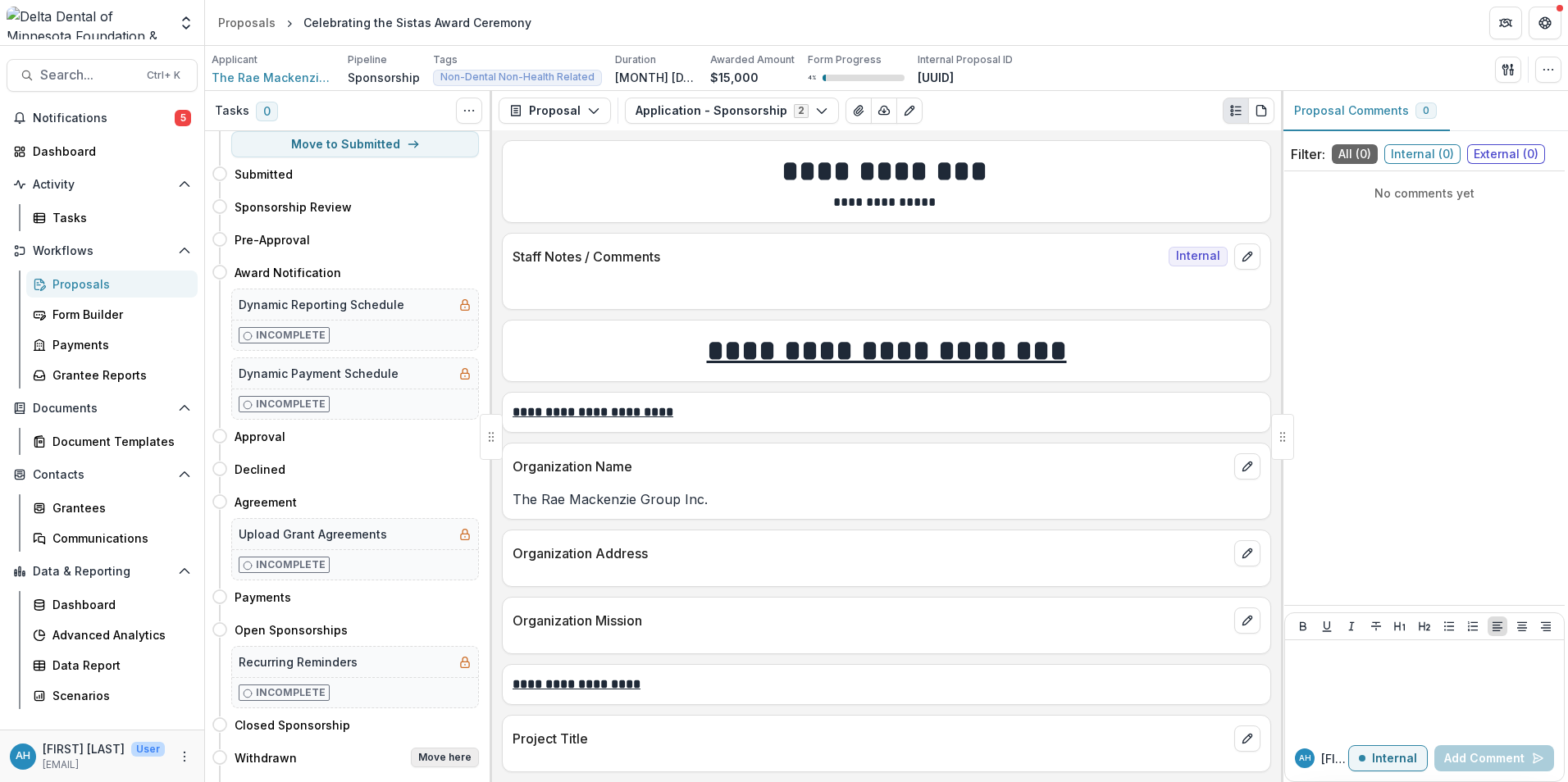 click on "Move here" at bounding box center [444, 757] 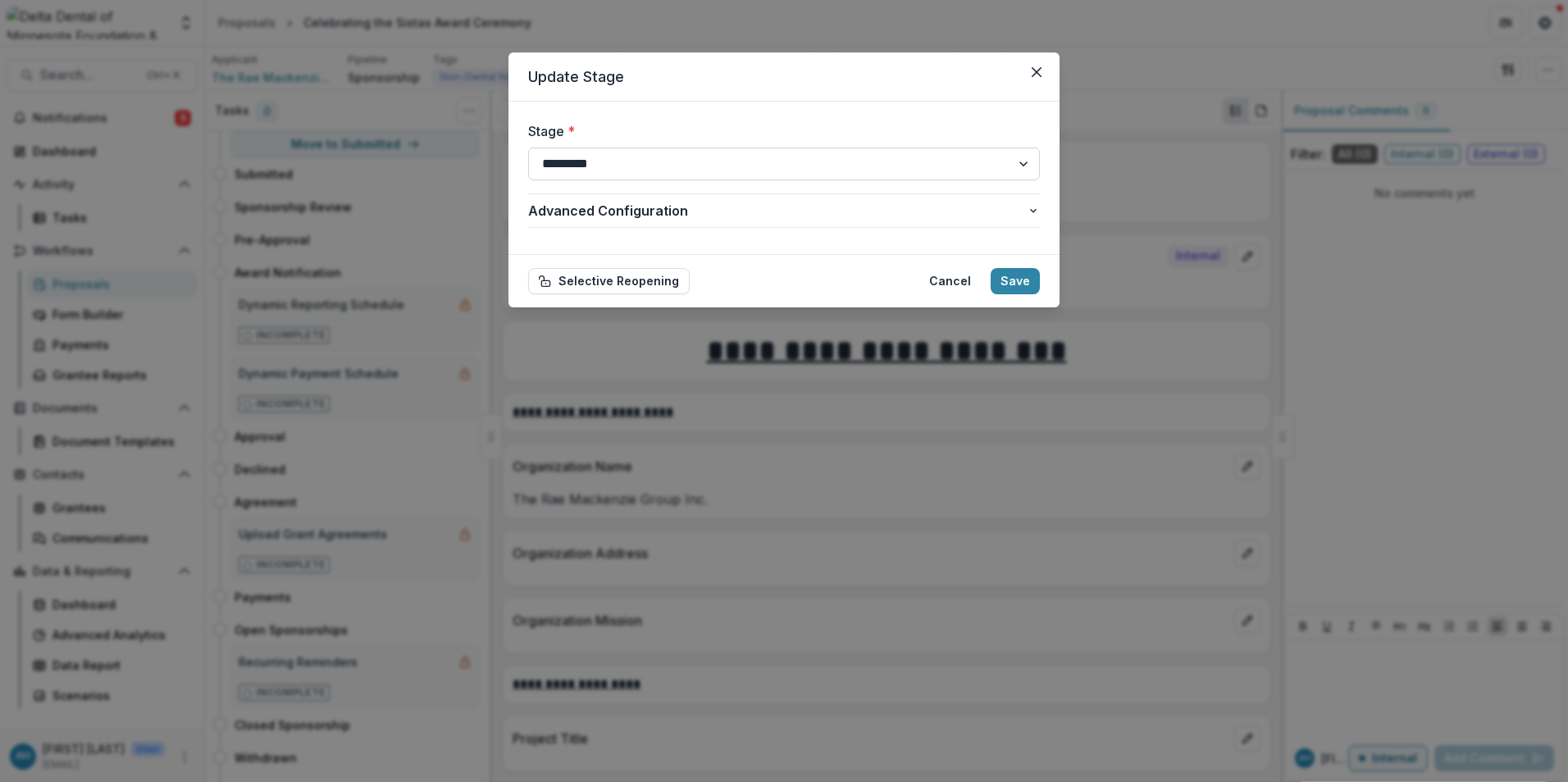 click on "**********" at bounding box center [784, 164] 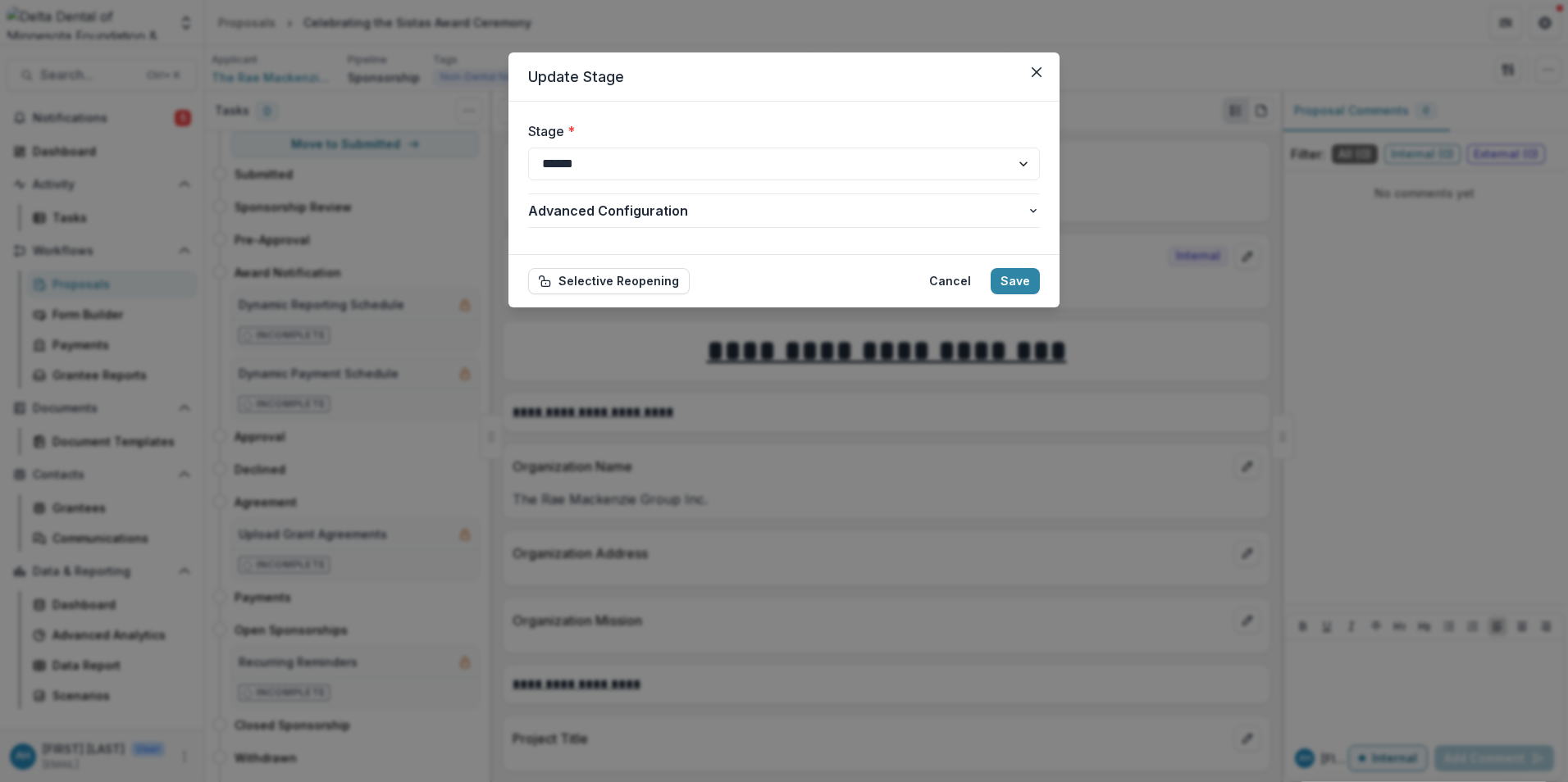 click on "**********" at bounding box center (784, 164) 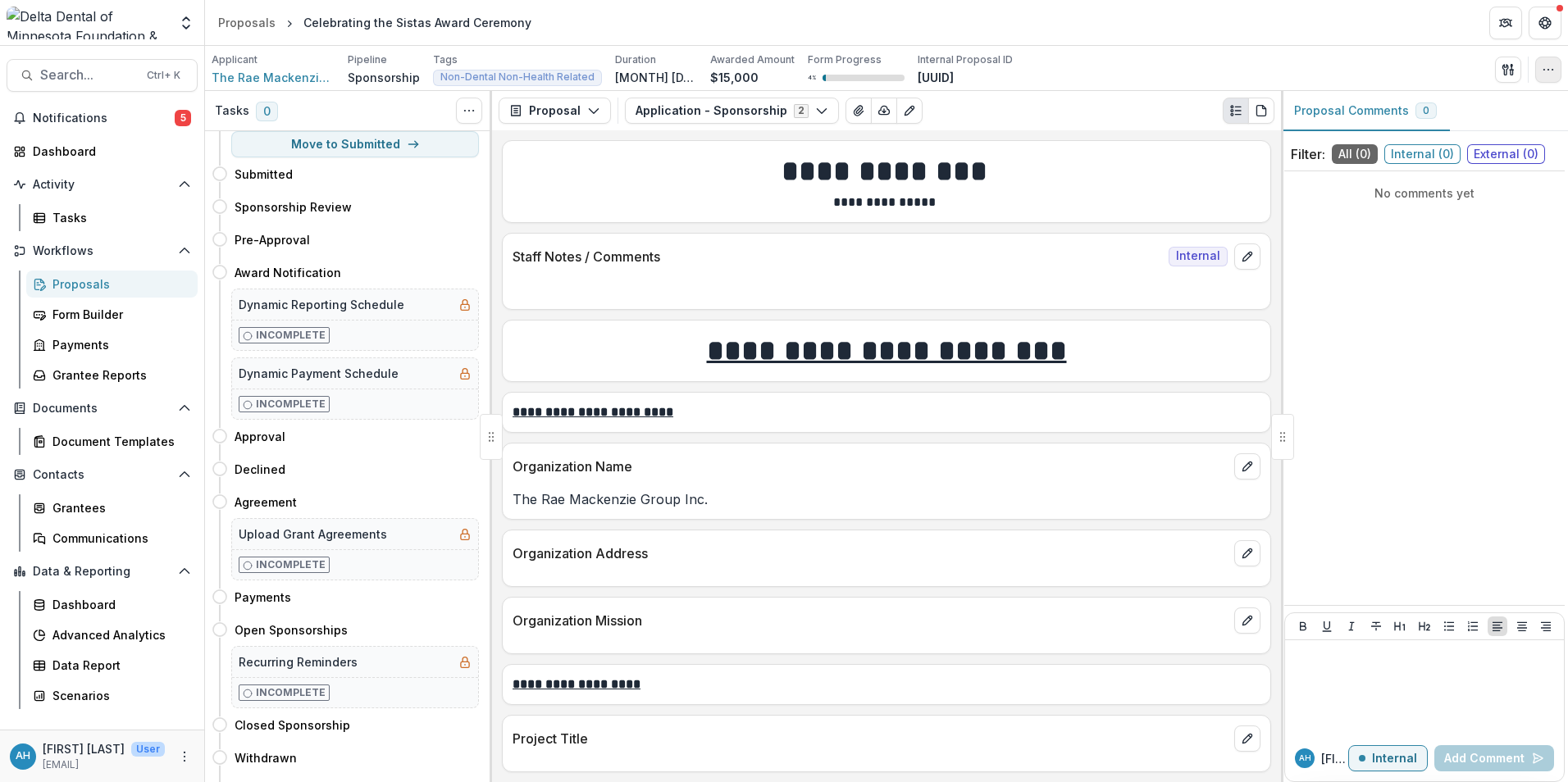 click 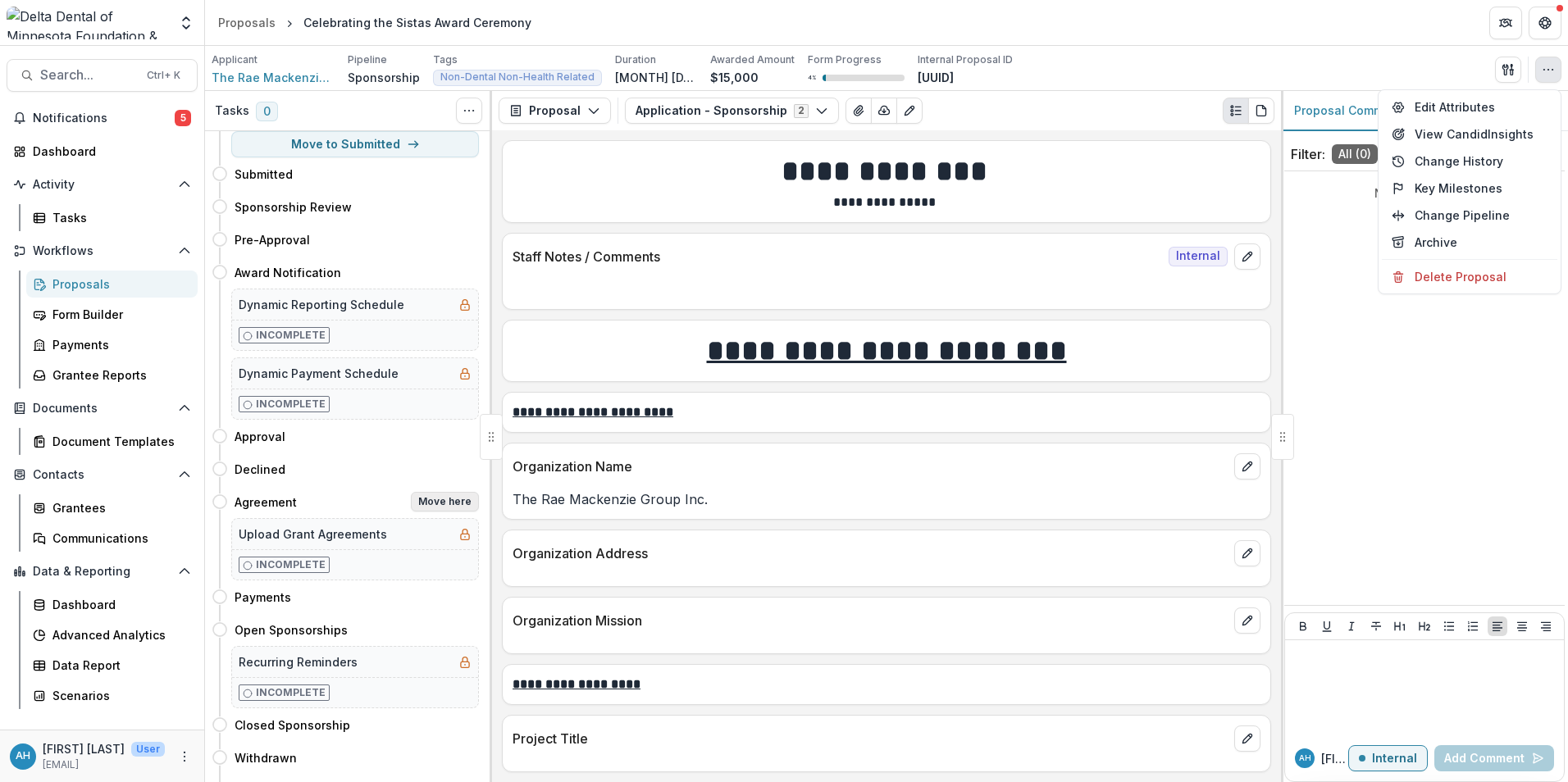 scroll, scrollTop: 93, scrollLeft: 0, axis: vertical 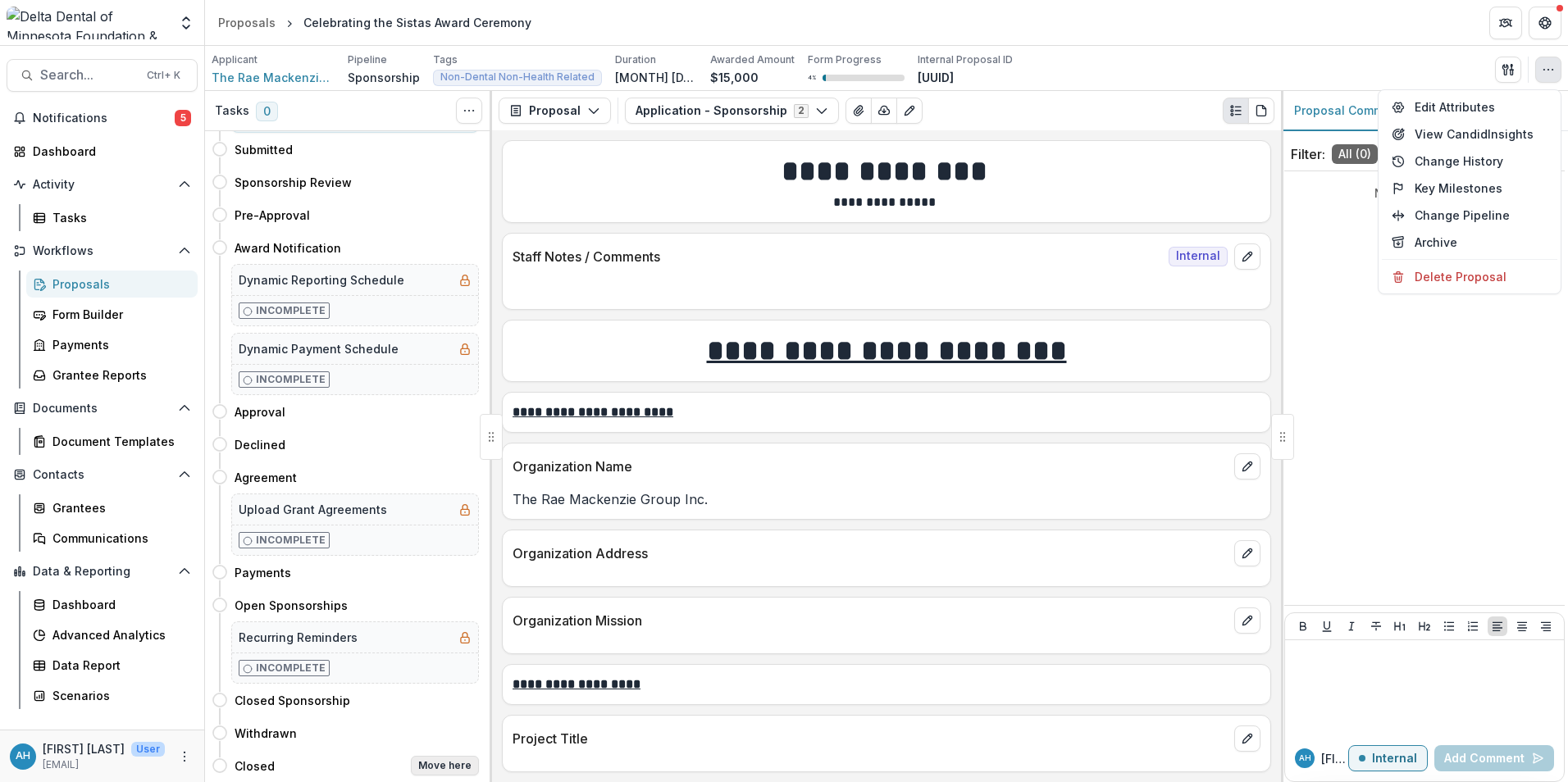 click on "Move here" at bounding box center [444, 766] 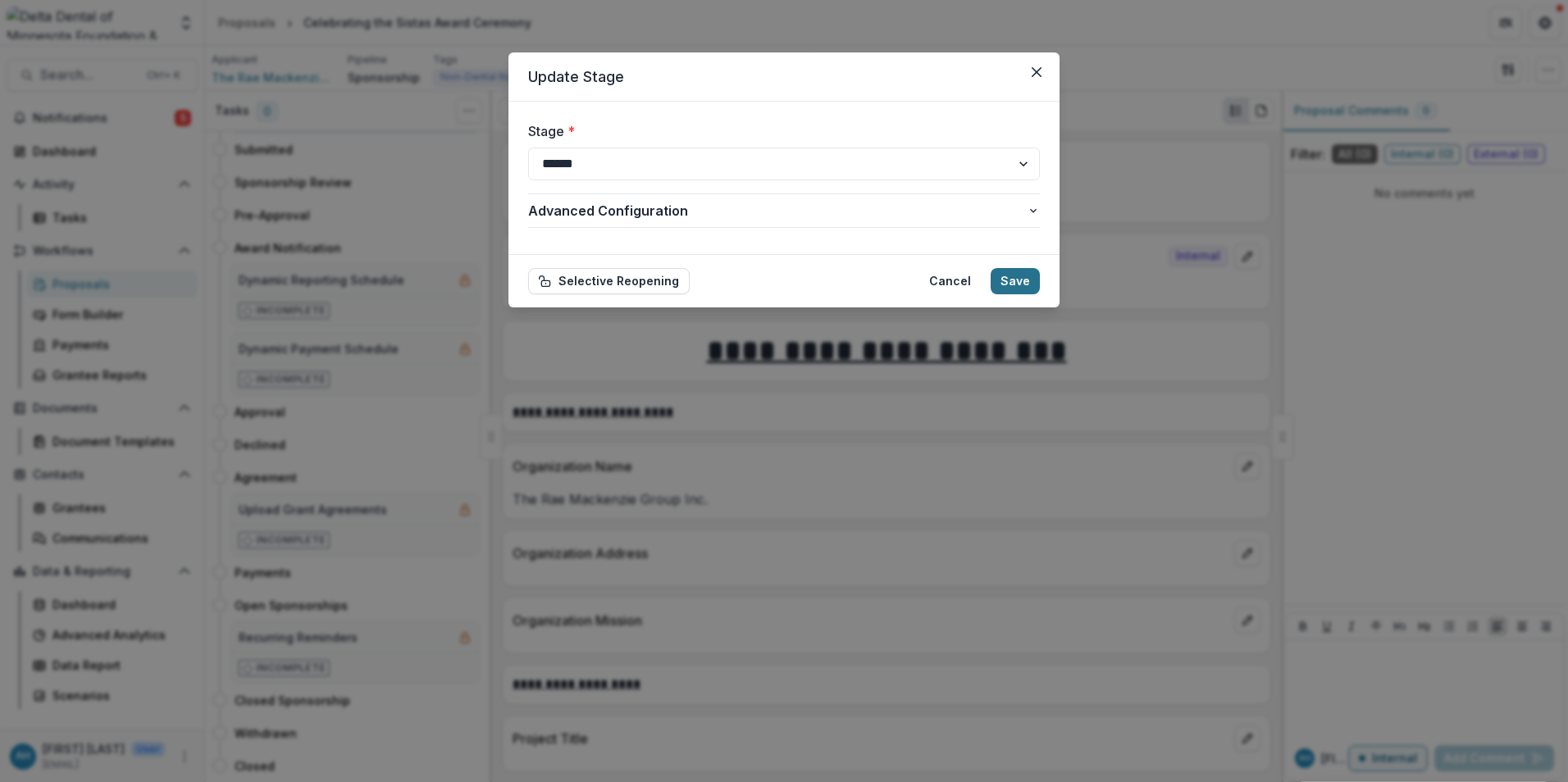 click on "Save" at bounding box center (1015, 281) 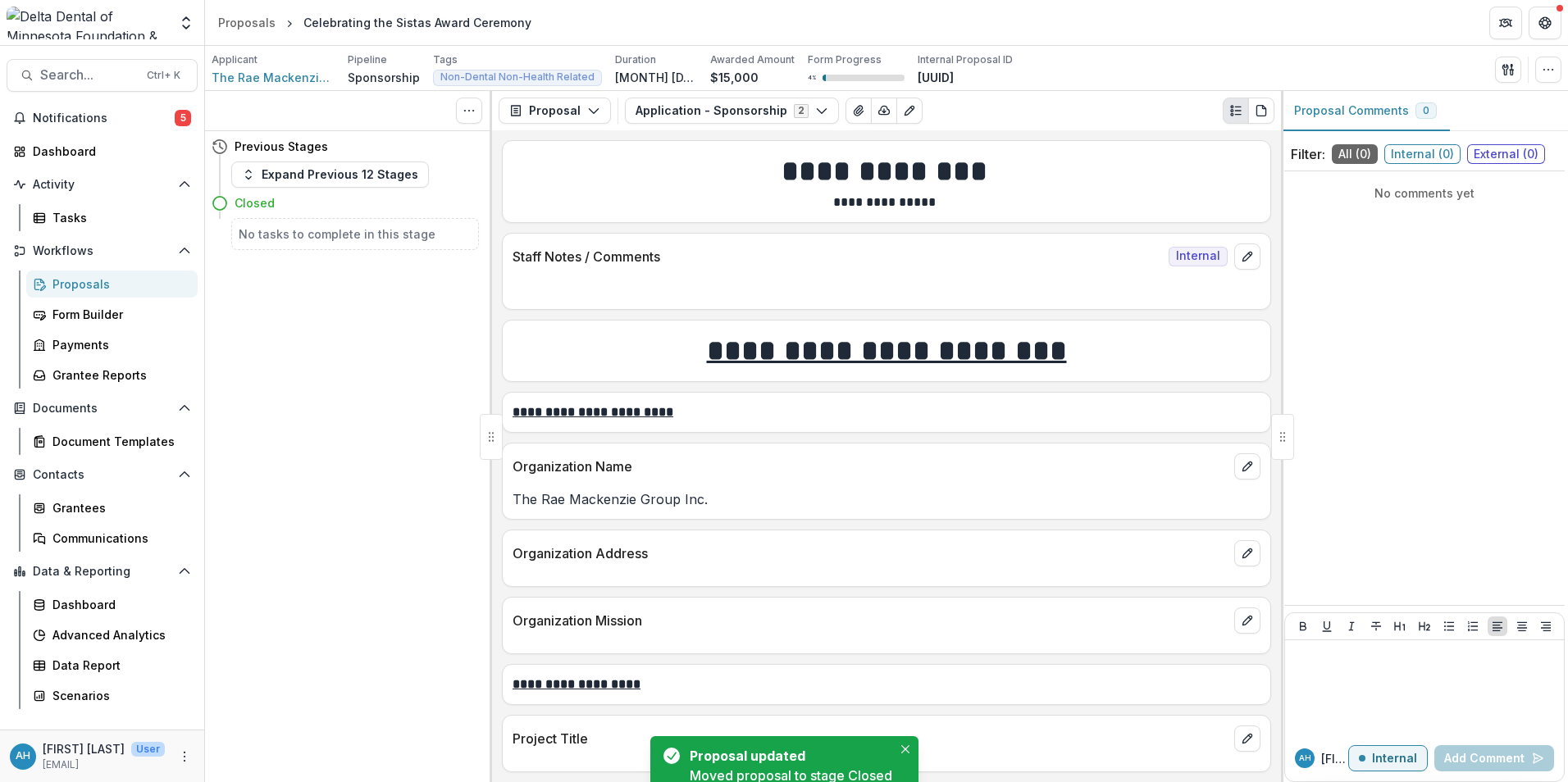 scroll, scrollTop: 0, scrollLeft: 0, axis: both 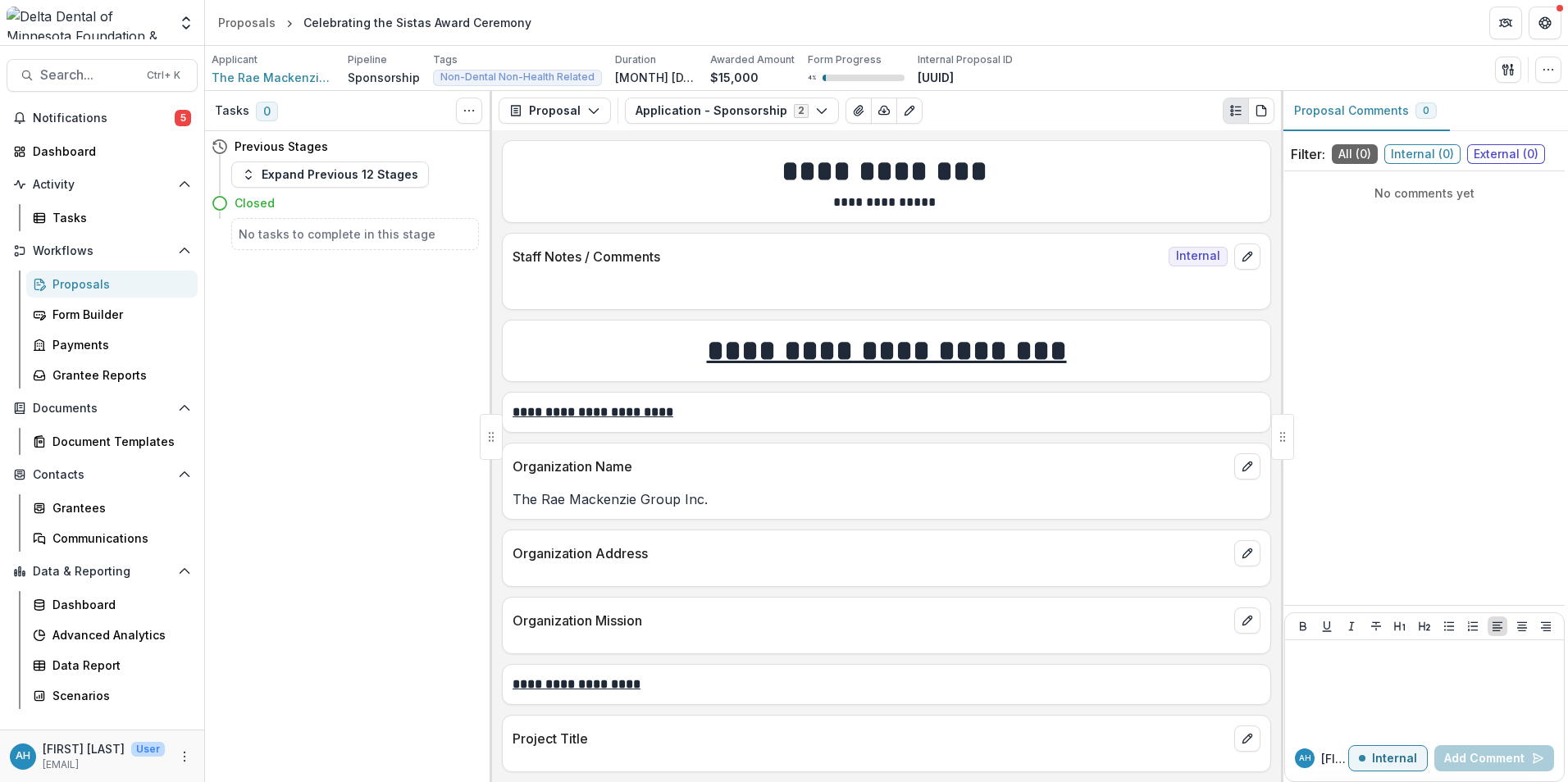 click on "Proposals" at bounding box center [118, 284] 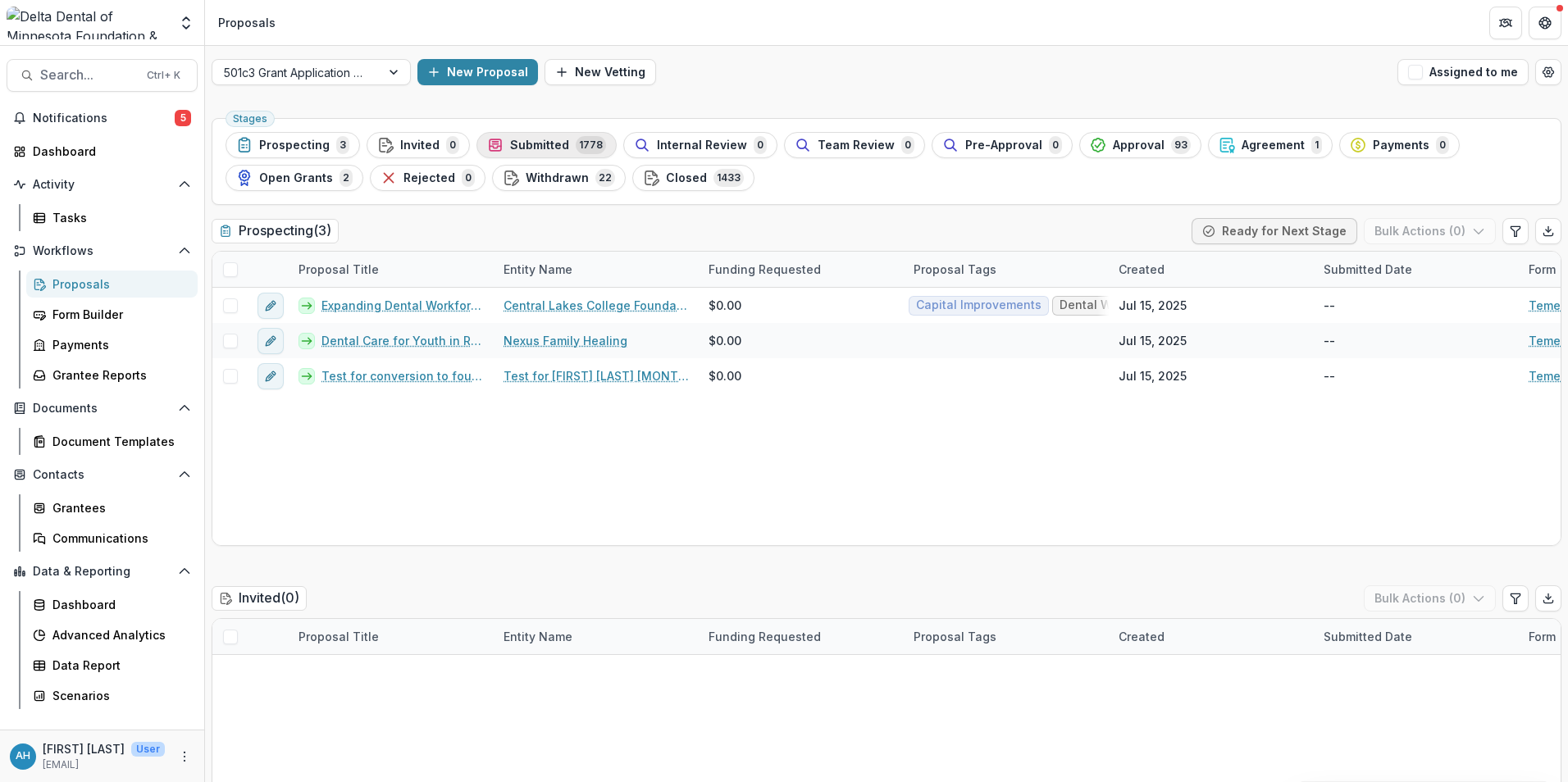click on "Submitted" at bounding box center [540, 145] 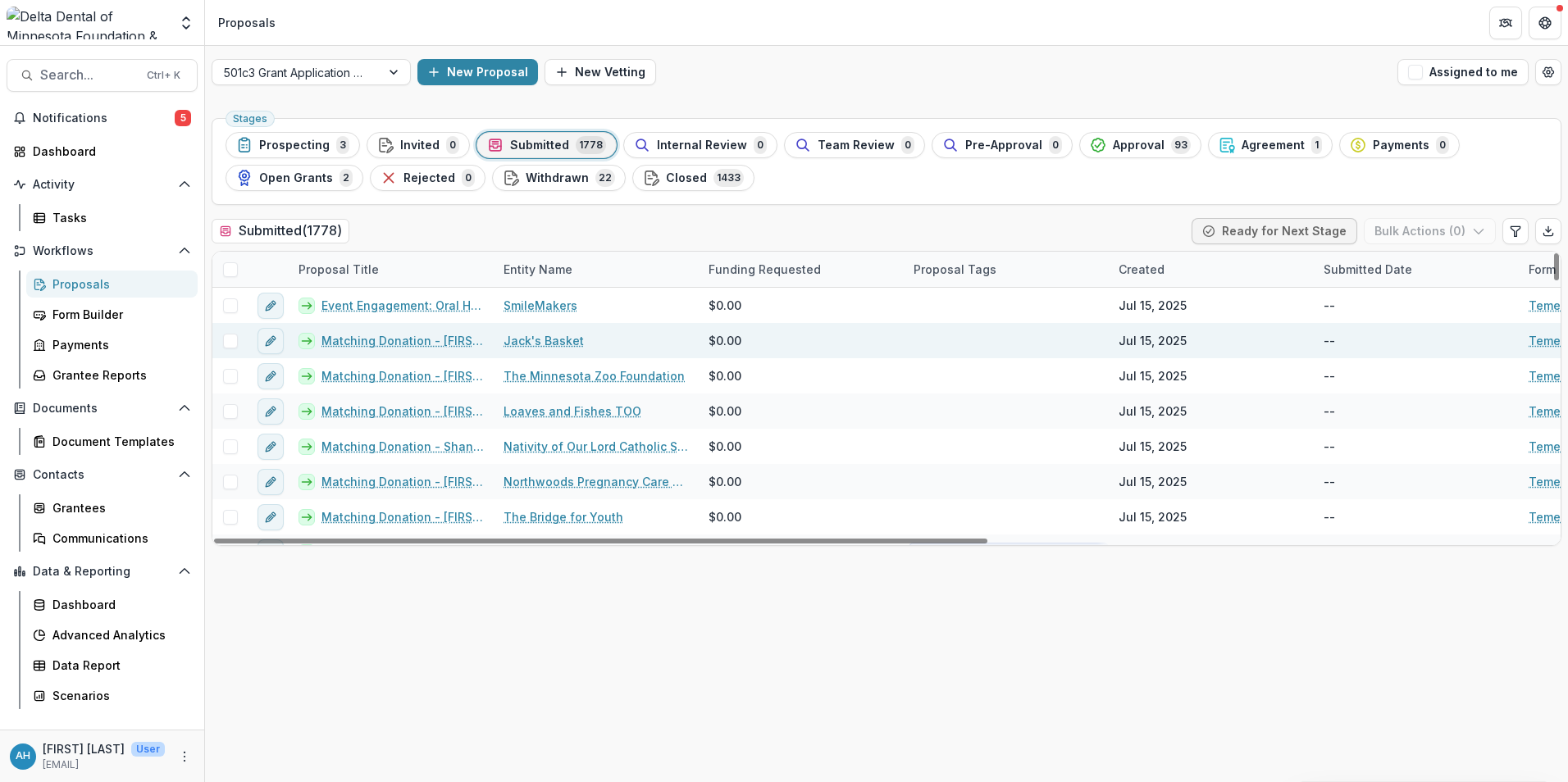 click on "Matching Donation - [FIRST] [LAST]" at bounding box center [403, 340] 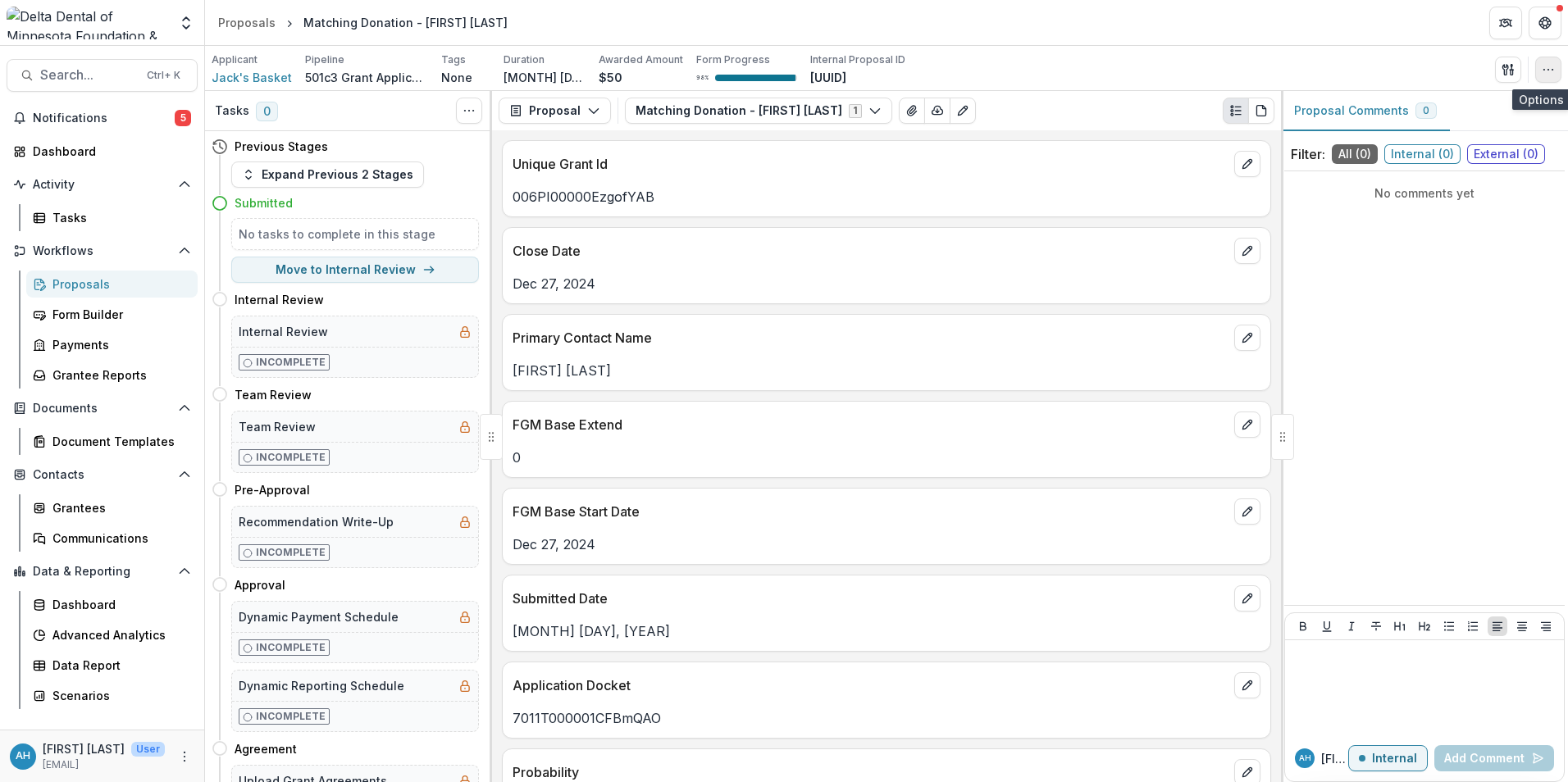 click 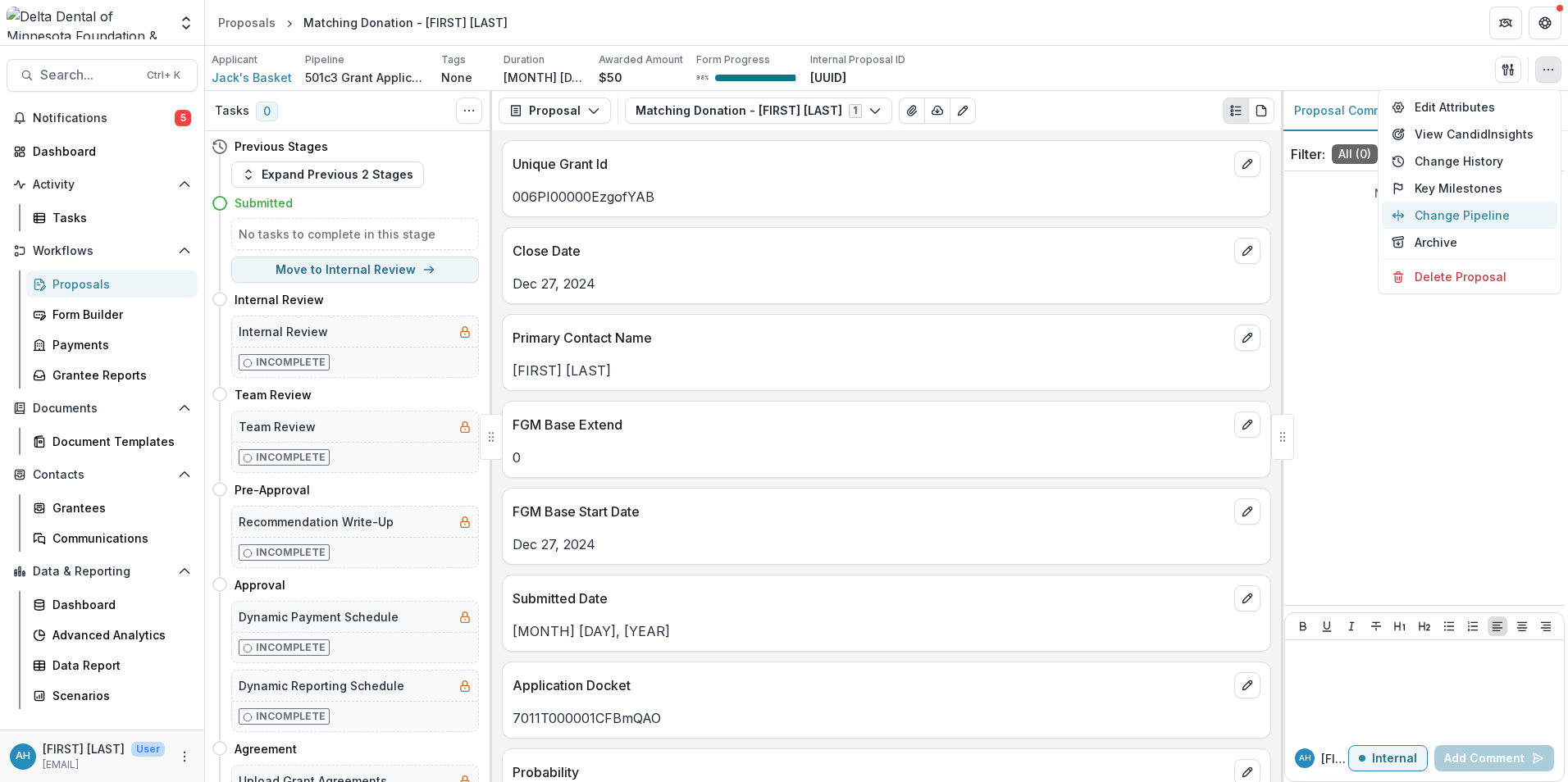 click on "Change Pipeline" at bounding box center (1470, 215) 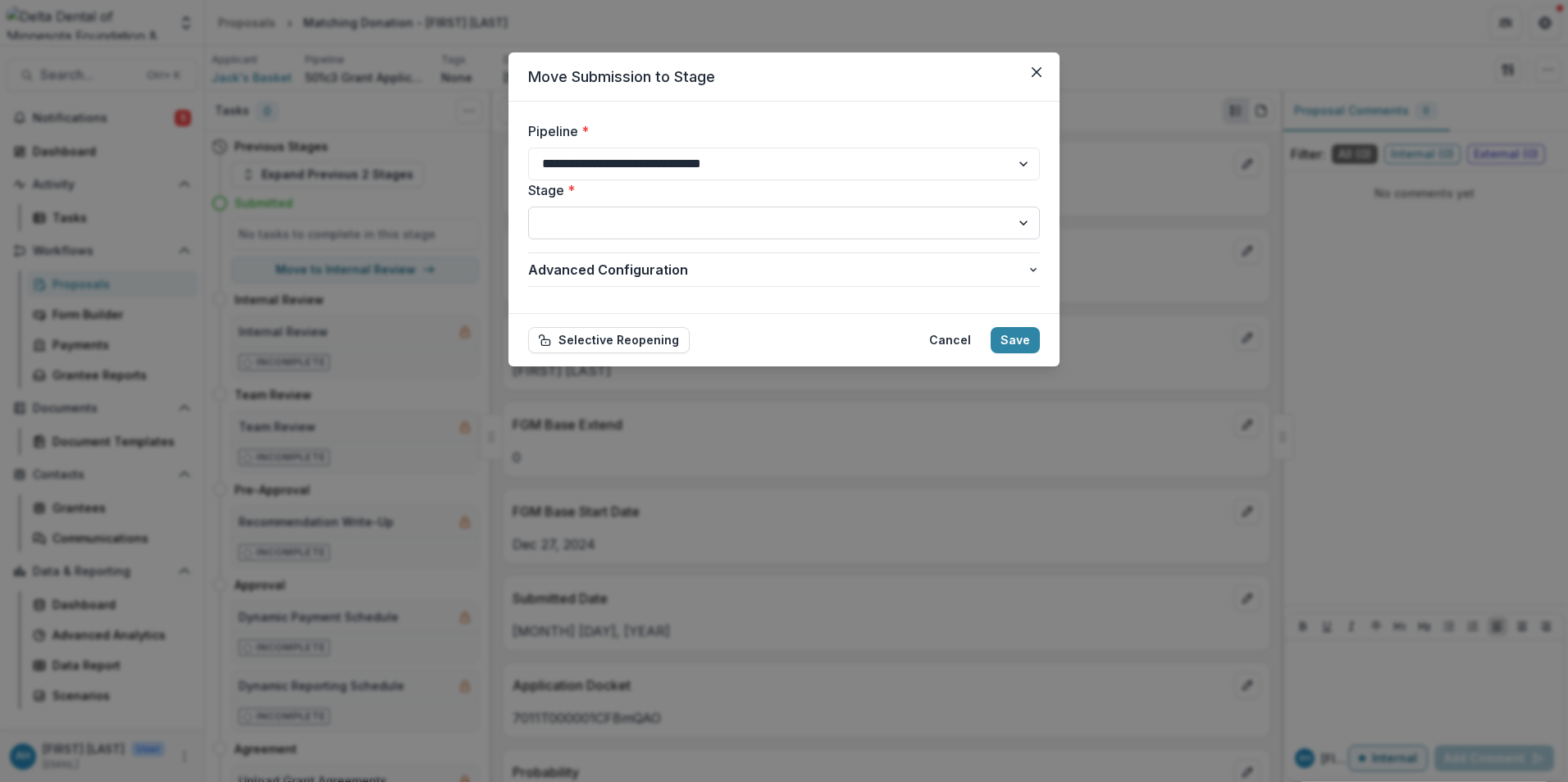 click on "**********" at bounding box center (784, 223) 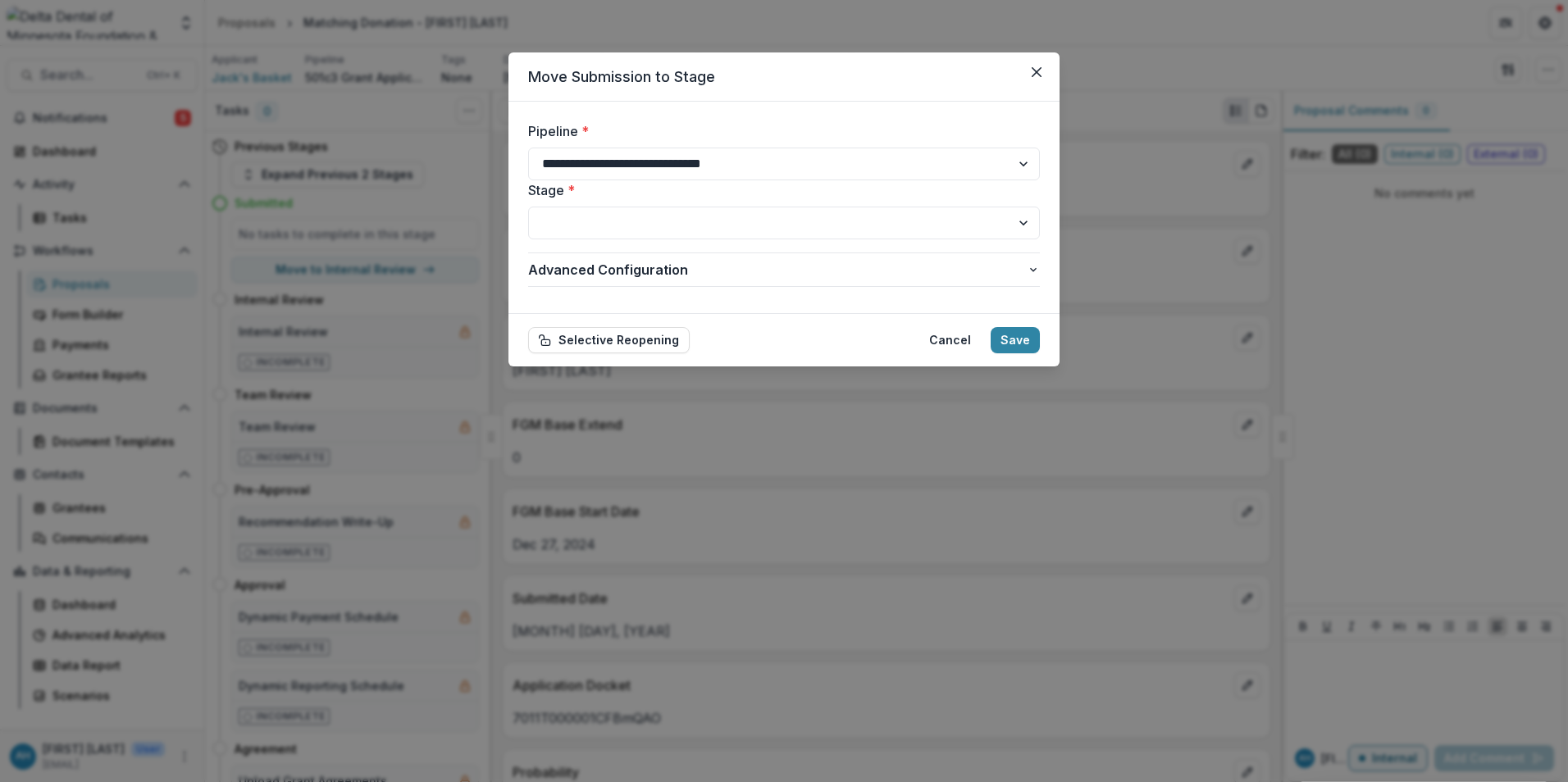 select on "**********" 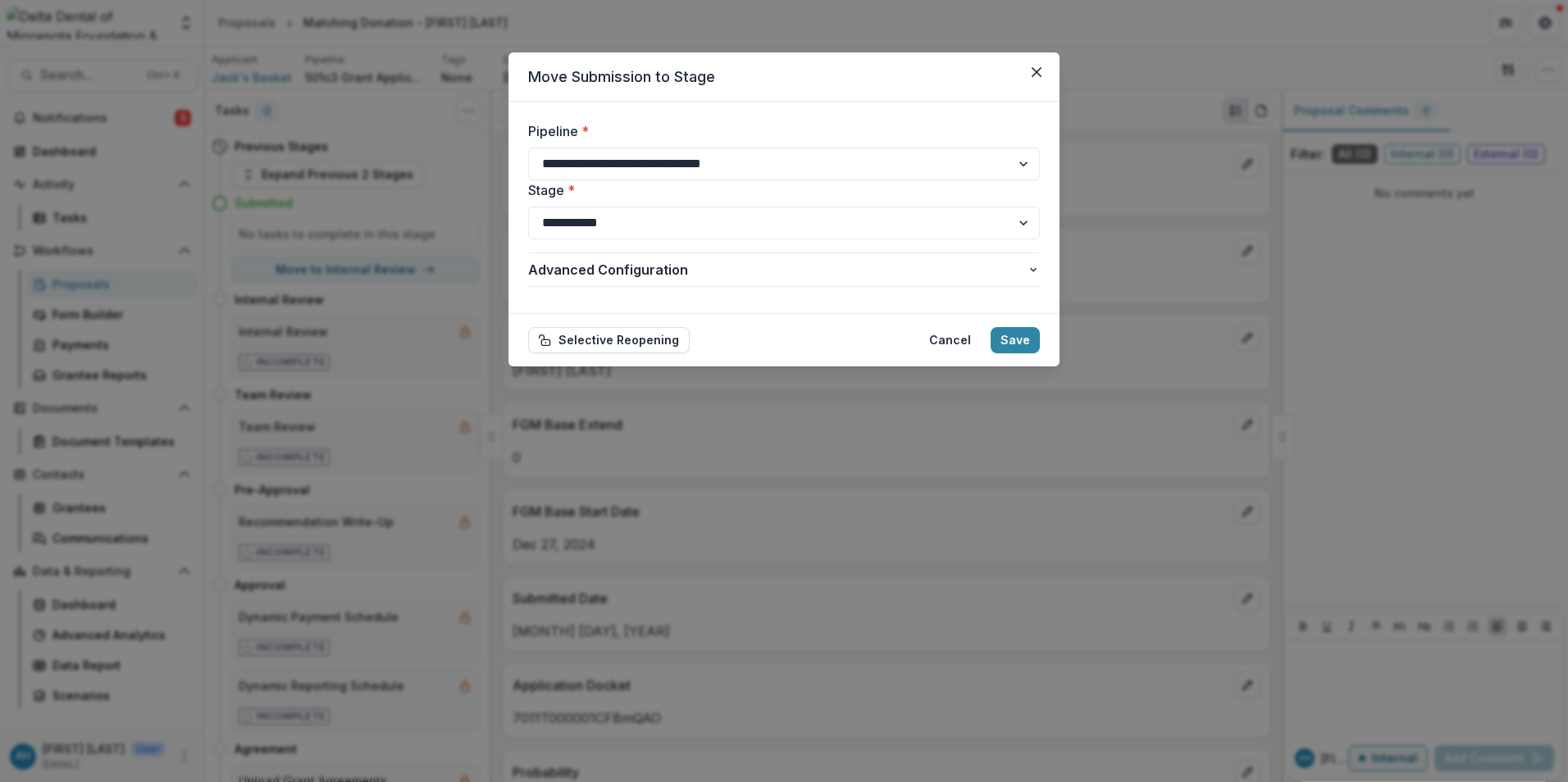 click on "**********" at bounding box center [784, 223] 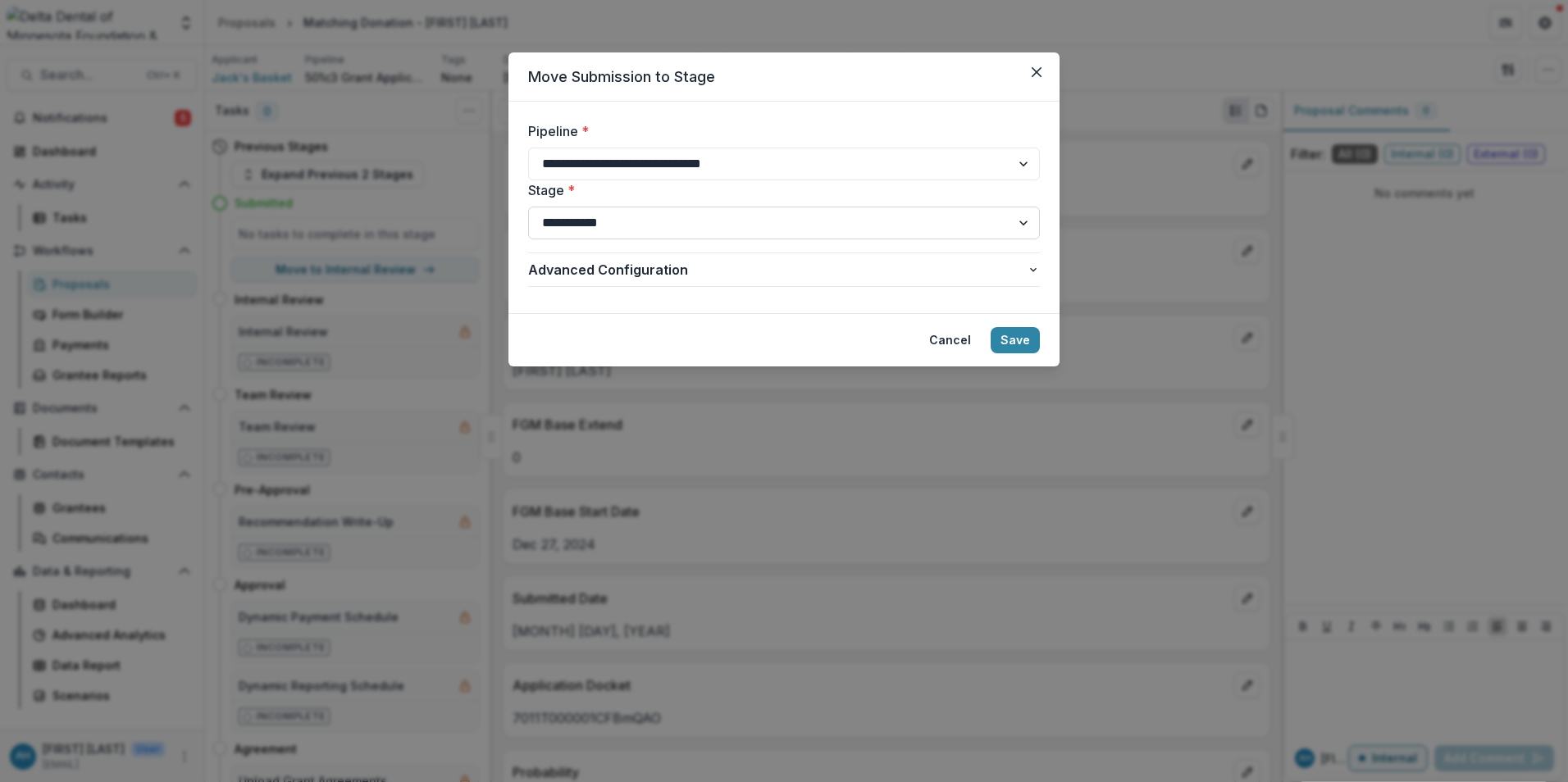 click on "**********" at bounding box center (784, 223) 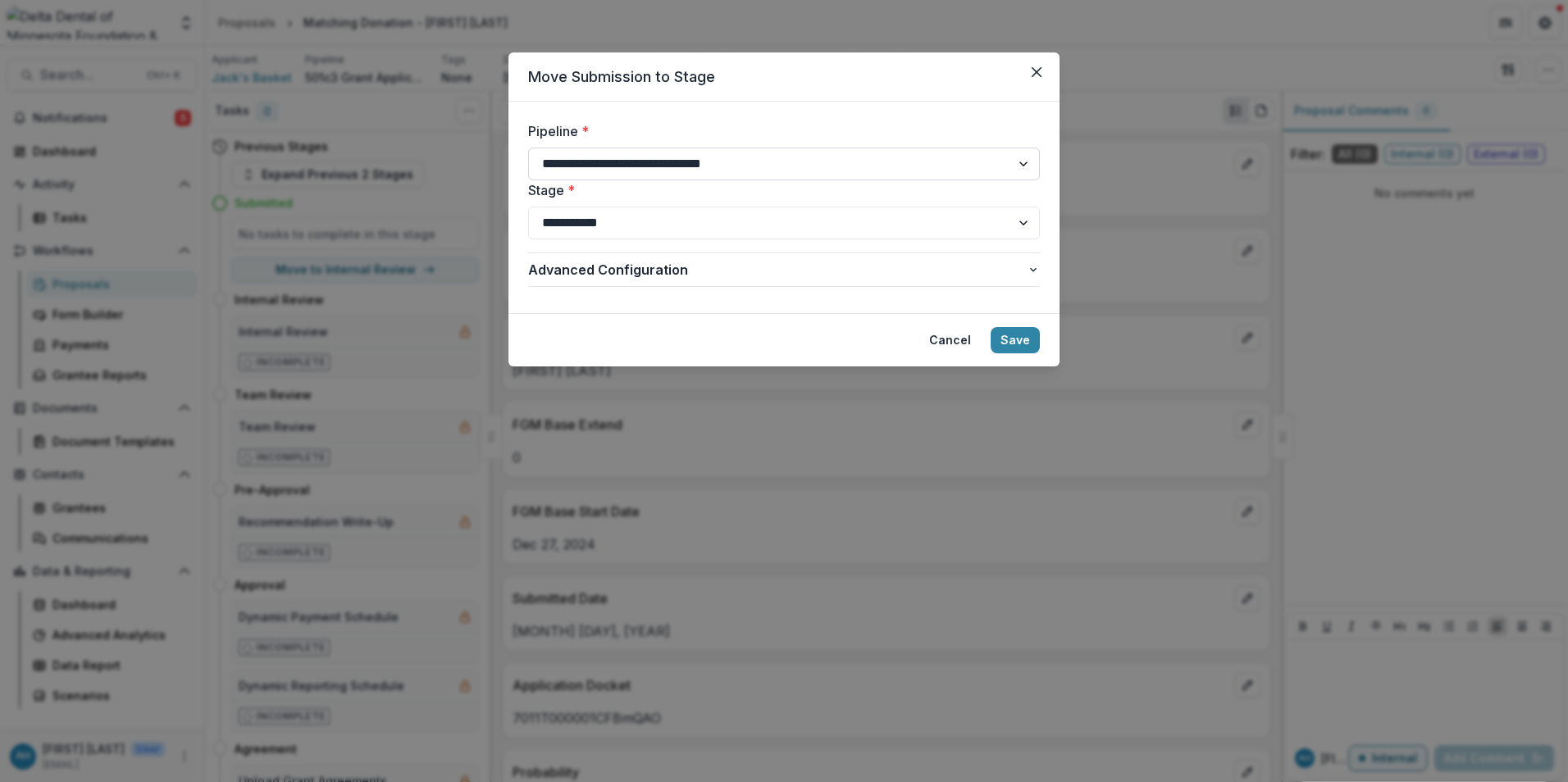 click on "**********" at bounding box center (784, 164) 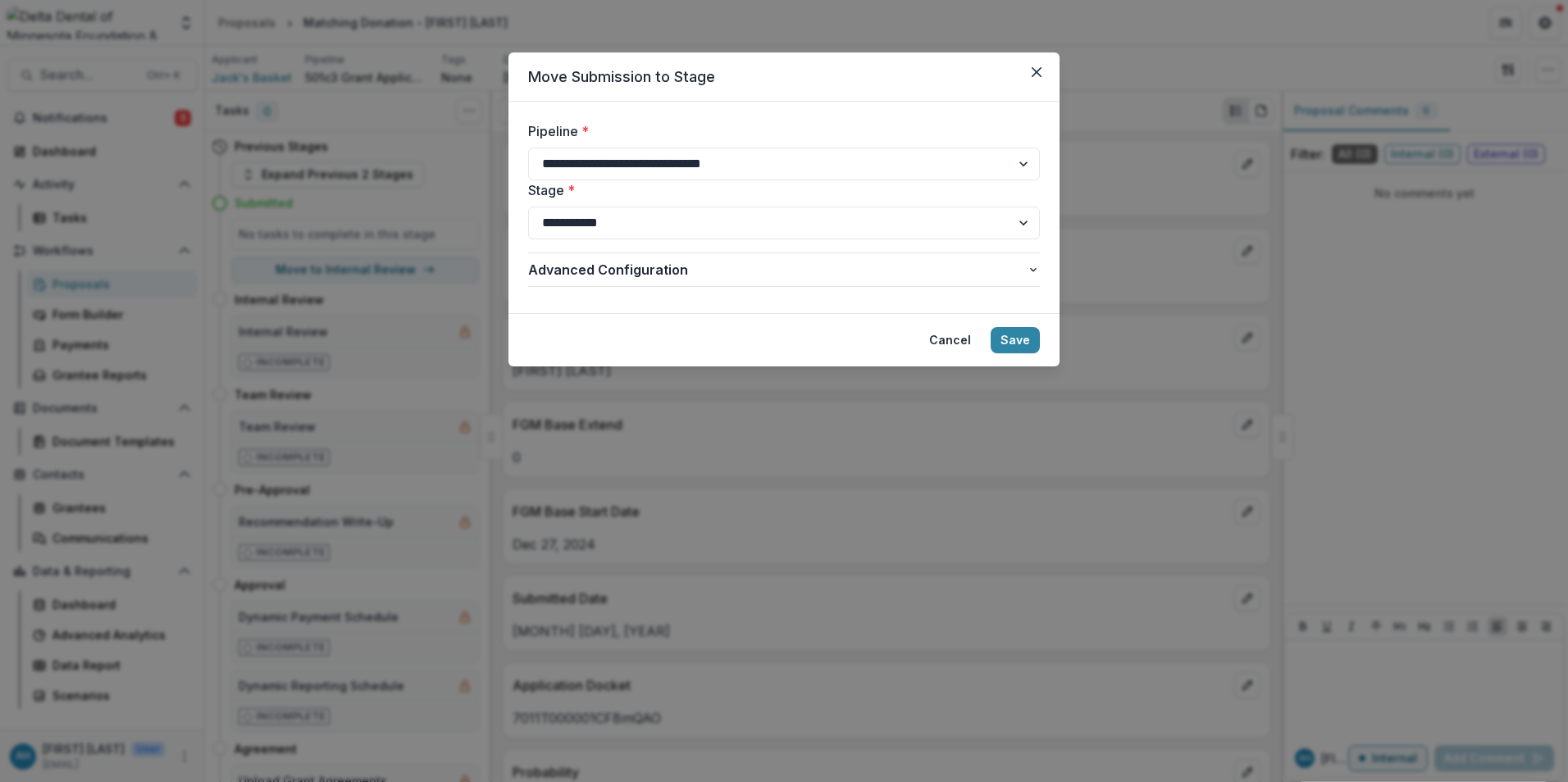 select on "**********" 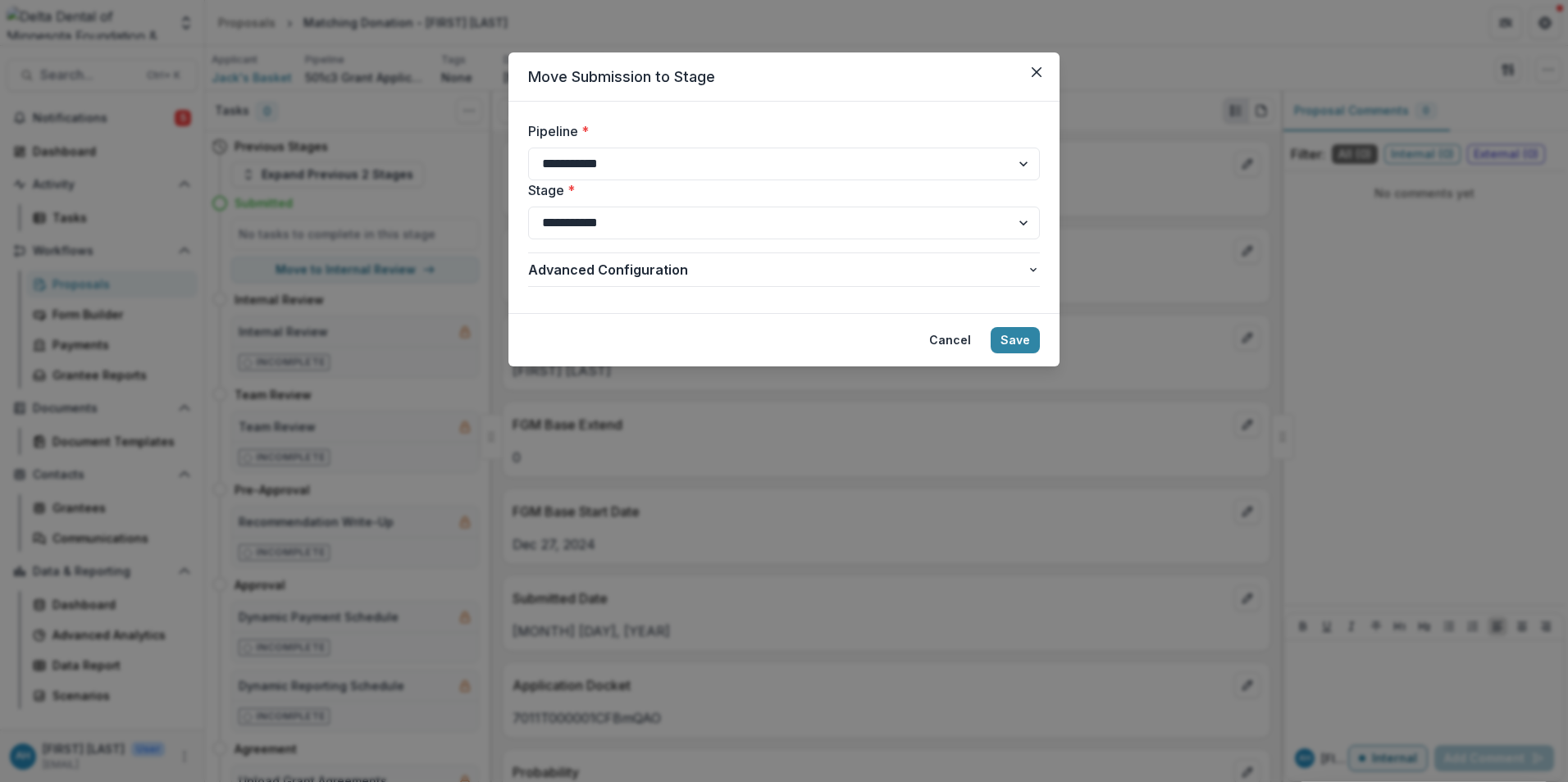 click on "**********" at bounding box center (784, 164) 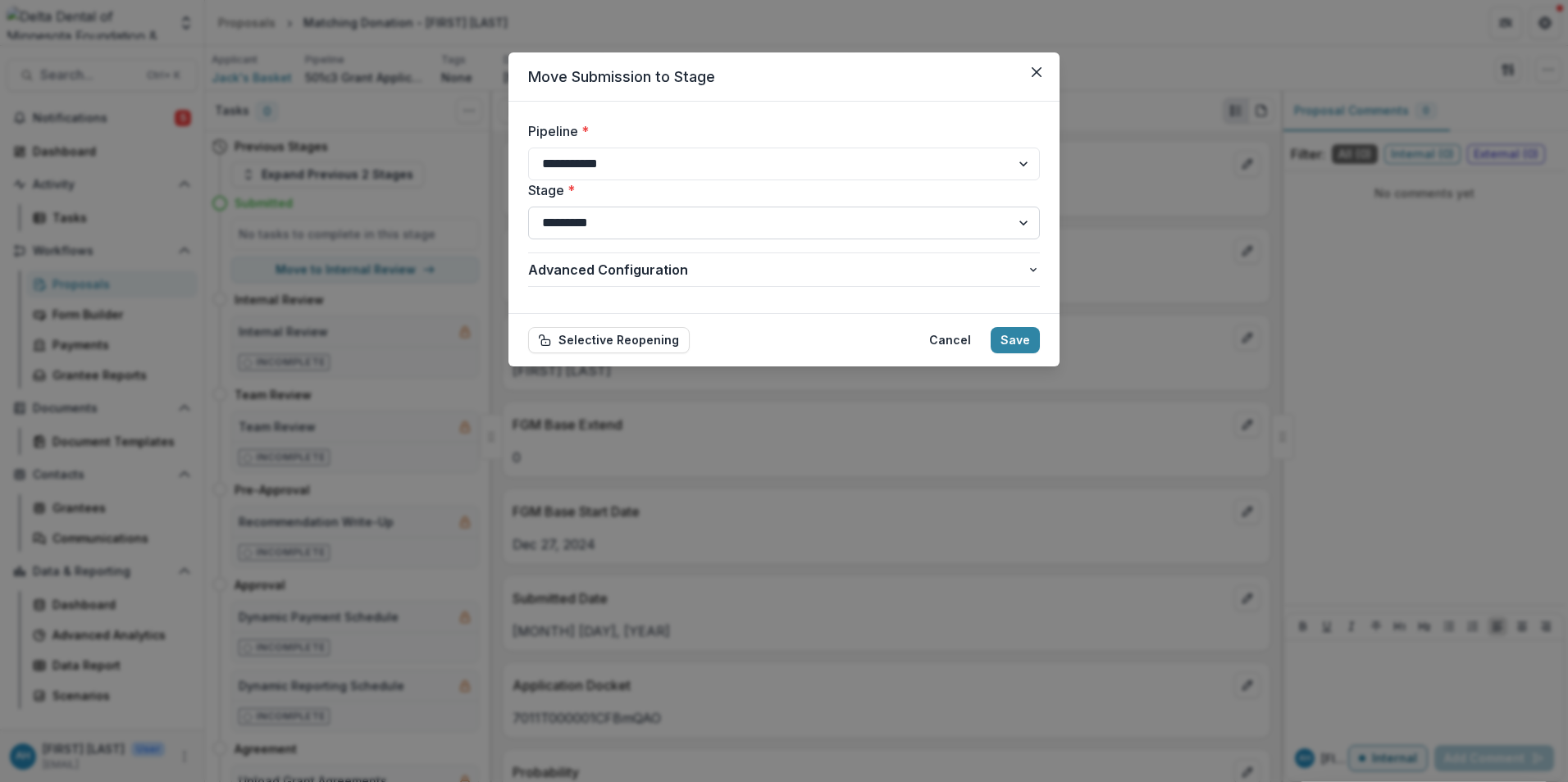 click on "**********" at bounding box center (784, 223) 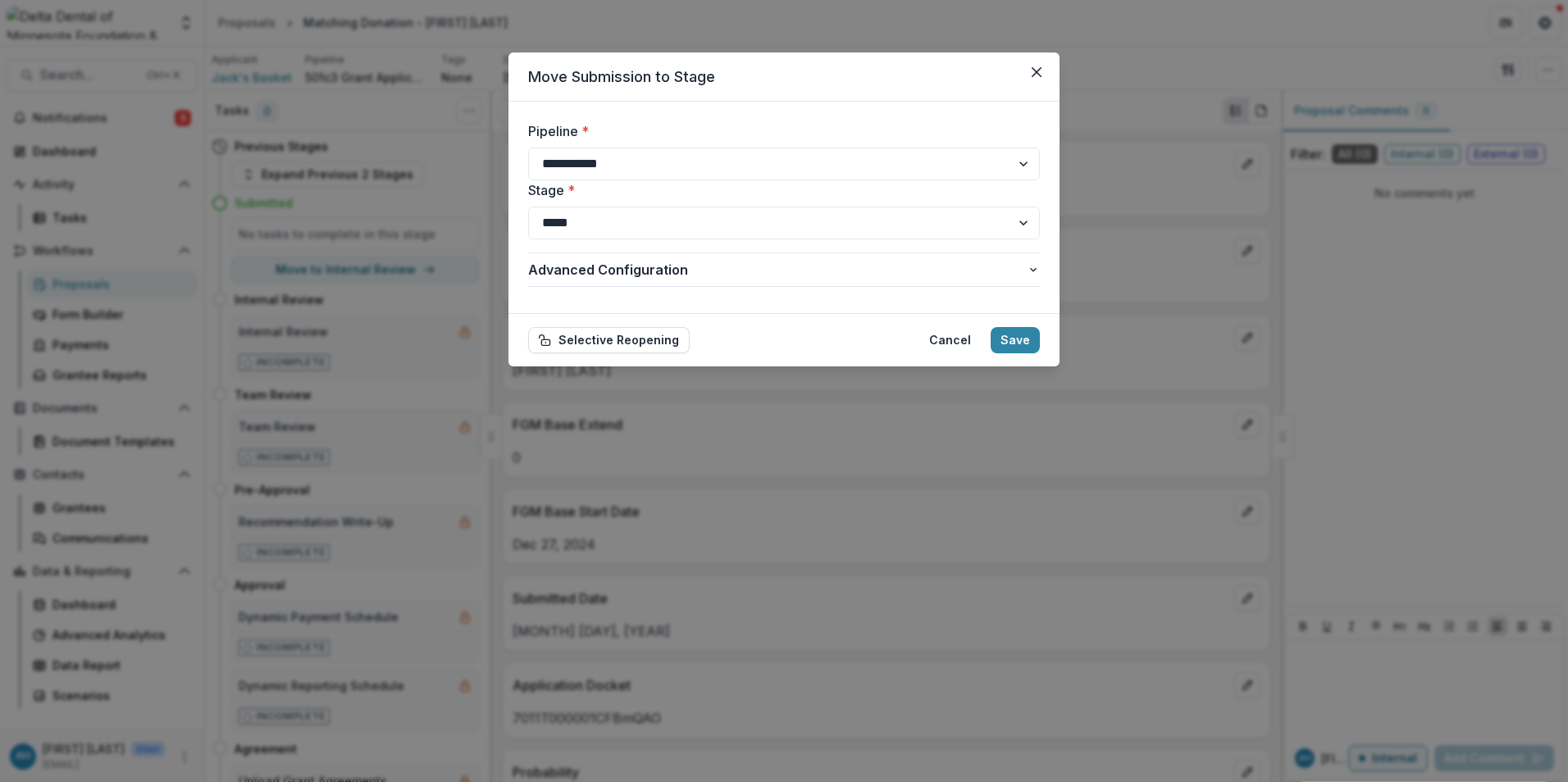 click on "**********" at bounding box center (784, 223) 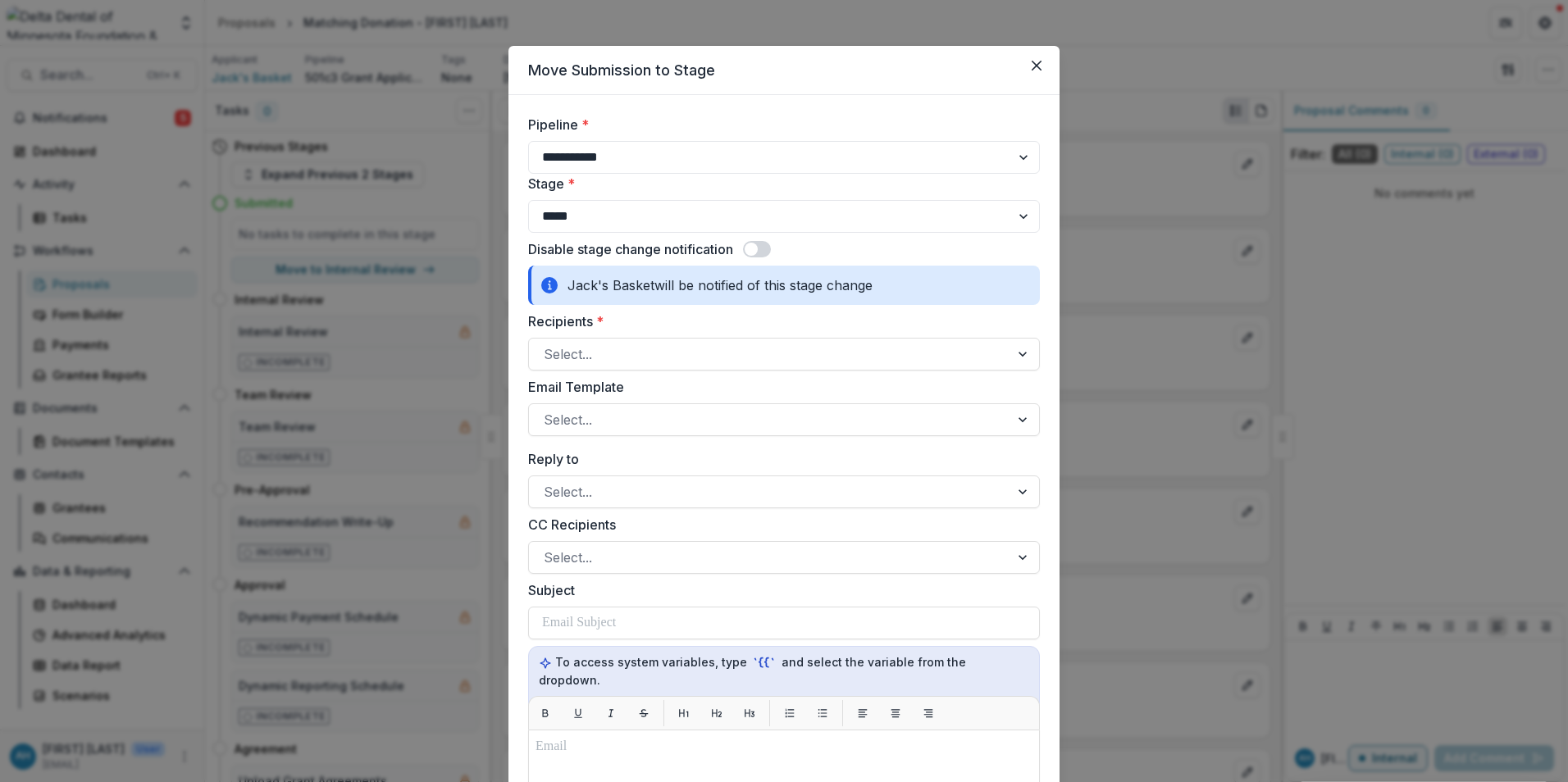 scroll, scrollTop: 0, scrollLeft: 0, axis: both 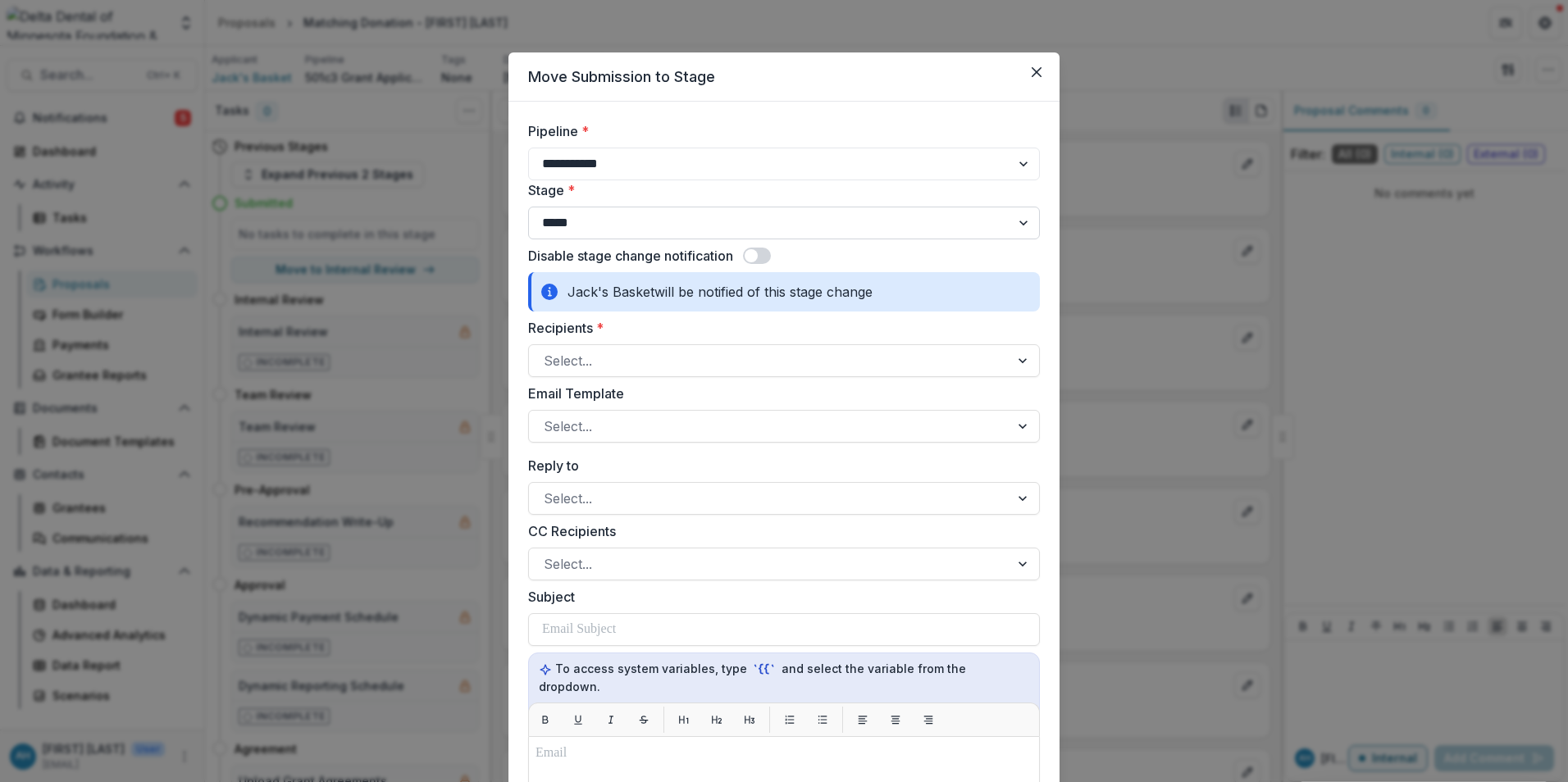 click on "**********" at bounding box center [784, 223] 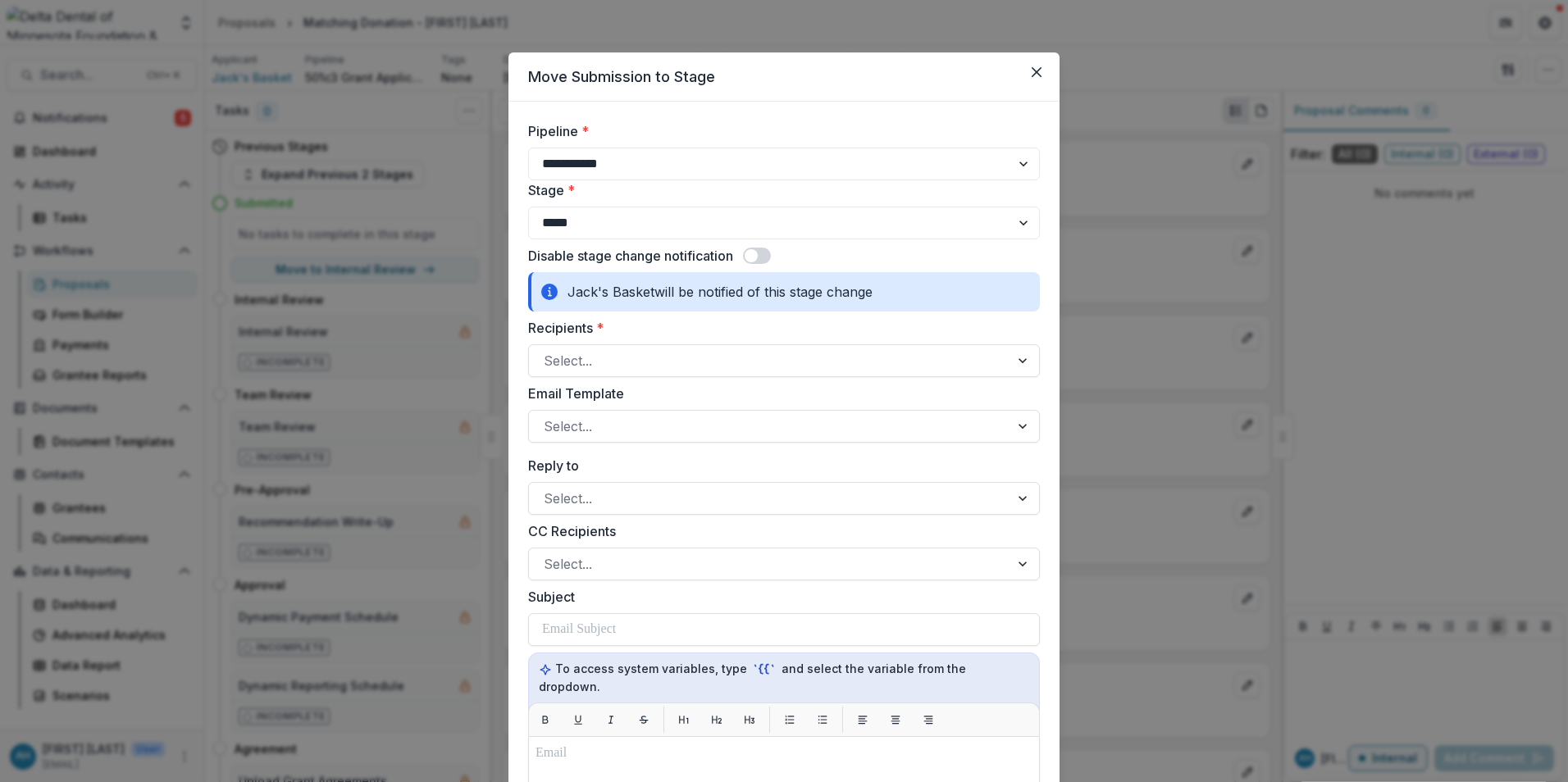 select on "*********" 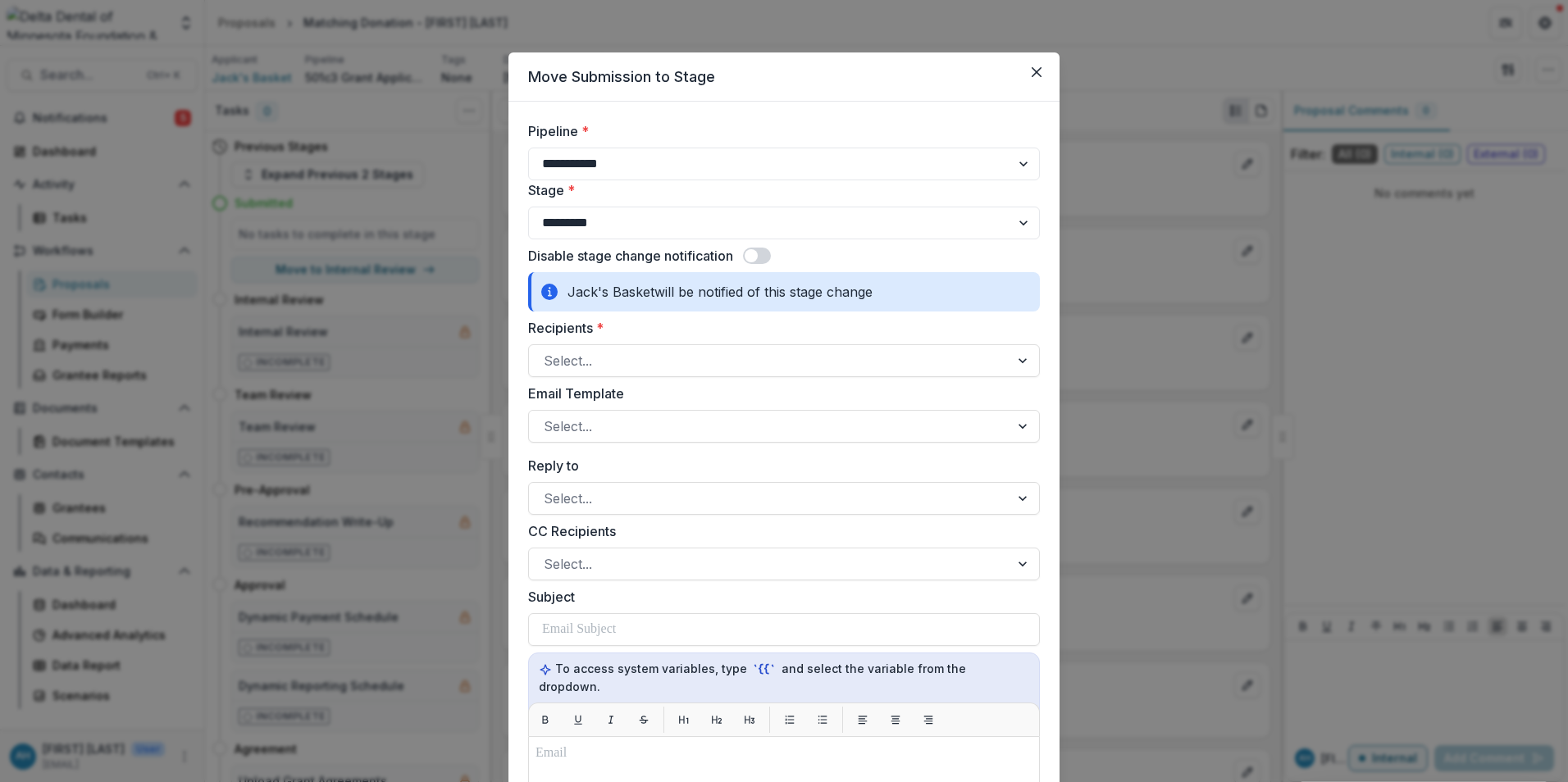 click on "**********" at bounding box center [784, 223] 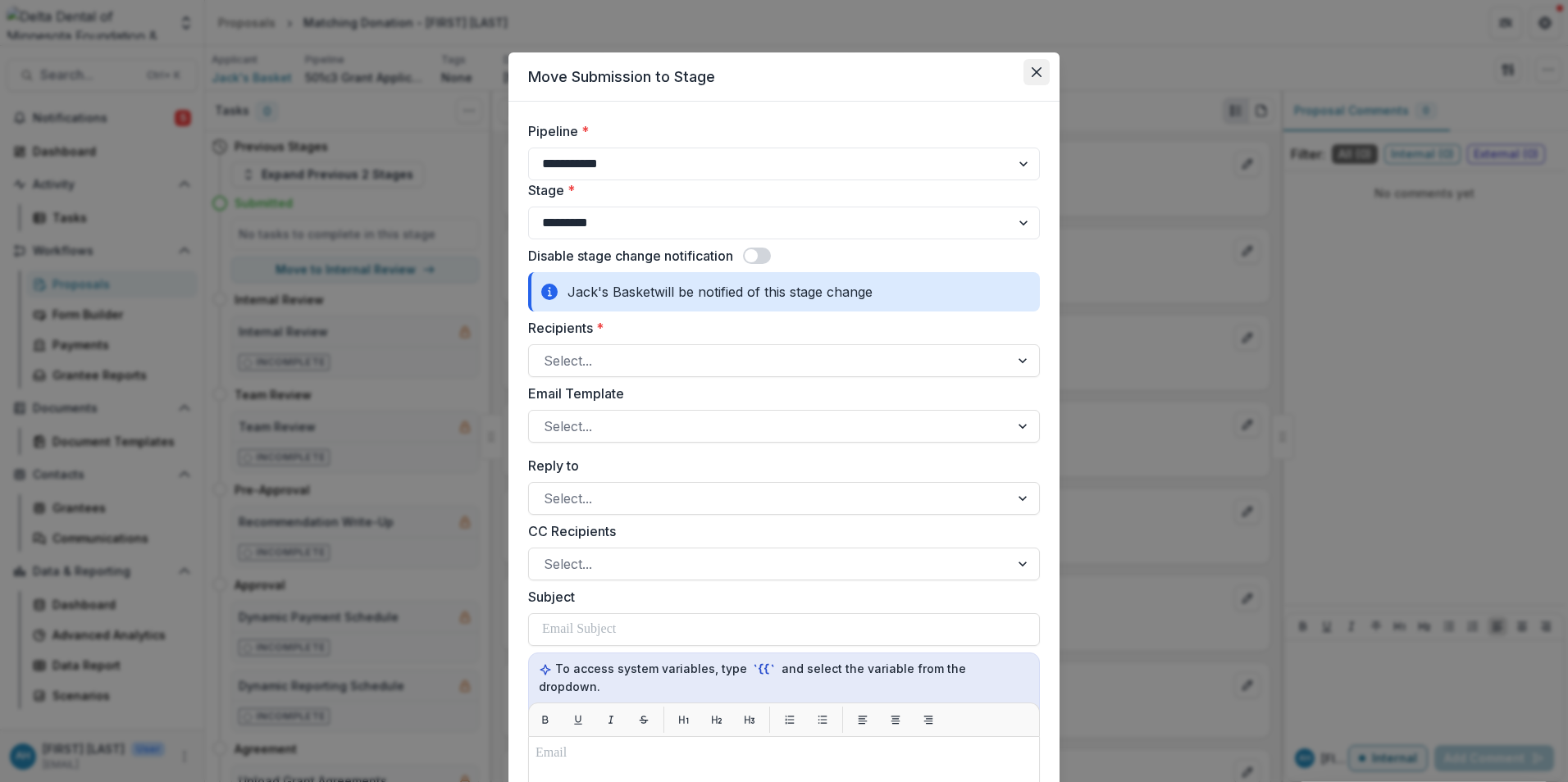 click 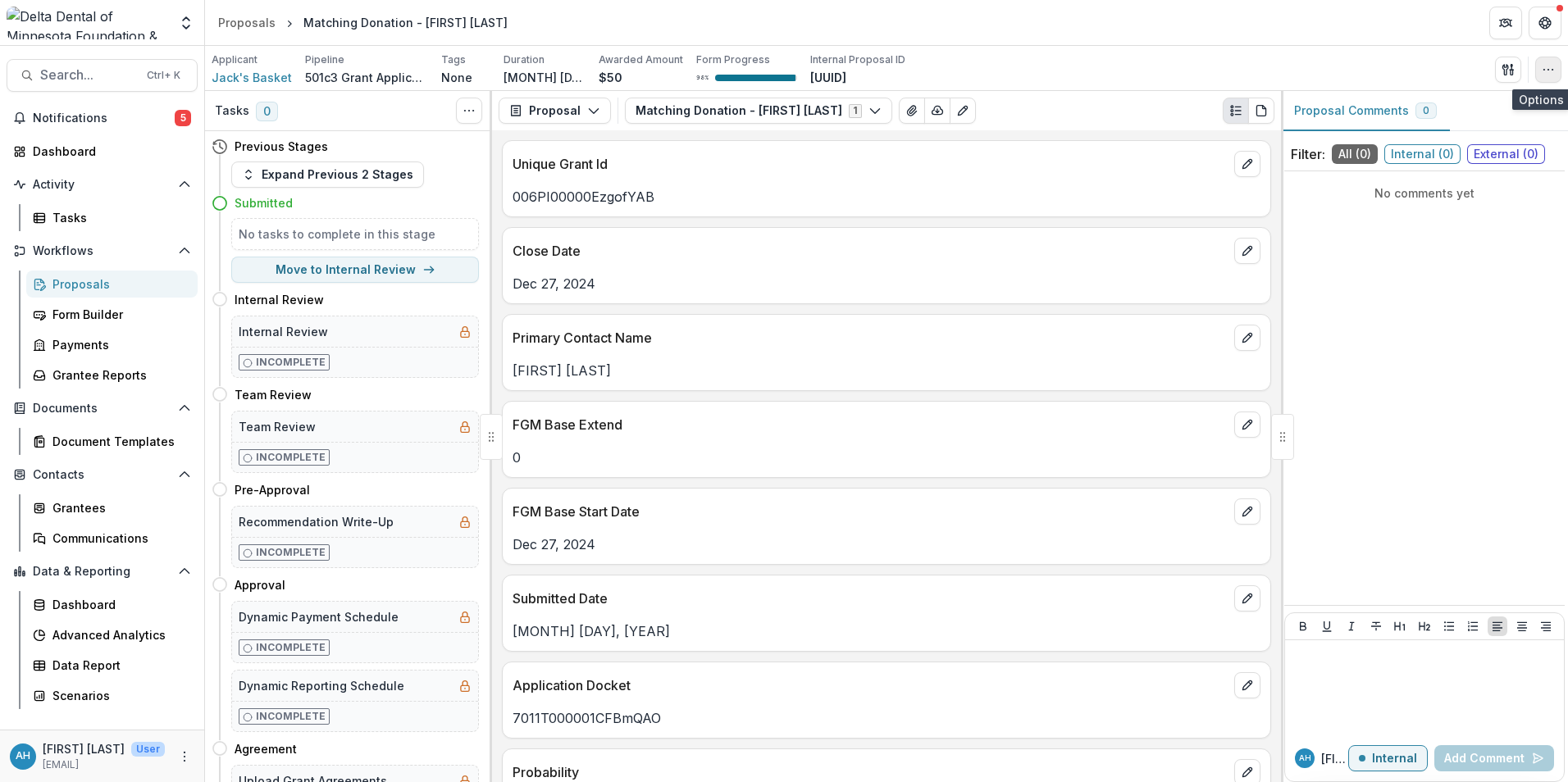 click 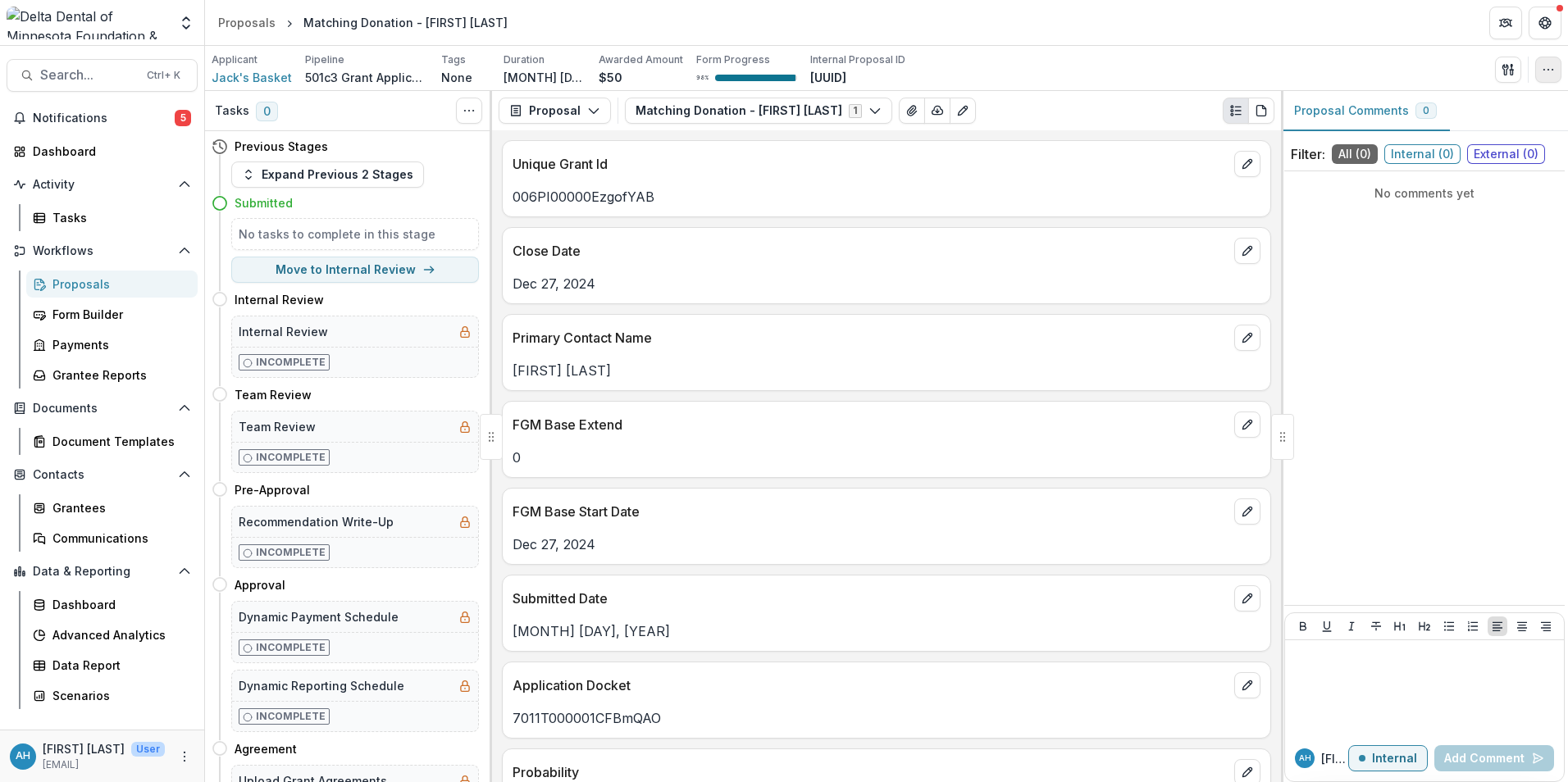 click 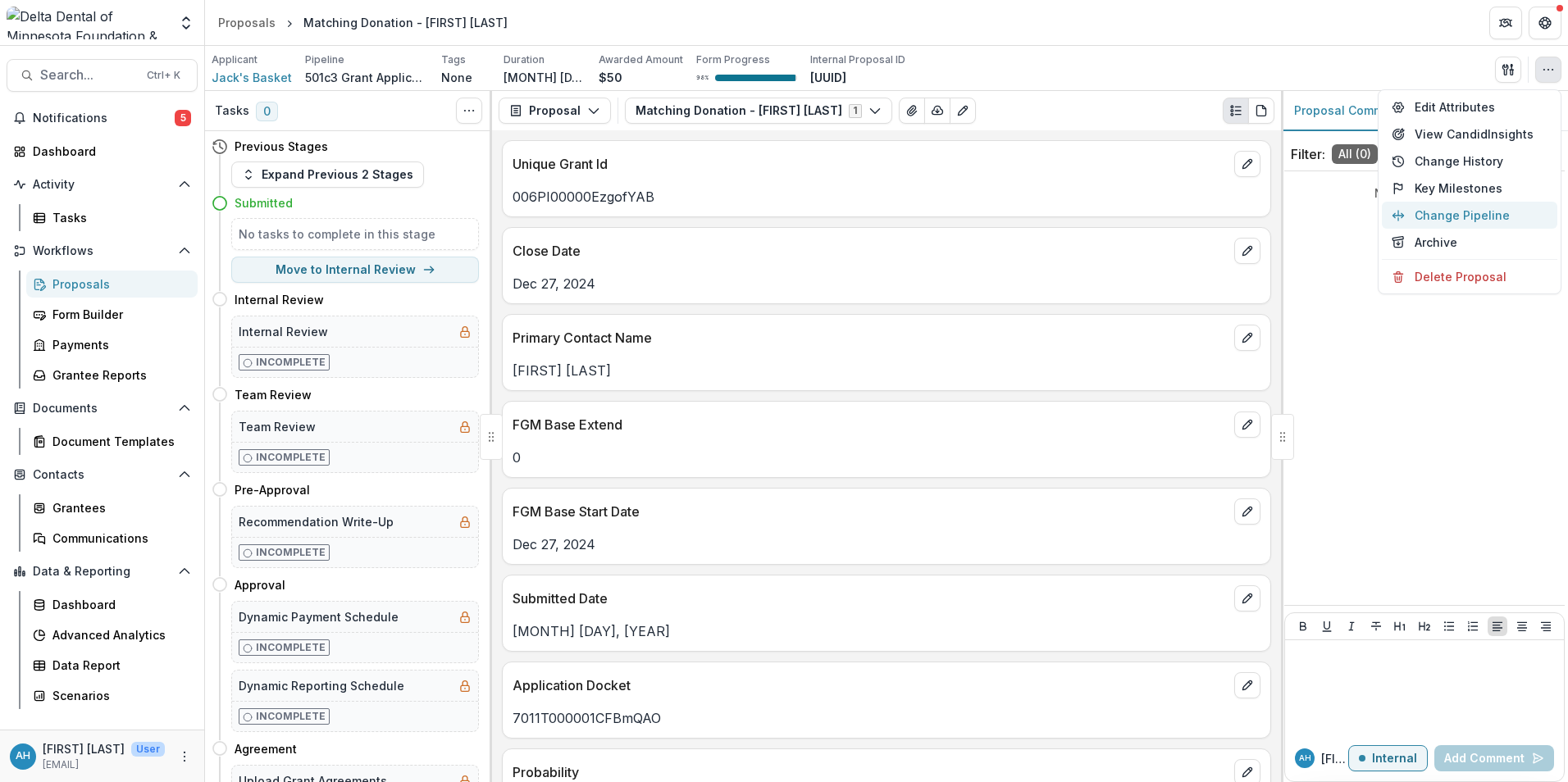 click on "Change Pipeline" at bounding box center (1470, 215) 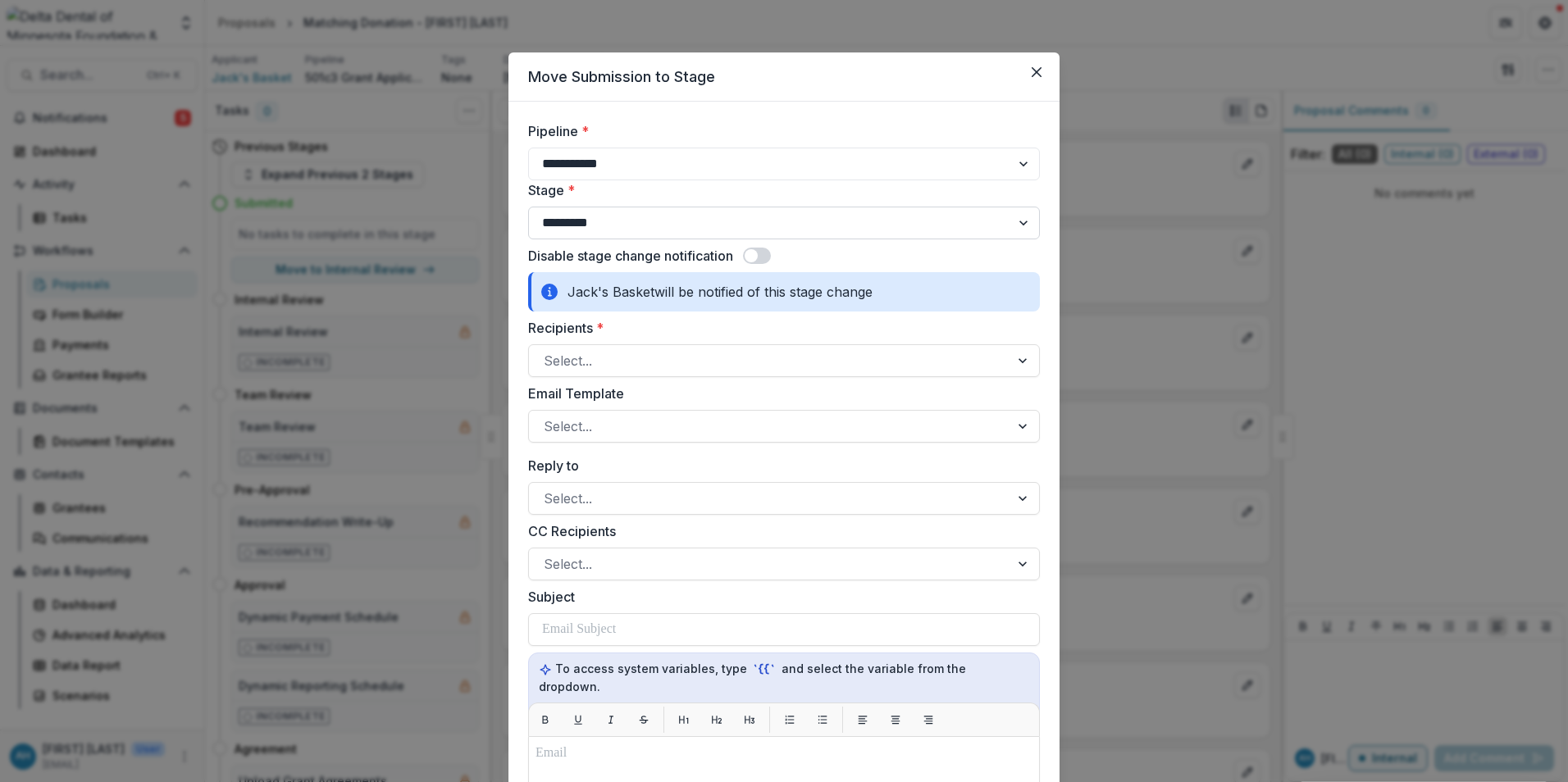 click on "**********" at bounding box center [784, 223] 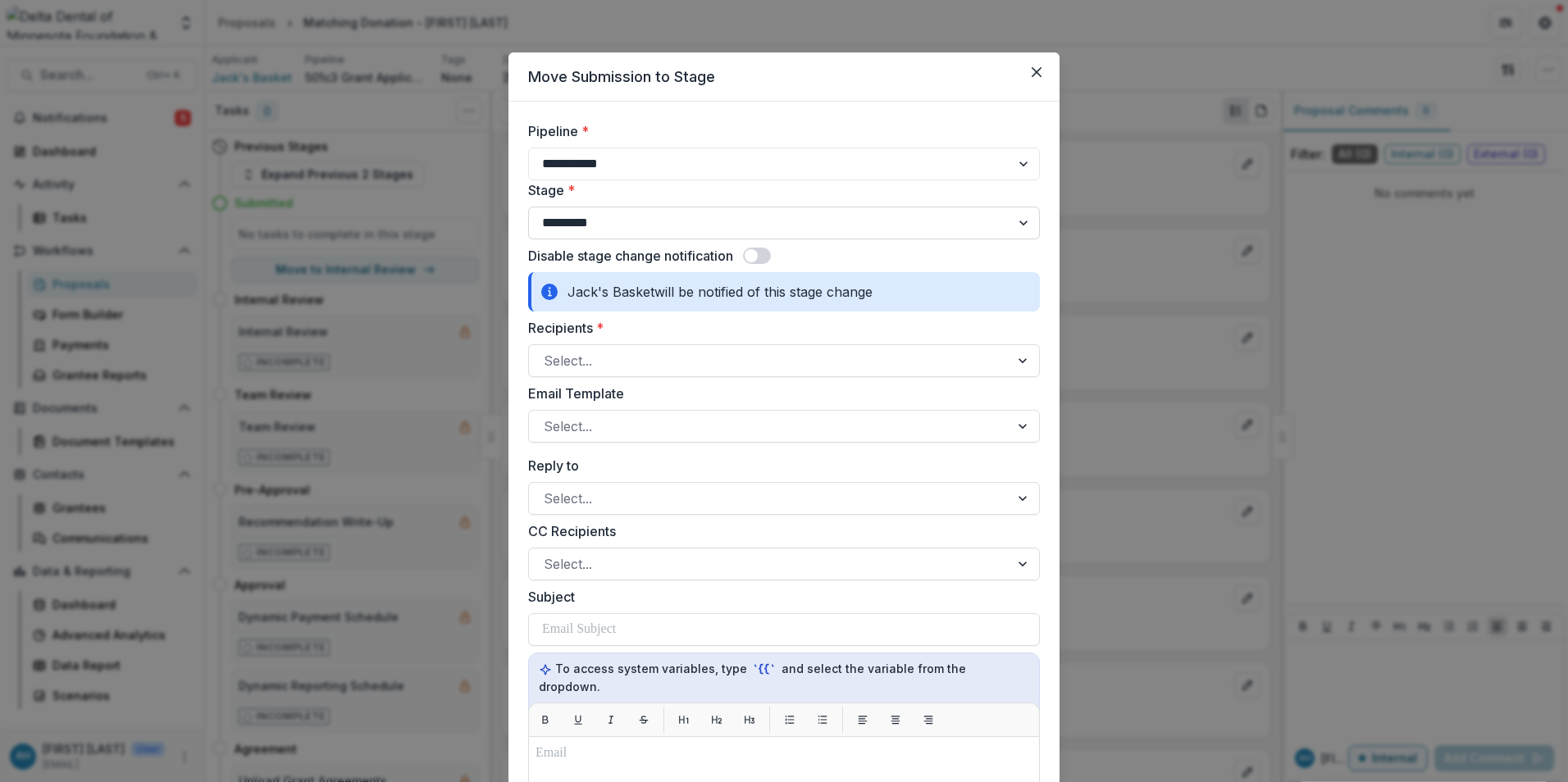 click on "**********" at bounding box center [784, 223] 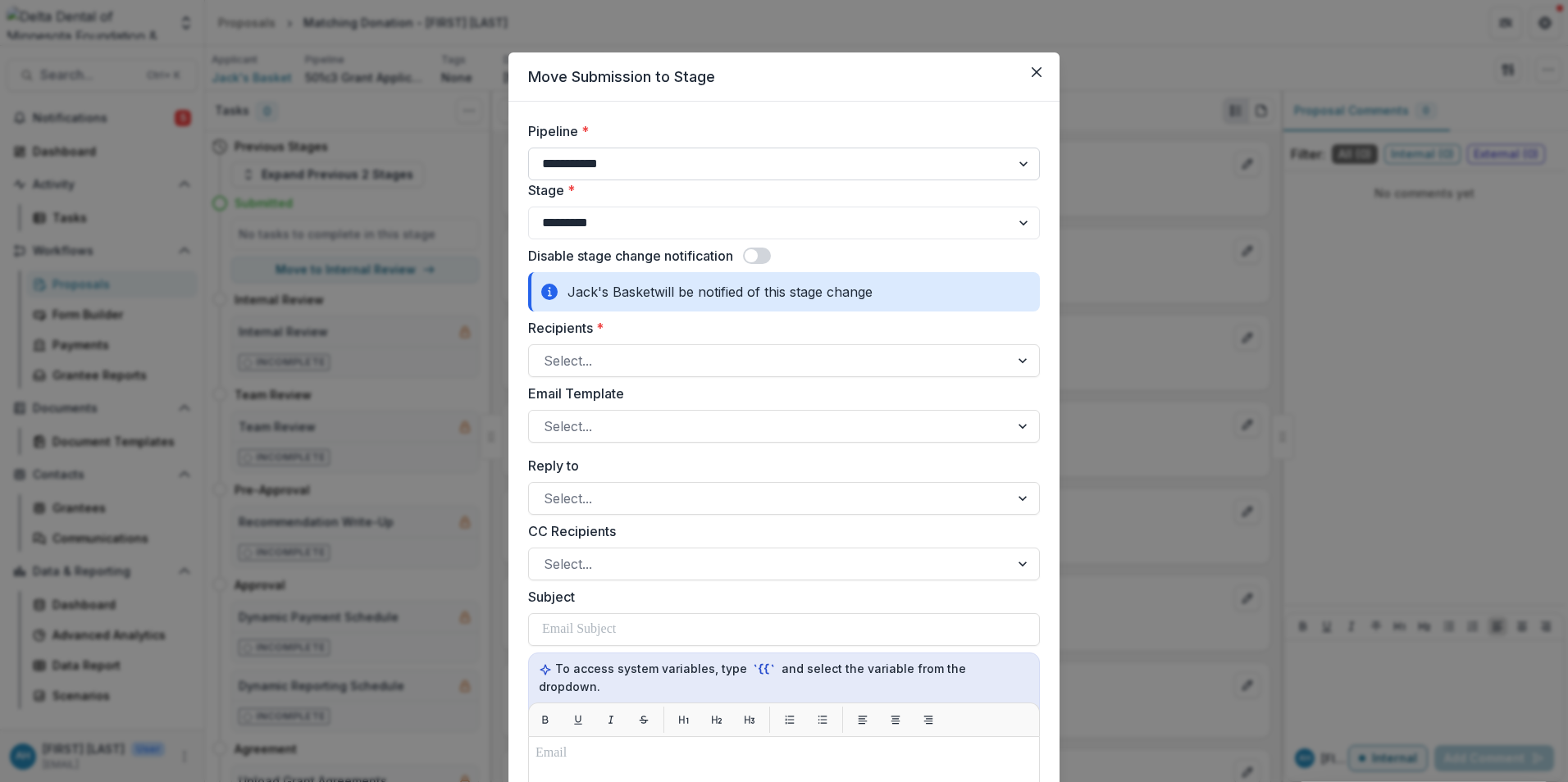 click on "**********" at bounding box center (784, 164) 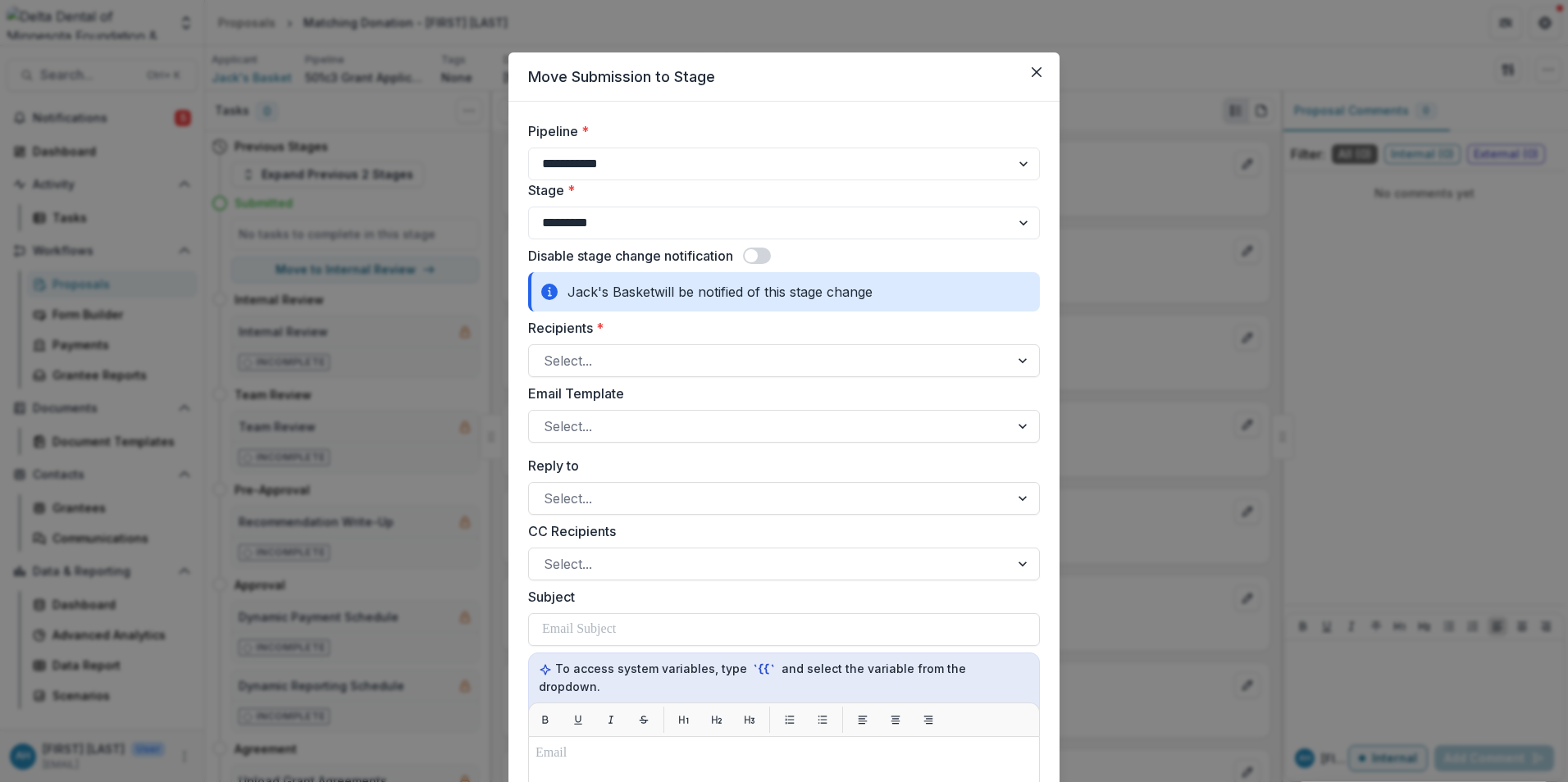 click on "**********" at bounding box center (784, 164) 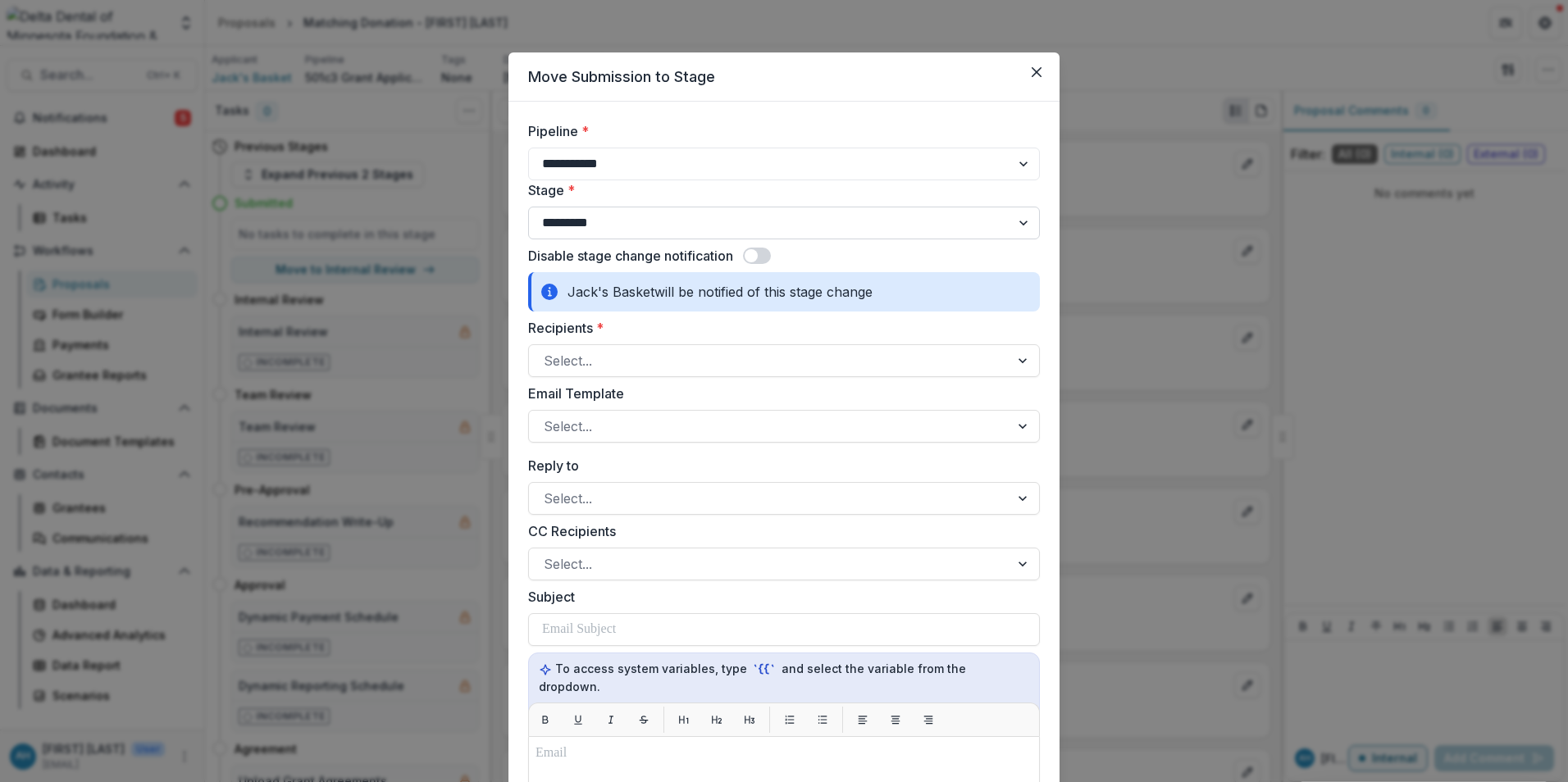 click on "**********" at bounding box center [784, 223] 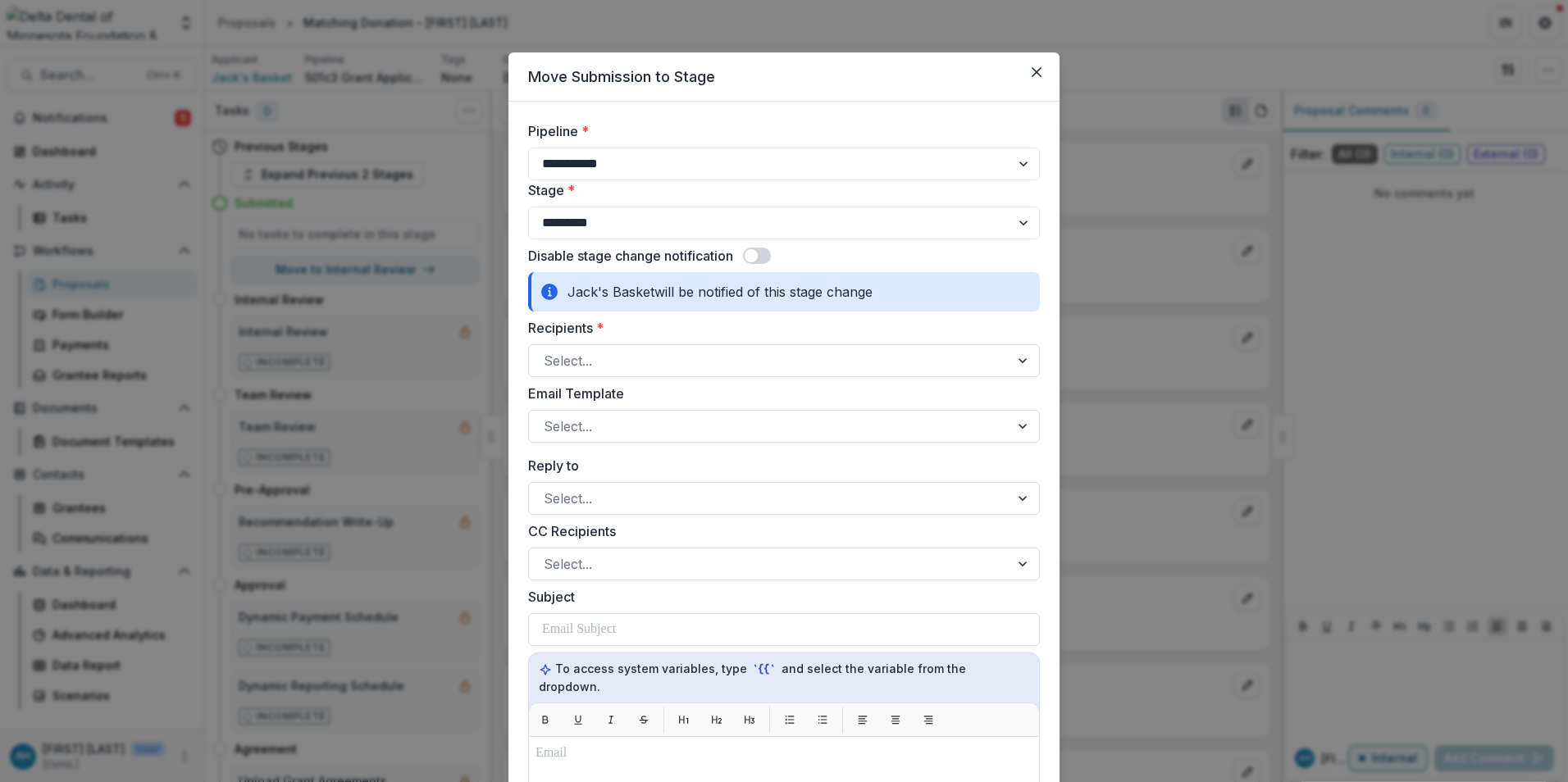 click on "**********" at bounding box center [784, 223] 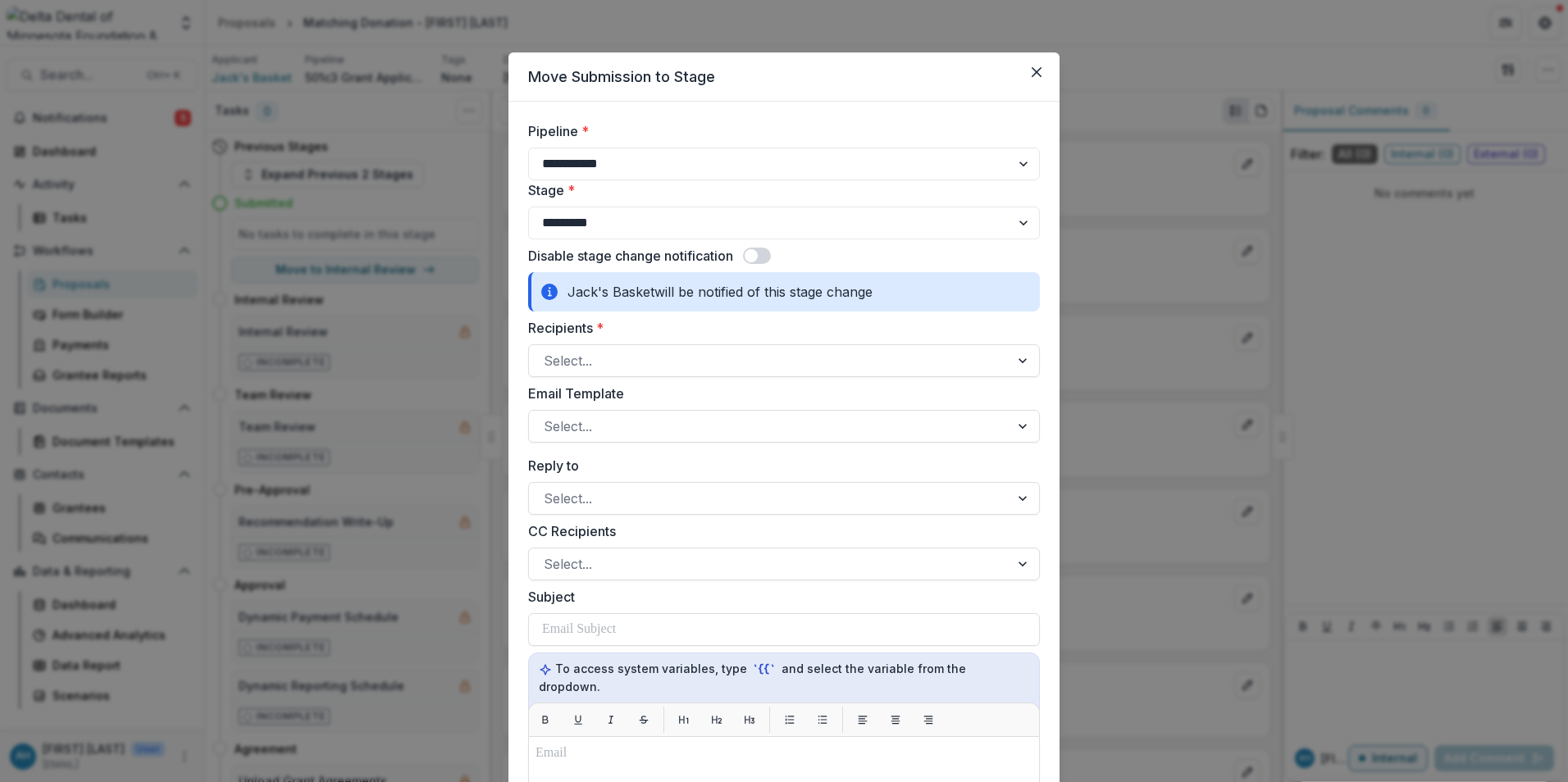 click on "Jack's Basket  will be notified of this stage change" at bounding box center [784, 292] 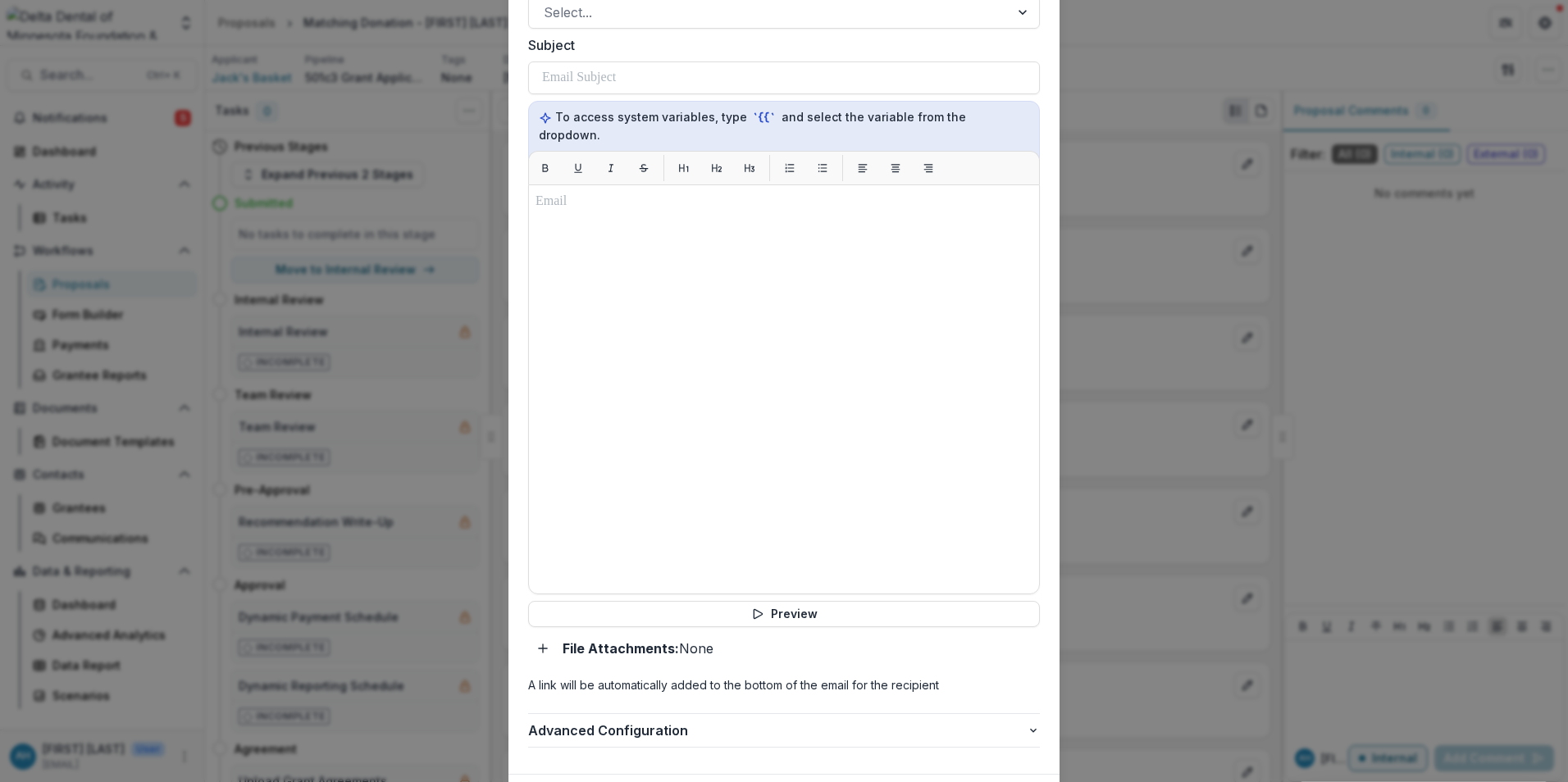 scroll, scrollTop: 632, scrollLeft: 0, axis: vertical 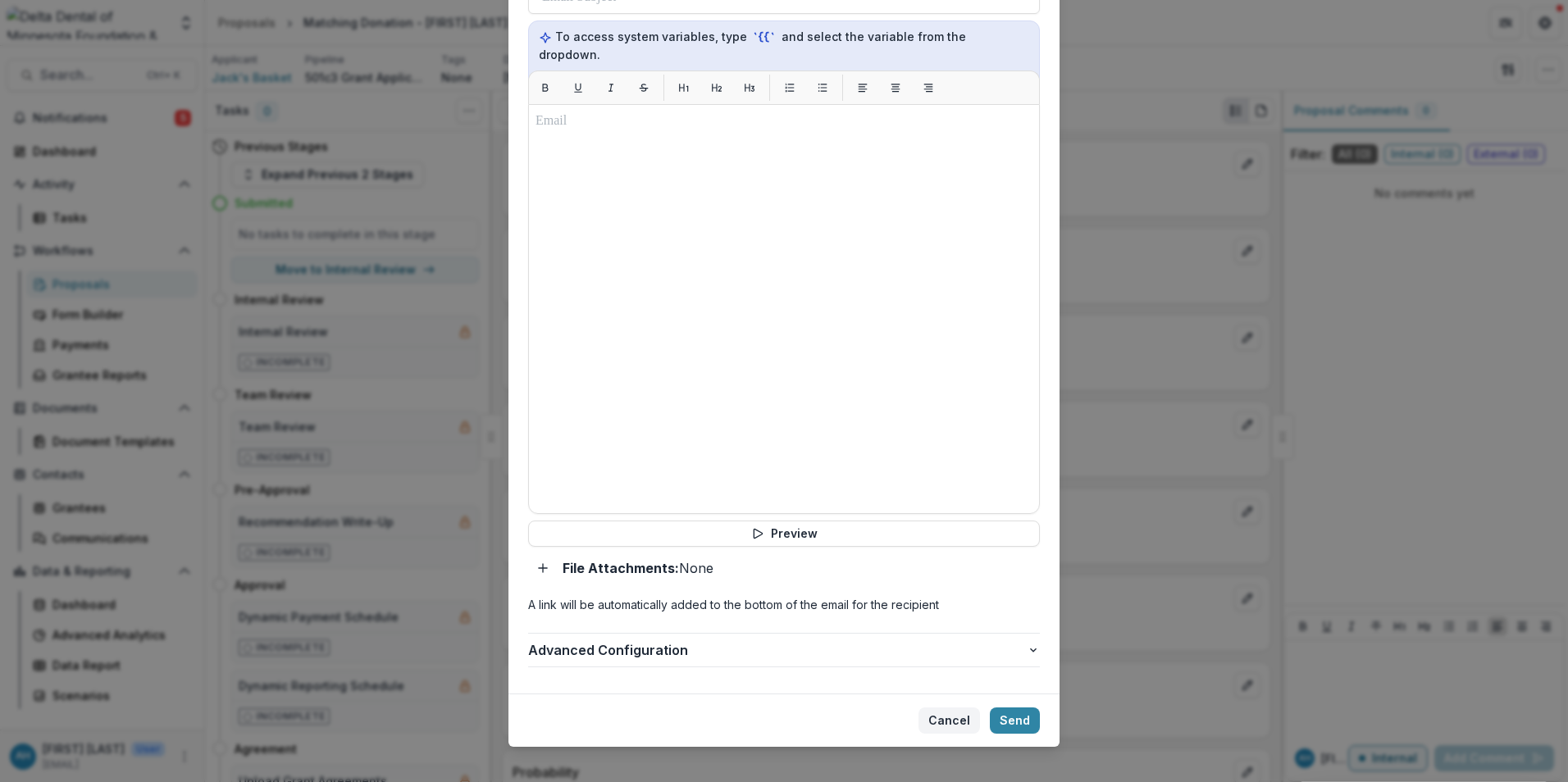 click on "Cancel" at bounding box center (949, 721) 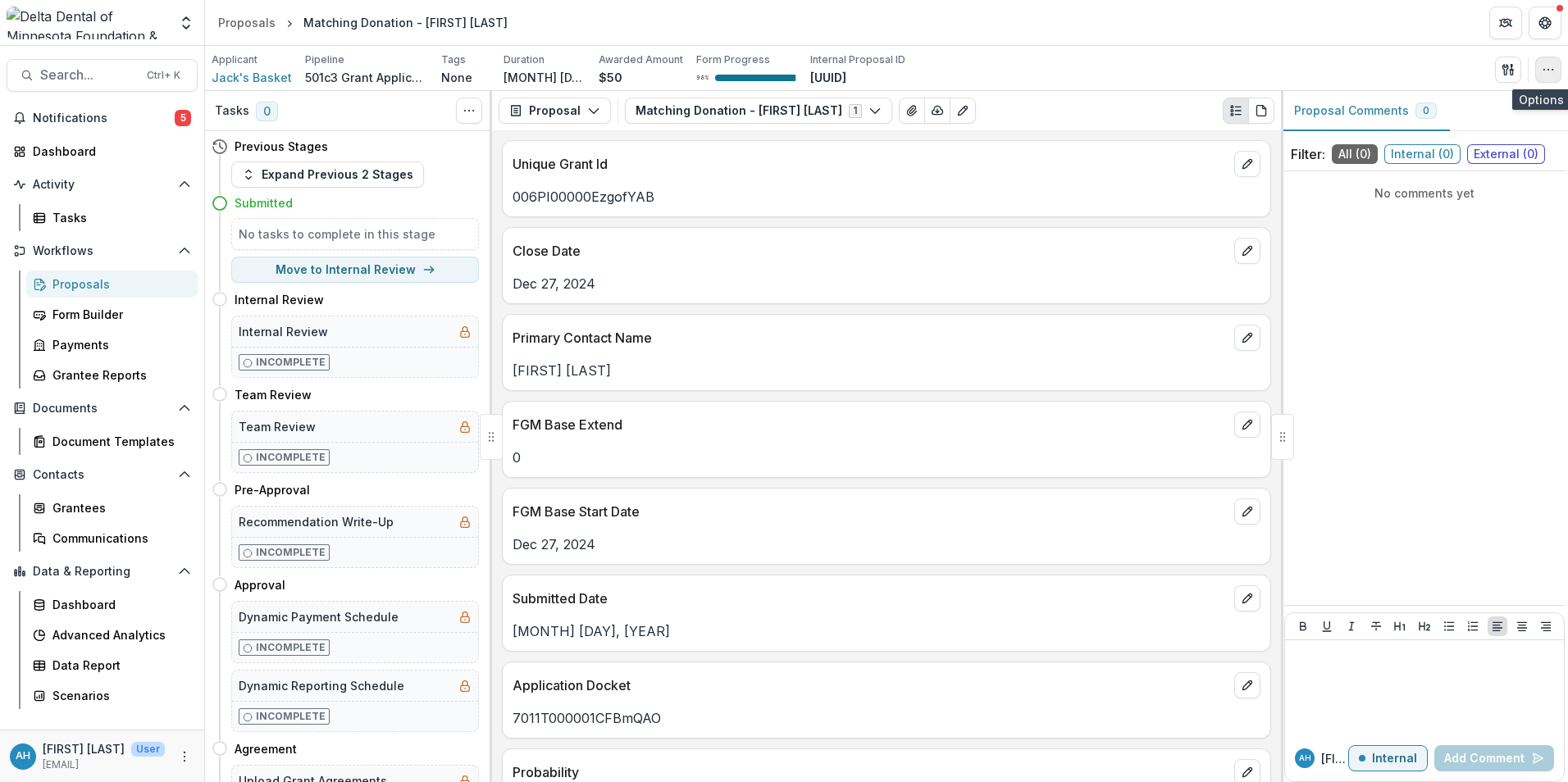 click at bounding box center [1548, 70] 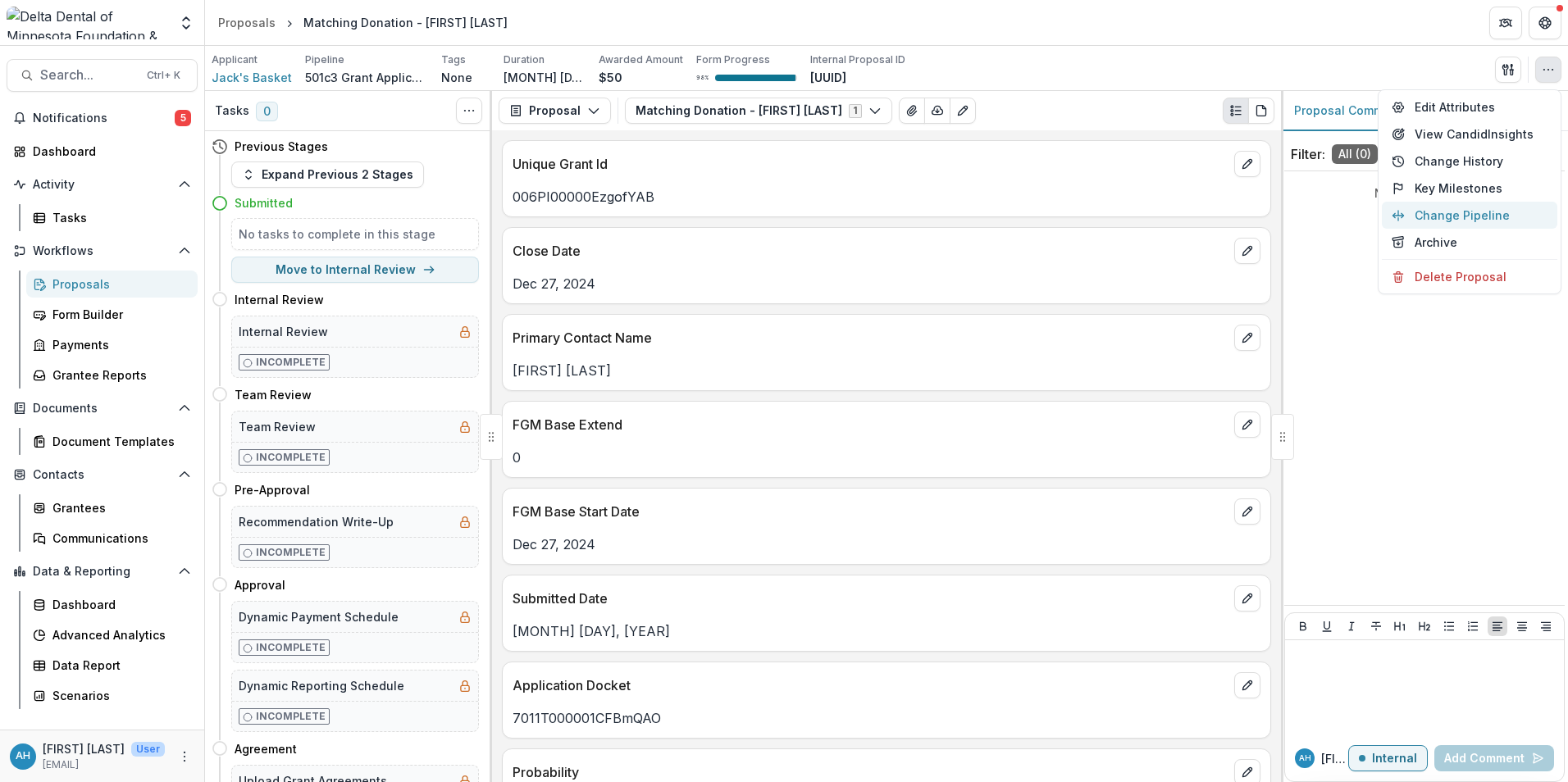 click on "Change Pipeline" at bounding box center [1470, 215] 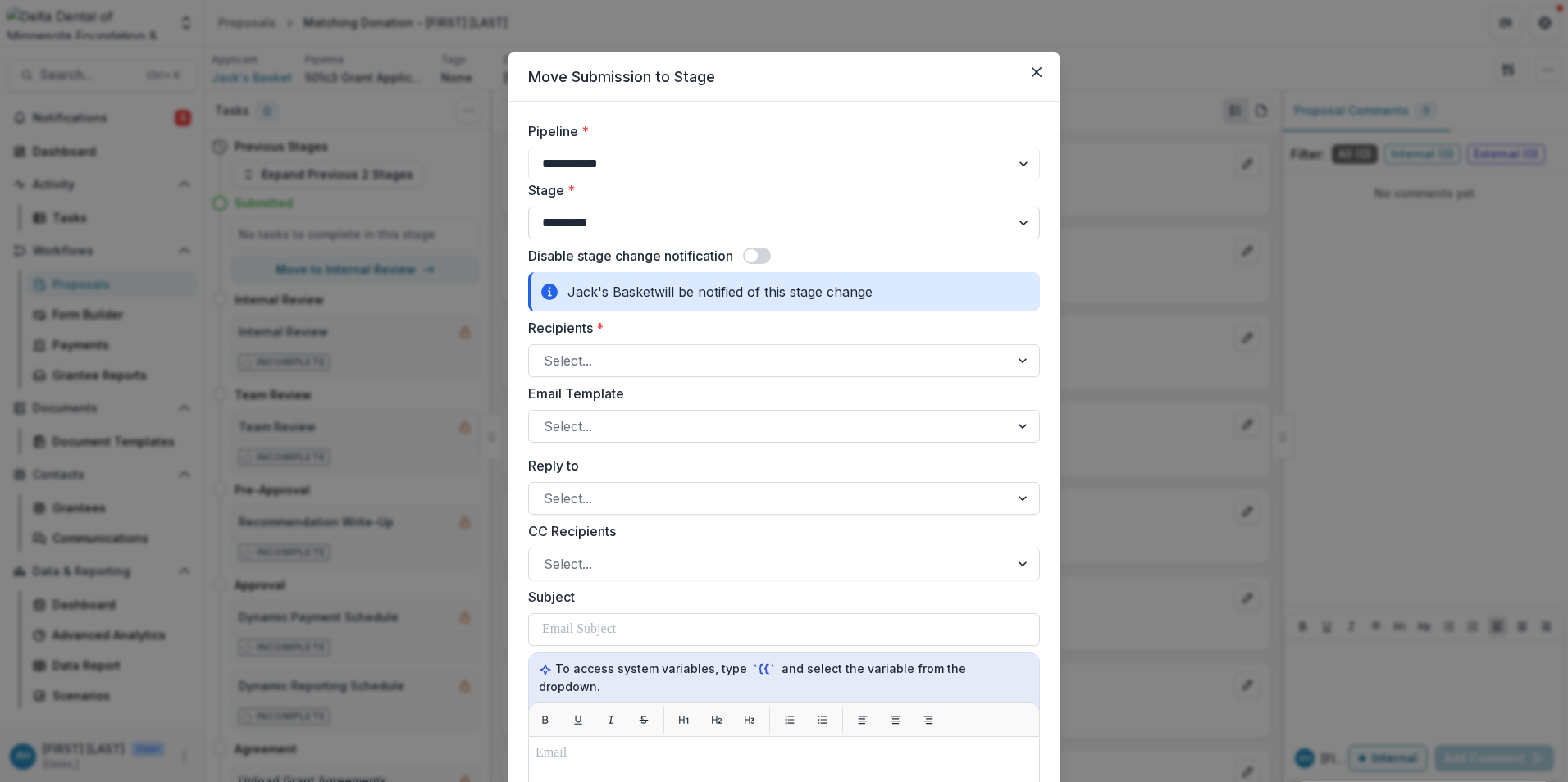 click on "**********" at bounding box center (784, 223) 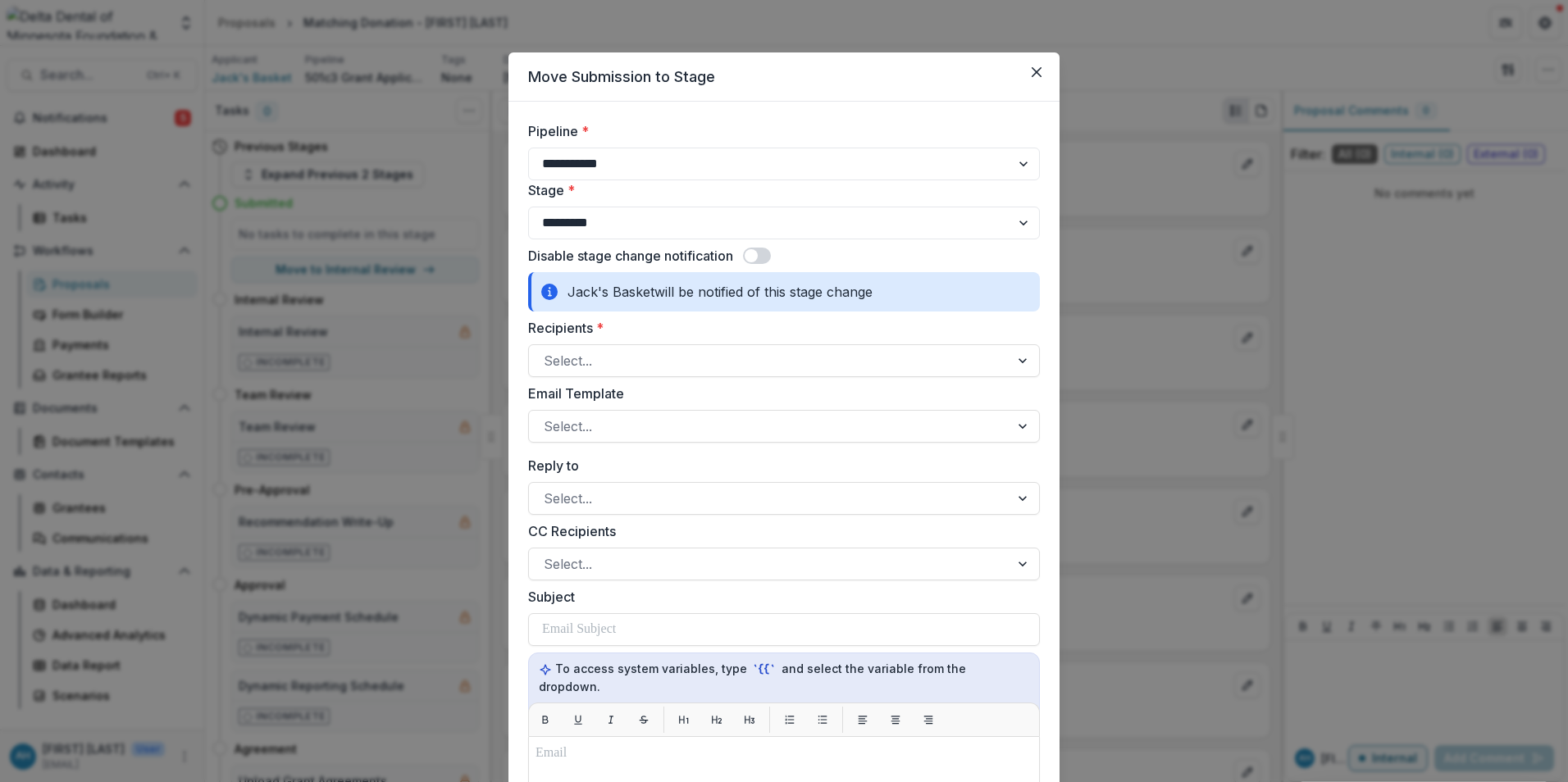 select on "*****" 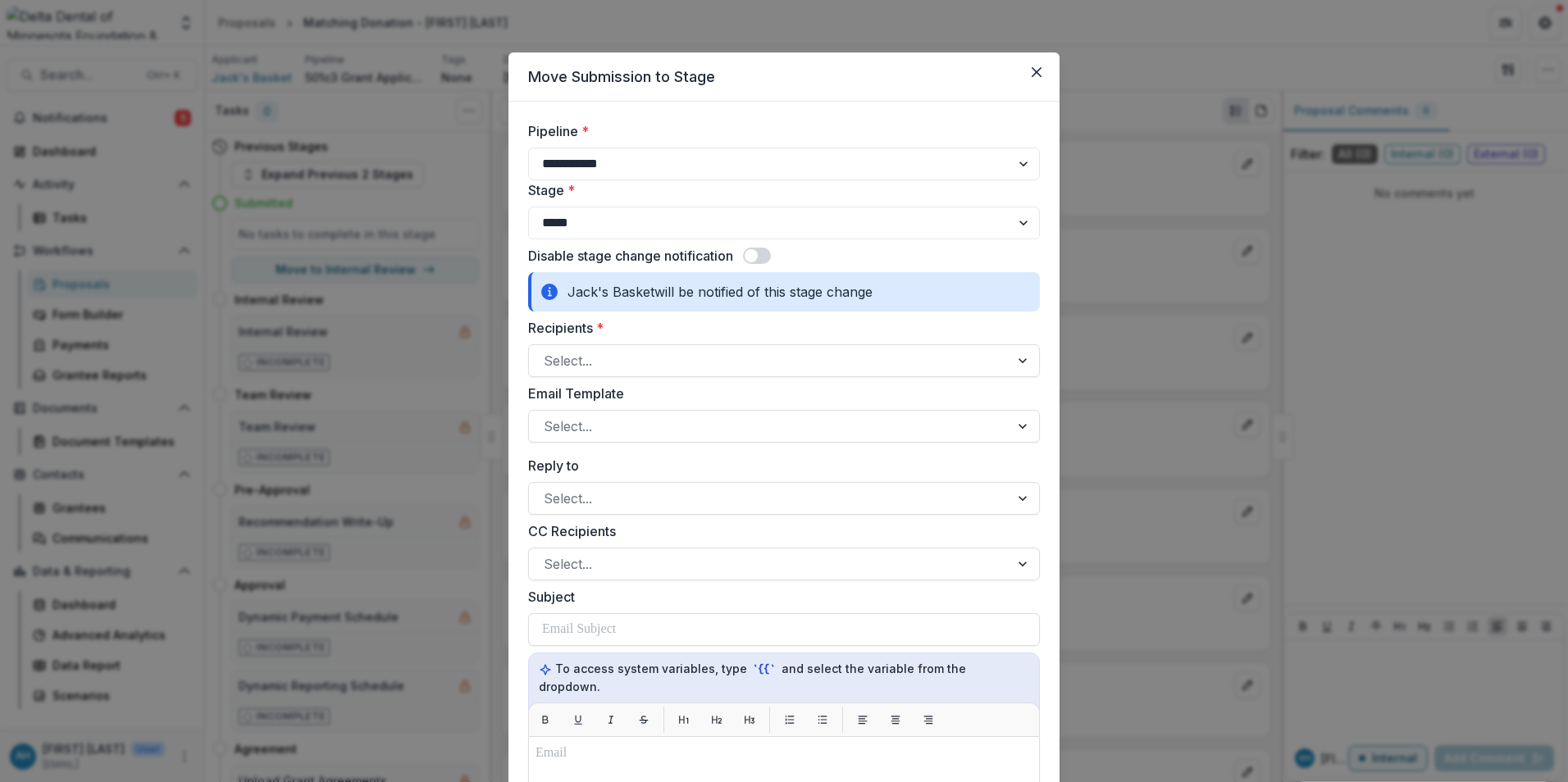 click on "**********" at bounding box center (784, 223) 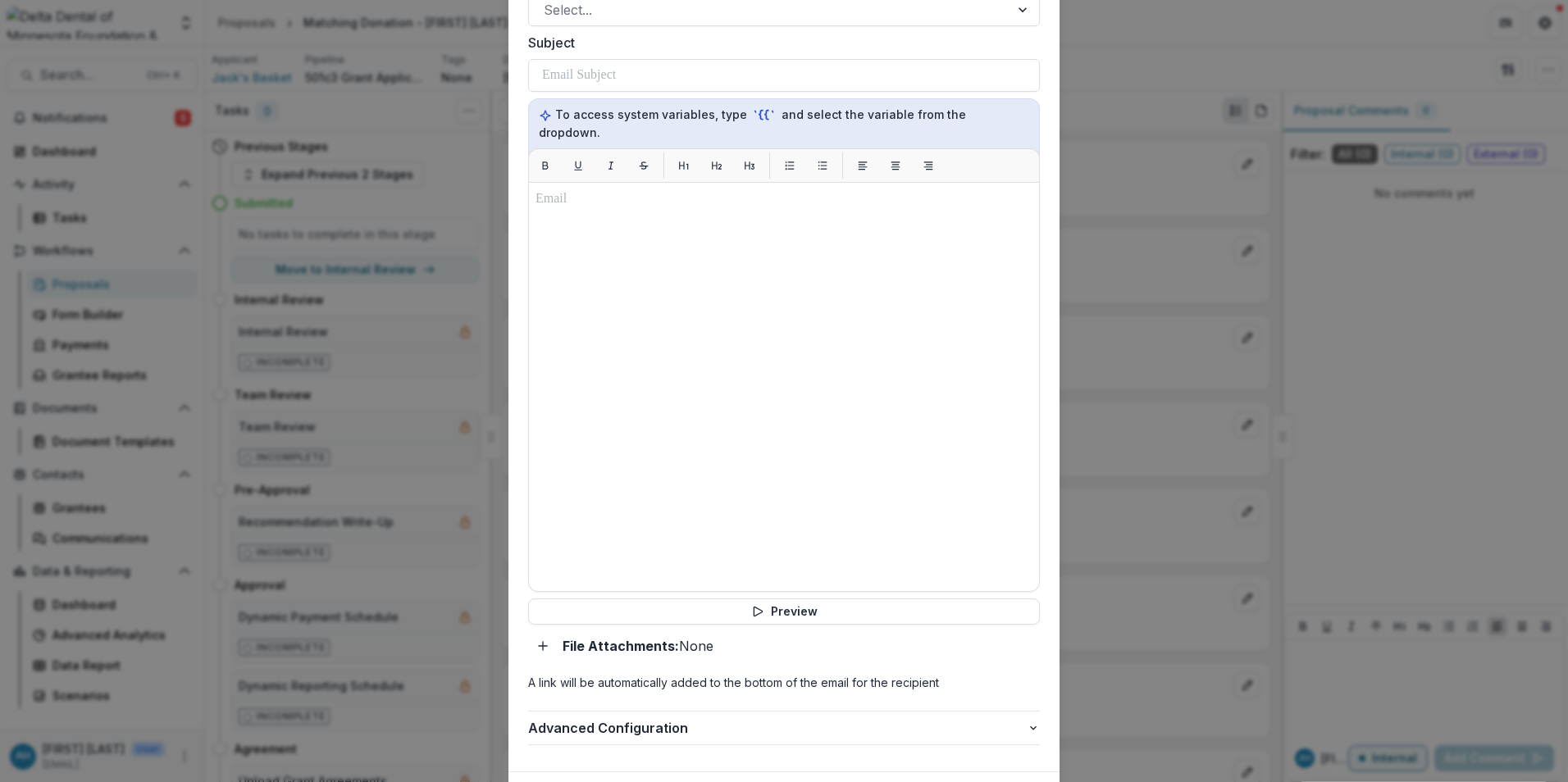 scroll, scrollTop: 632, scrollLeft: 0, axis: vertical 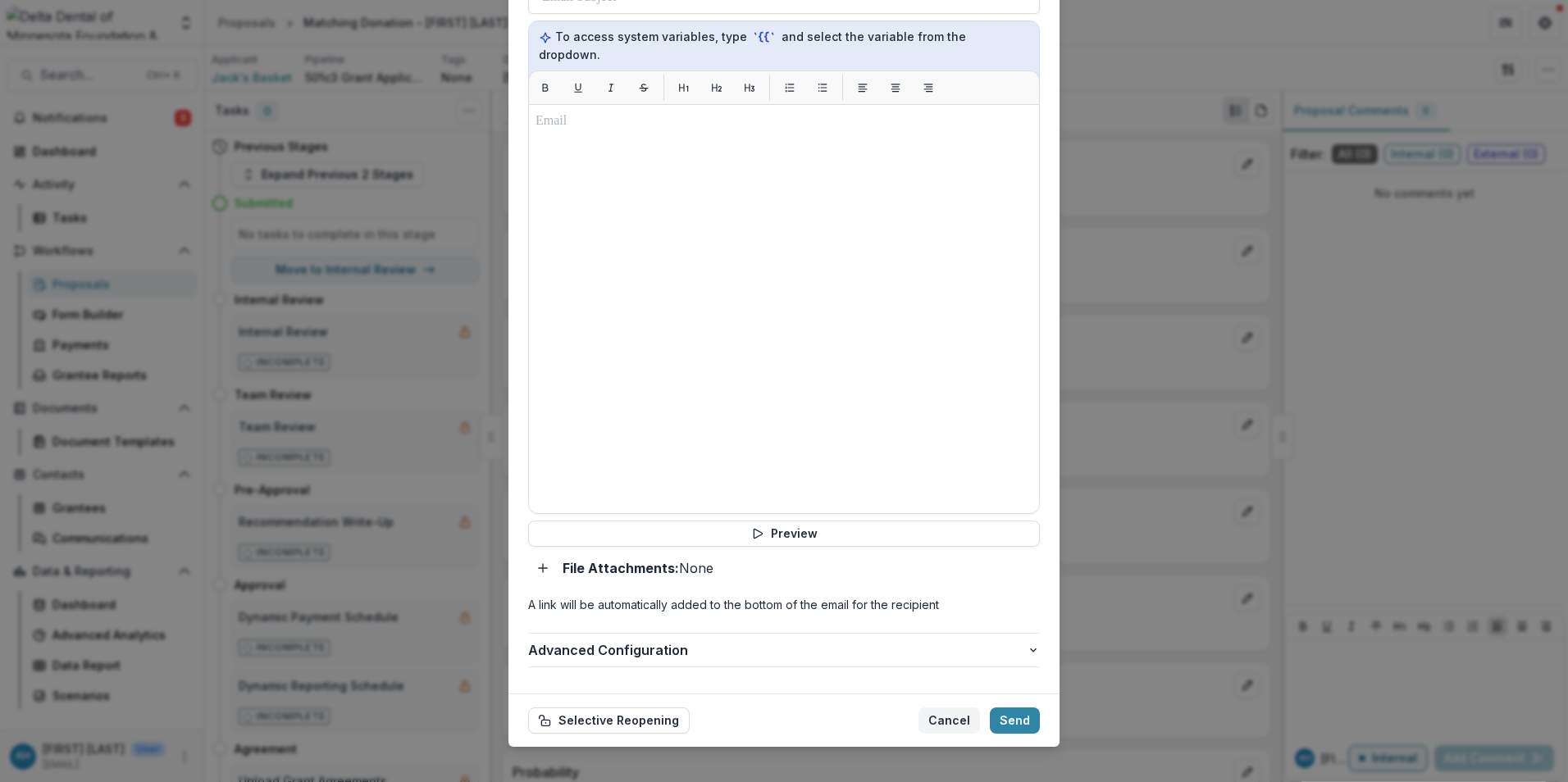 click on "Cancel" at bounding box center [949, 721] 